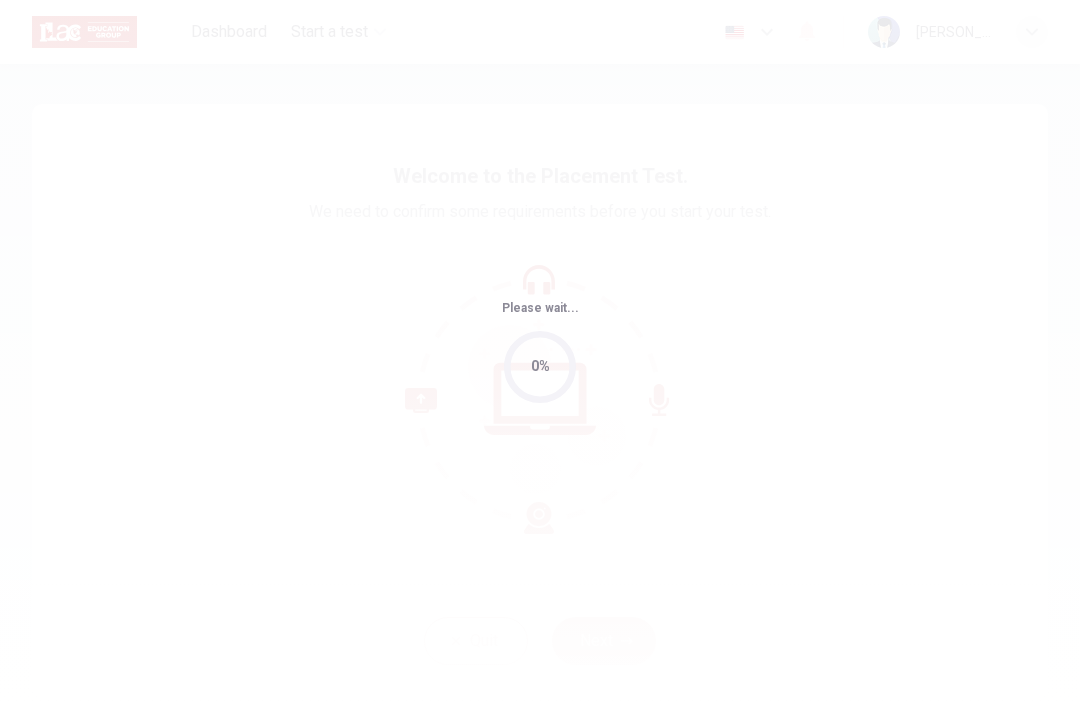 scroll, scrollTop: 0, scrollLeft: 0, axis: both 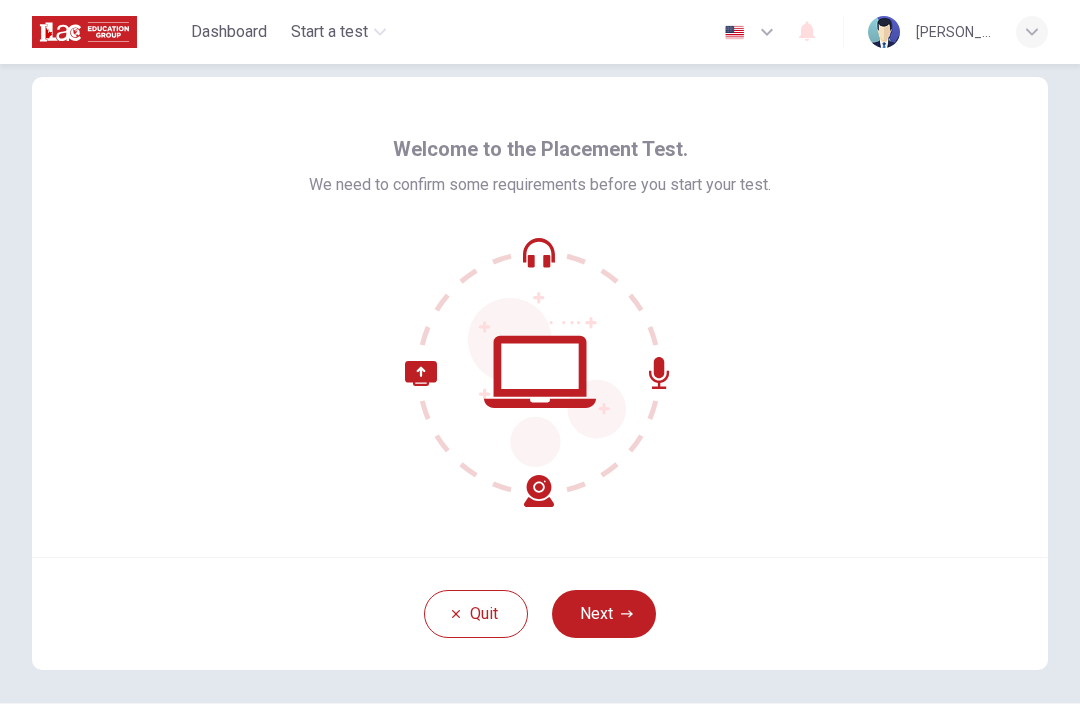 click 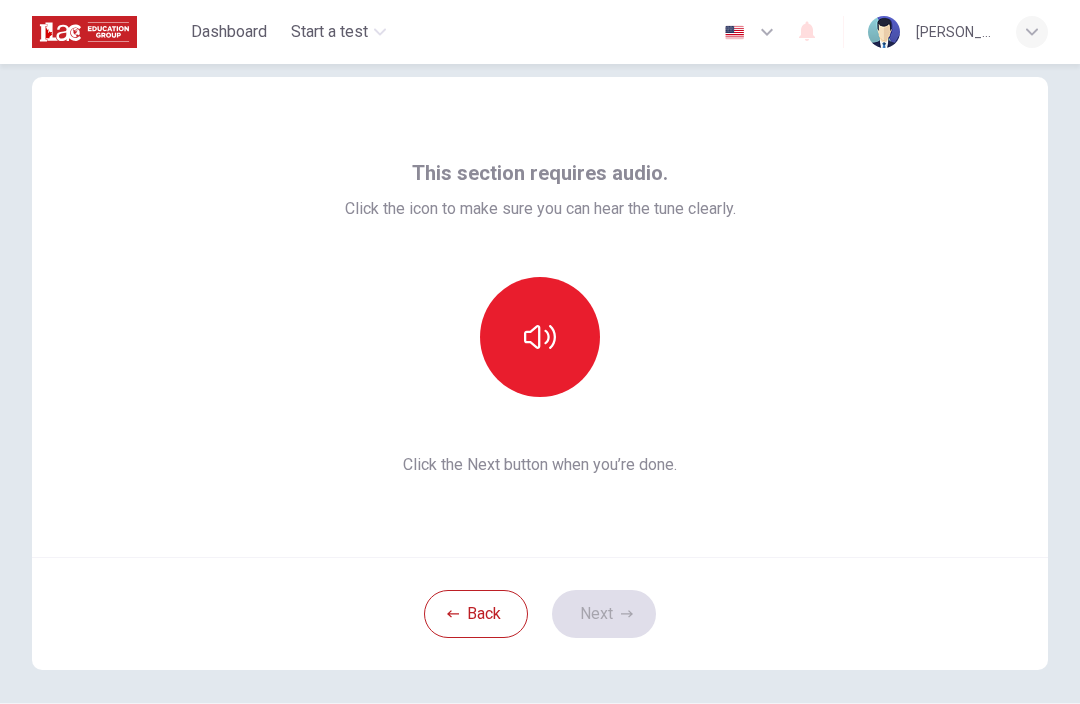 click at bounding box center (540, 337) 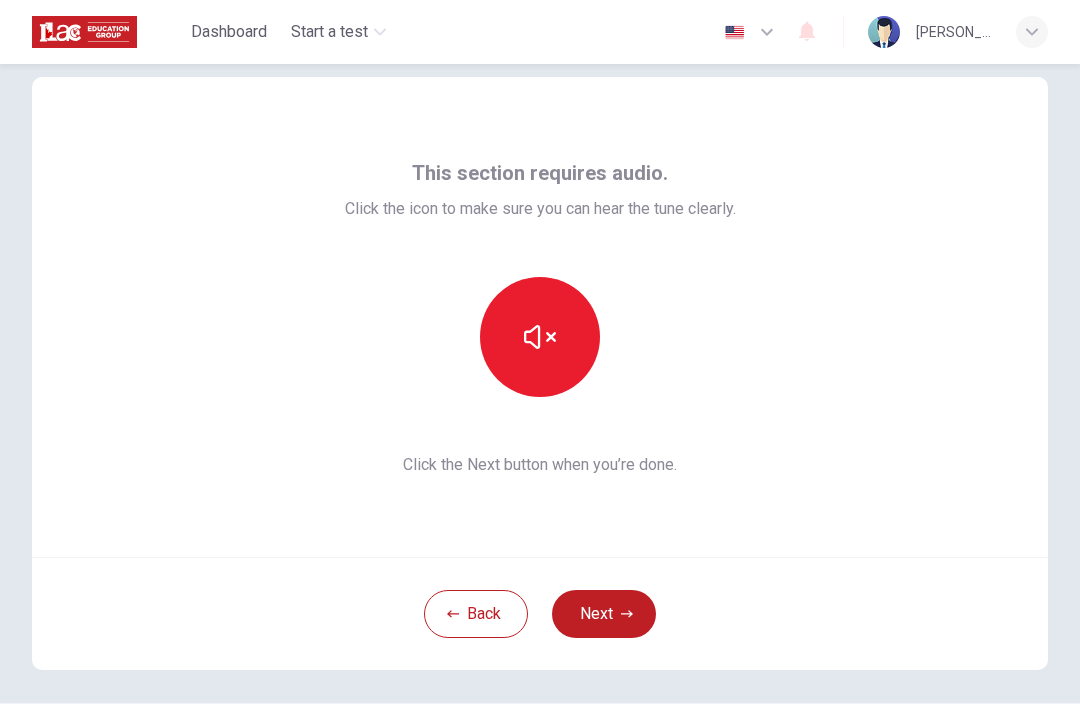 click on "Next" at bounding box center [604, 614] 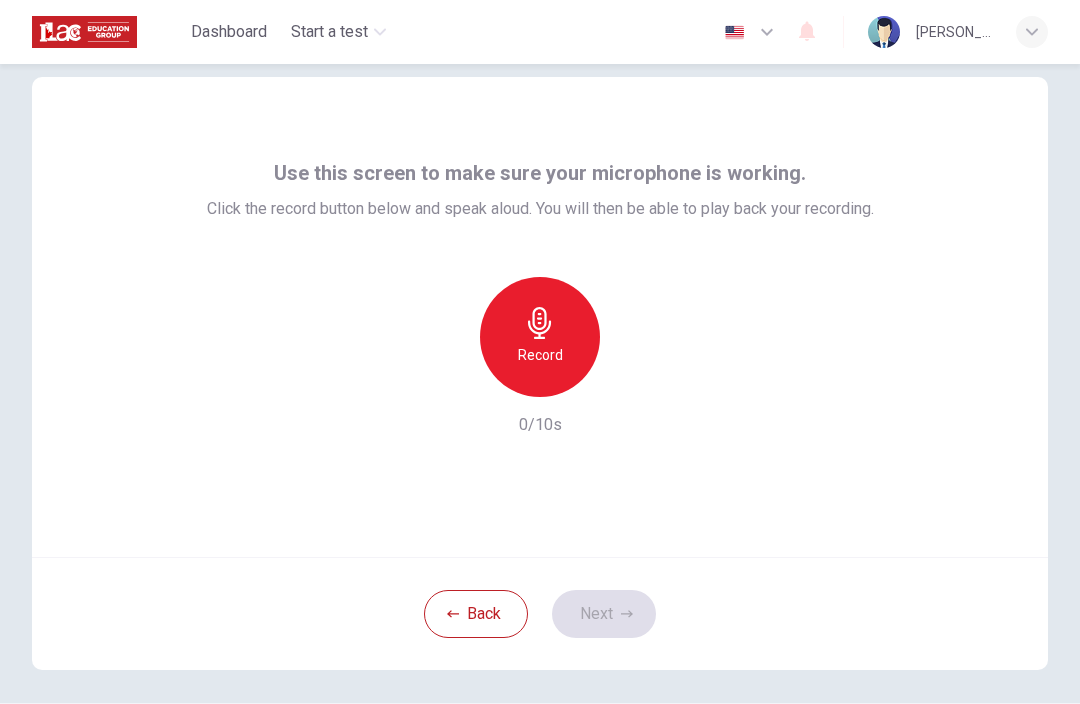 click on "Record" at bounding box center (540, 355) 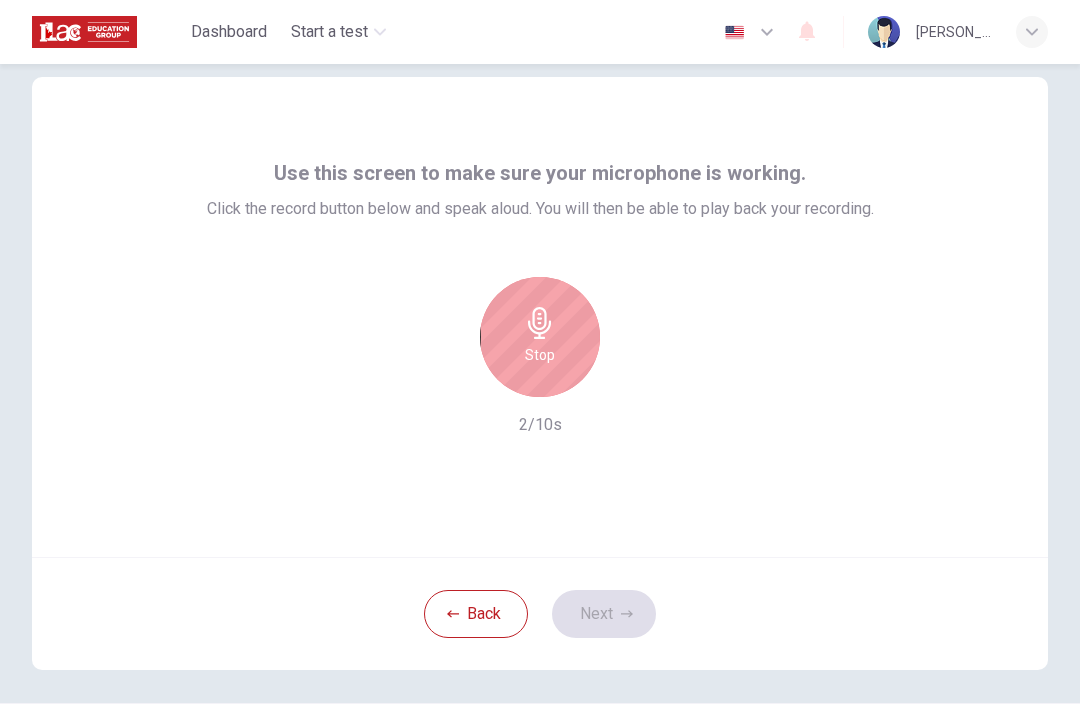click on "Stop" at bounding box center (540, 355) 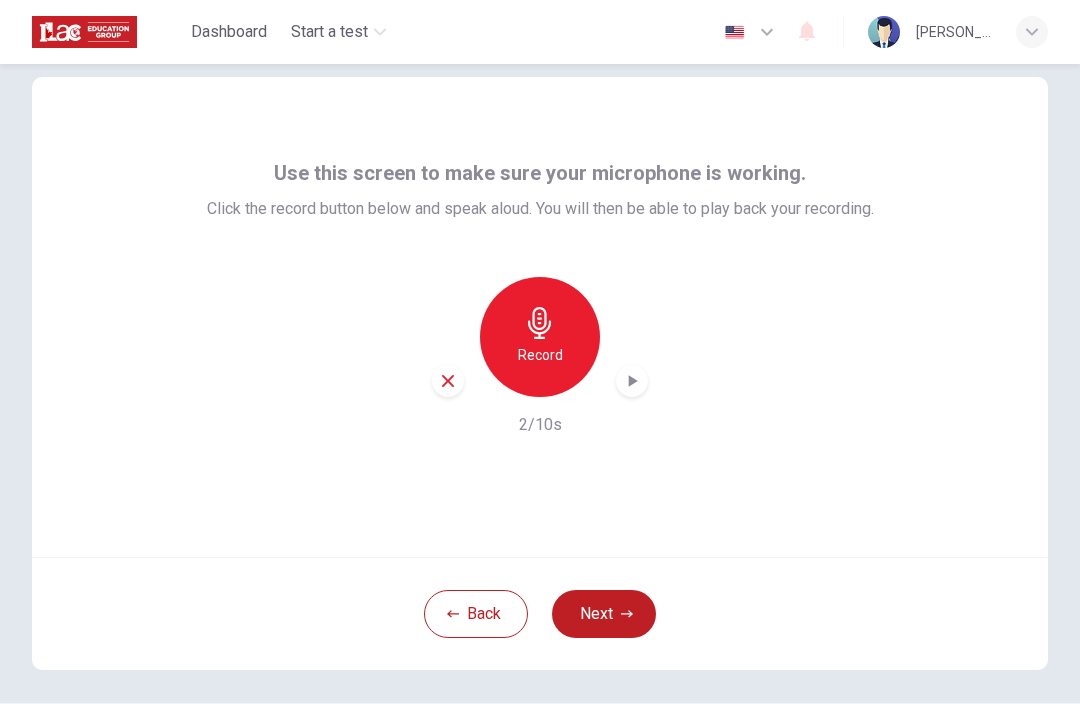 click 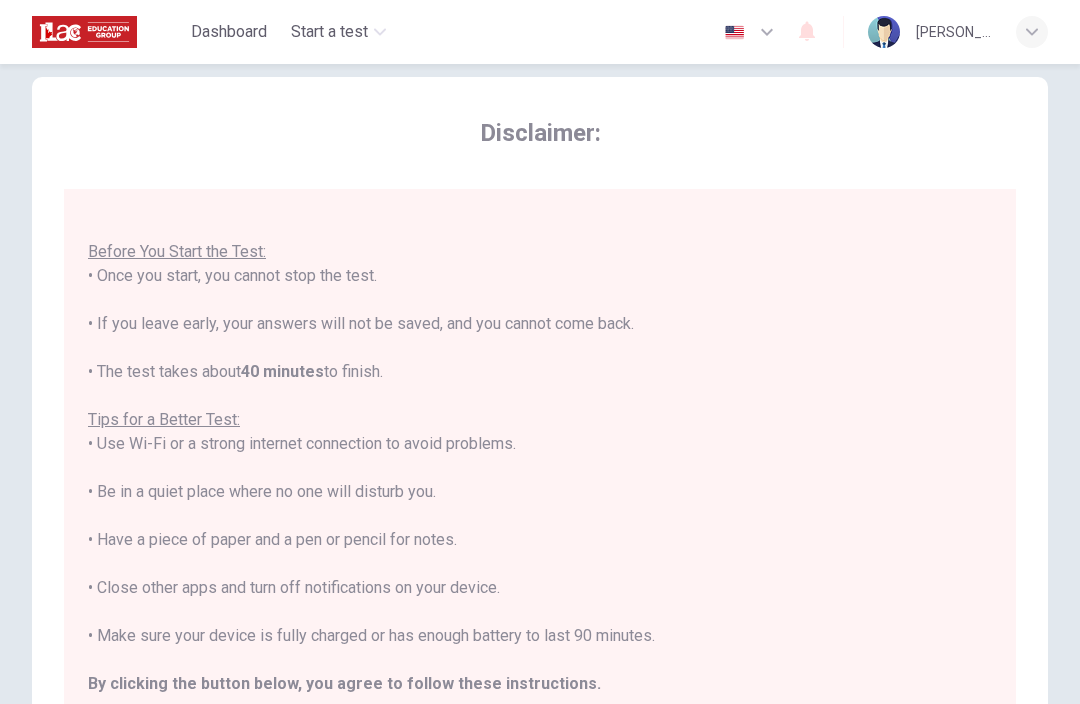 scroll, scrollTop: 21, scrollLeft: 0, axis: vertical 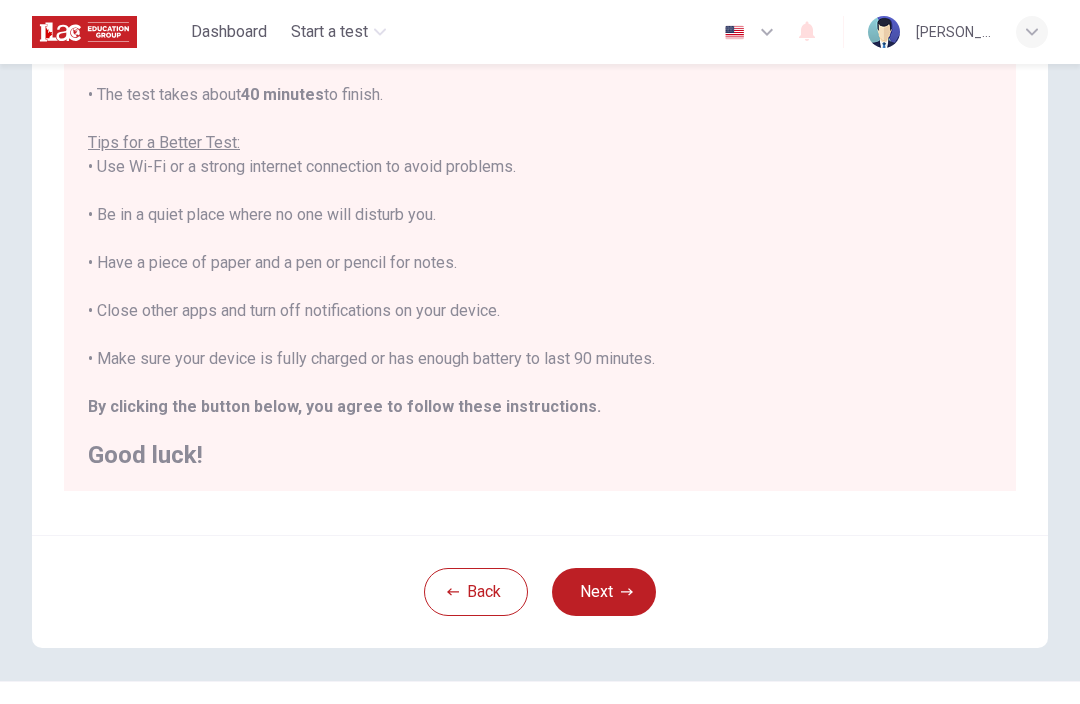 click on "Next" at bounding box center [604, 592] 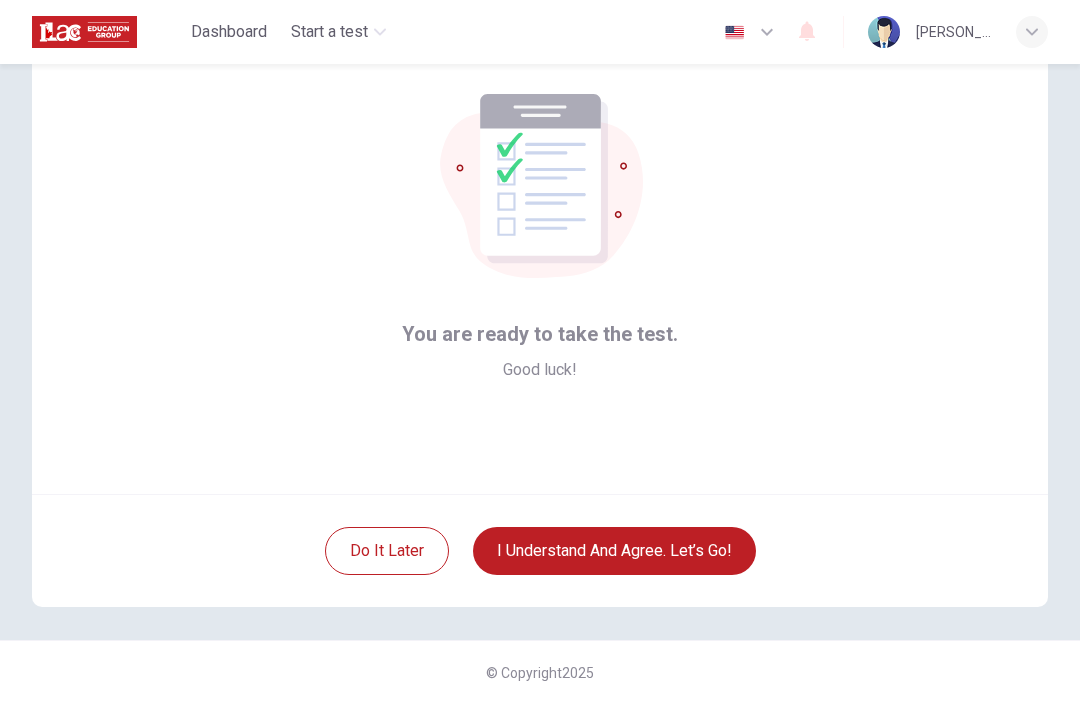 scroll, scrollTop: 90, scrollLeft: 0, axis: vertical 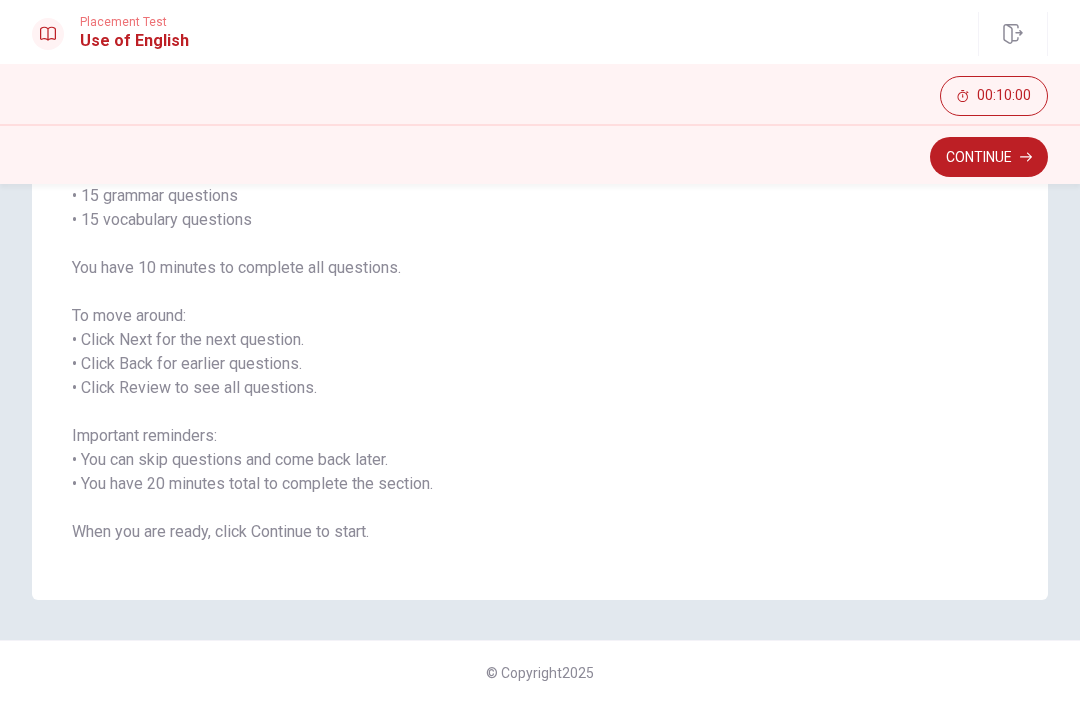 click on "Continue" at bounding box center (989, 157) 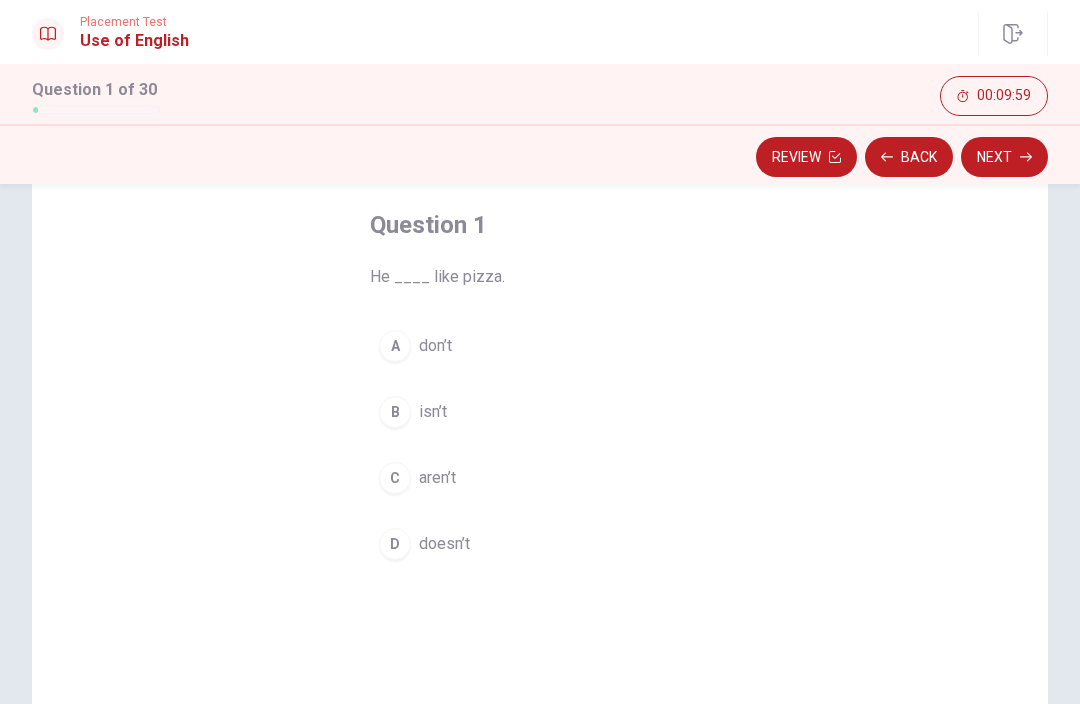scroll, scrollTop: 96, scrollLeft: 0, axis: vertical 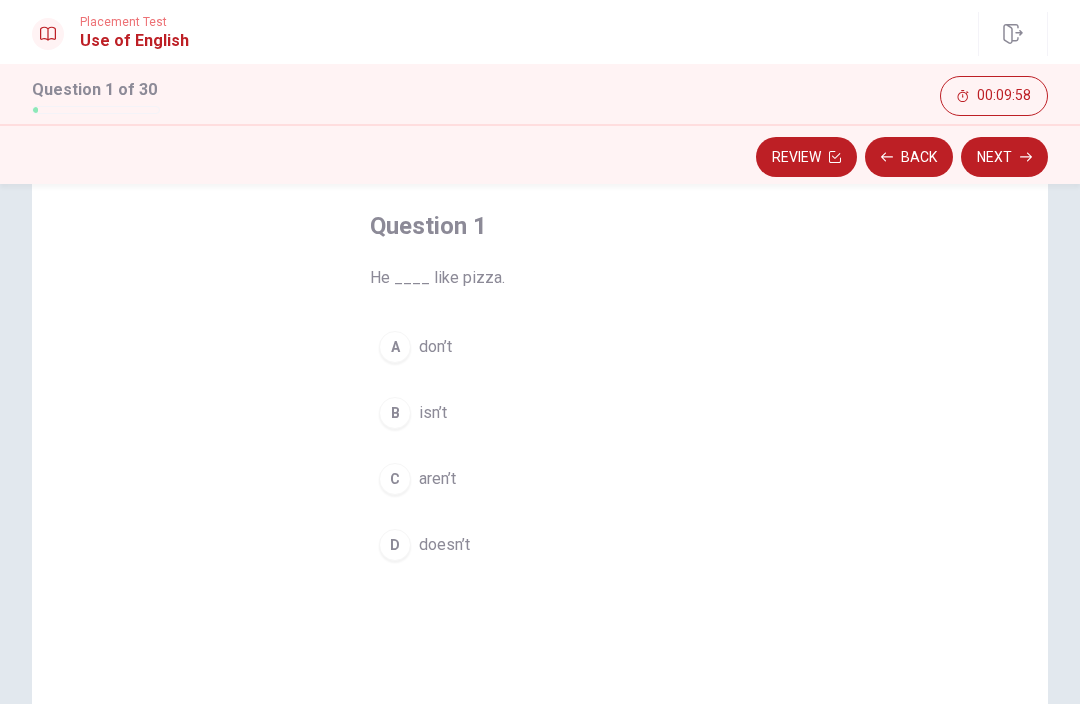 click on "D" at bounding box center (395, 545) 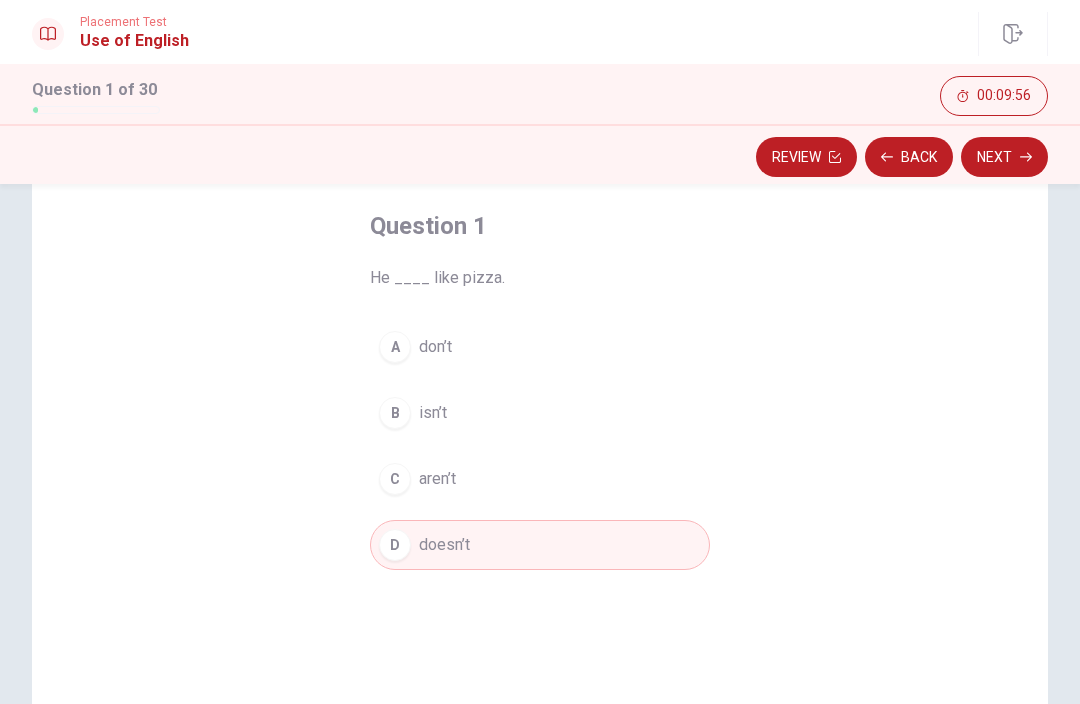 click on "Next" at bounding box center (1004, 157) 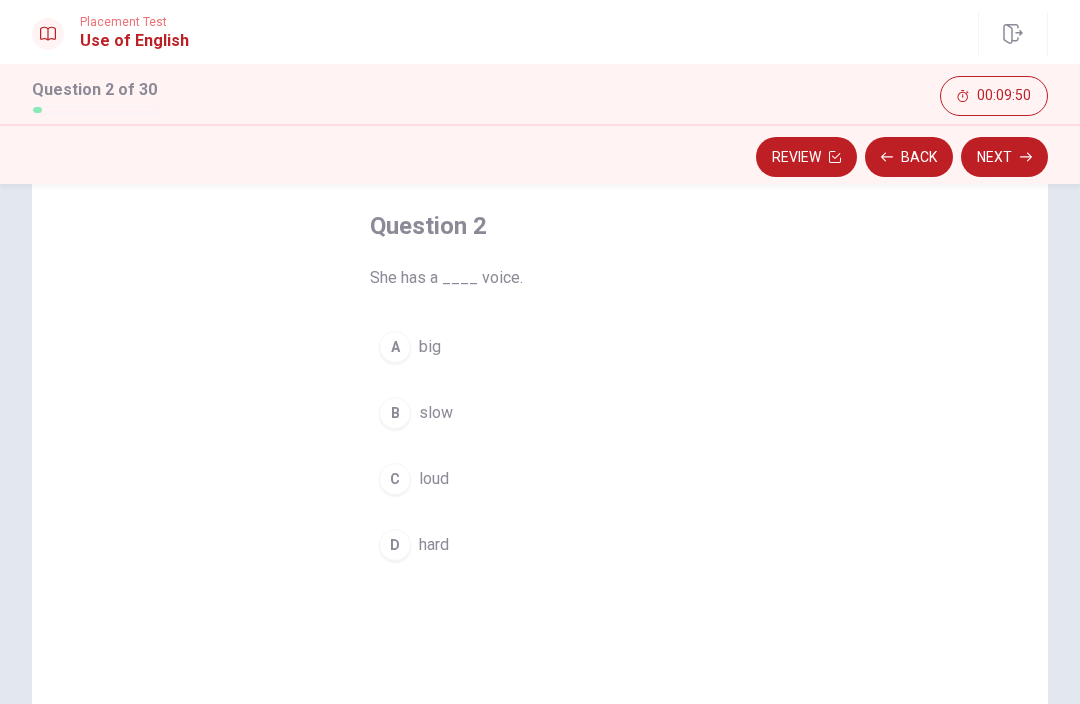 click on "big" at bounding box center (430, 347) 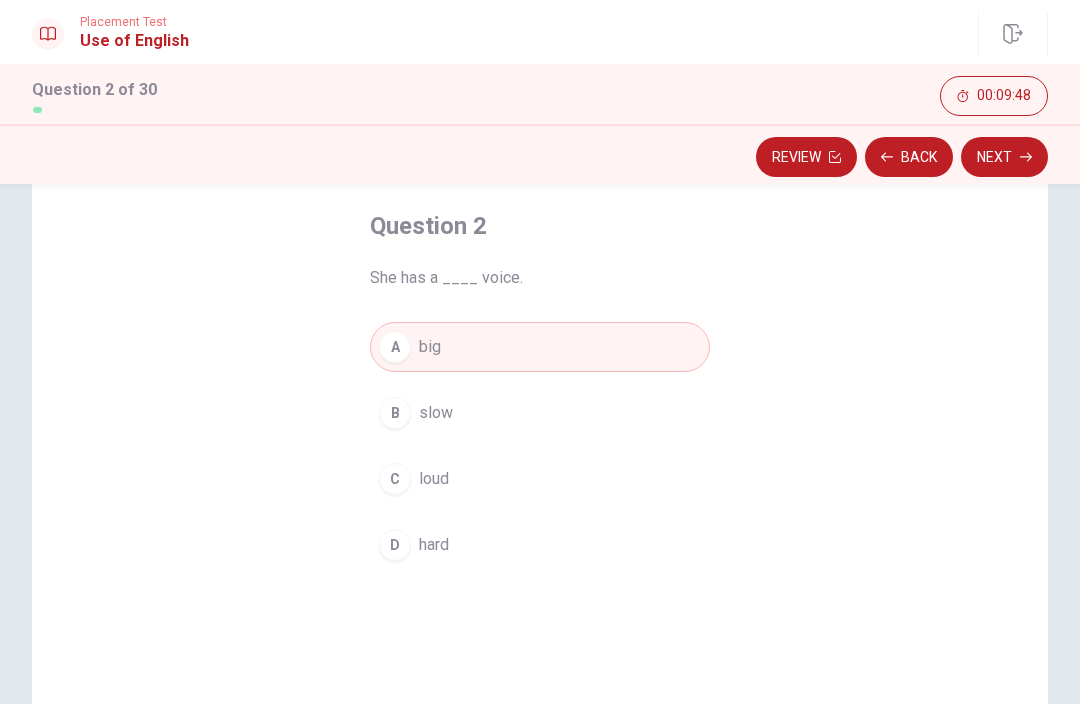 click on "Next" at bounding box center (1004, 157) 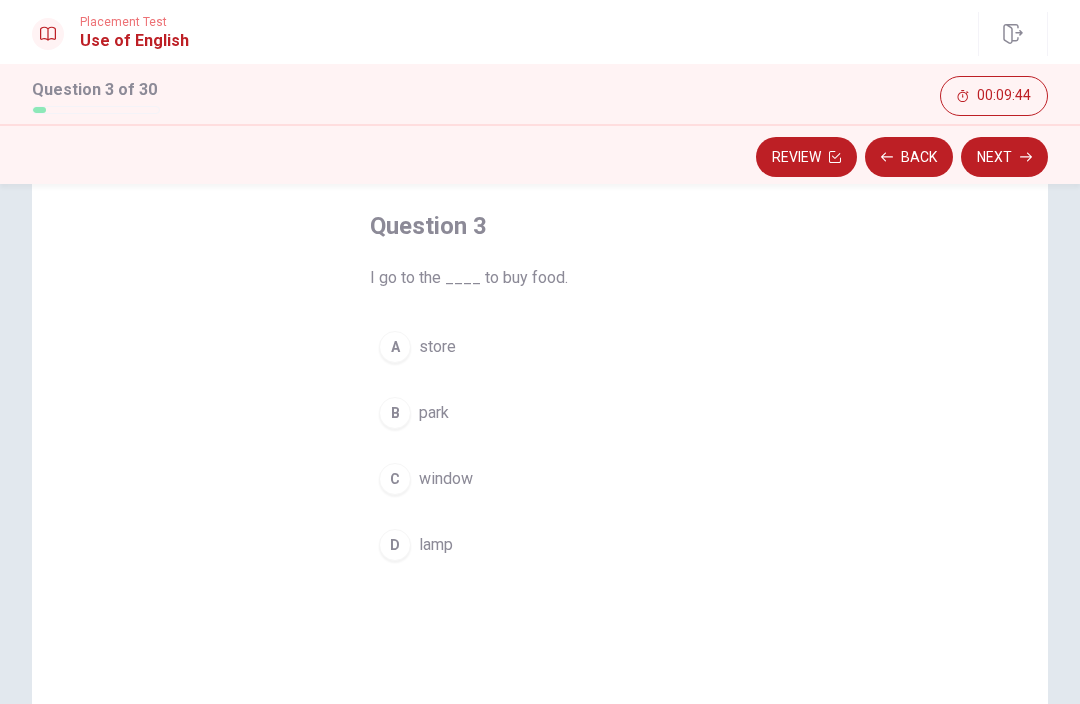 click on "store" at bounding box center (437, 347) 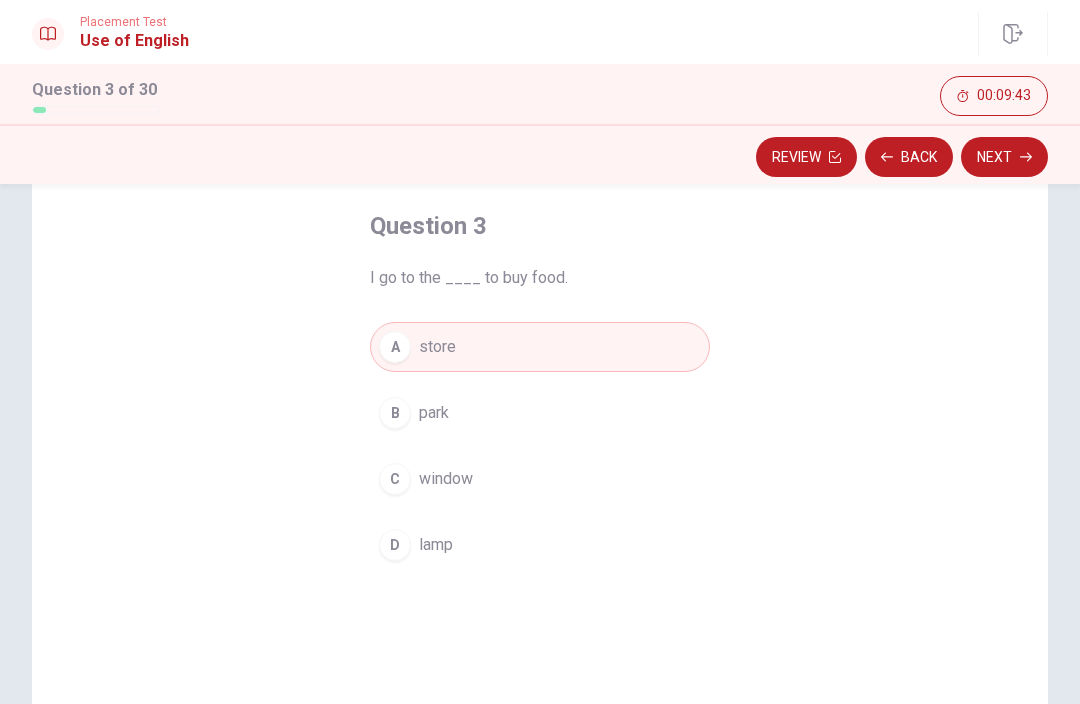 click on "Next" at bounding box center [1004, 157] 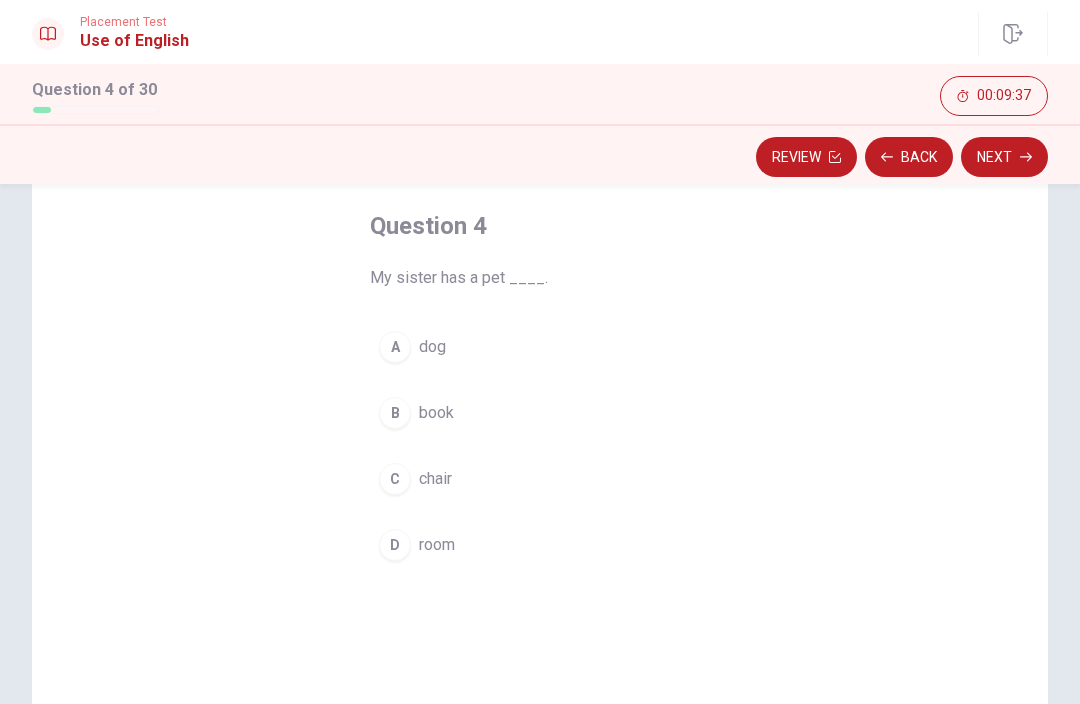 click on "A dog" at bounding box center [540, 347] 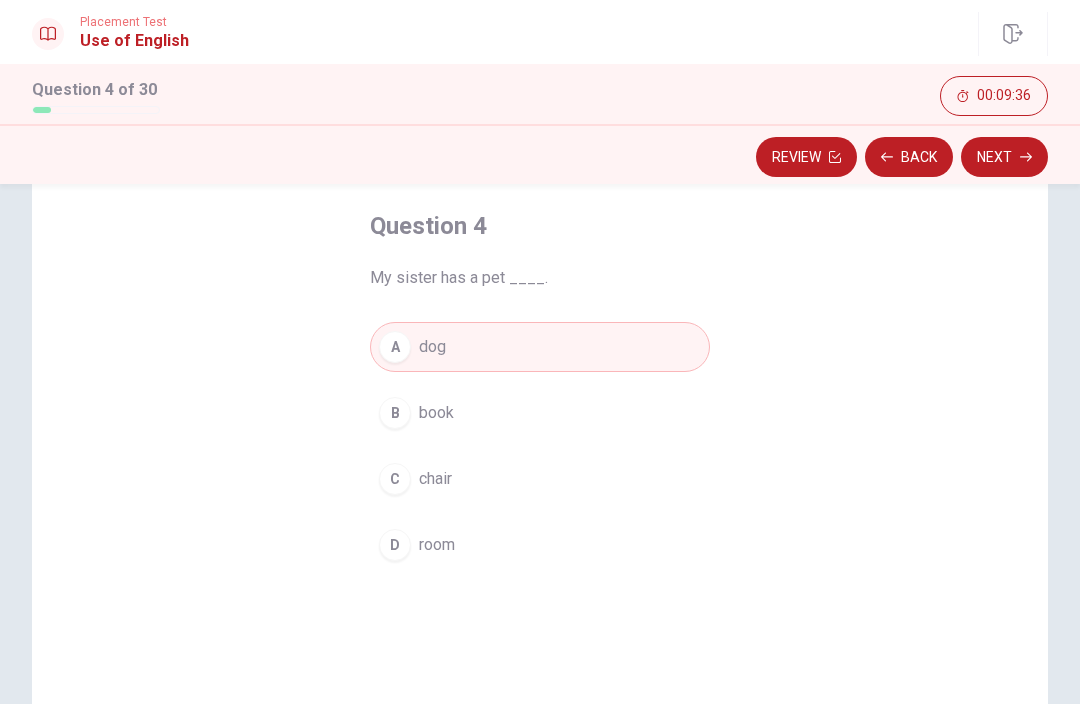 click on "Next" at bounding box center [1004, 157] 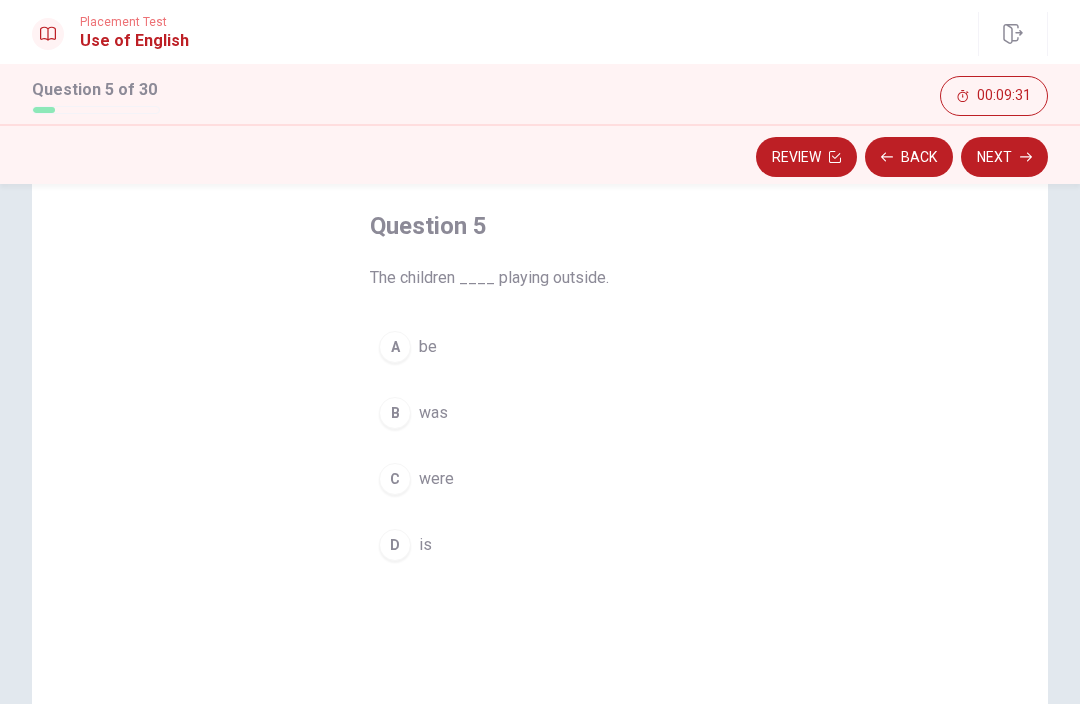 click on "C" at bounding box center [395, 479] 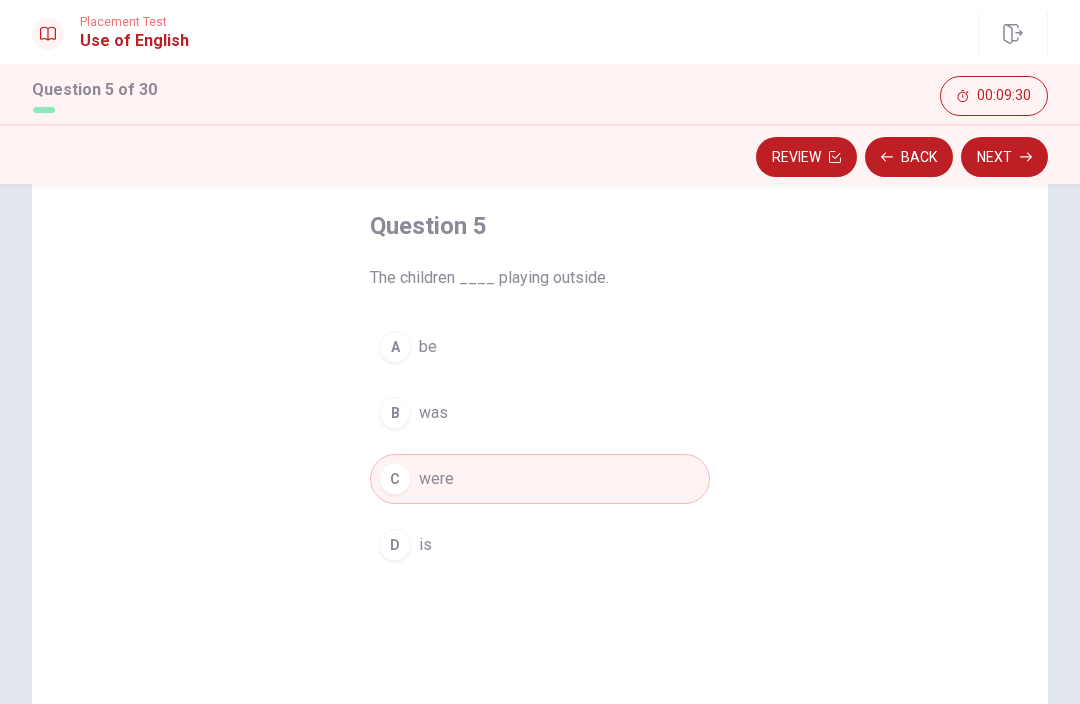 click on "Next" at bounding box center (1004, 157) 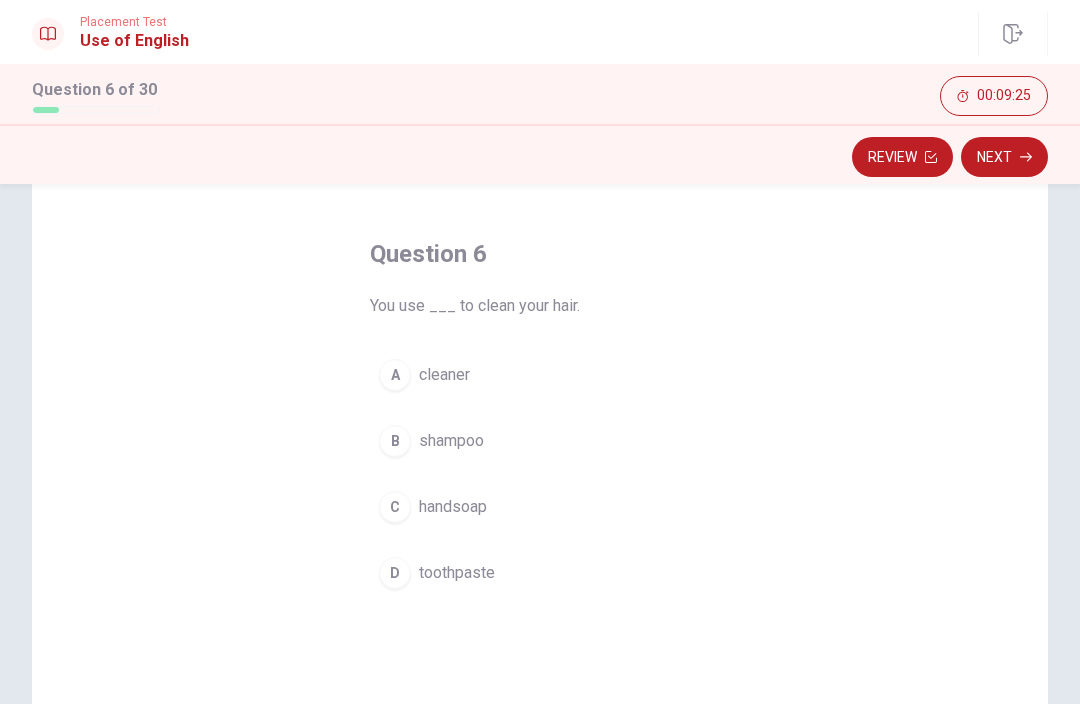 scroll, scrollTop: 70, scrollLeft: 0, axis: vertical 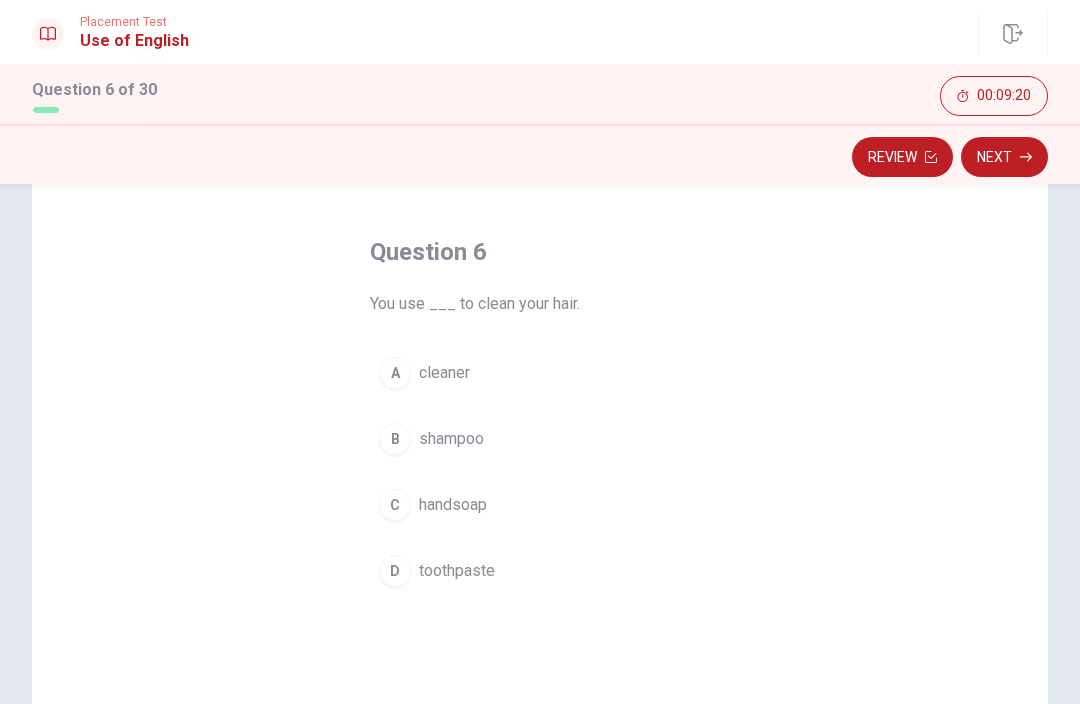 click on "shampoo" at bounding box center (451, 439) 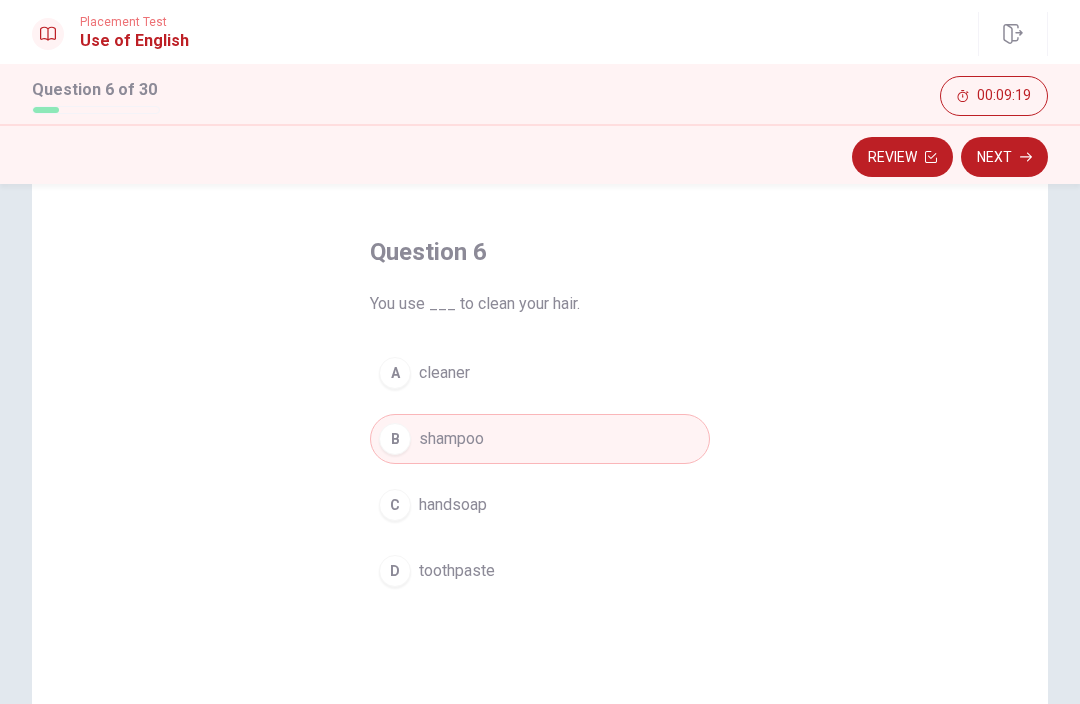 click on "Next" at bounding box center (1004, 157) 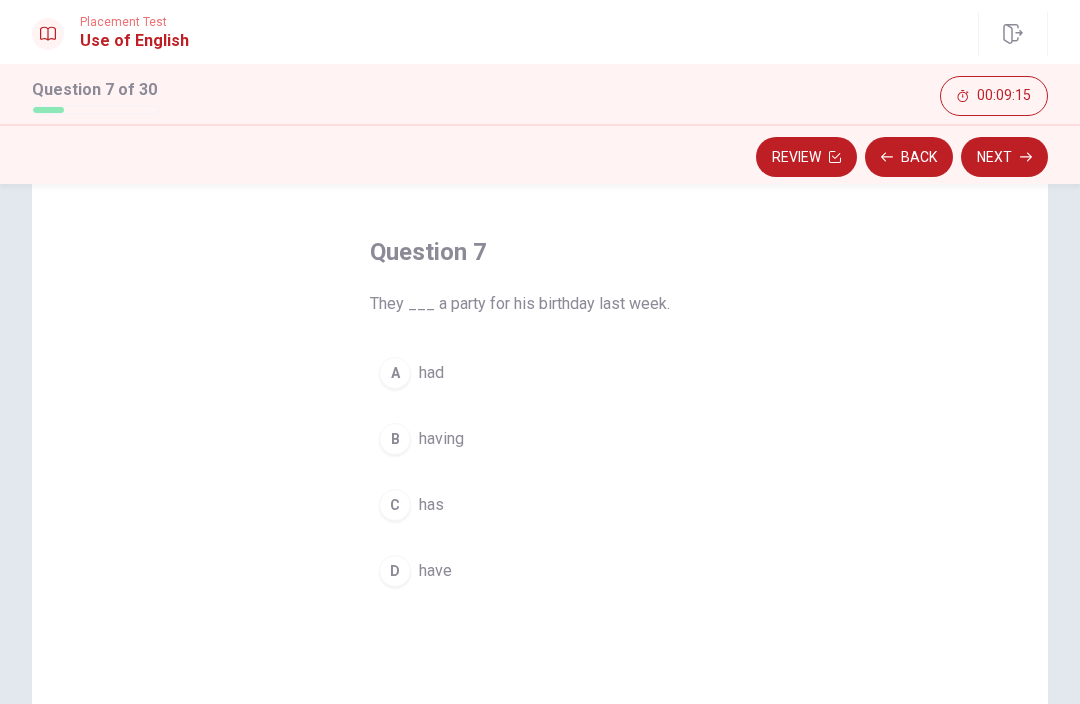 click on "Review" at bounding box center (806, 157) 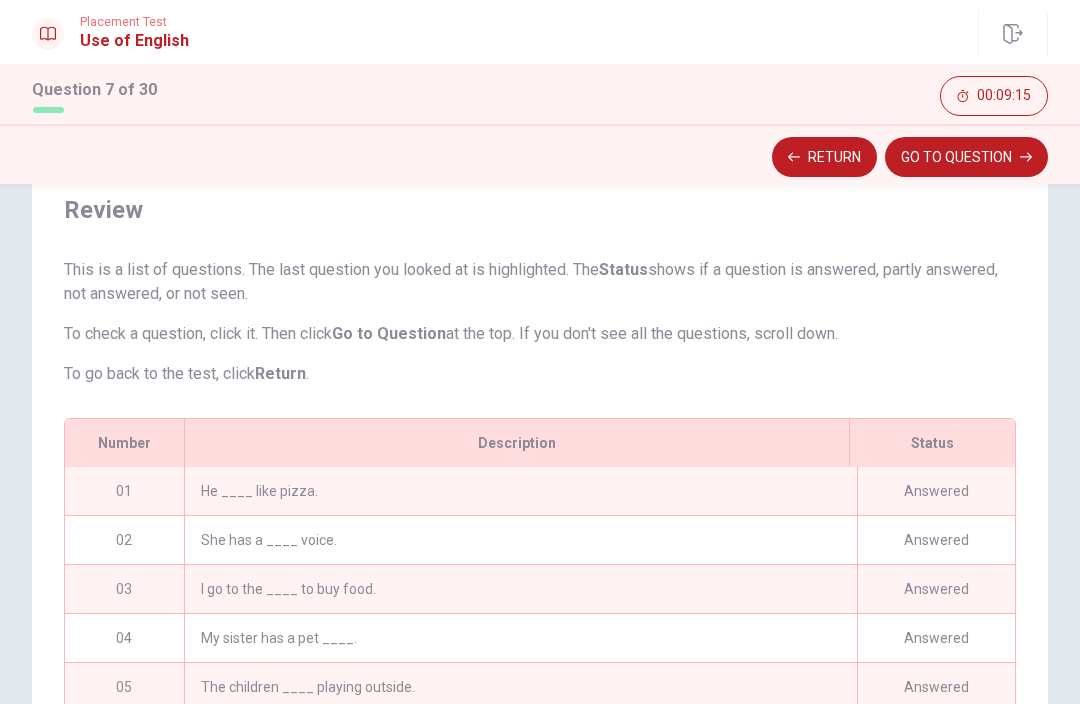 scroll, scrollTop: 14, scrollLeft: 0, axis: vertical 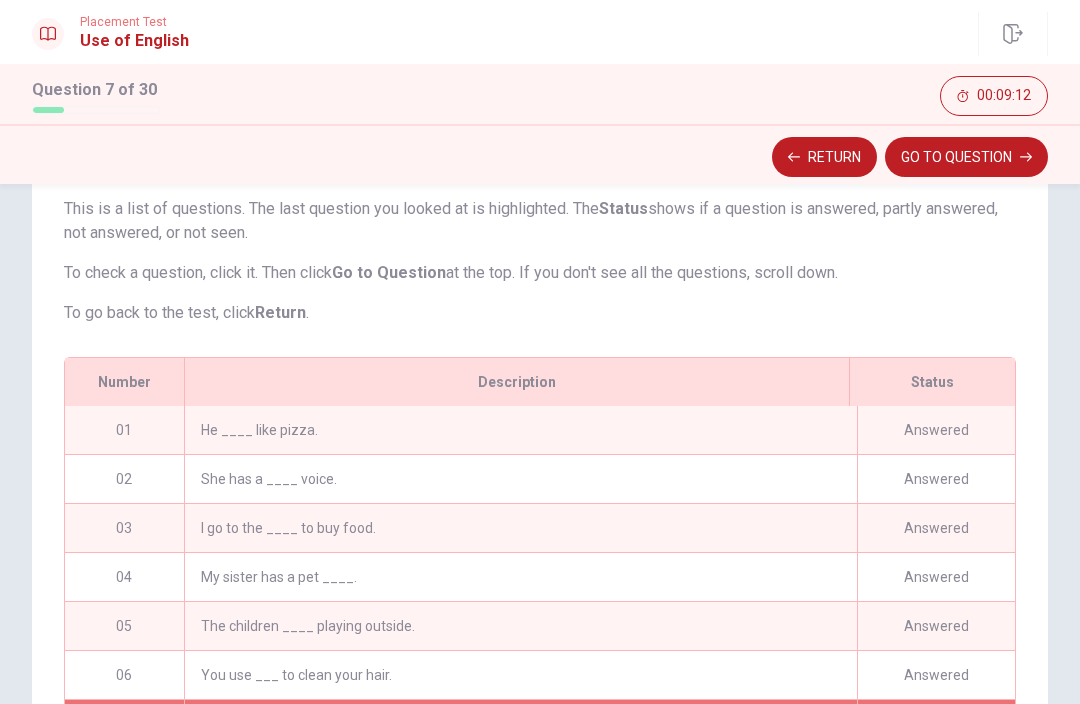 click on "He ____ like pizza." at bounding box center (520, 430) 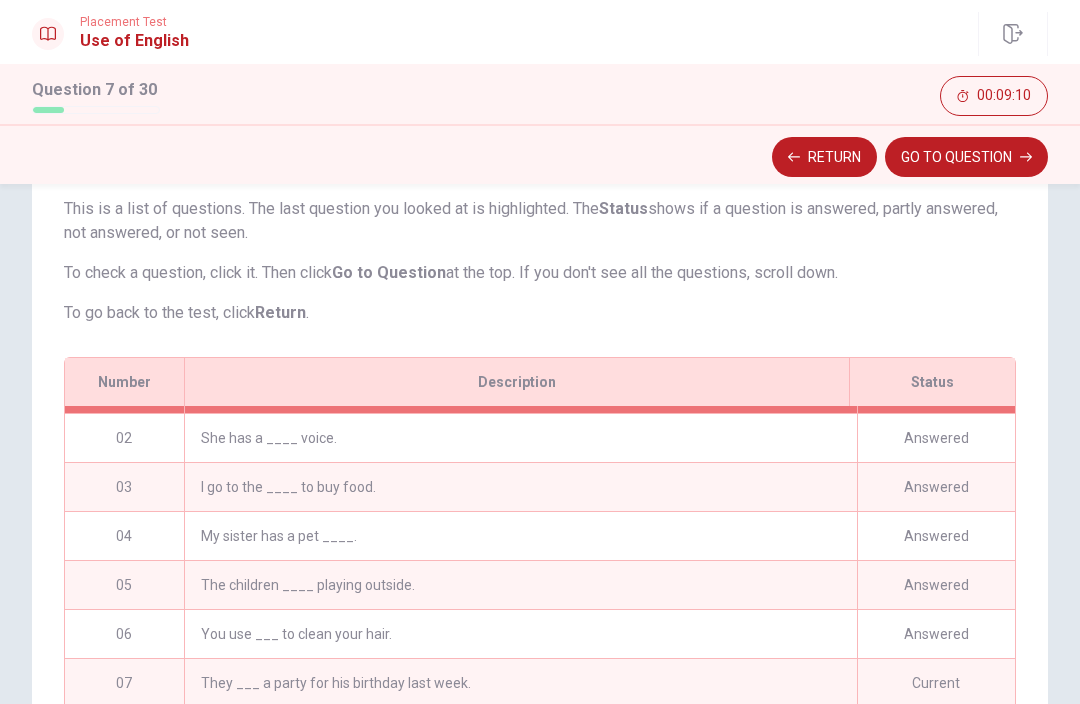 scroll, scrollTop: 44, scrollLeft: 0, axis: vertical 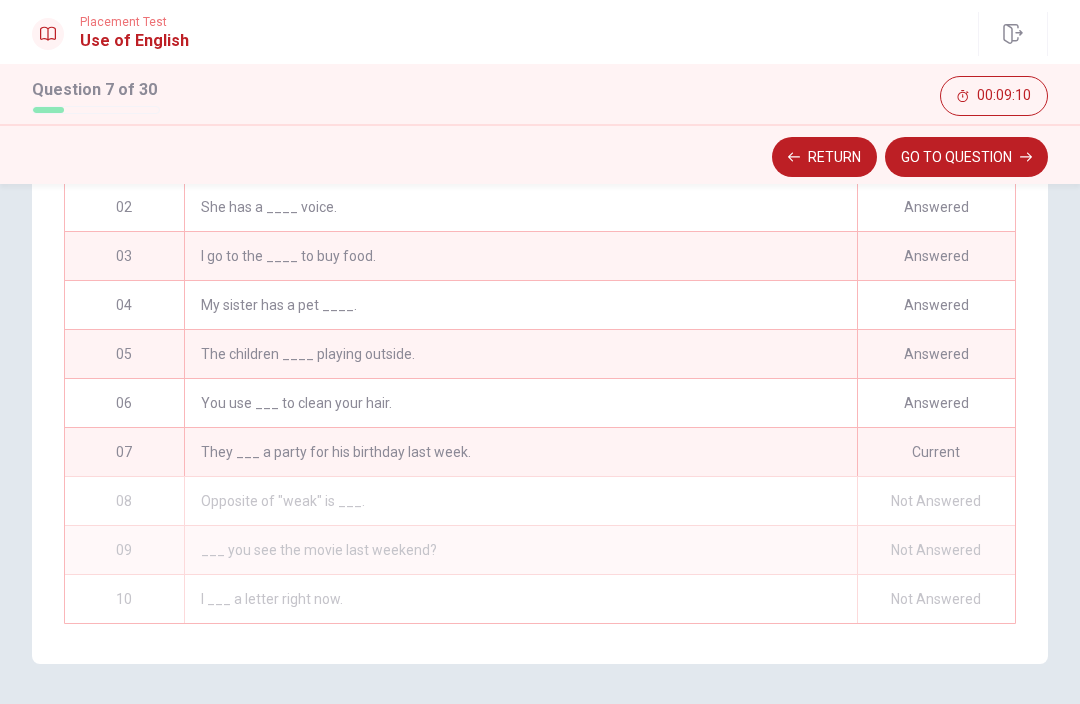 click on "The children ____ playing outside." at bounding box center [520, 354] 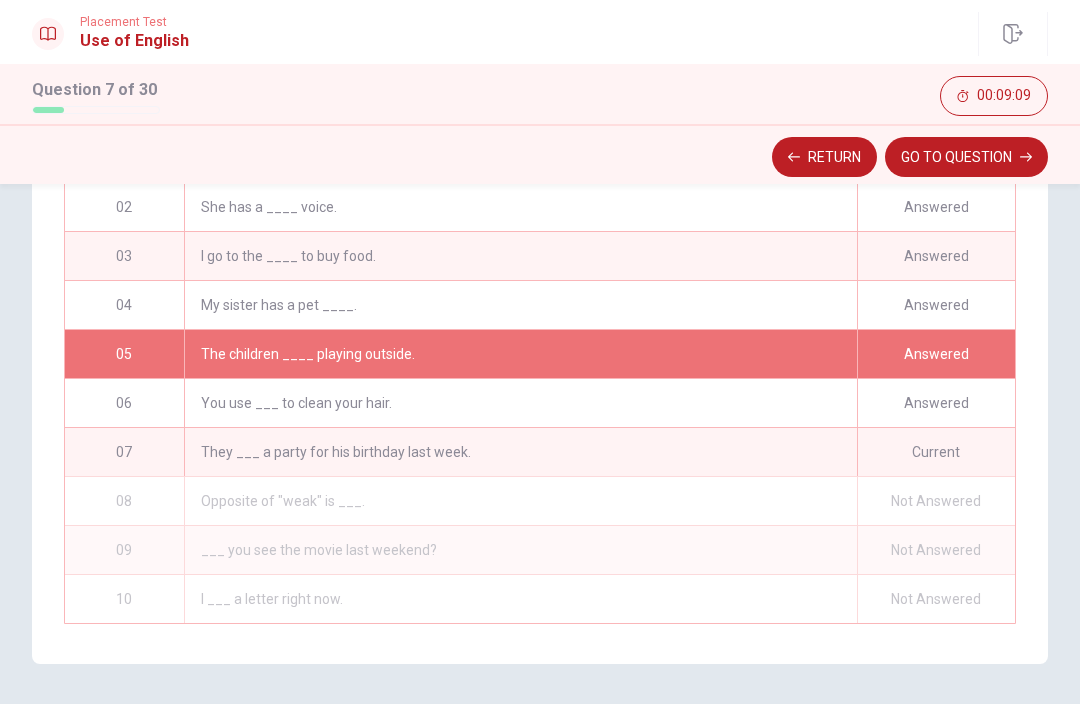 click on "They ___ a party for his birthday last week." at bounding box center (520, 452) 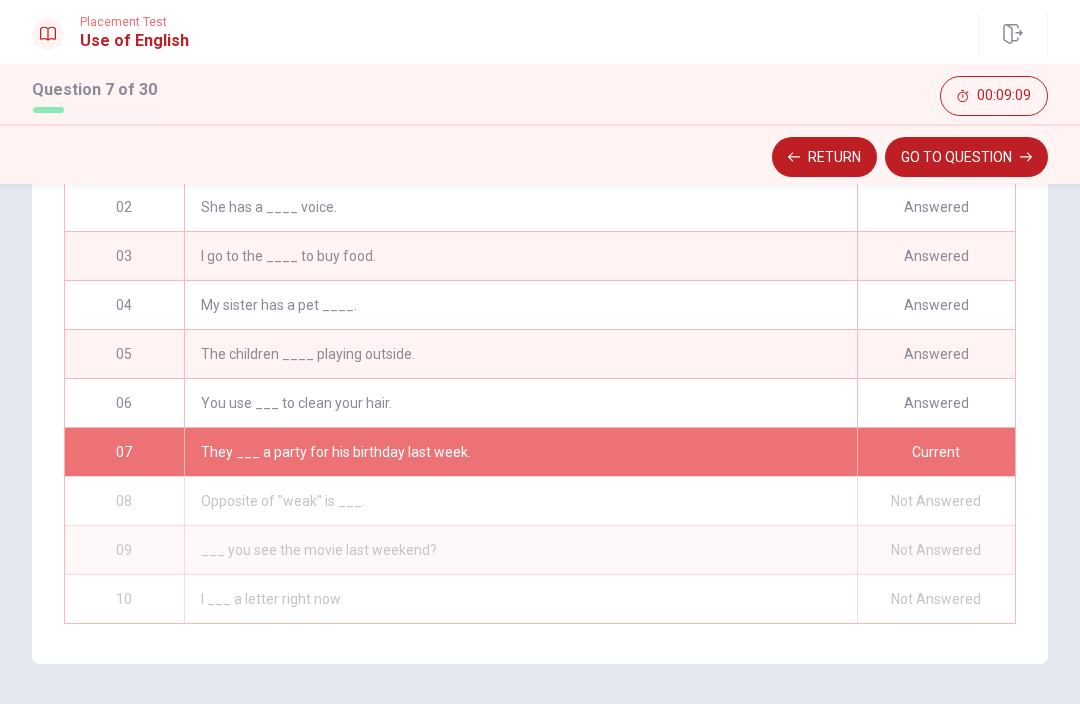 click on "They ___ a party for his birthday last week." at bounding box center (520, 452) 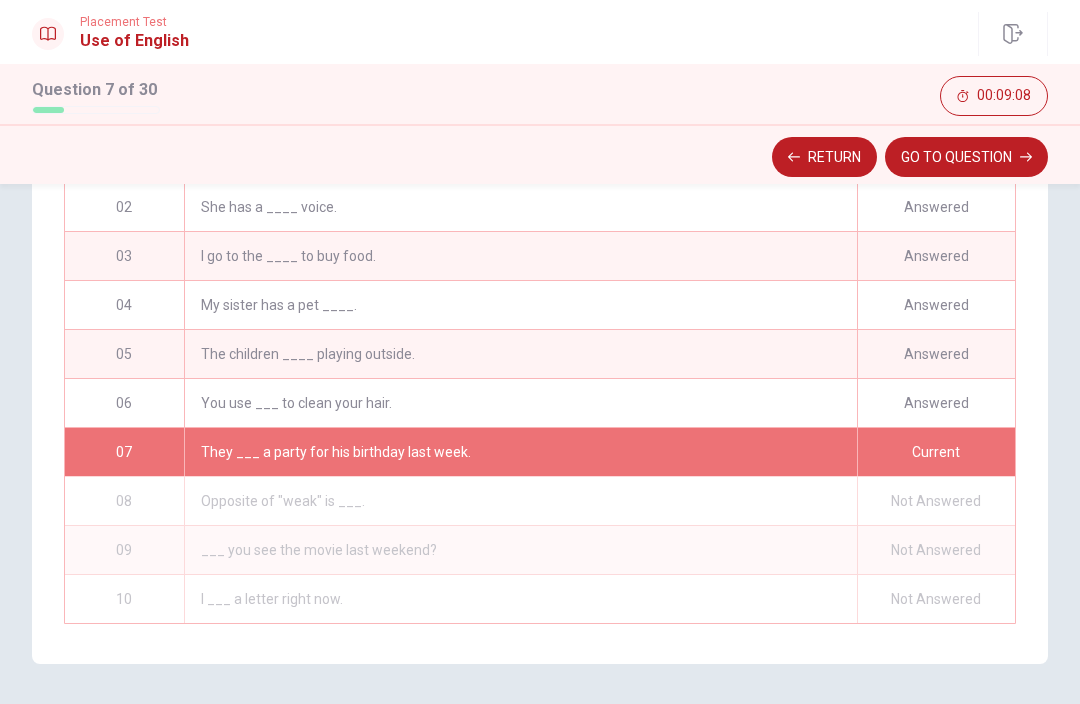click on "They ___ a party for his birthday last week." at bounding box center (520, 452) 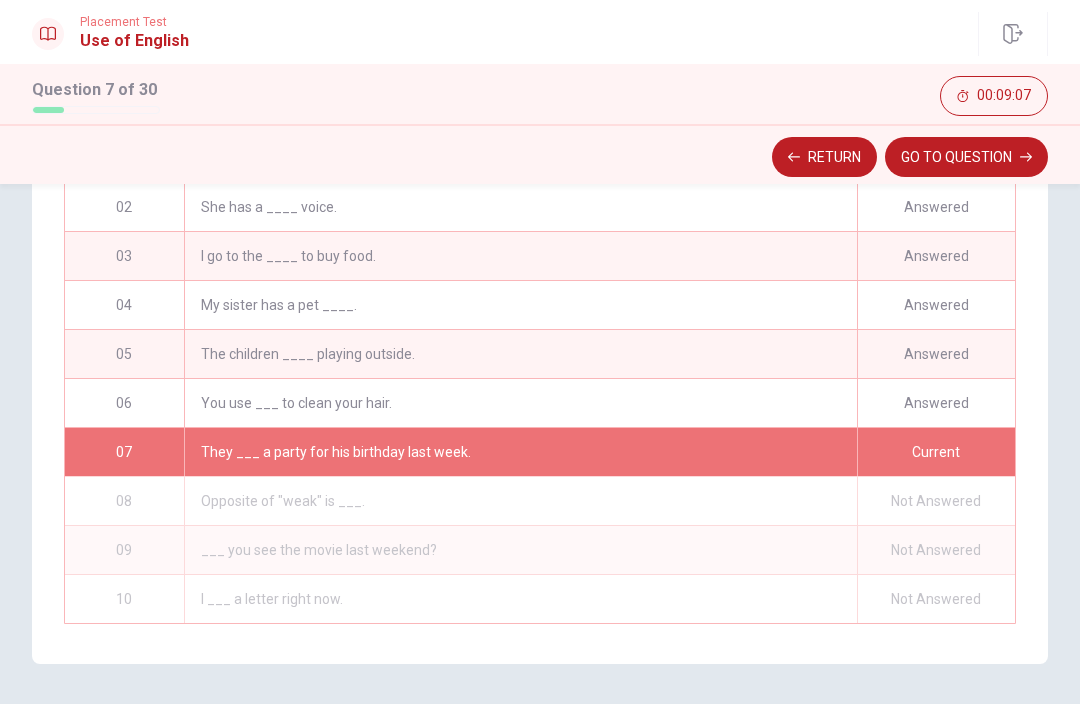 click on "GO TO QUESTION" at bounding box center (966, 157) 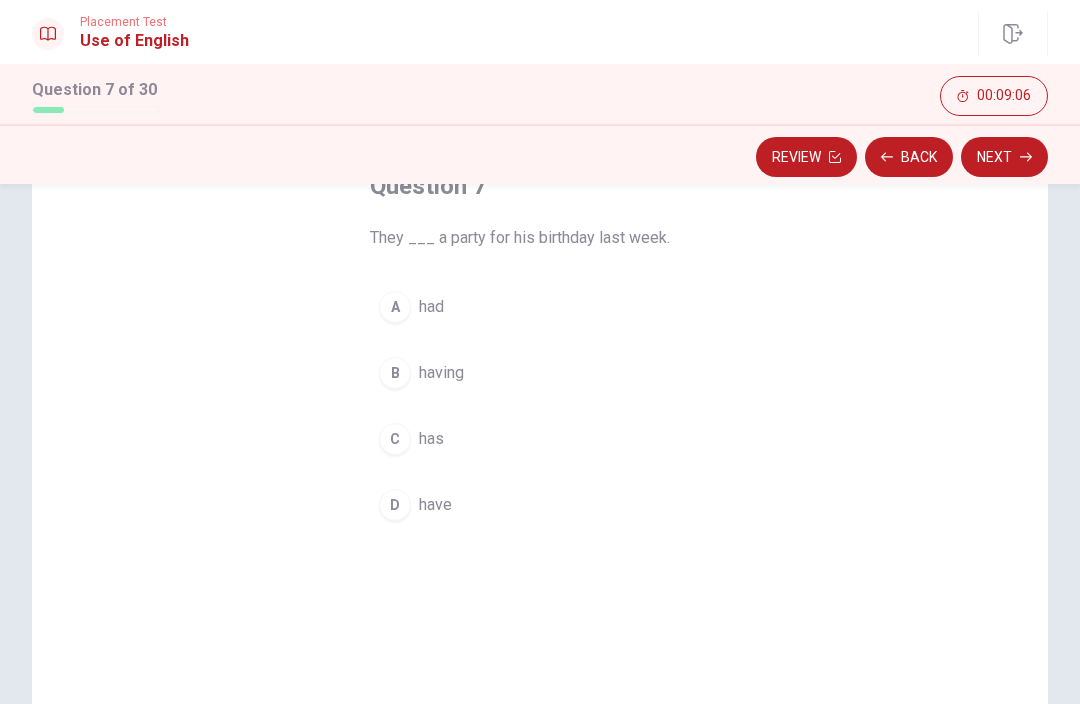 scroll, scrollTop: 70, scrollLeft: 0, axis: vertical 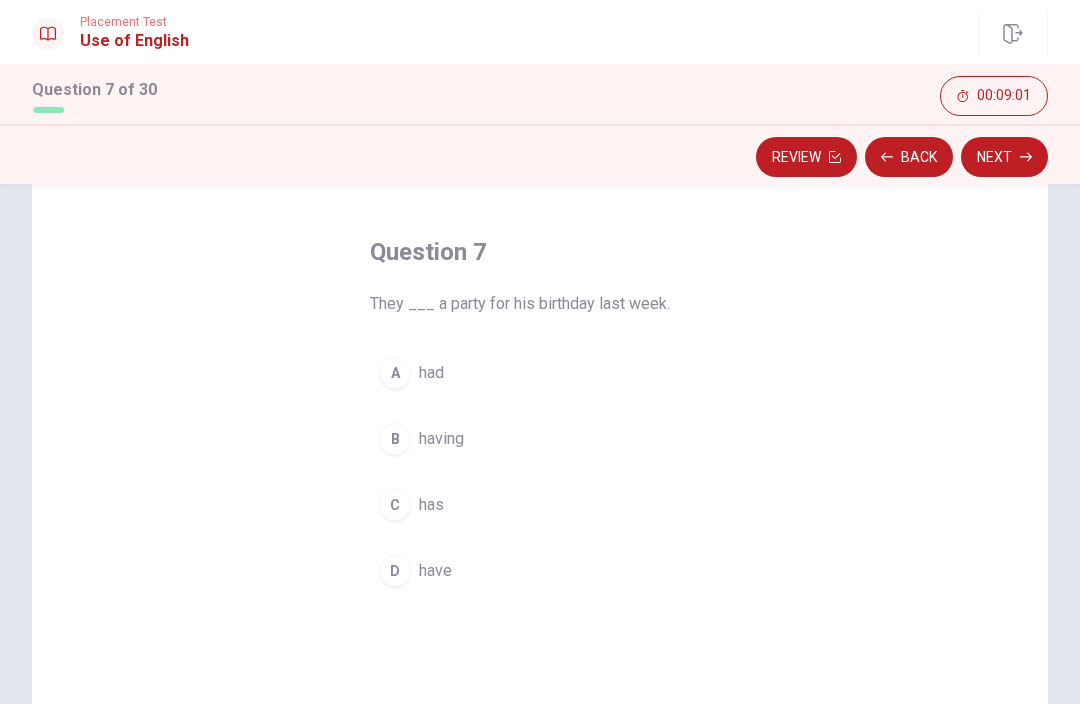 click on "had" at bounding box center (431, 373) 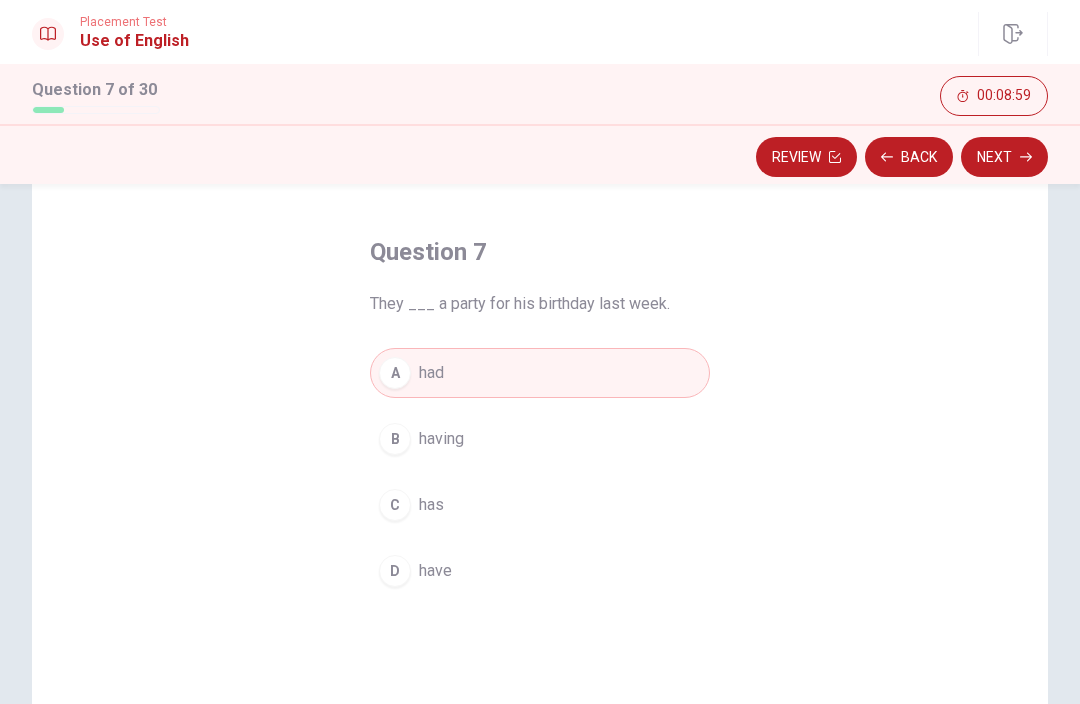 click on "Next" at bounding box center [1004, 157] 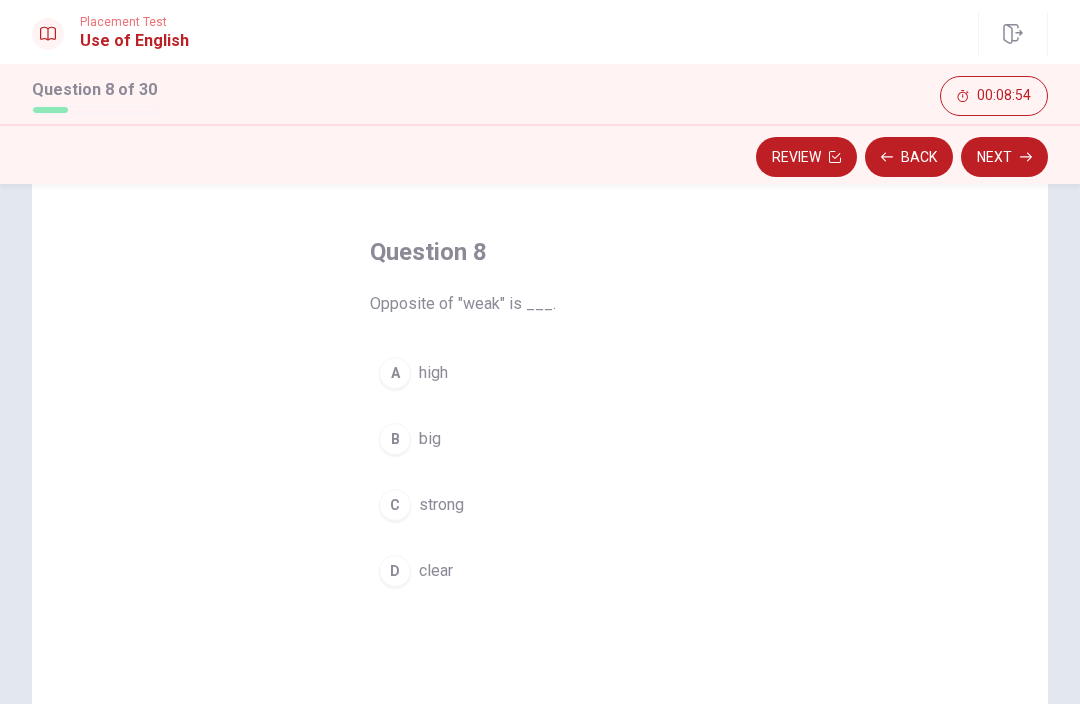 click on "C" at bounding box center (395, 505) 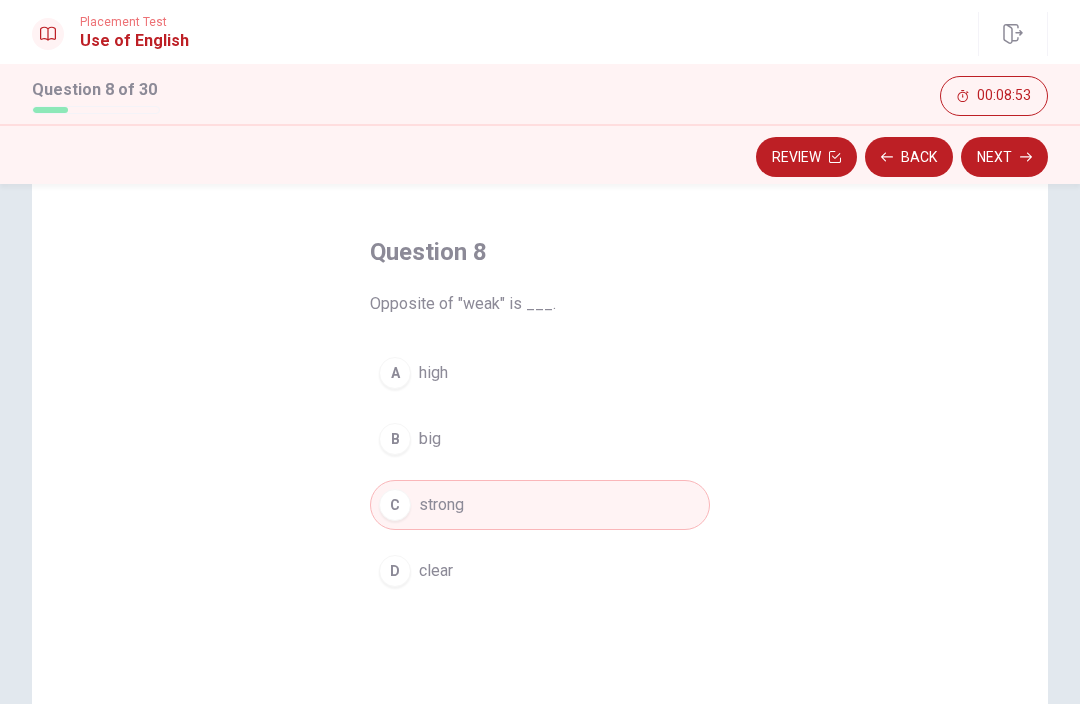 click 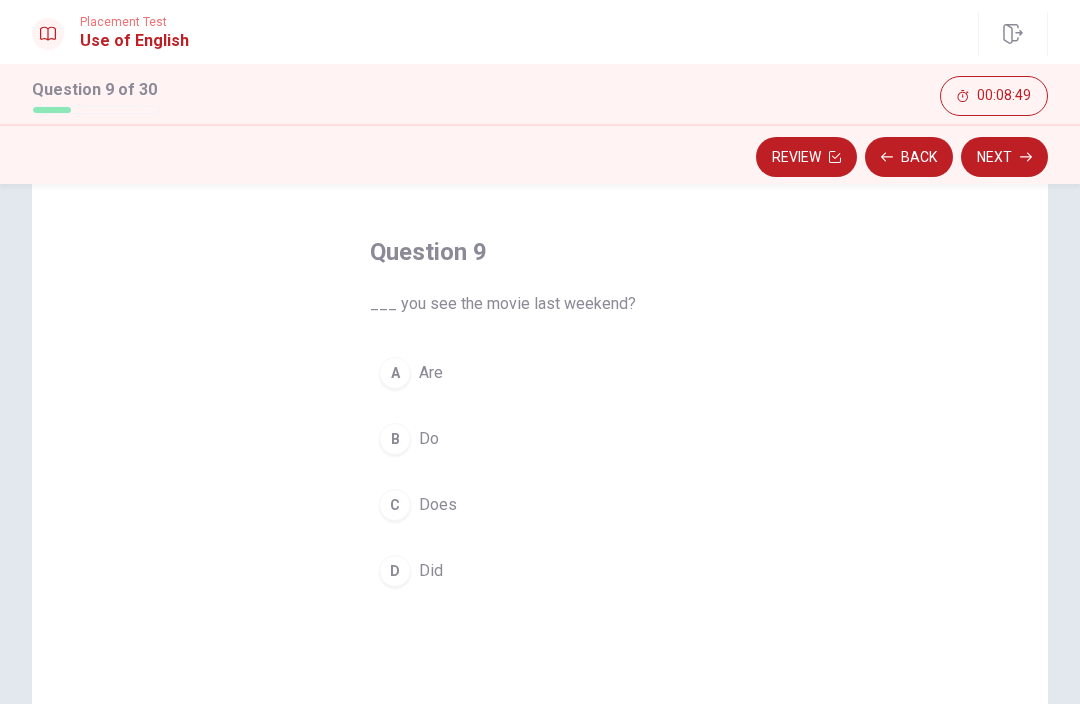 click on "D Did" at bounding box center (540, 571) 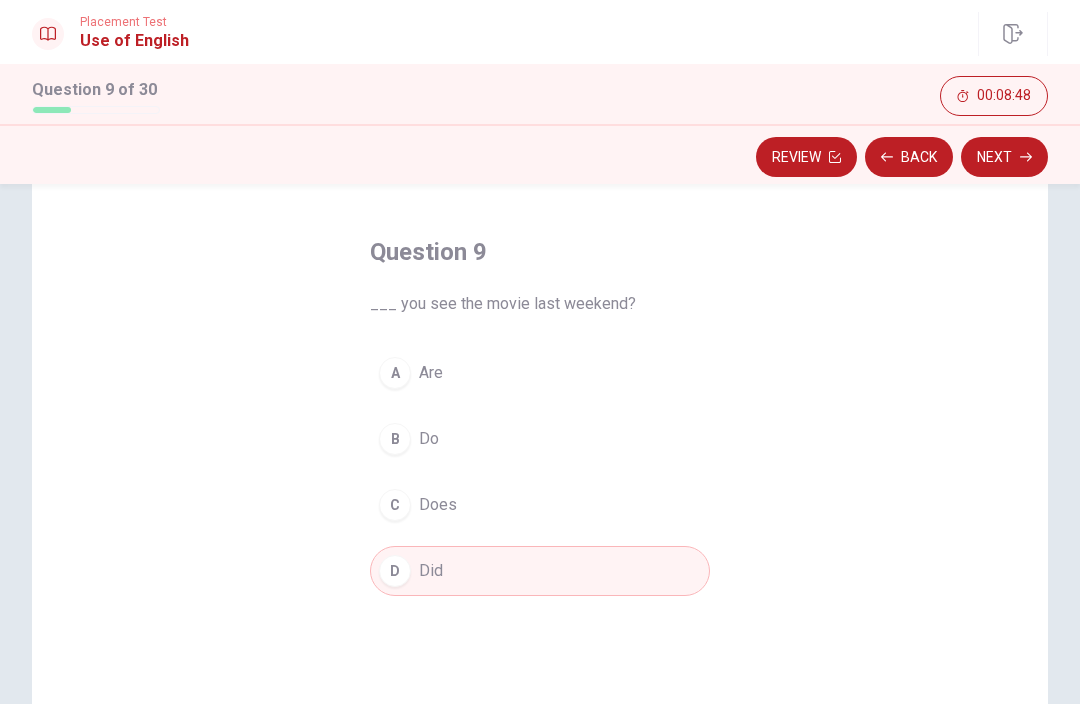 click on "Next" at bounding box center (1004, 157) 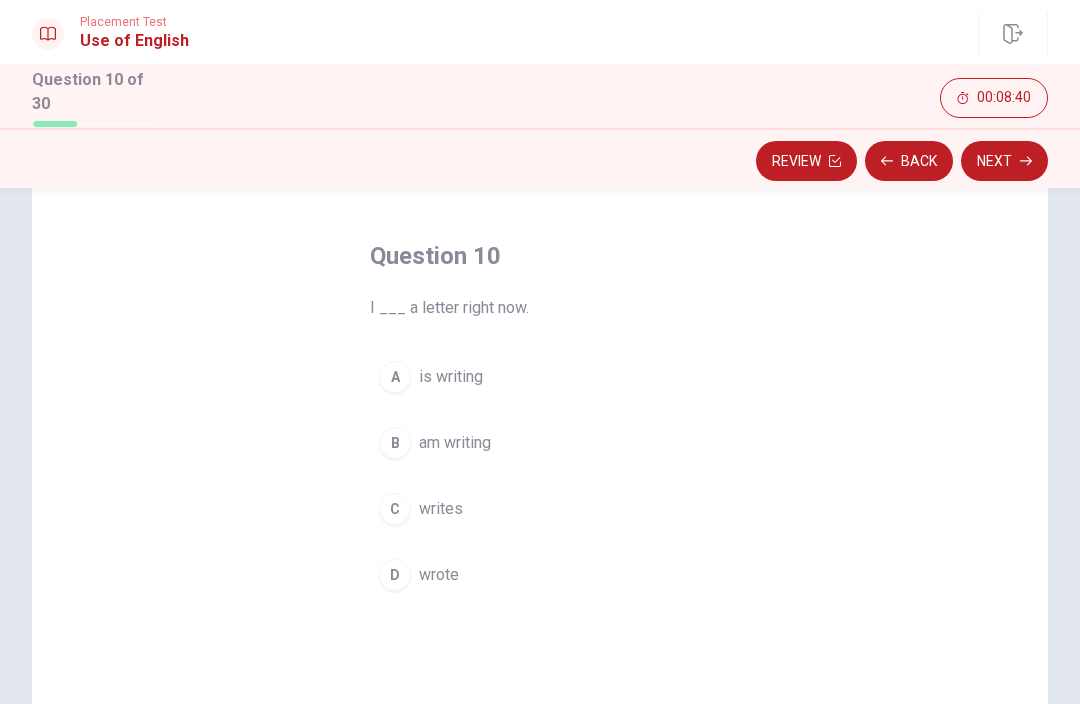 click on "B am writing" at bounding box center [540, 443] 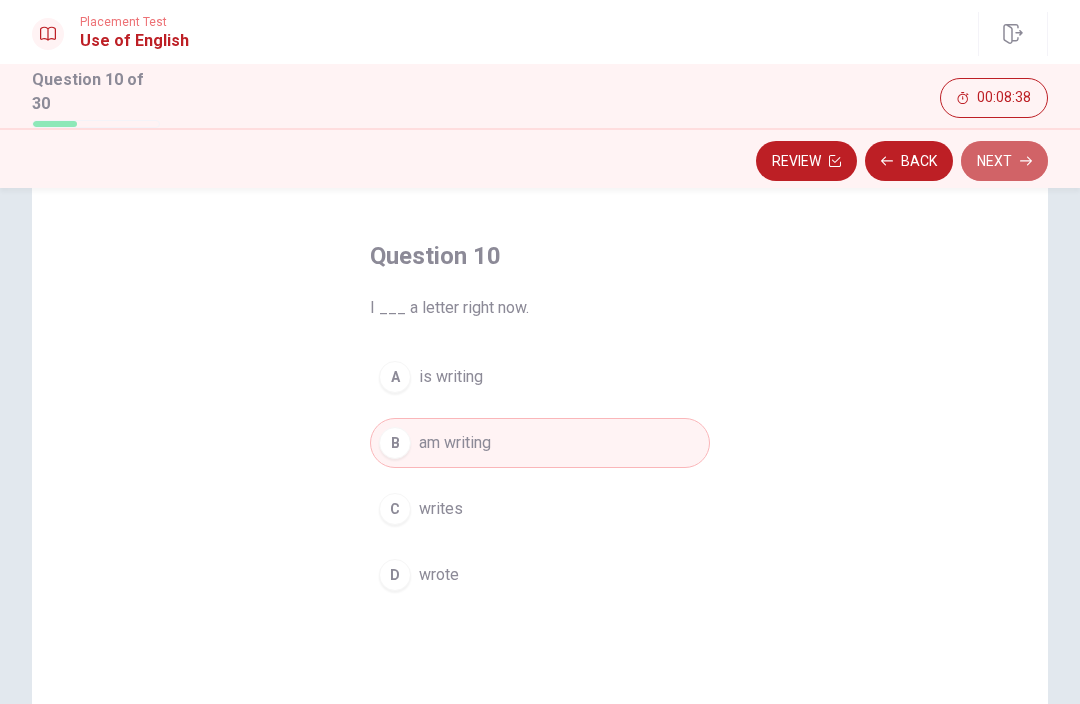 click on "Next" at bounding box center (1004, 161) 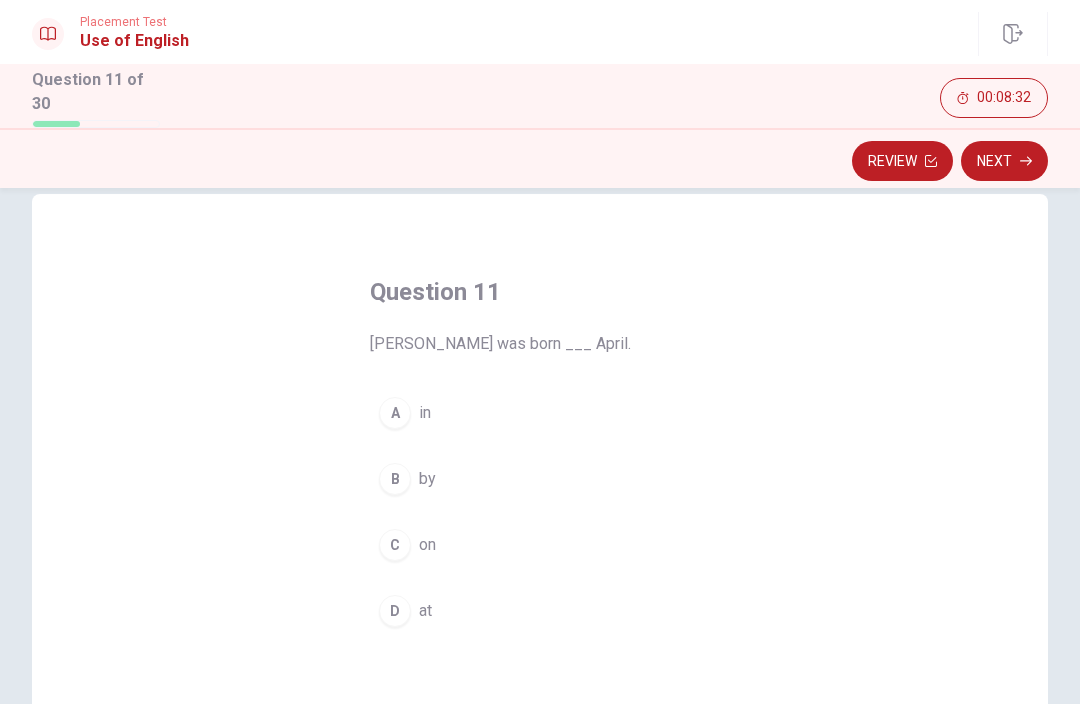 scroll, scrollTop: 37, scrollLeft: 0, axis: vertical 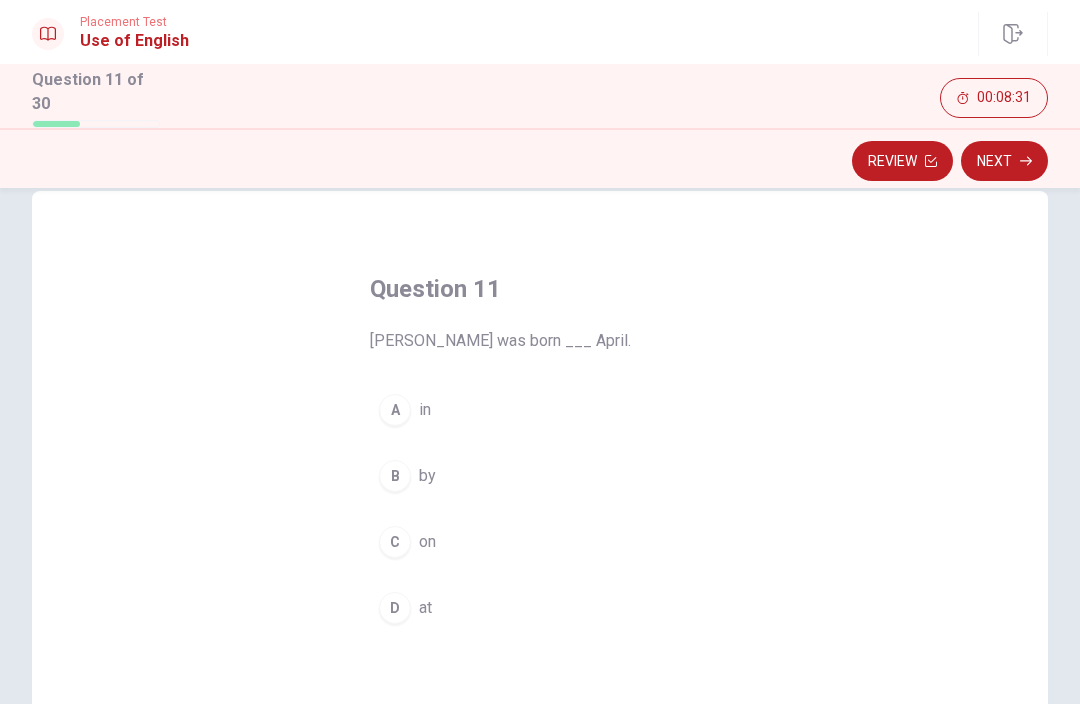 click on "A" at bounding box center [395, 410] 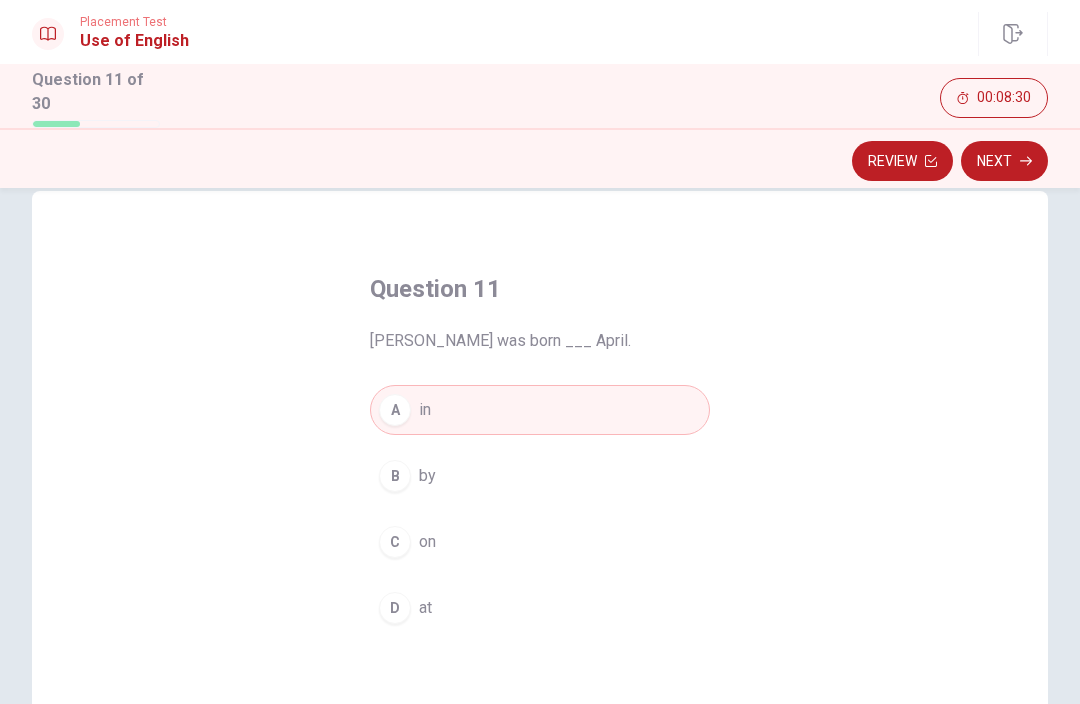click on "Next" at bounding box center (1004, 161) 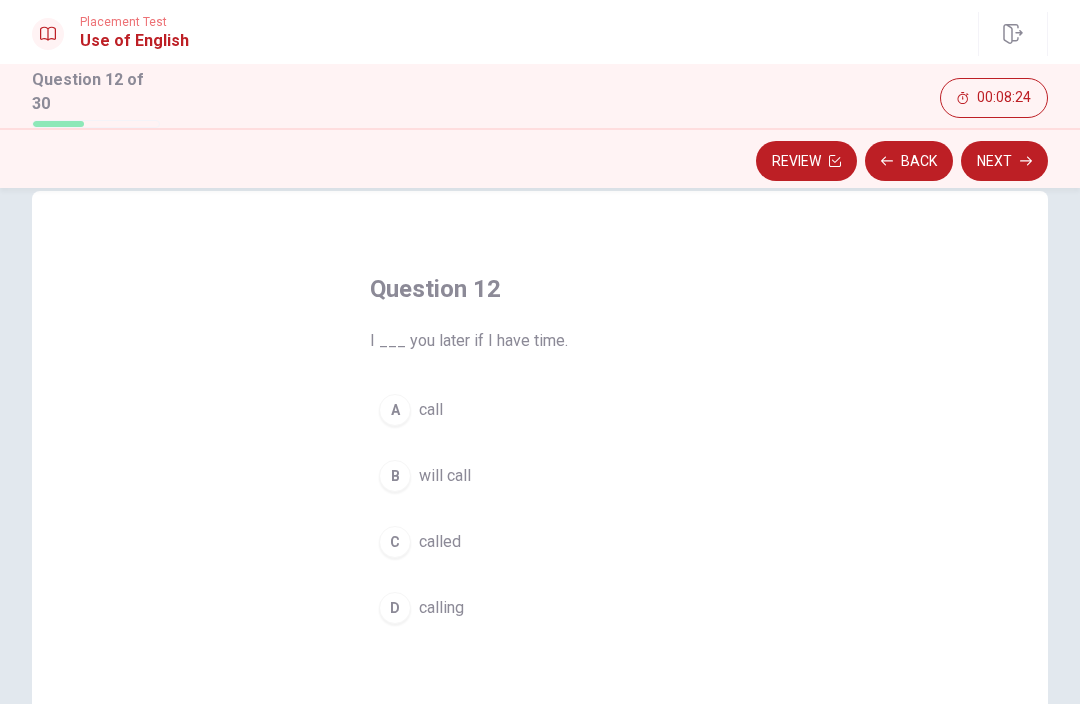 click on "B will call" at bounding box center [540, 476] 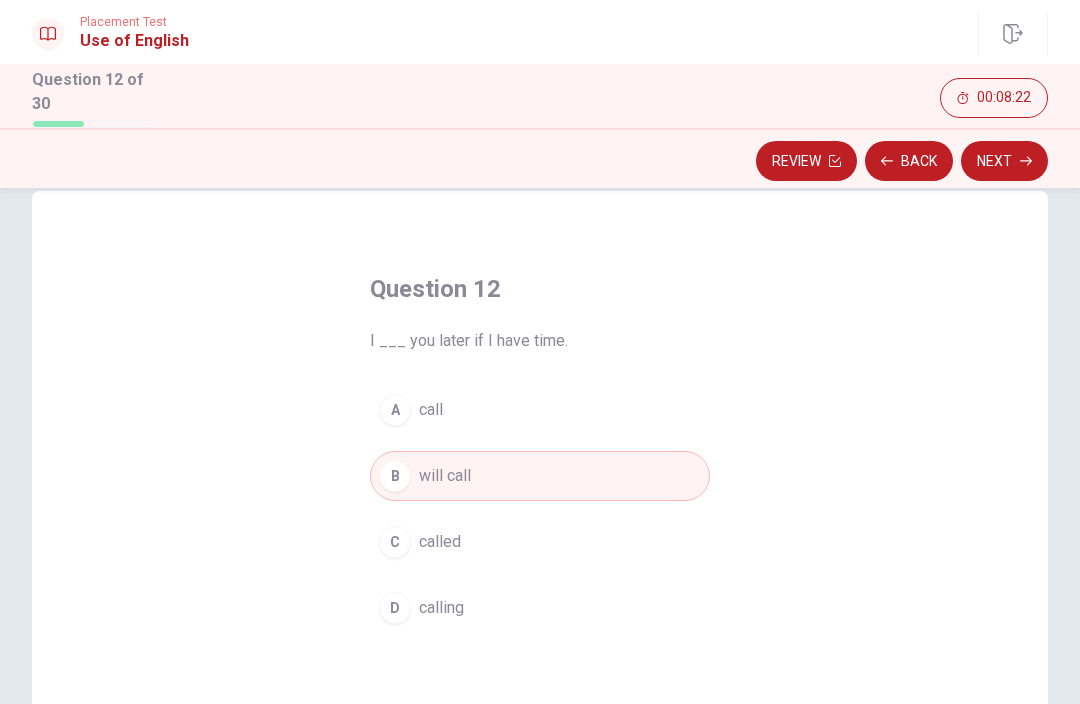 click on "Next" at bounding box center (1004, 161) 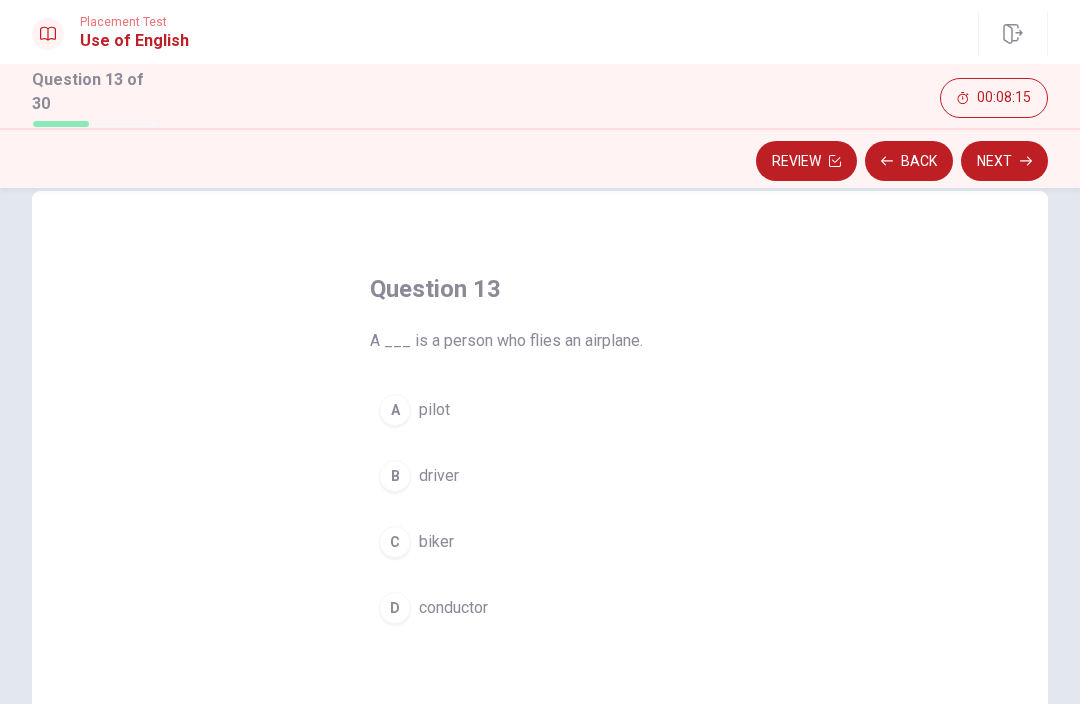 click on "pilot" at bounding box center [434, 410] 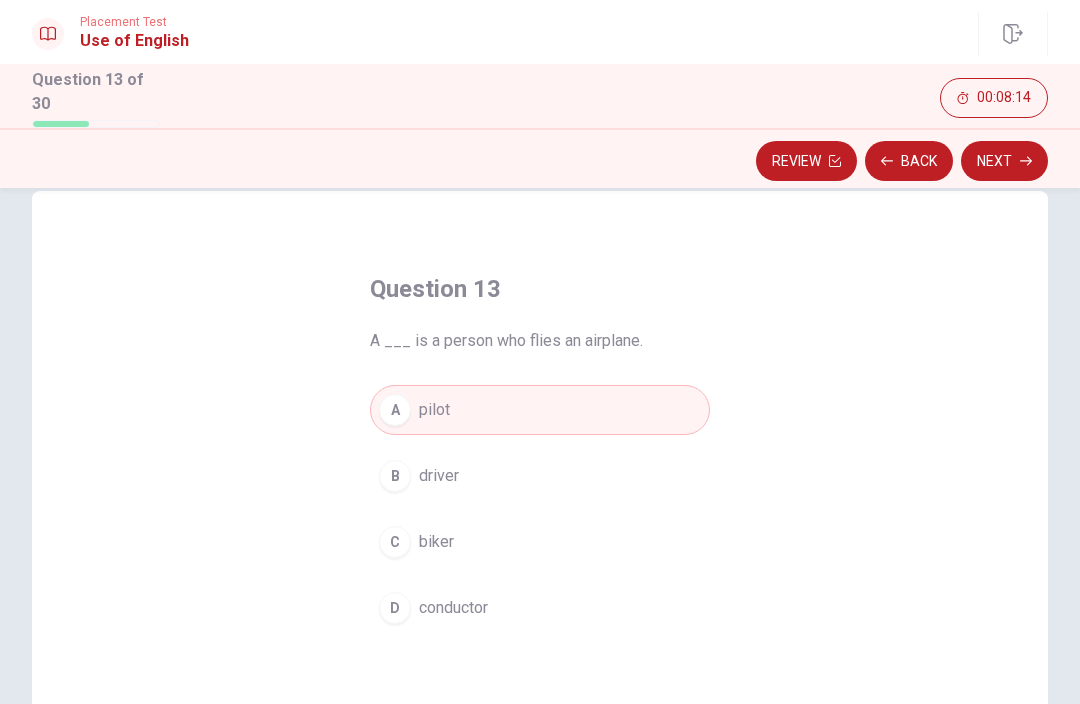 click on "Next" at bounding box center (1004, 161) 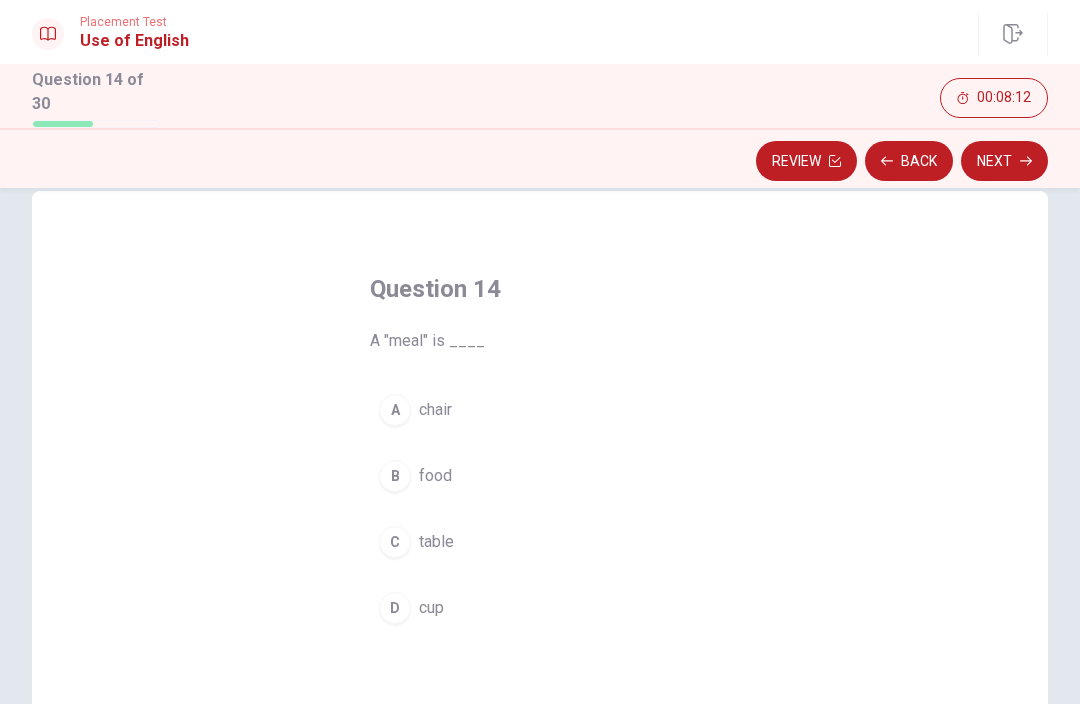 click on "B food" at bounding box center [540, 476] 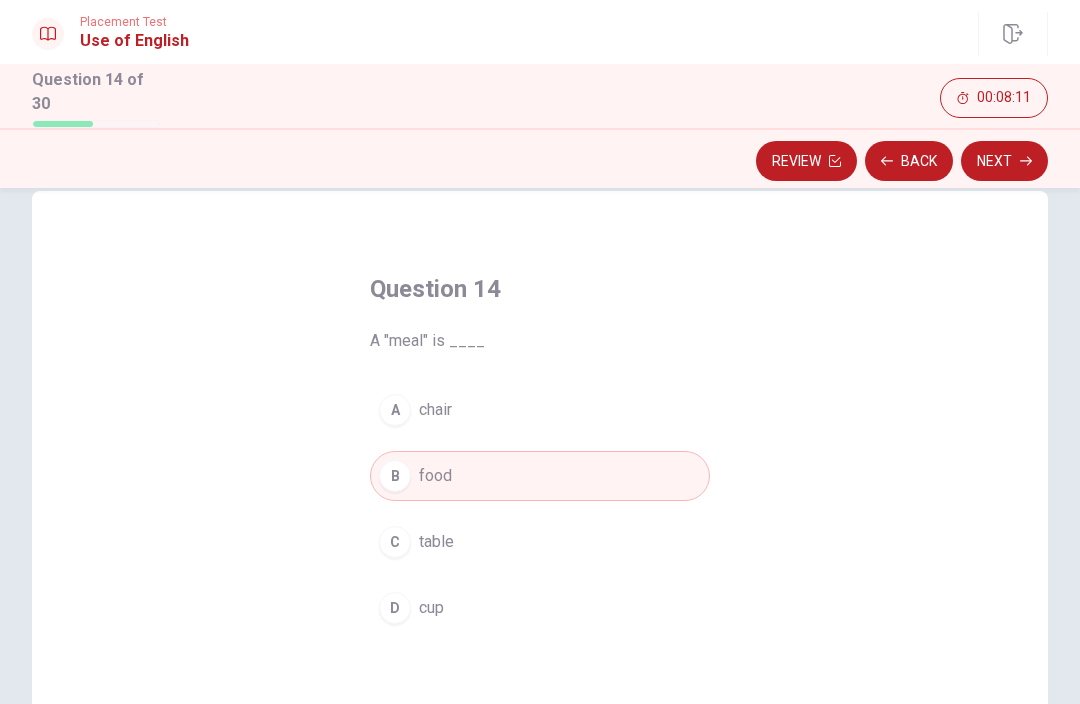 click on "Next" at bounding box center [1004, 161] 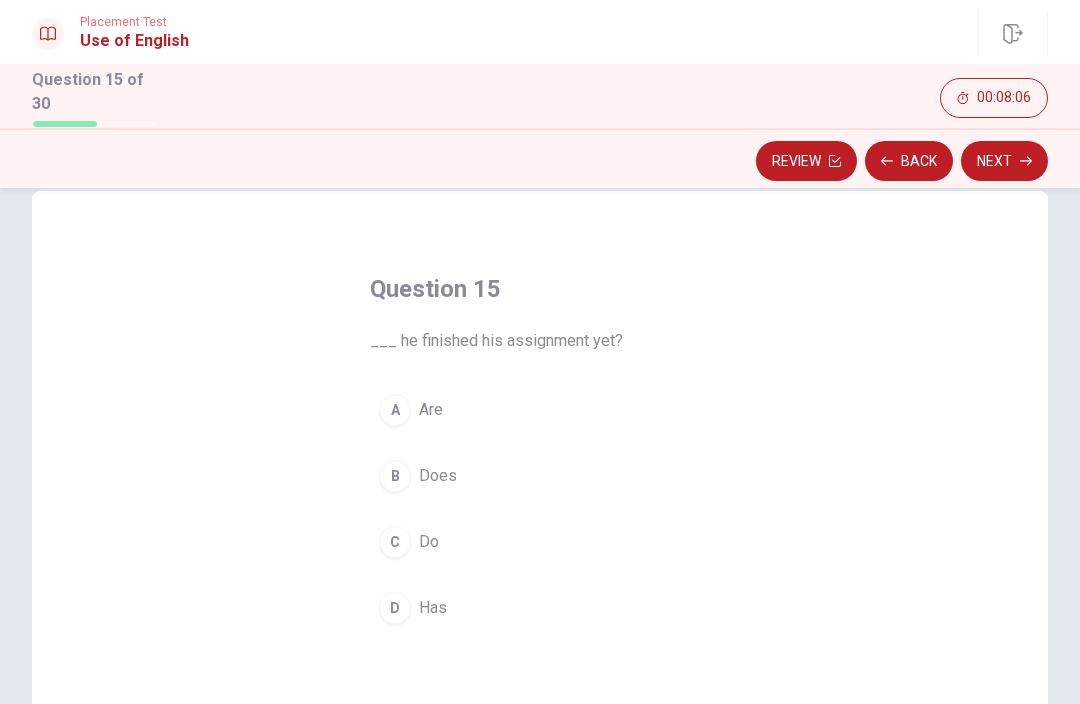 click on "D Has" at bounding box center [540, 608] 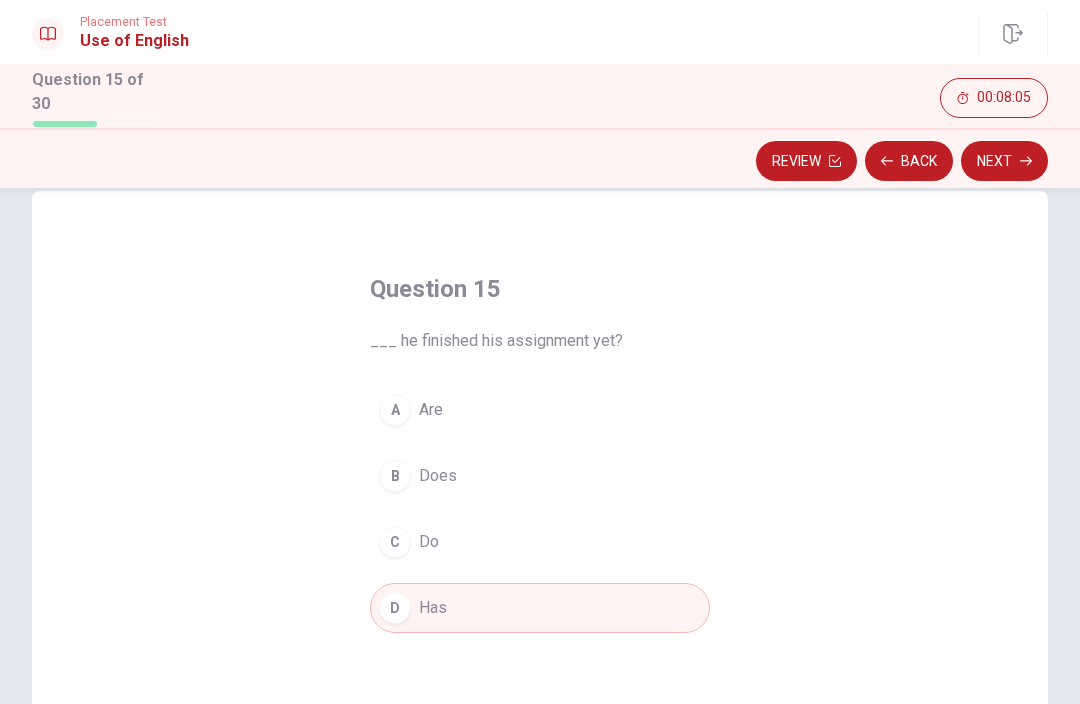click on "Next" at bounding box center (1004, 161) 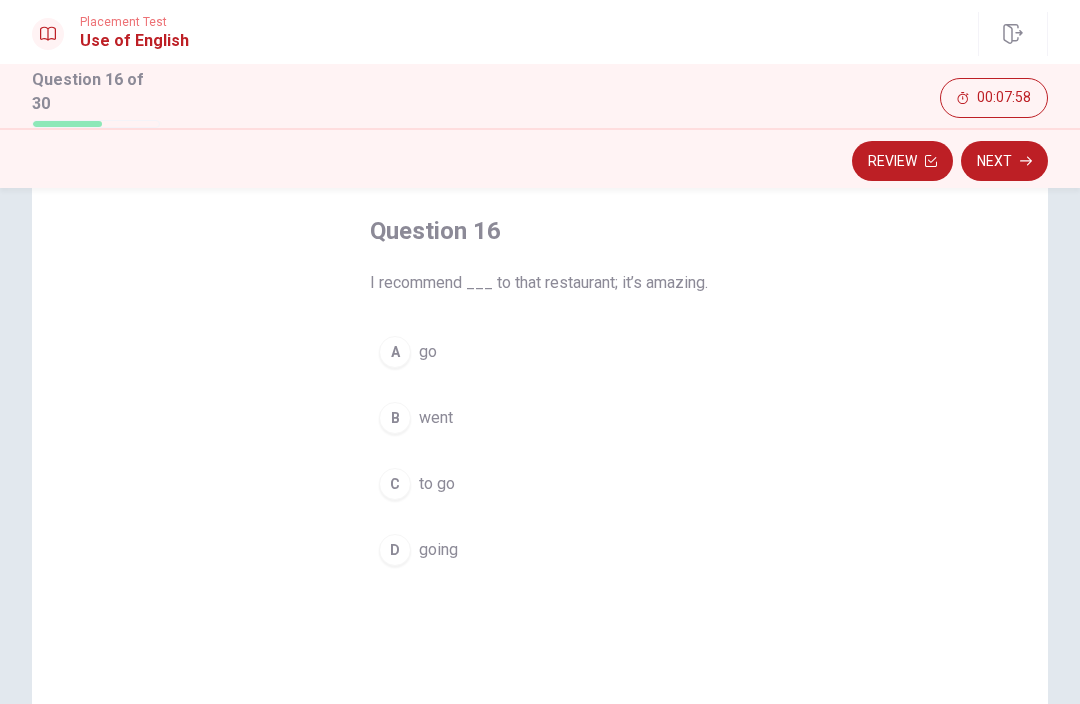 scroll, scrollTop: 95, scrollLeft: 0, axis: vertical 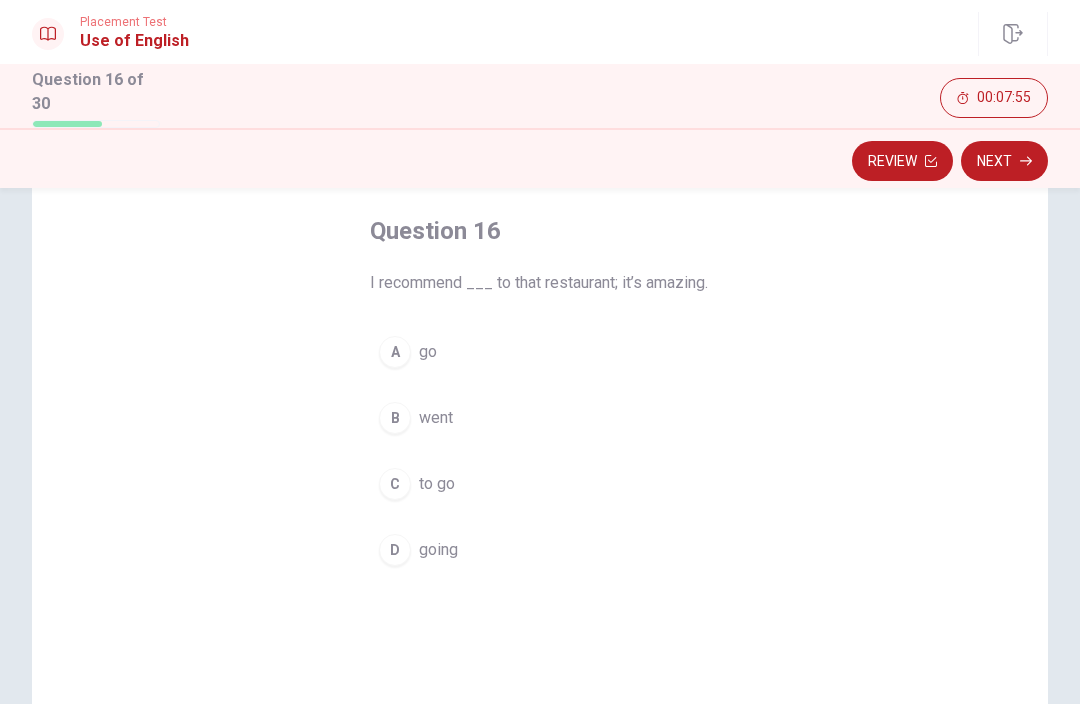 click on "C to go" at bounding box center [540, 484] 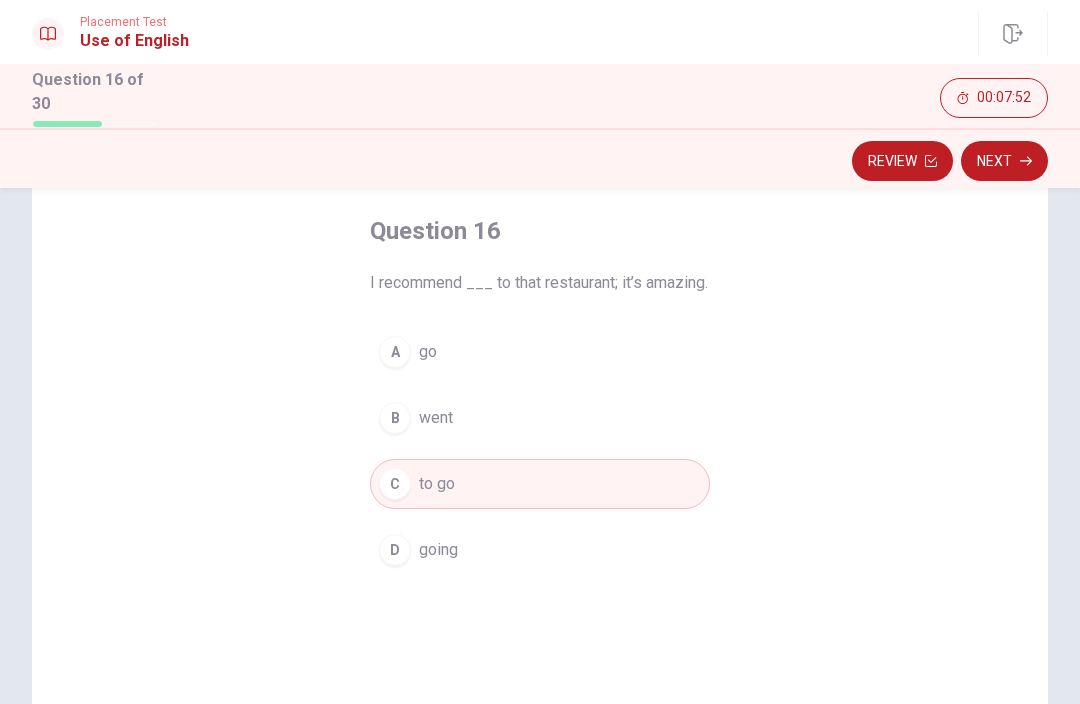 click on "Next" at bounding box center [1004, 161] 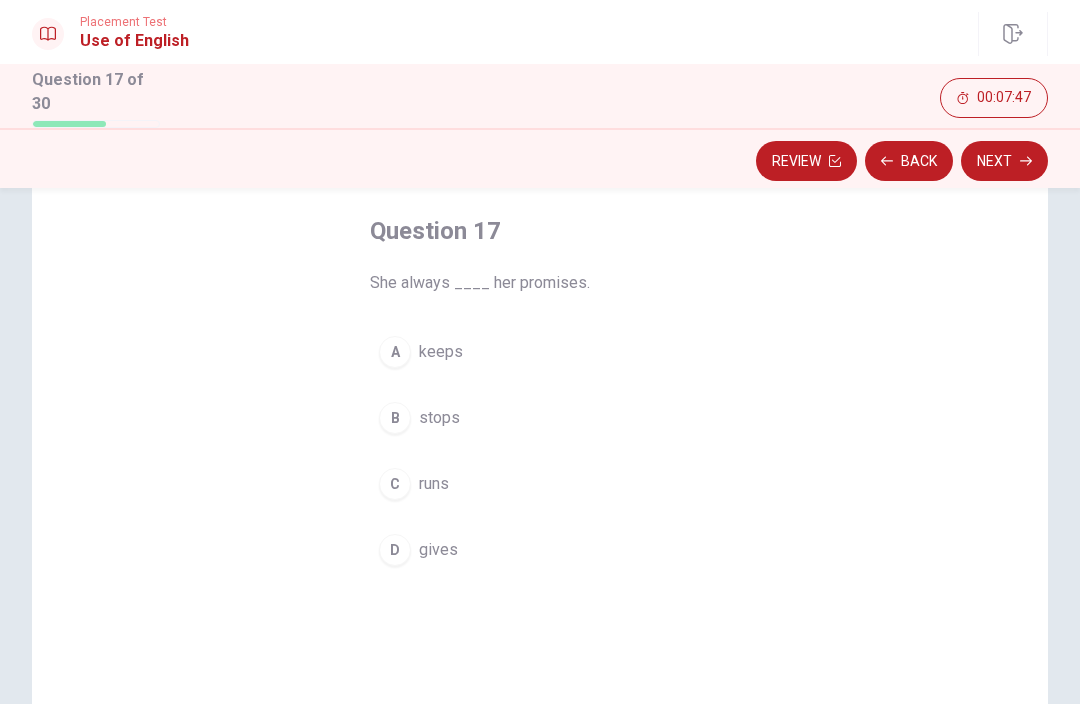 click on "A keeps" at bounding box center [540, 352] 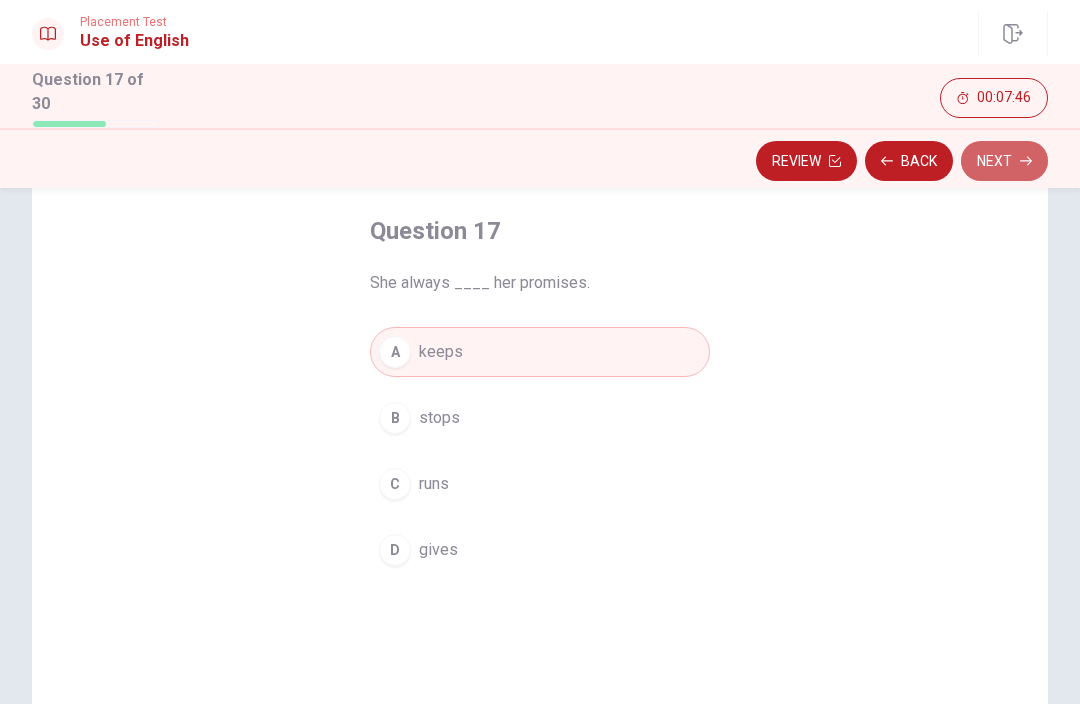 click 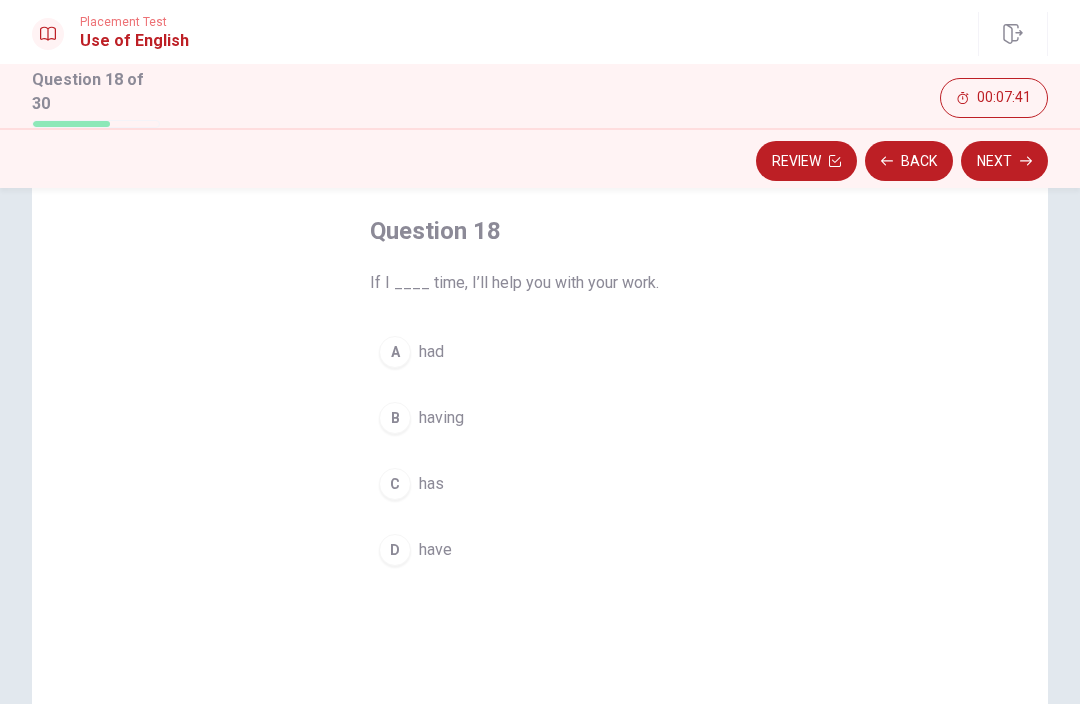 click on "A had" at bounding box center (540, 352) 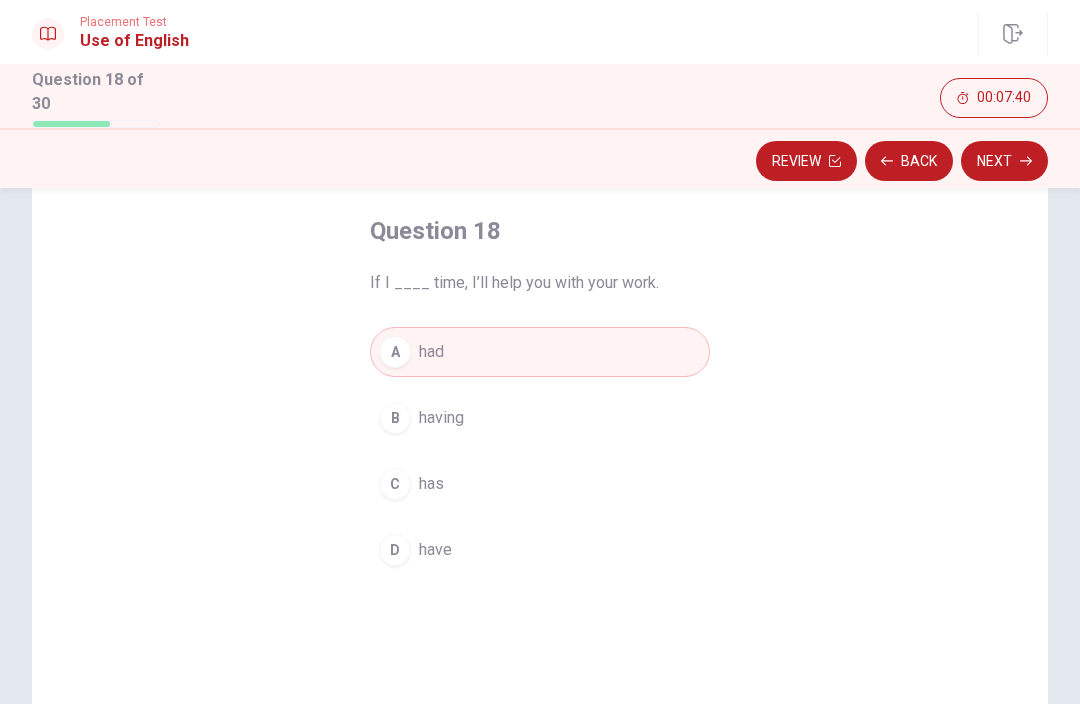 click on "C has" at bounding box center (540, 484) 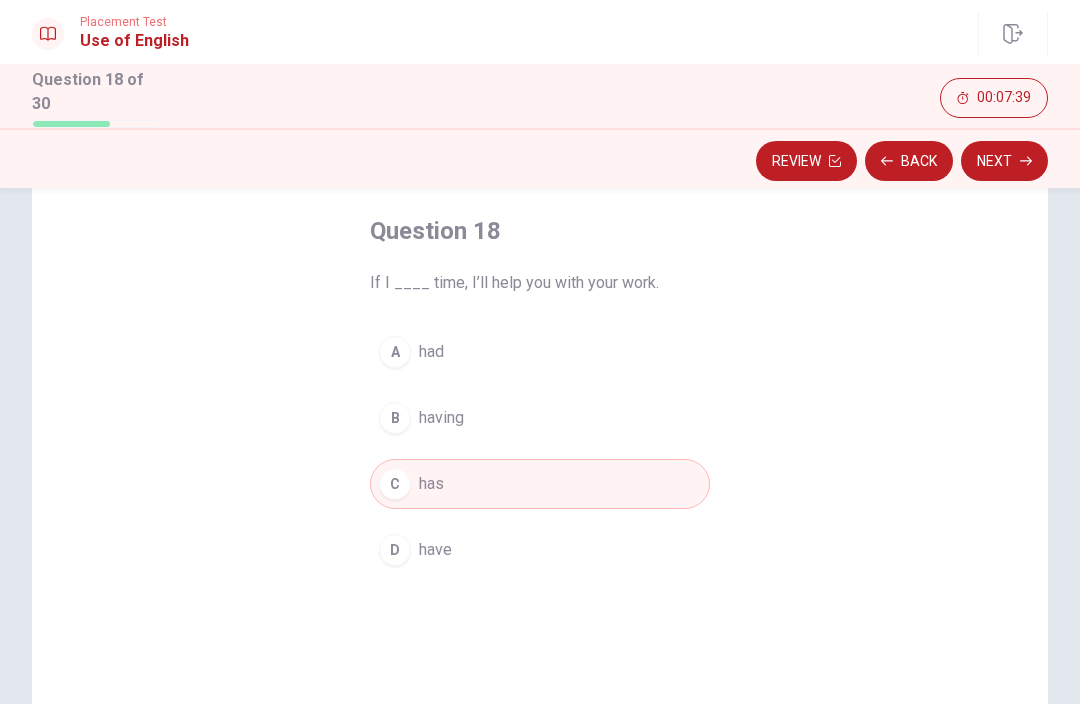 click on "D have" at bounding box center (540, 550) 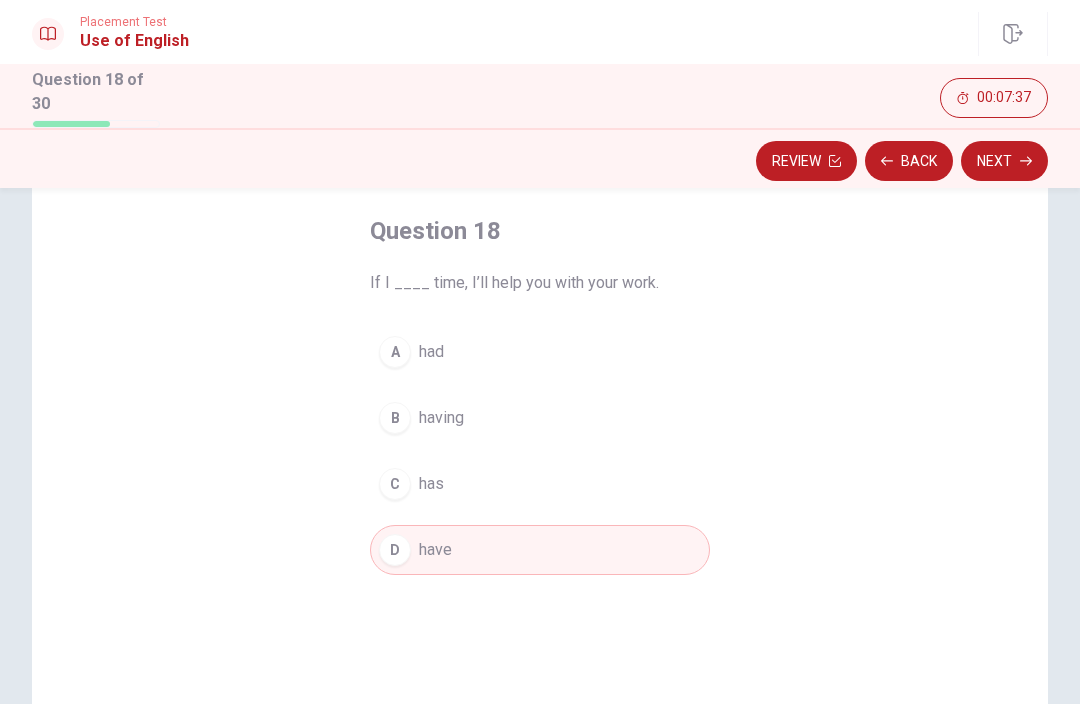 click on "Next" at bounding box center [1004, 161] 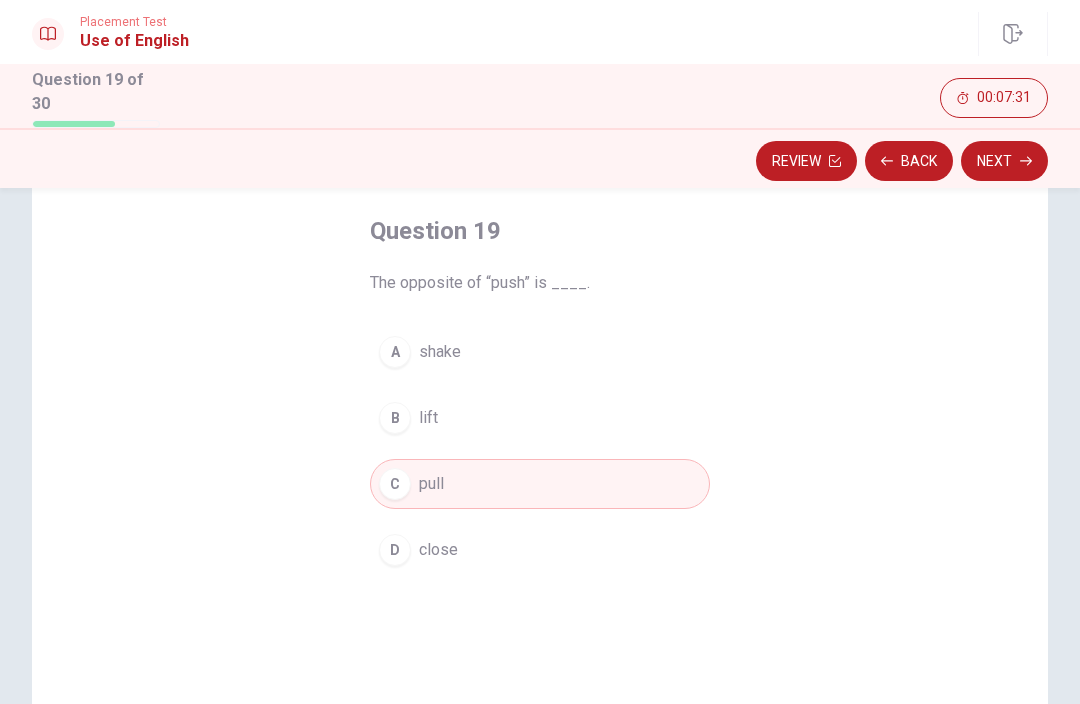 click on "Next" at bounding box center (1004, 161) 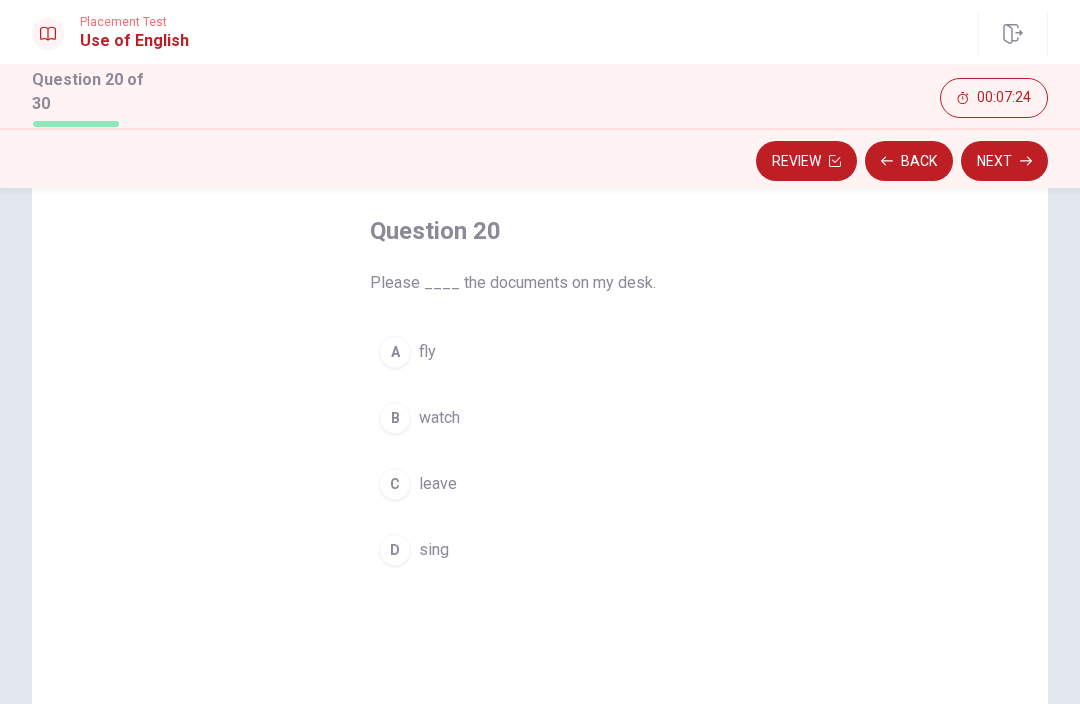 click on "C leave" at bounding box center (540, 484) 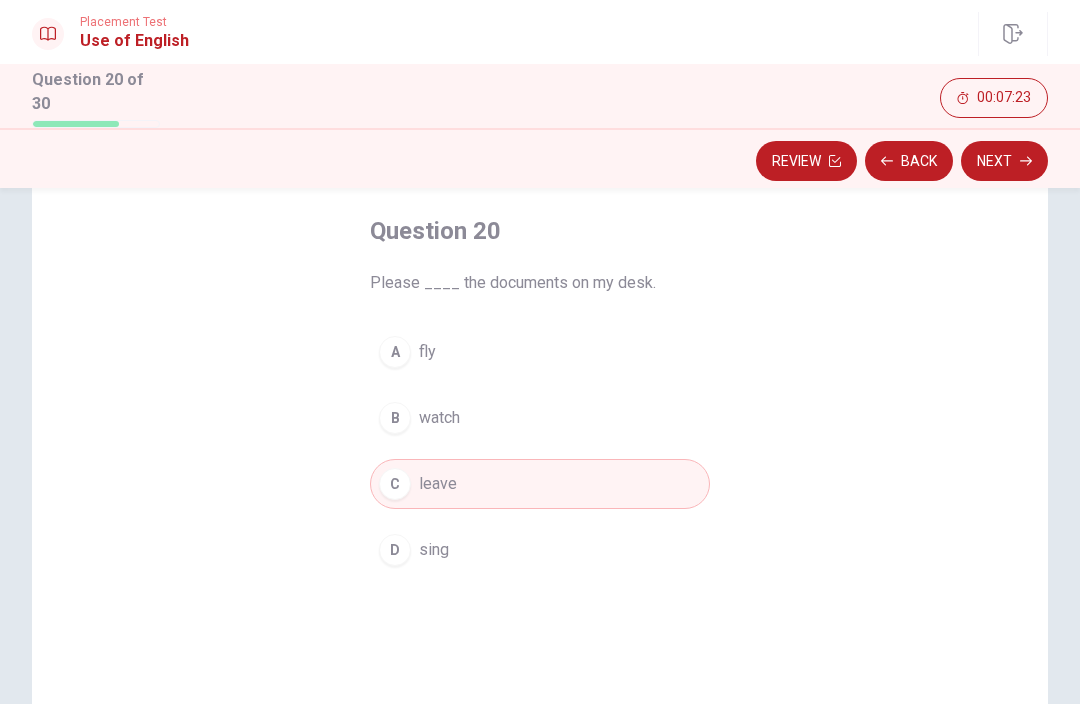 click on "Next" at bounding box center (1004, 161) 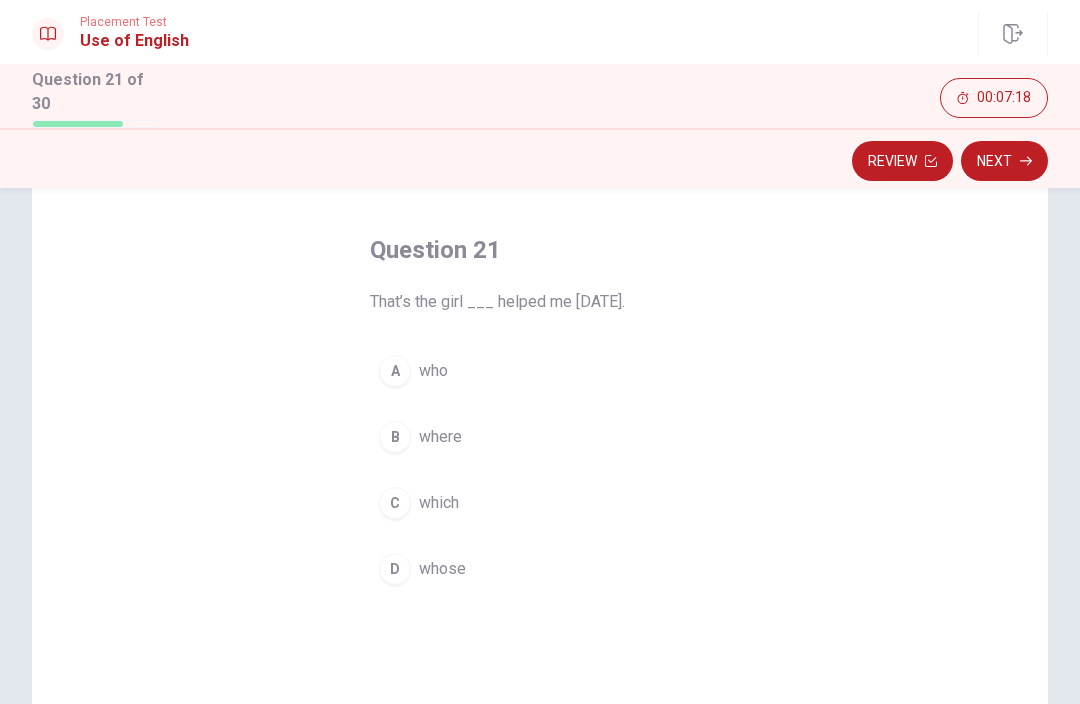 scroll, scrollTop: 75, scrollLeft: 0, axis: vertical 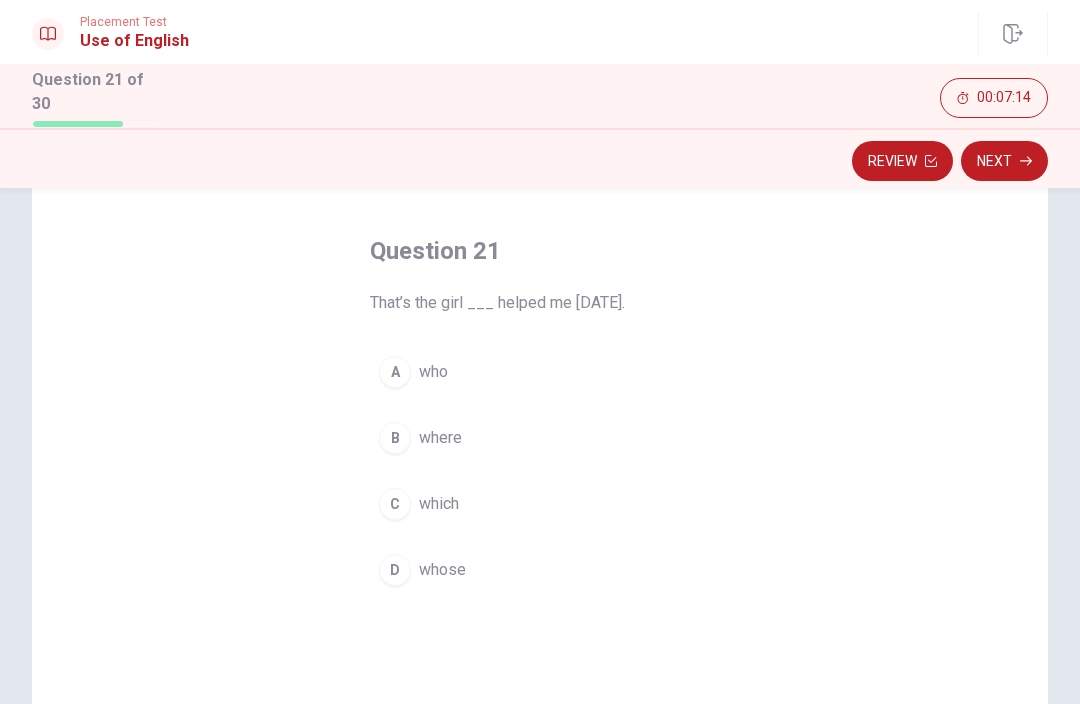 click on "who" at bounding box center [433, 372] 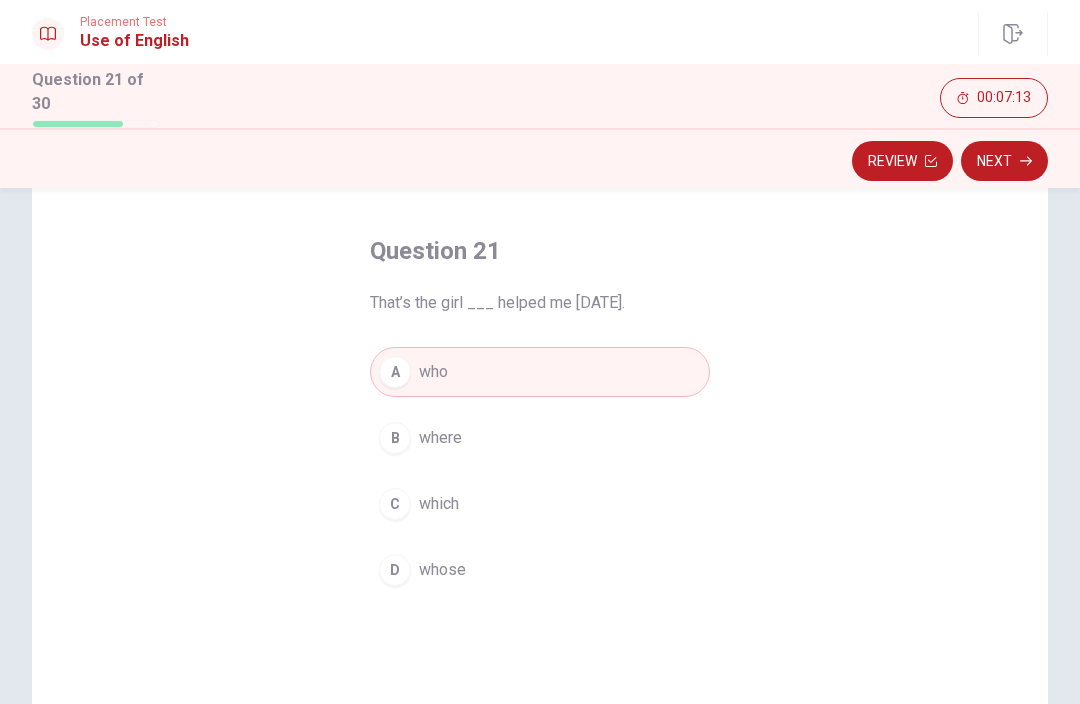 click on "Next" at bounding box center (1004, 161) 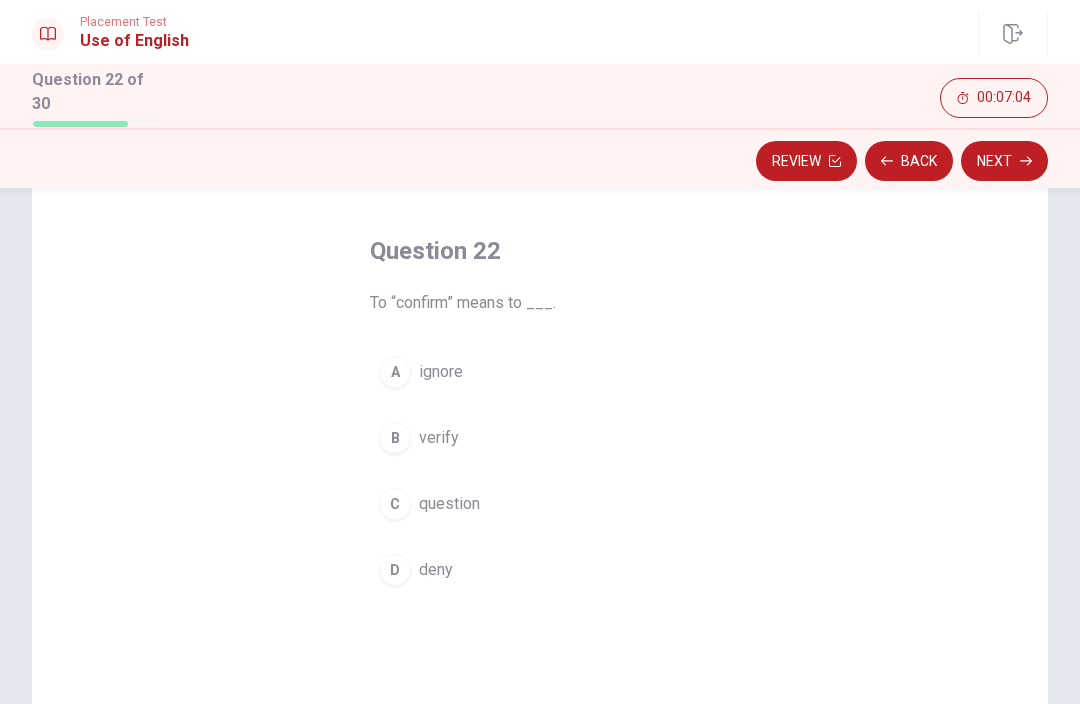 click on "deny" at bounding box center (436, 570) 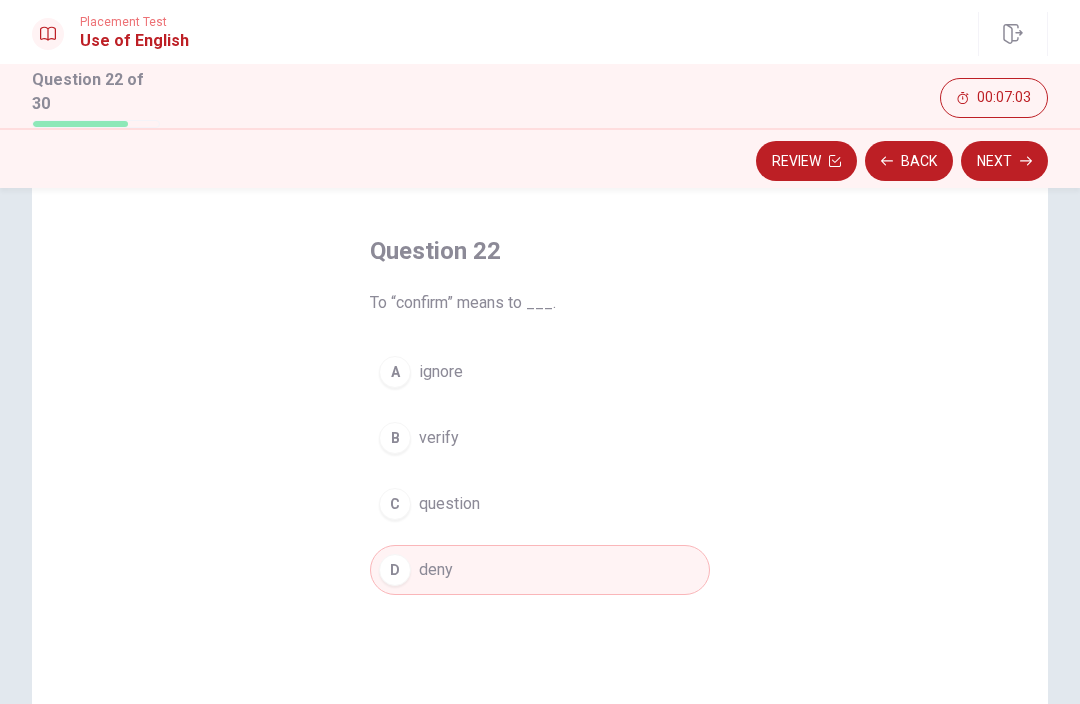click on "Next" at bounding box center [1004, 161] 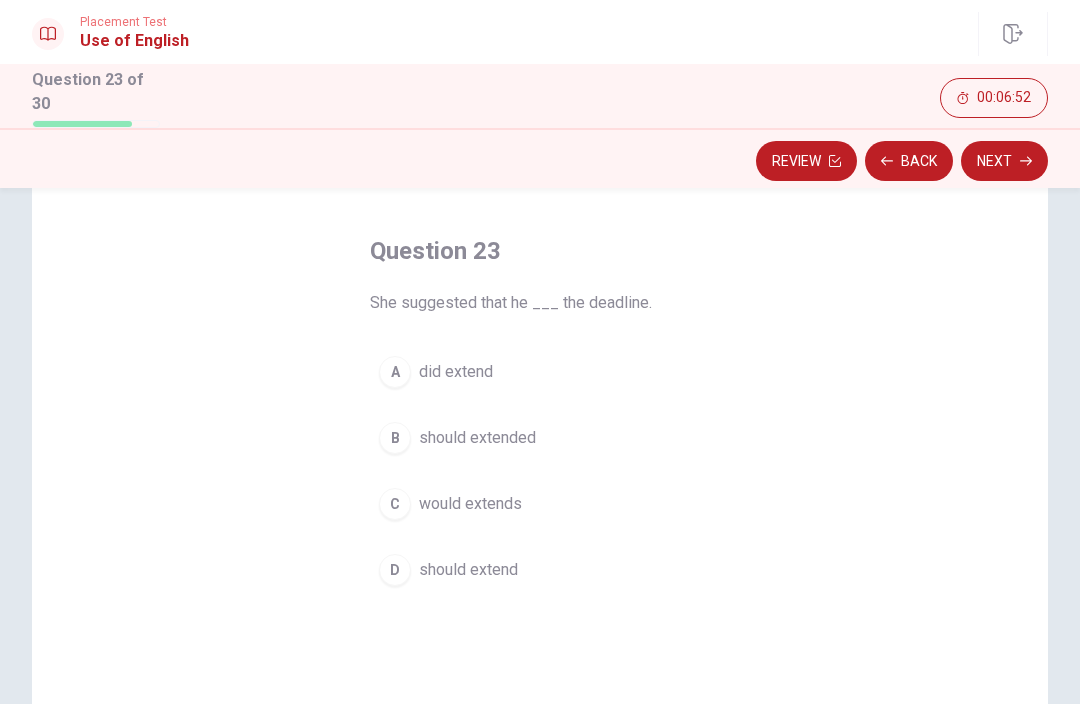 click on "should extend" at bounding box center [468, 570] 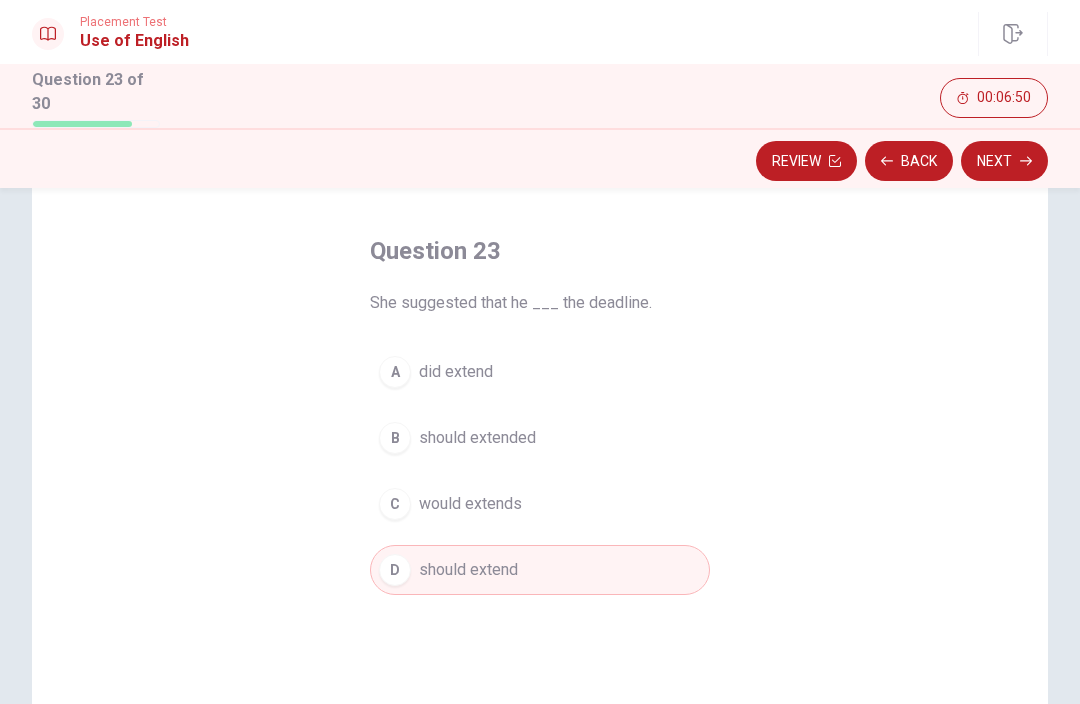 click on "Next" at bounding box center [1004, 161] 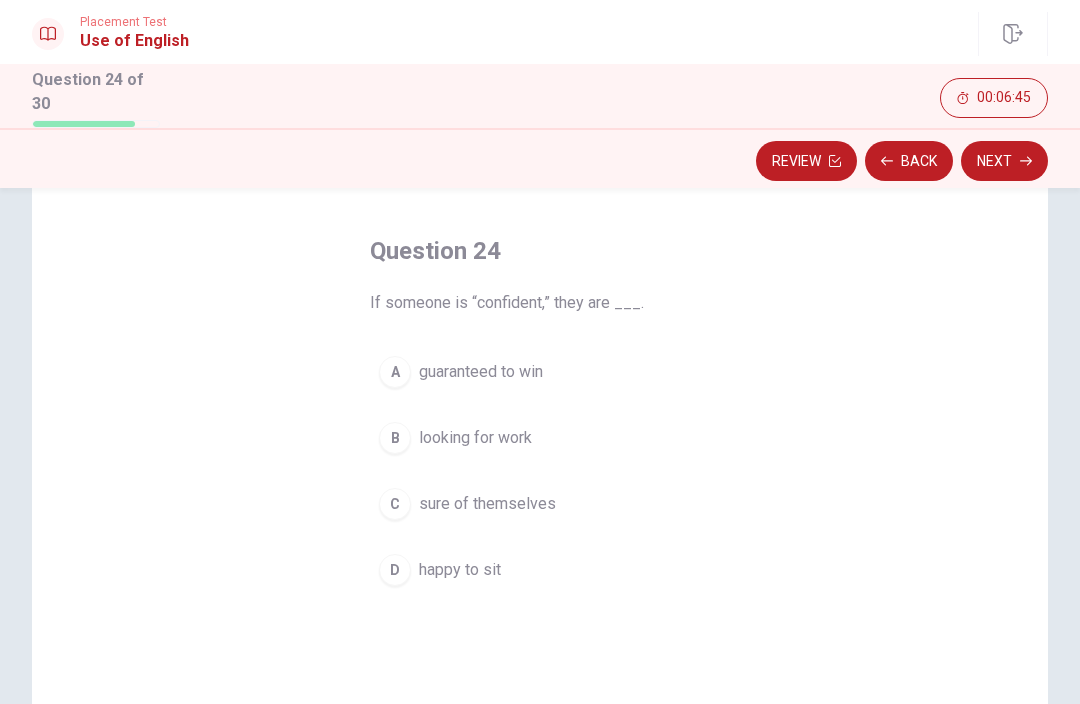 click on "Back" at bounding box center (909, 161) 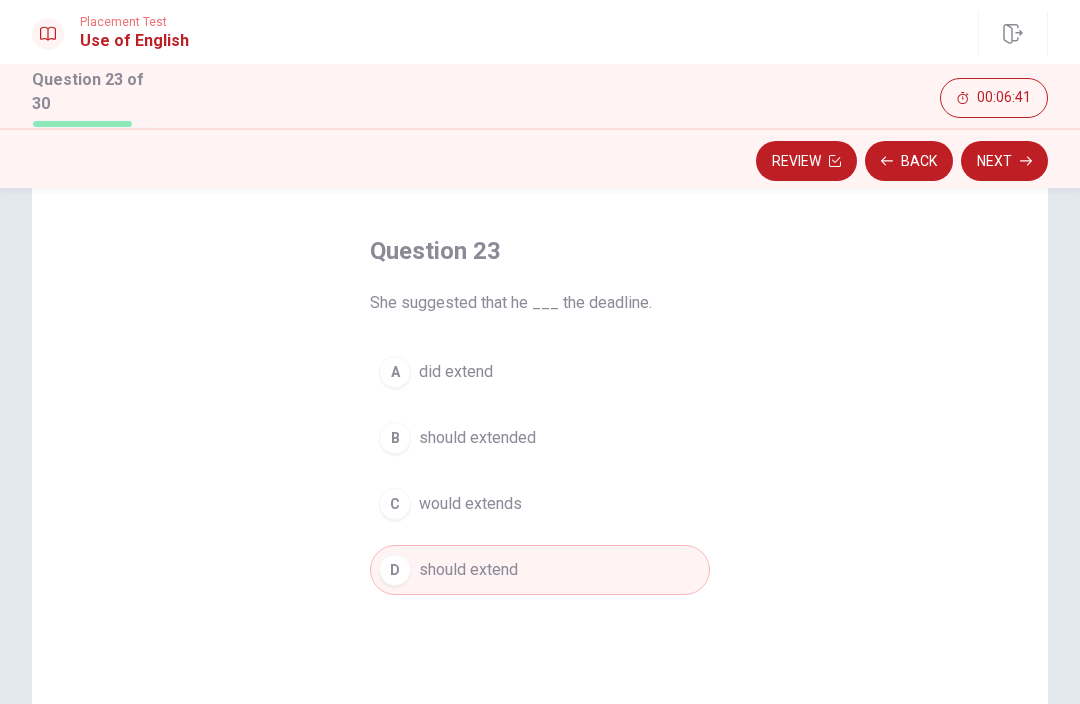 click on "Next" at bounding box center [1004, 161] 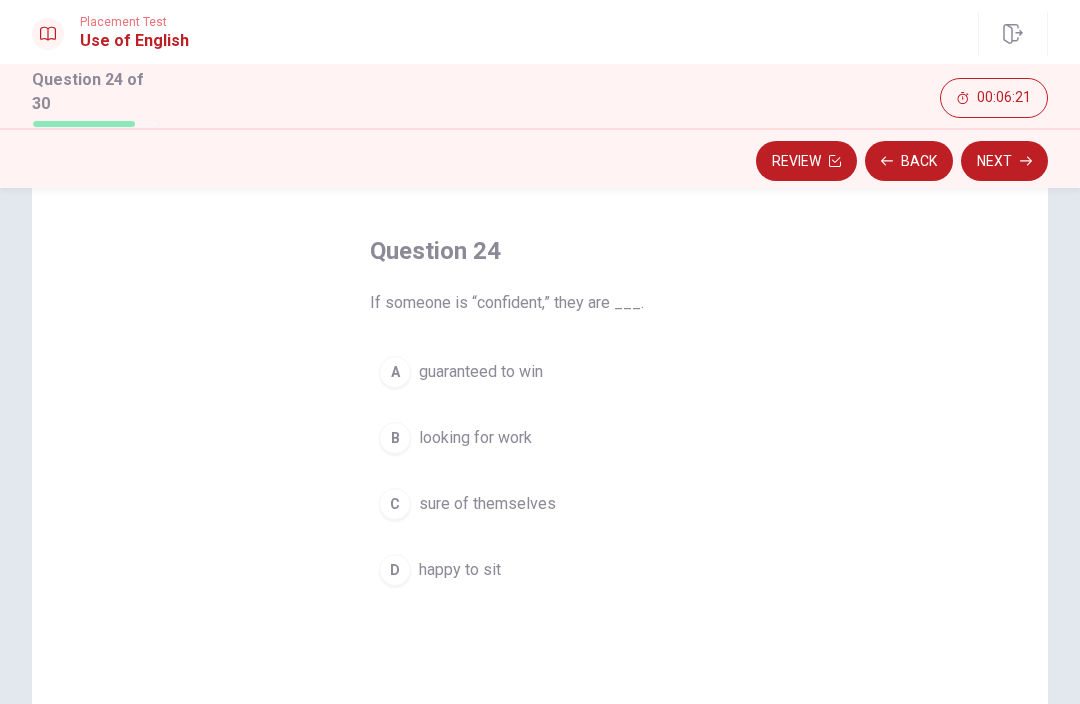 click on "C sure of themselves" at bounding box center (540, 504) 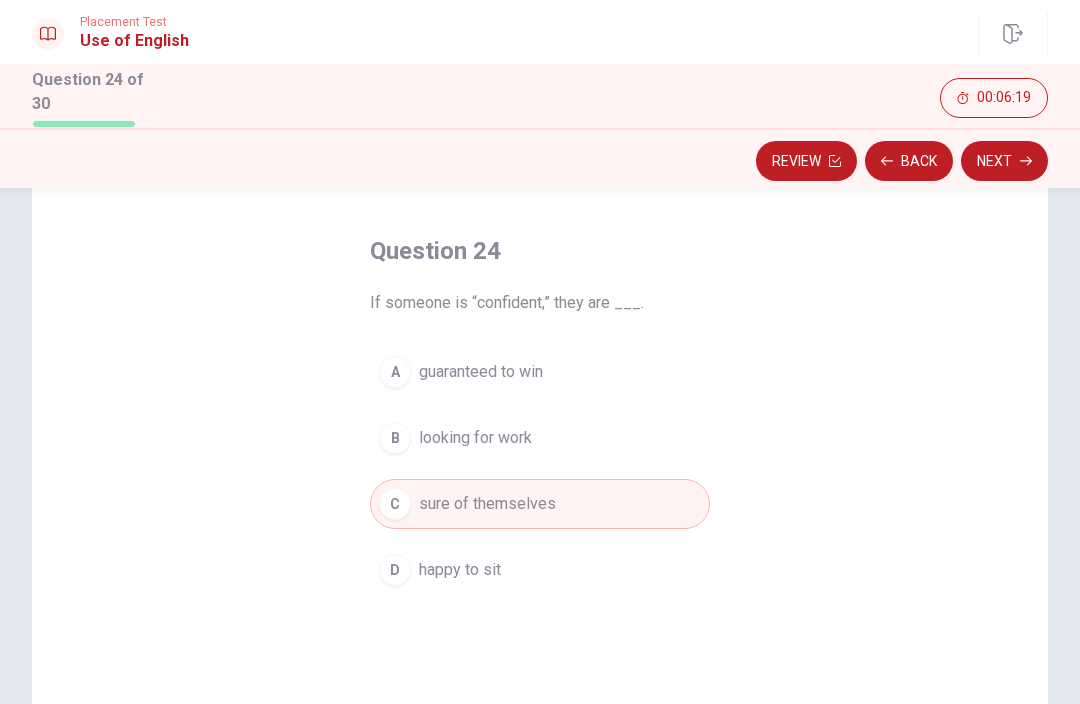 click on "Next" at bounding box center (1004, 161) 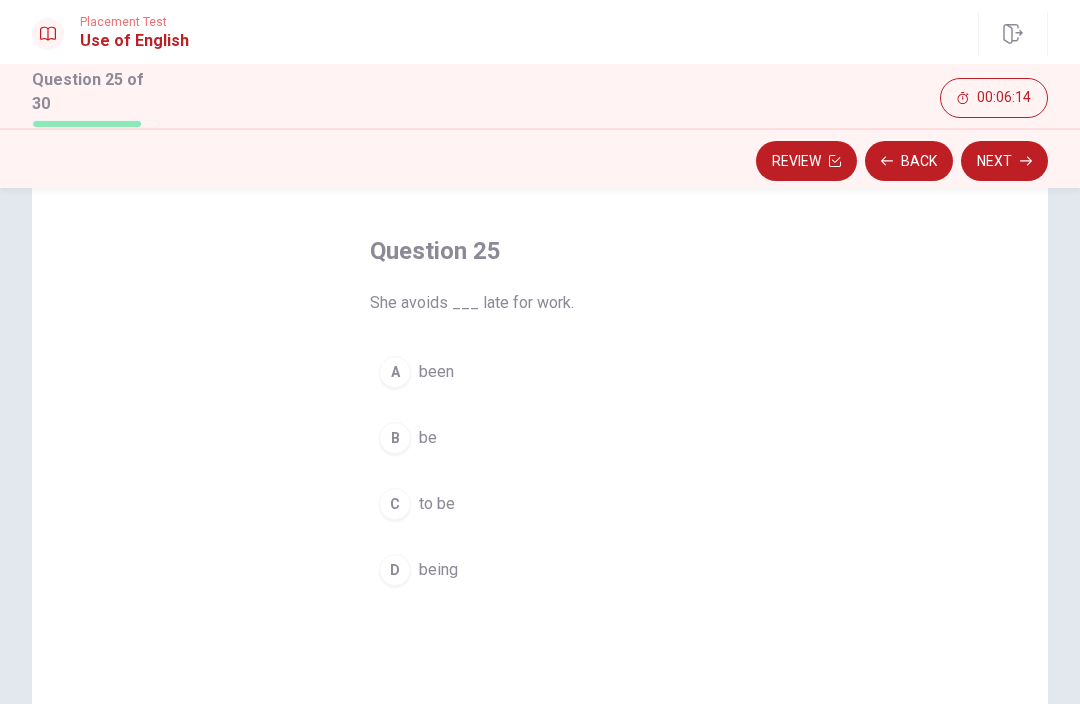 click on "C to be" at bounding box center [540, 504] 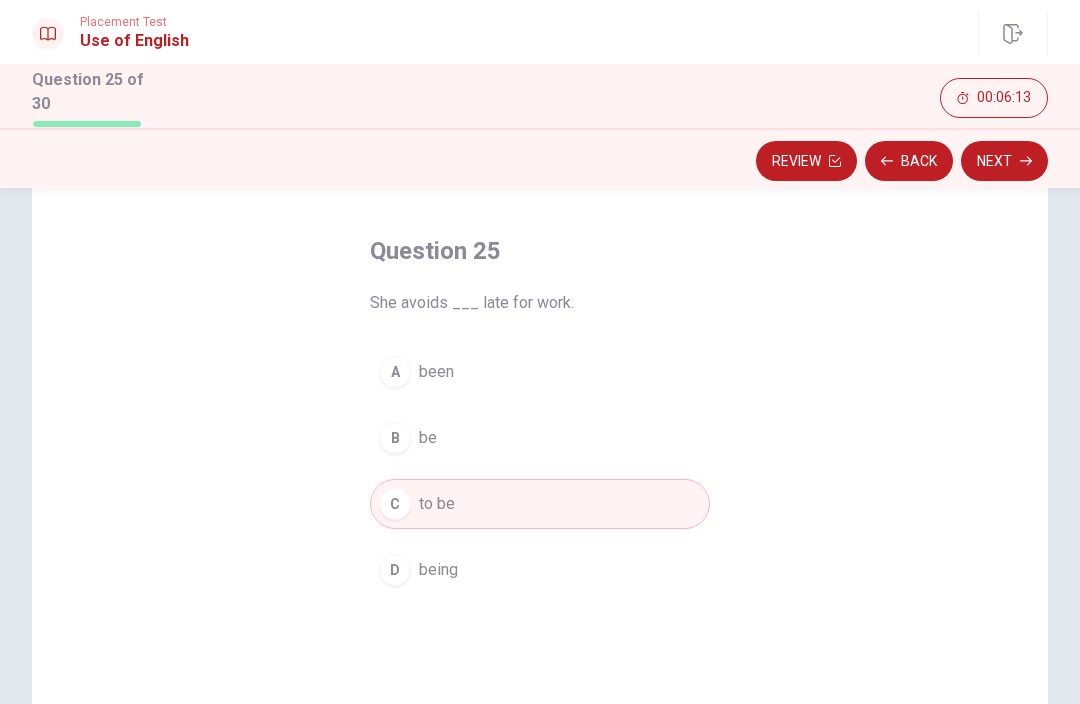 click 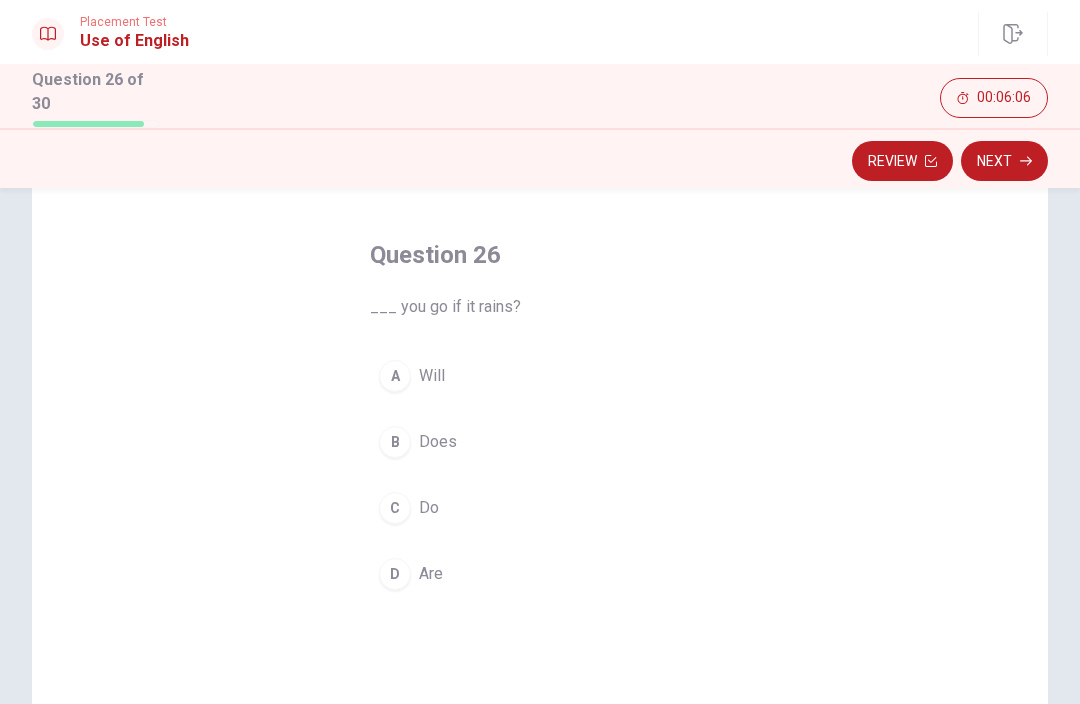 scroll, scrollTop: 71, scrollLeft: 0, axis: vertical 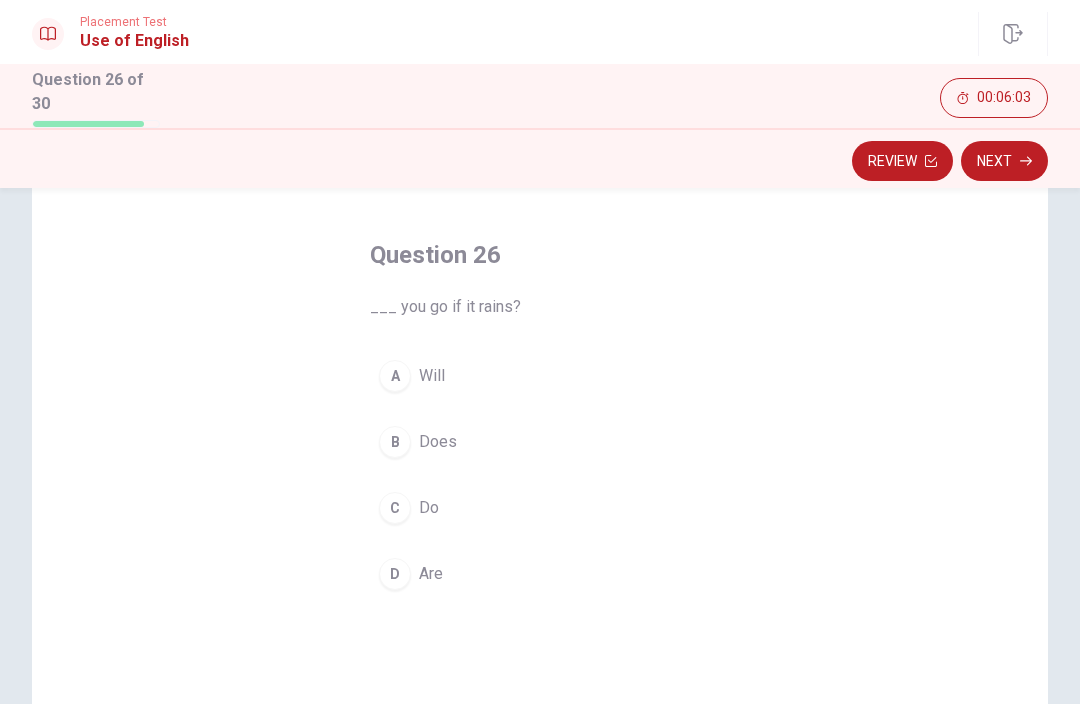 click on "A Will" at bounding box center [540, 376] 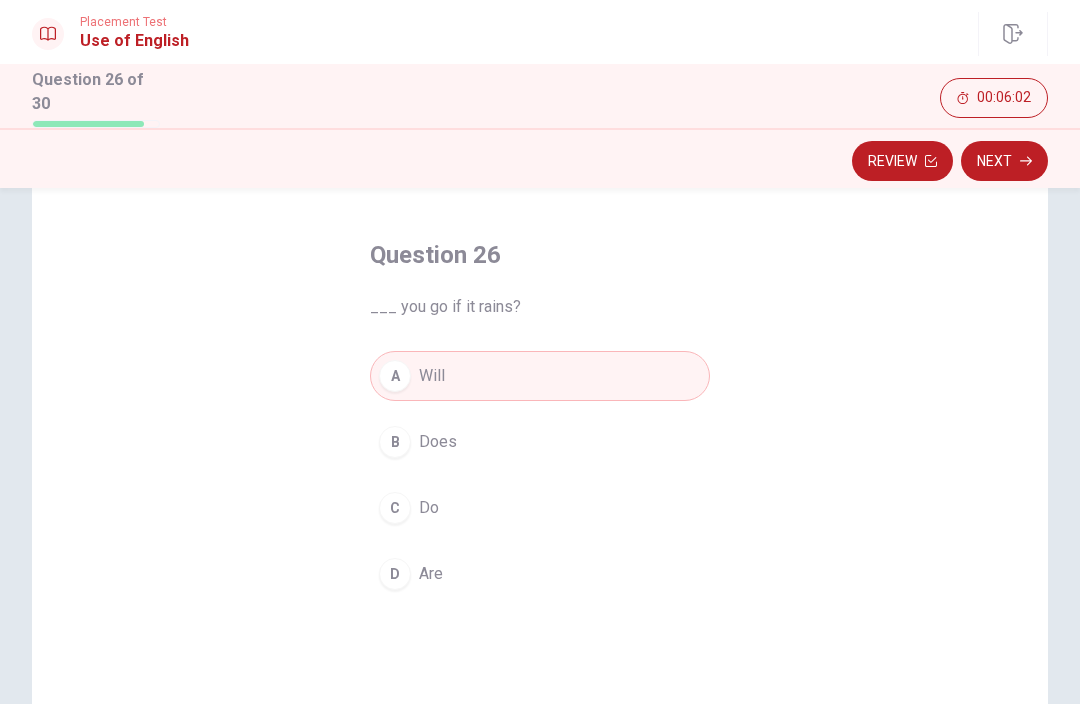 click on "Next" at bounding box center [1004, 161] 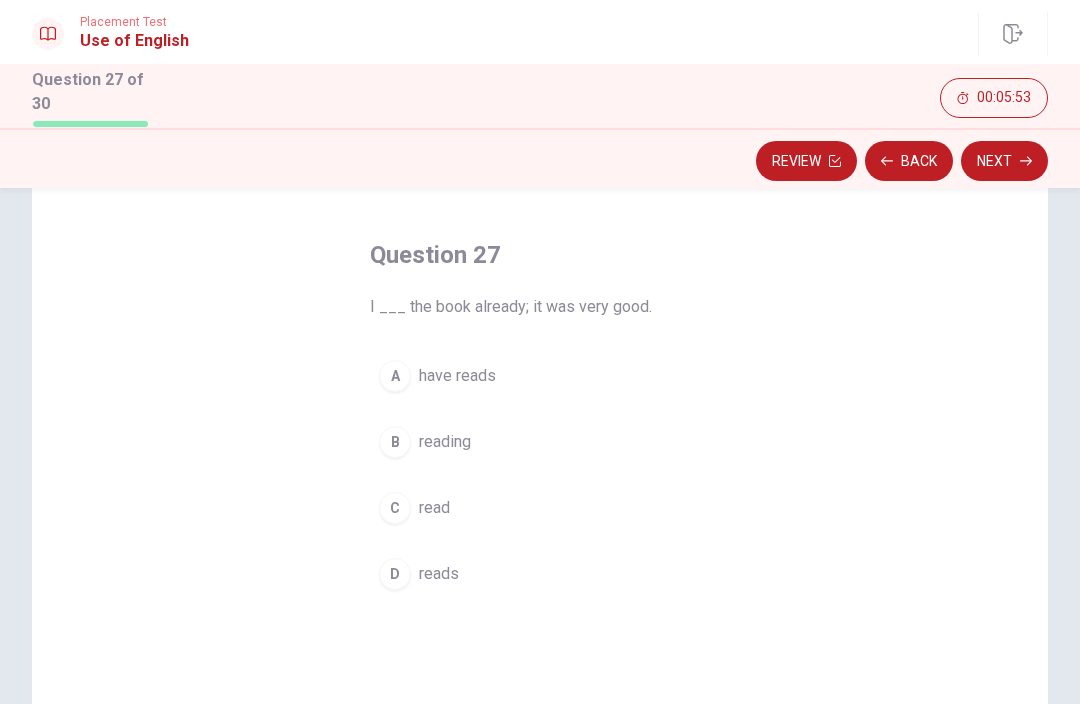 click on "C read" at bounding box center (540, 508) 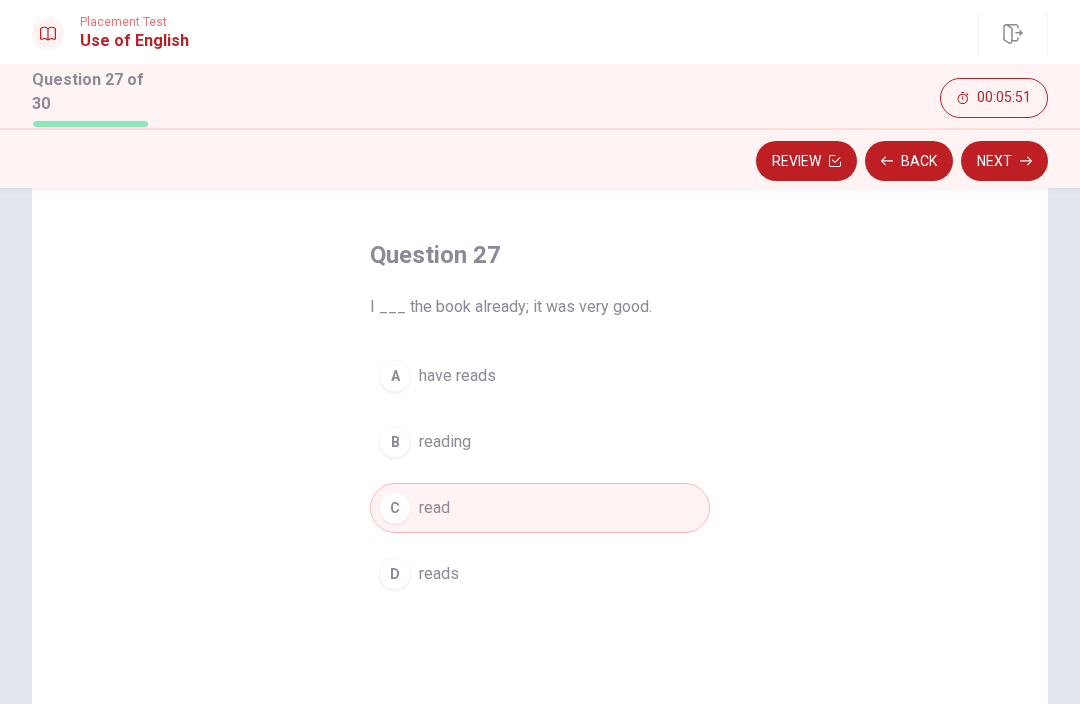 click on "Next" at bounding box center [1004, 161] 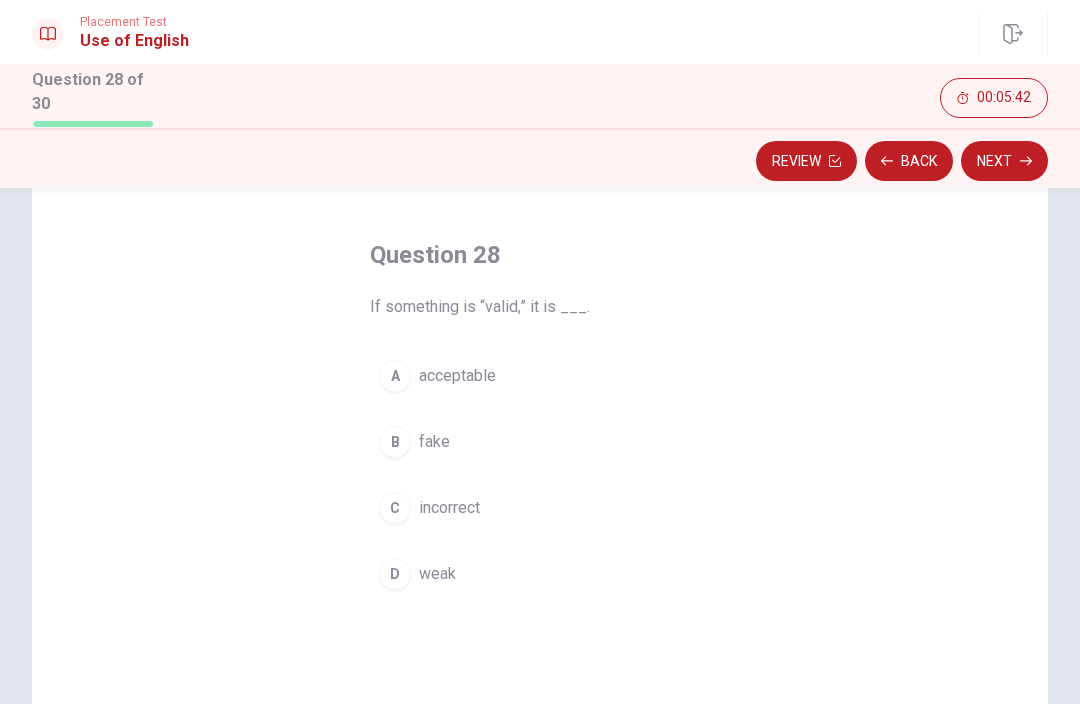click on "Next" at bounding box center [1004, 161] 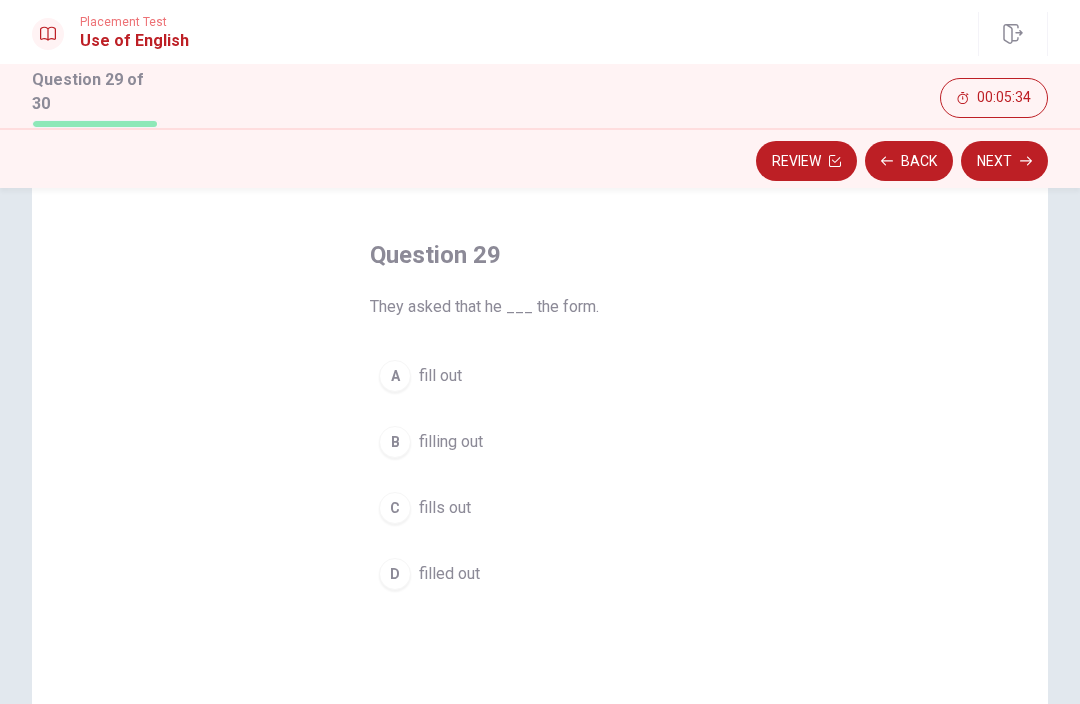 click on "Question 29 They asked that he ___ the form. A fill out B filling out C fills out D filled out" at bounding box center (540, 504) 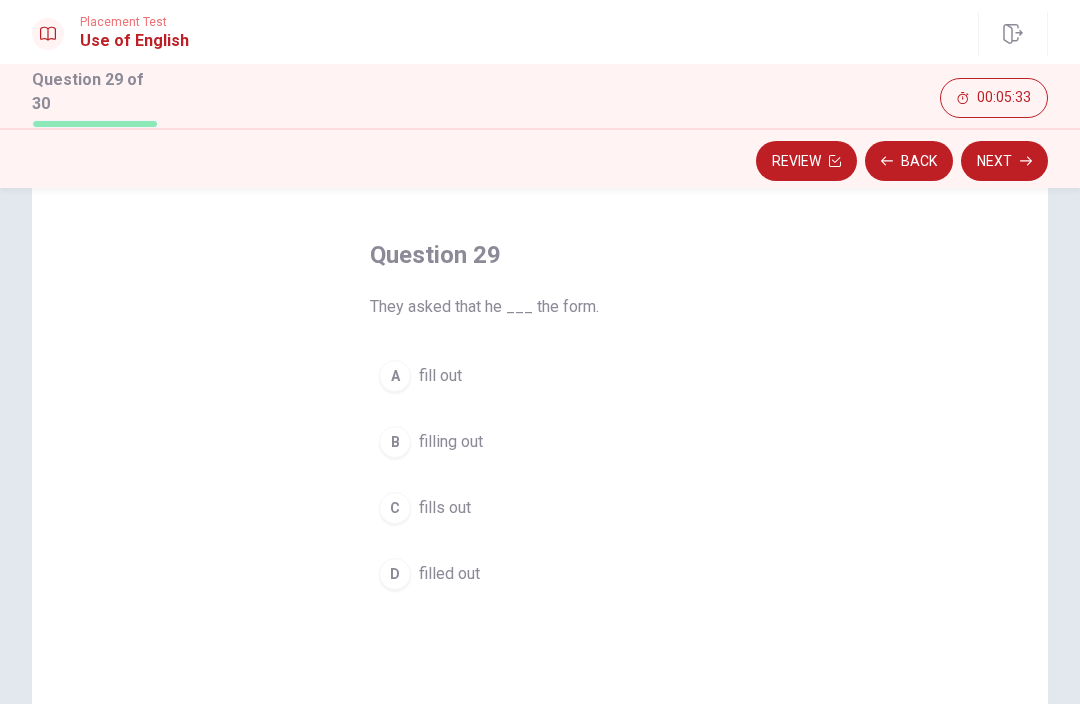 click on "filled out" at bounding box center [449, 574] 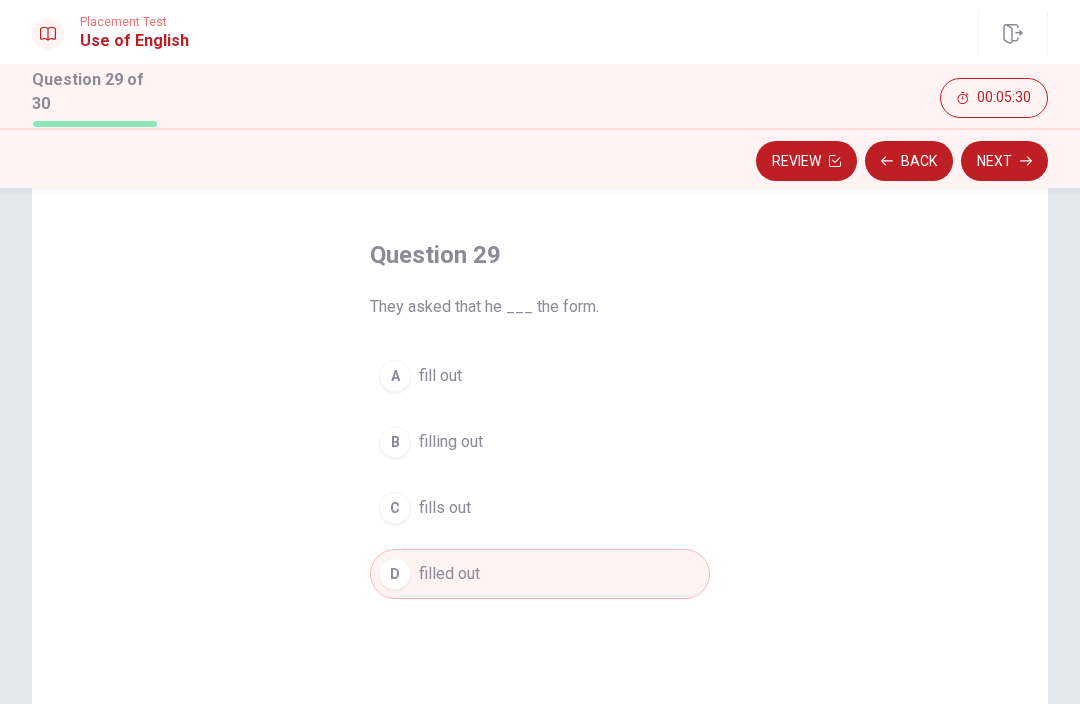 click on "Next" at bounding box center [1004, 161] 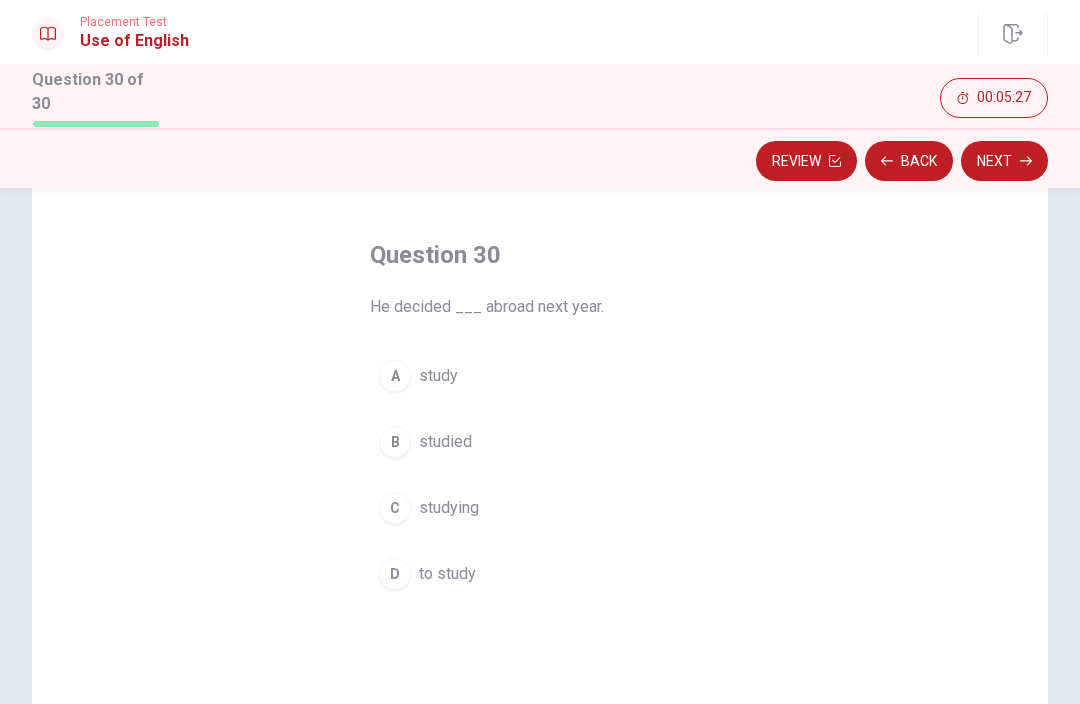 click on "D to study" at bounding box center [540, 574] 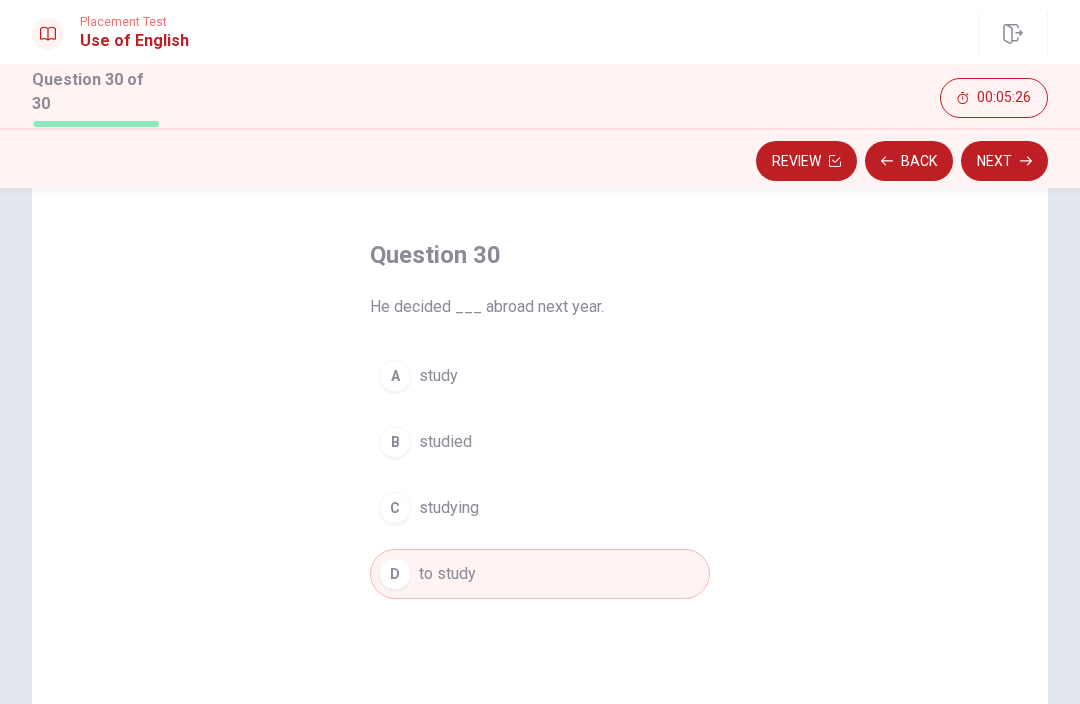 click on "Next" at bounding box center [1004, 161] 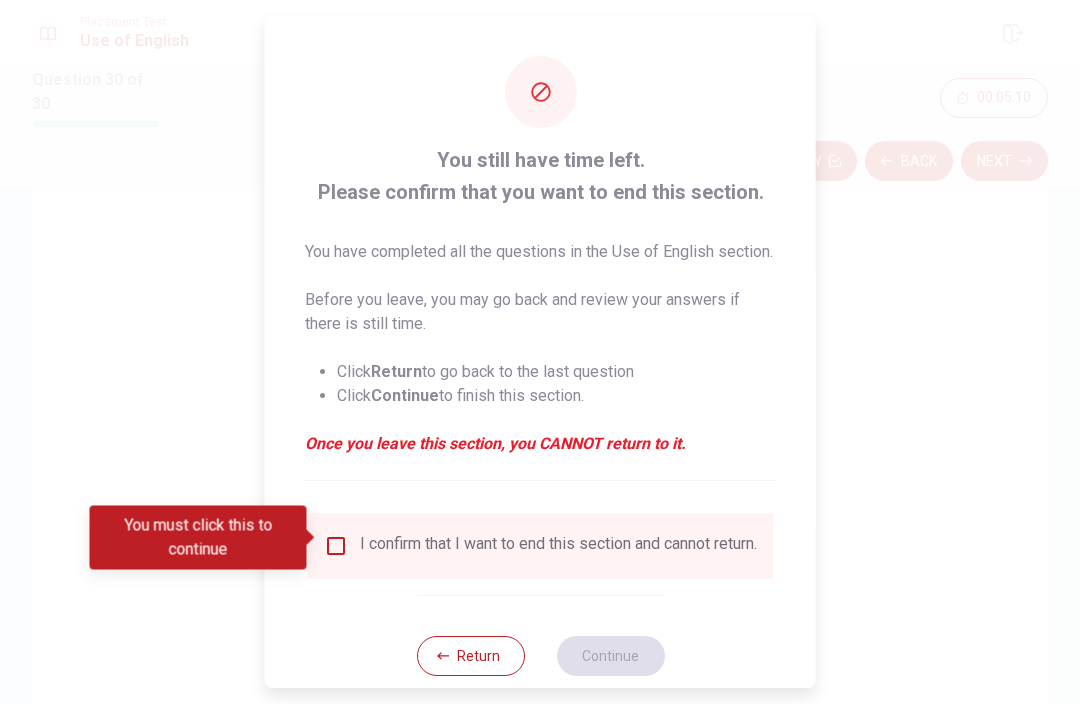 click on "Return" at bounding box center (470, 656) 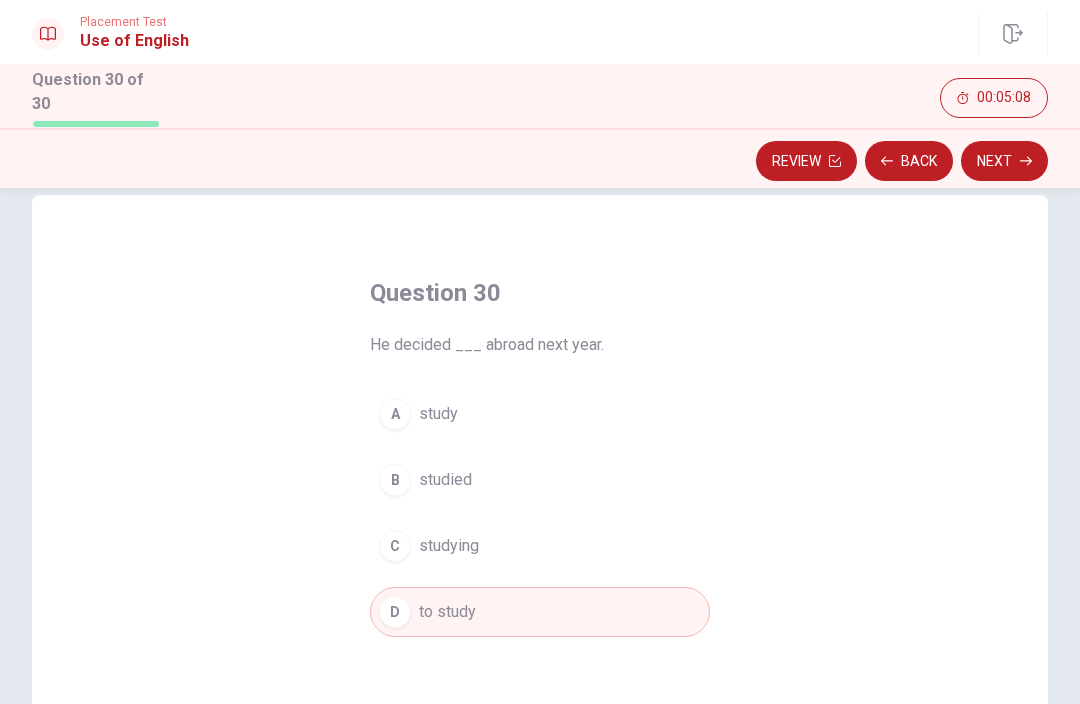 click on "Review" at bounding box center (806, 161) 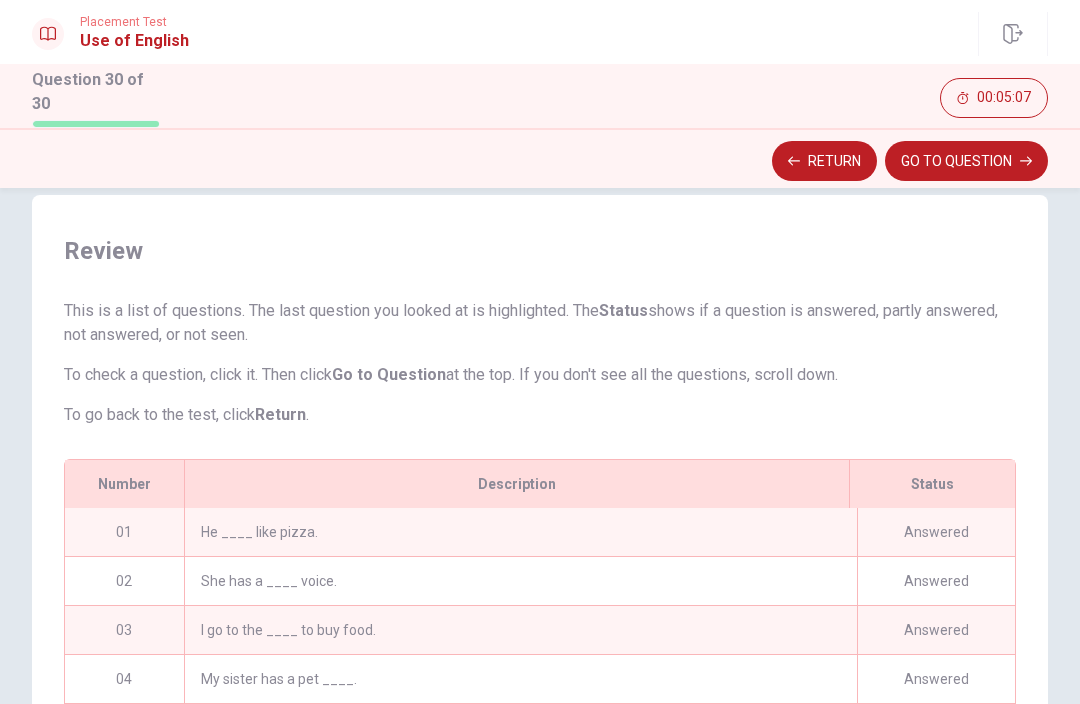 scroll, scrollTop: 392, scrollLeft: 0, axis: vertical 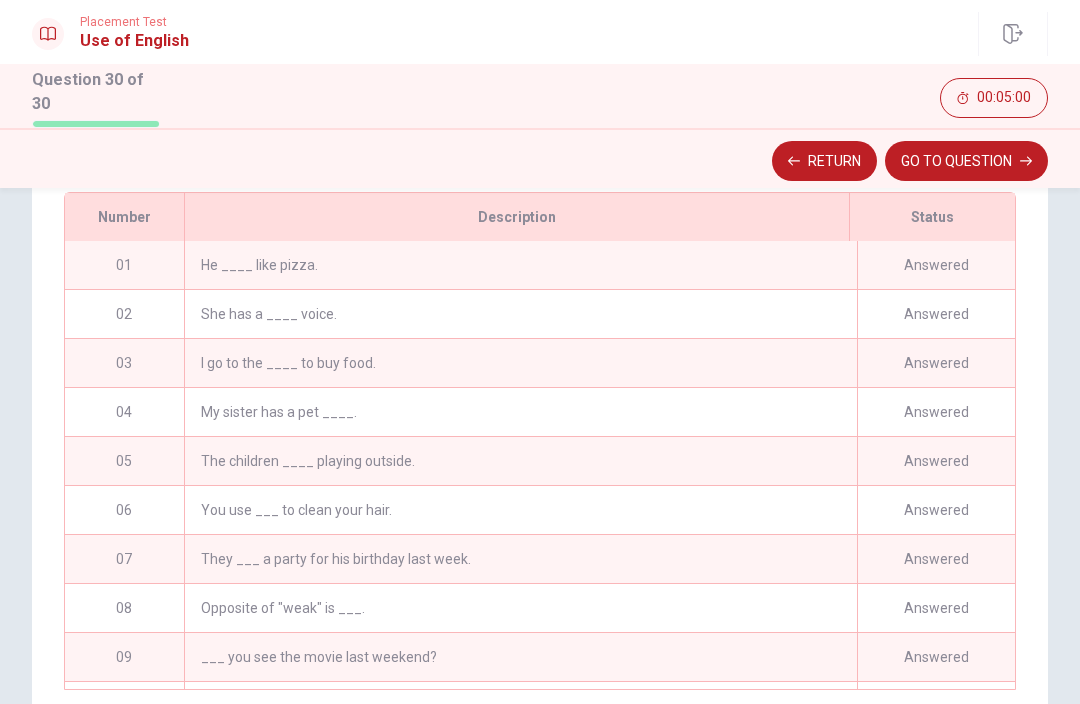 click on "He ____ like pizza." at bounding box center [520, 265] 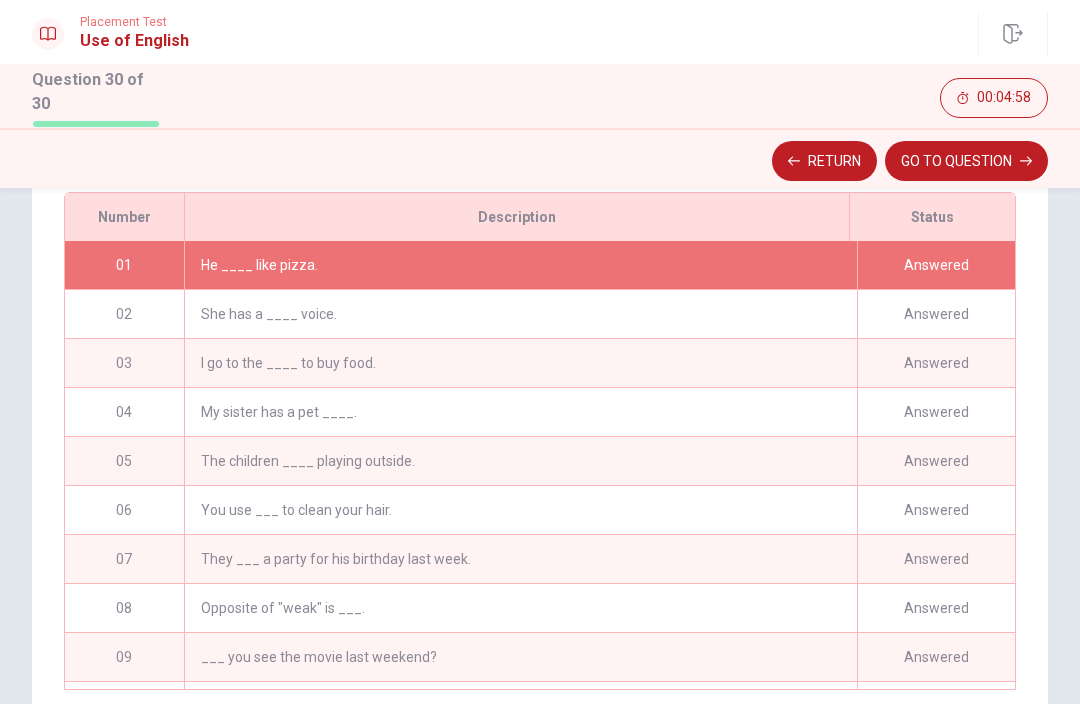 click on "GO TO QUESTION" at bounding box center [966, 161] 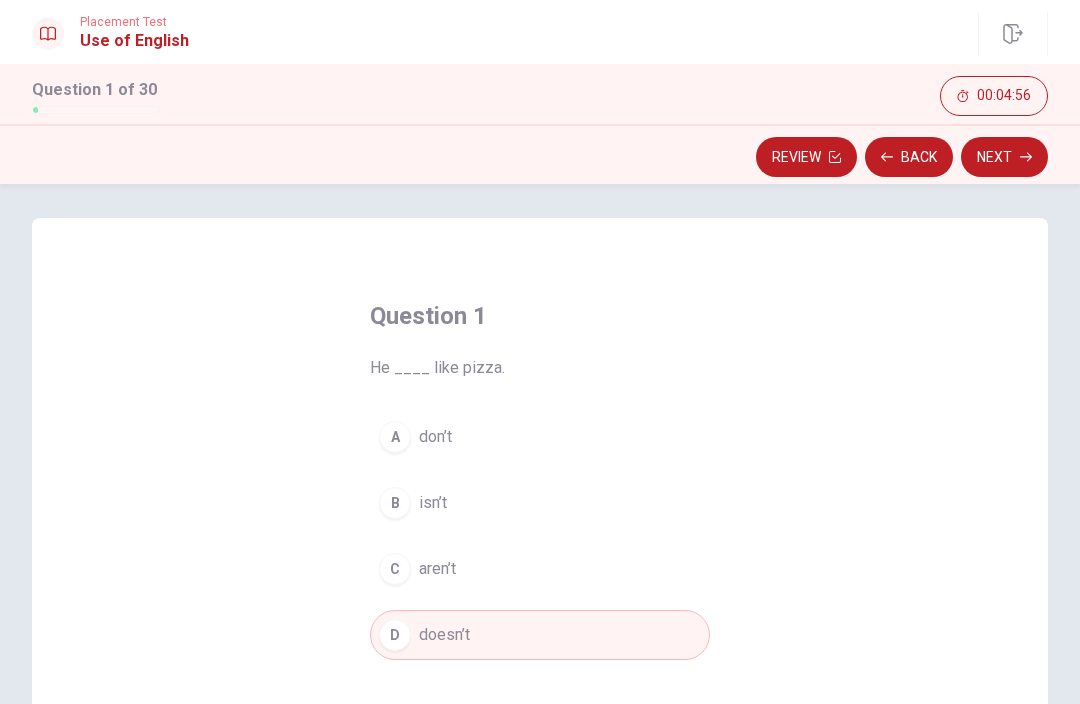 scroll, scrollTop: 6, scrollLeft: 0, axis: vertical 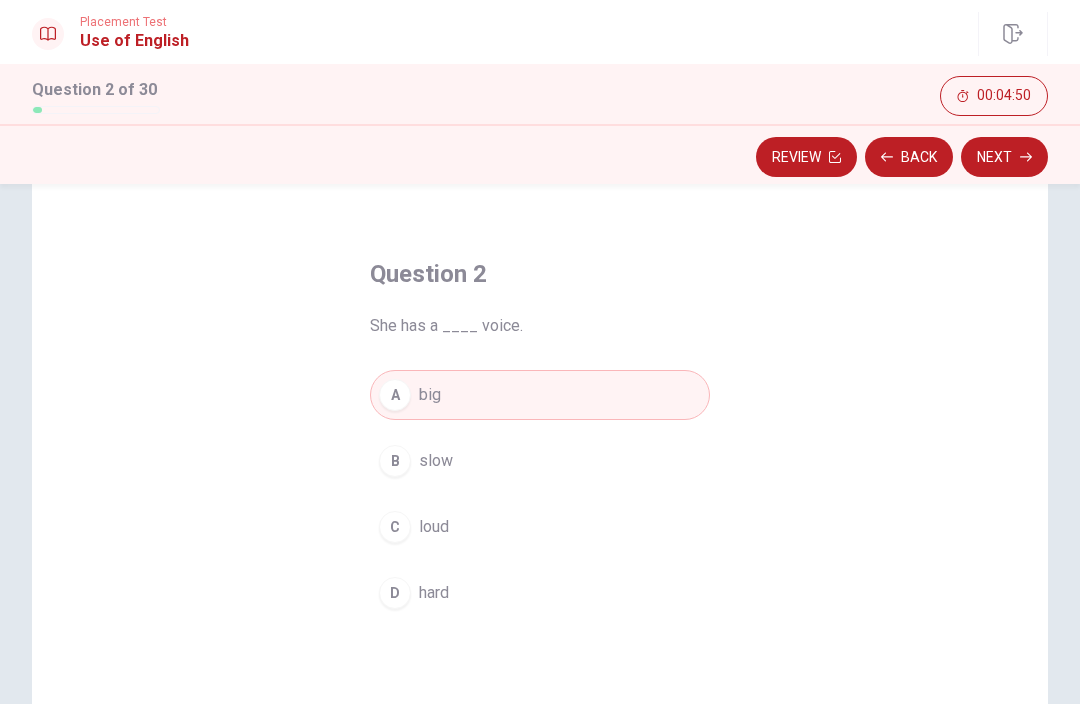 click on "Next" at bounding box center [1004, 157] 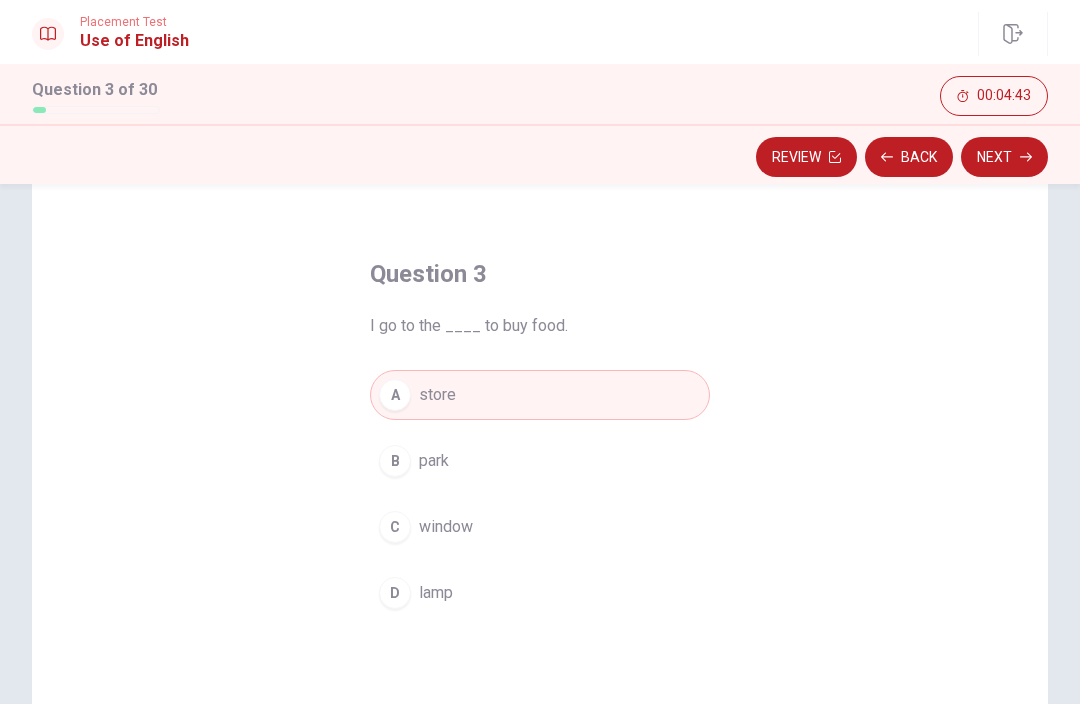 click on "Next" at bounding box center (1004, 157) 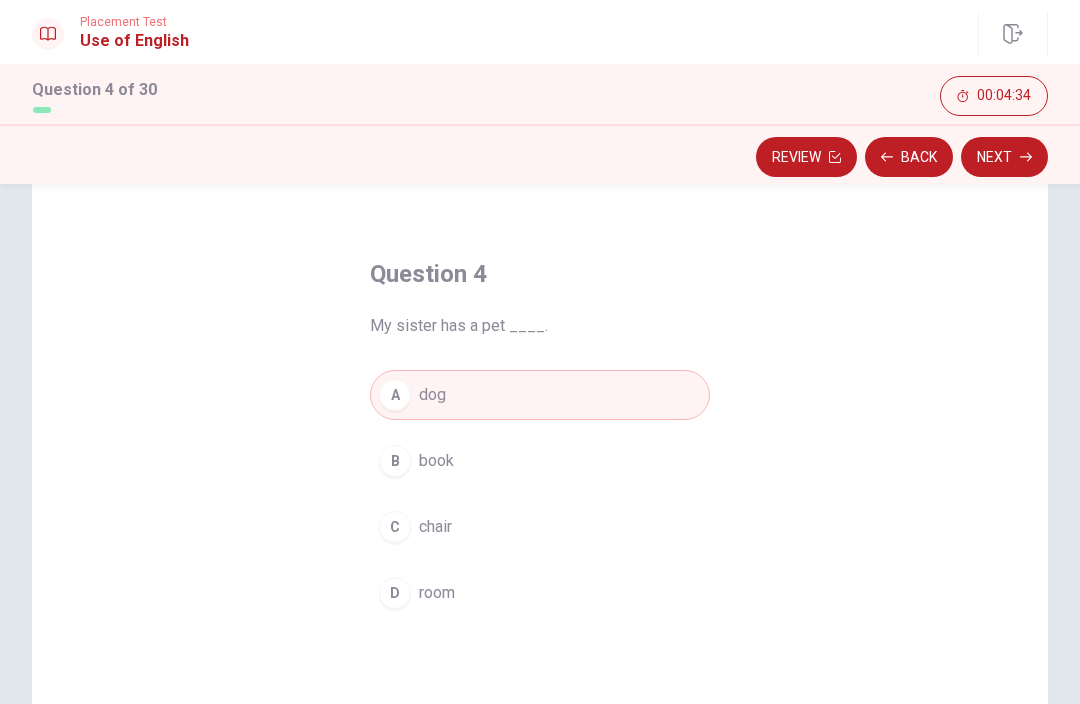click on "Next" at bounding box center [1004, 157] 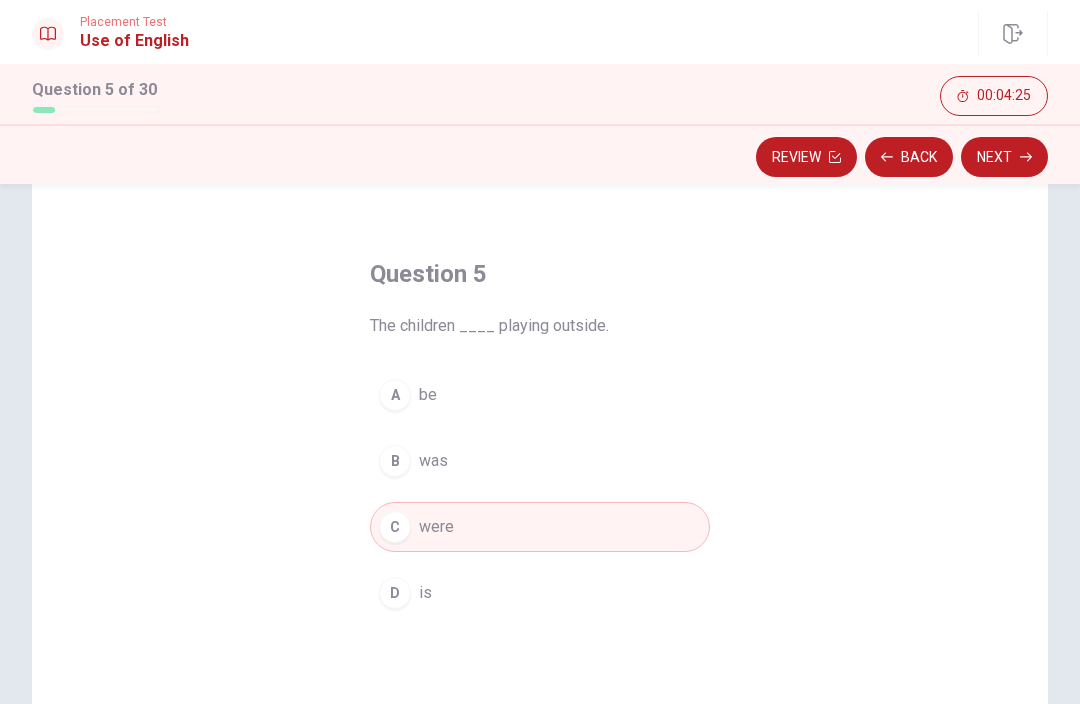 click on "Question 5 The children ____ playing outside. A be B was C were
D is" at bounding box center [540, 523] 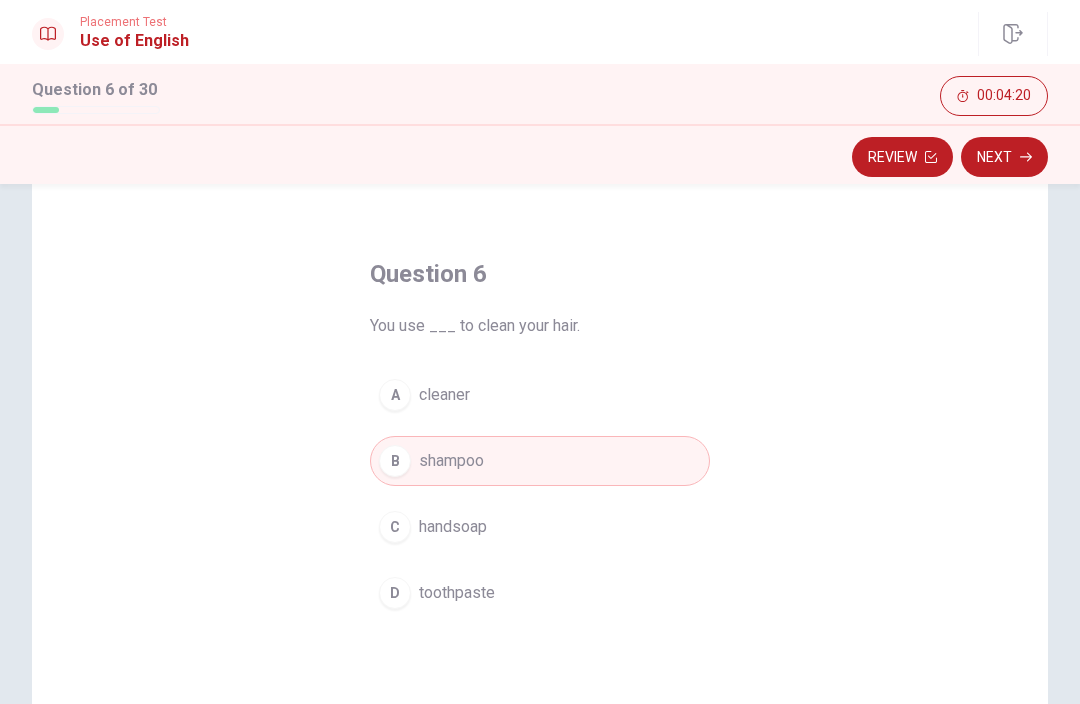 click 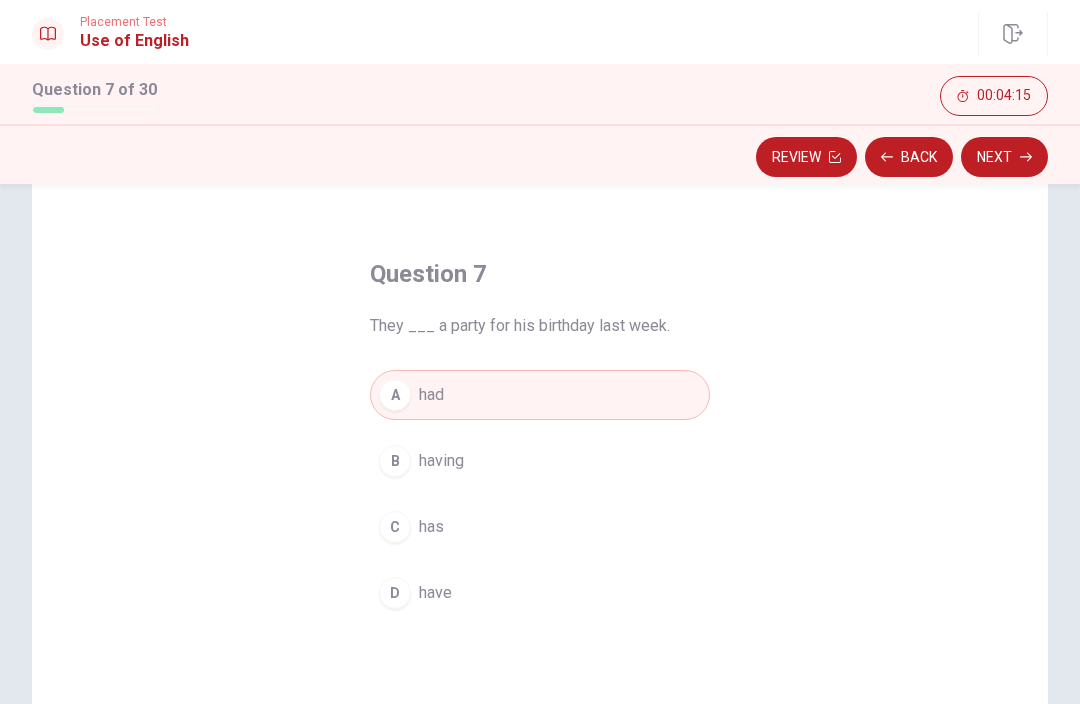 click on "Next" at bounding box center [1004, 157] 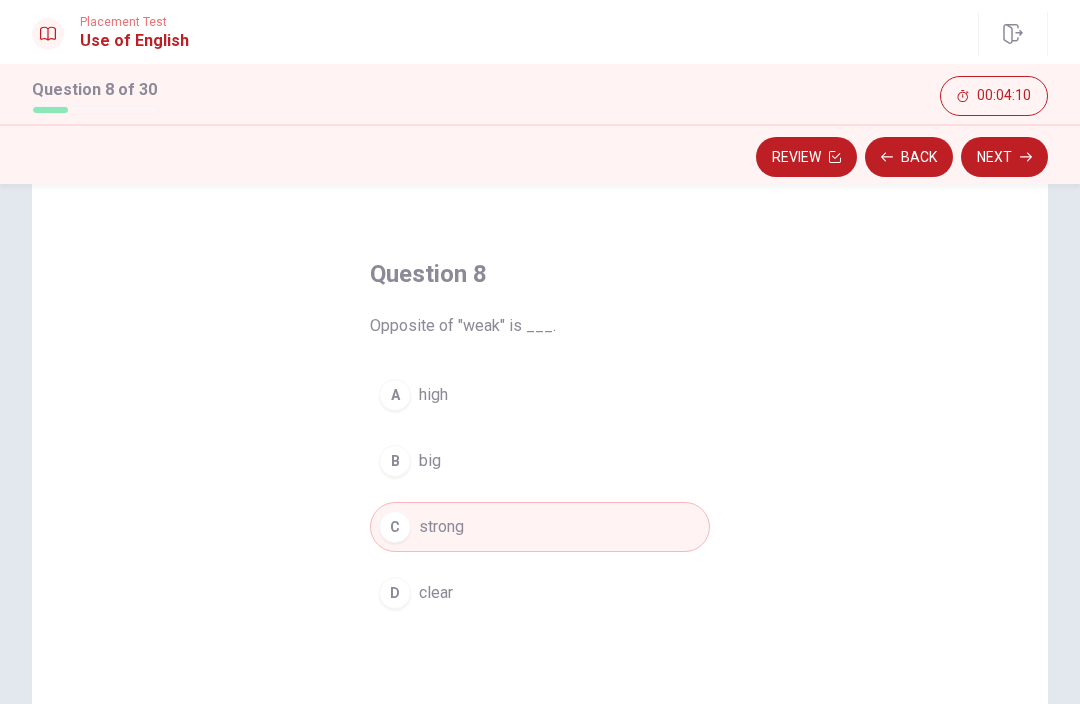 click on "Next" at bounding box center (1004, 157) 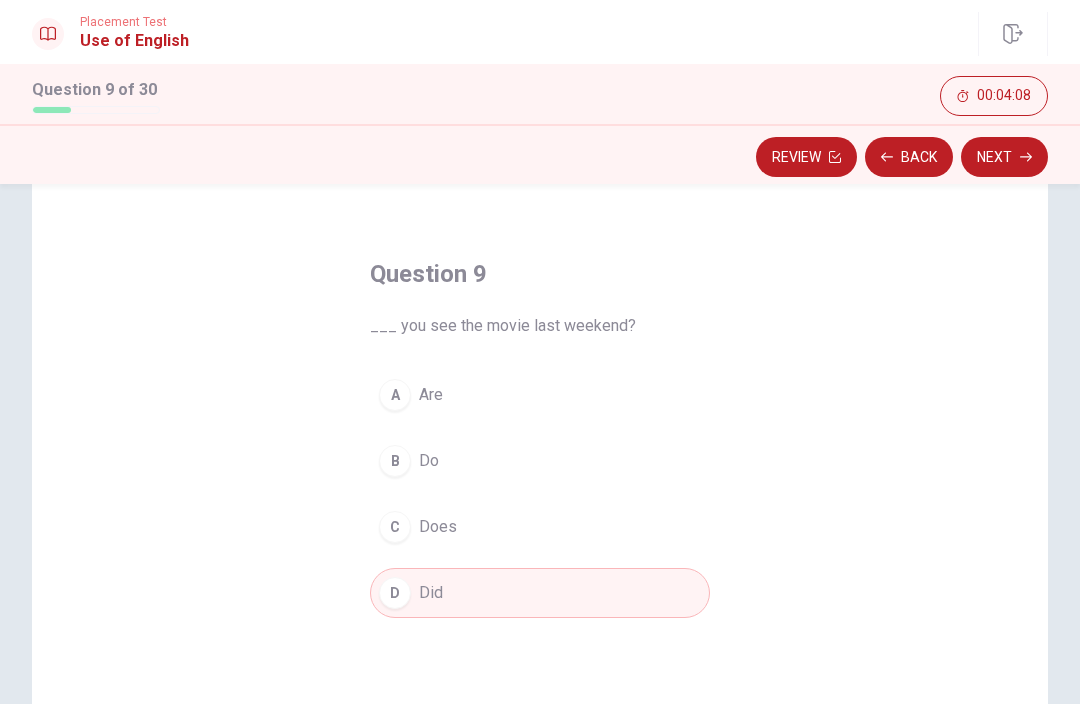 click on "Next" at bounding box center [1004, 157] 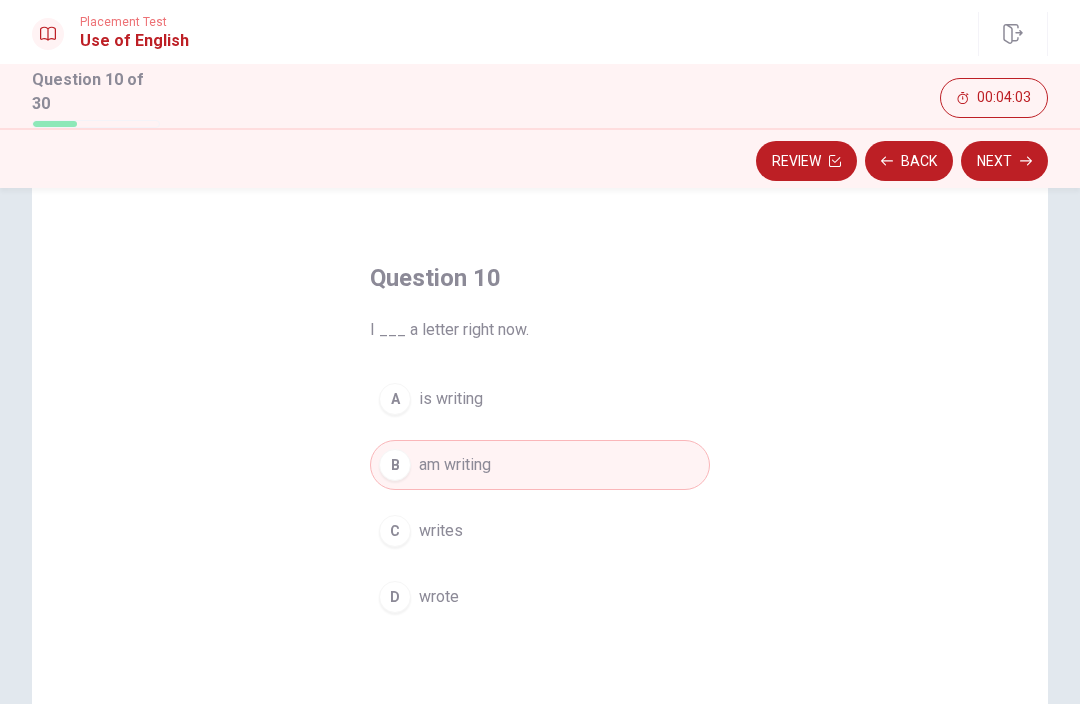 click 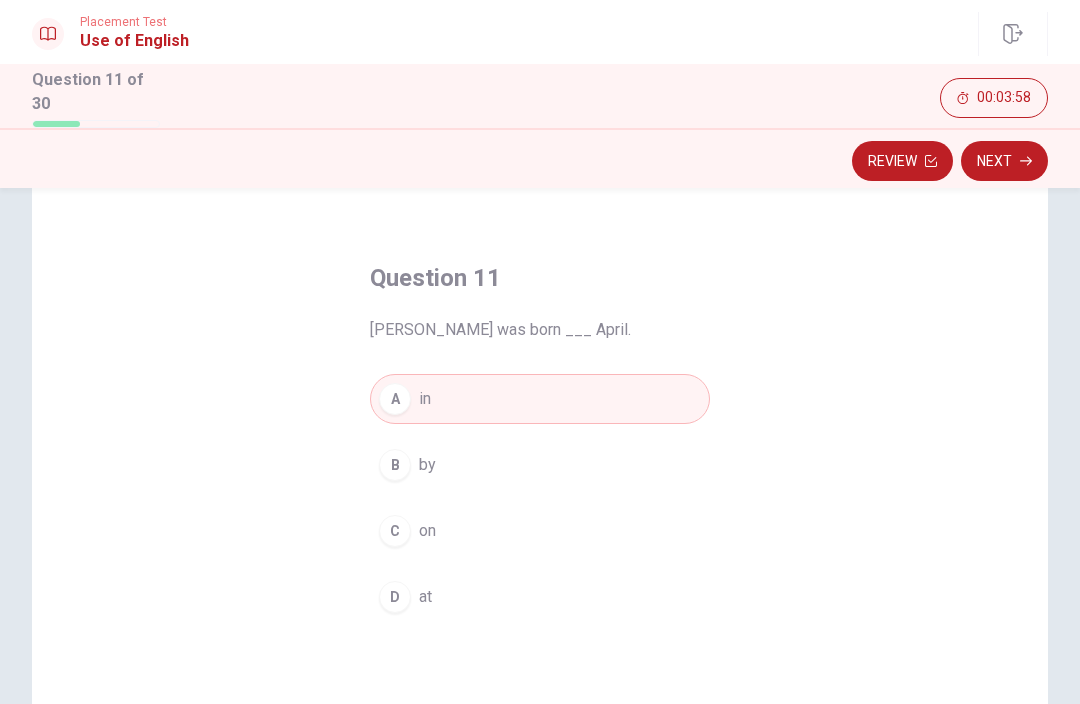 click on "Next" at bounding box center (1004, 161) 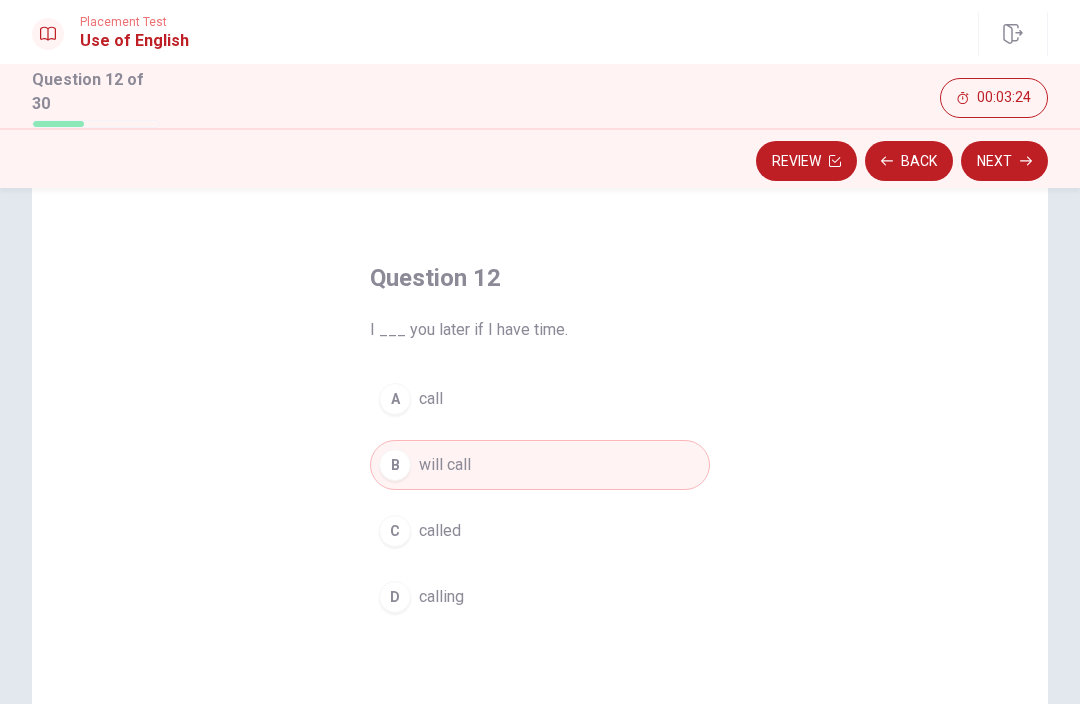 click on "Next" at bounding box center [1004, 161] 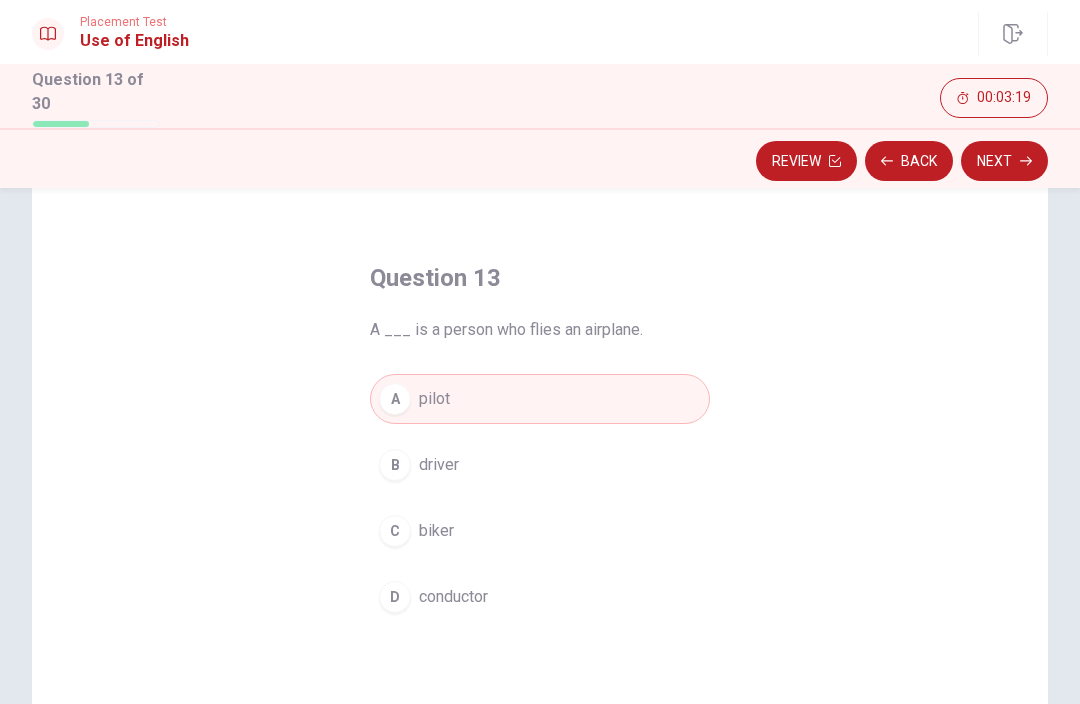 click on "Next" at bounding box center (1004, 161) 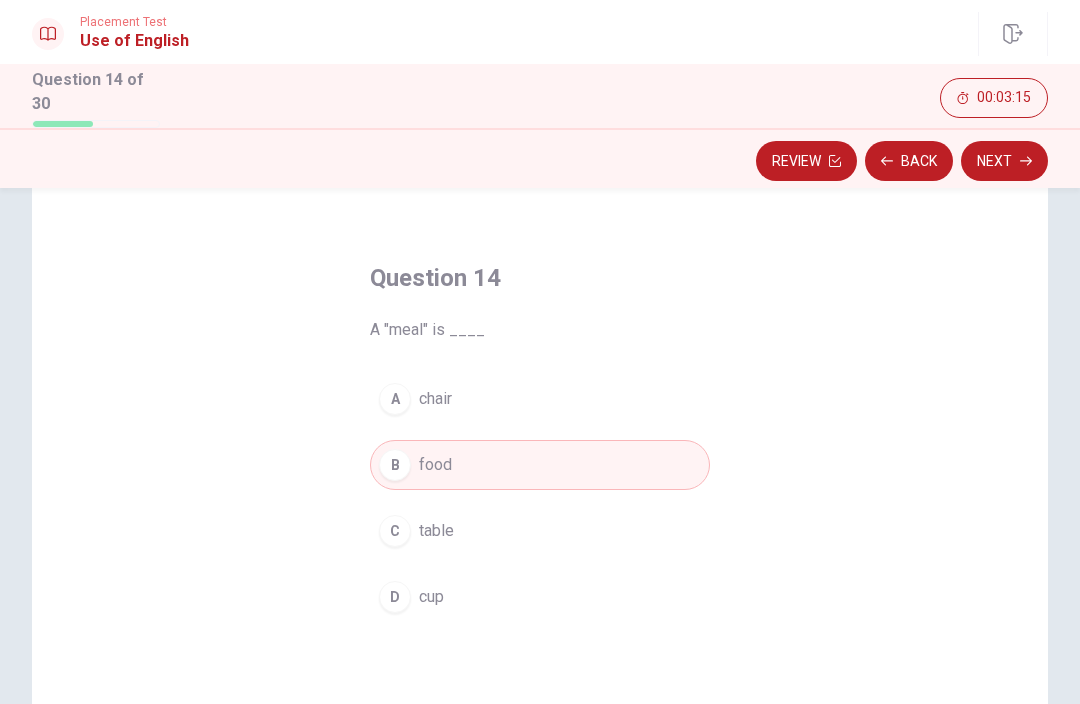 click on "Next" at bounding box center [1004, 161] 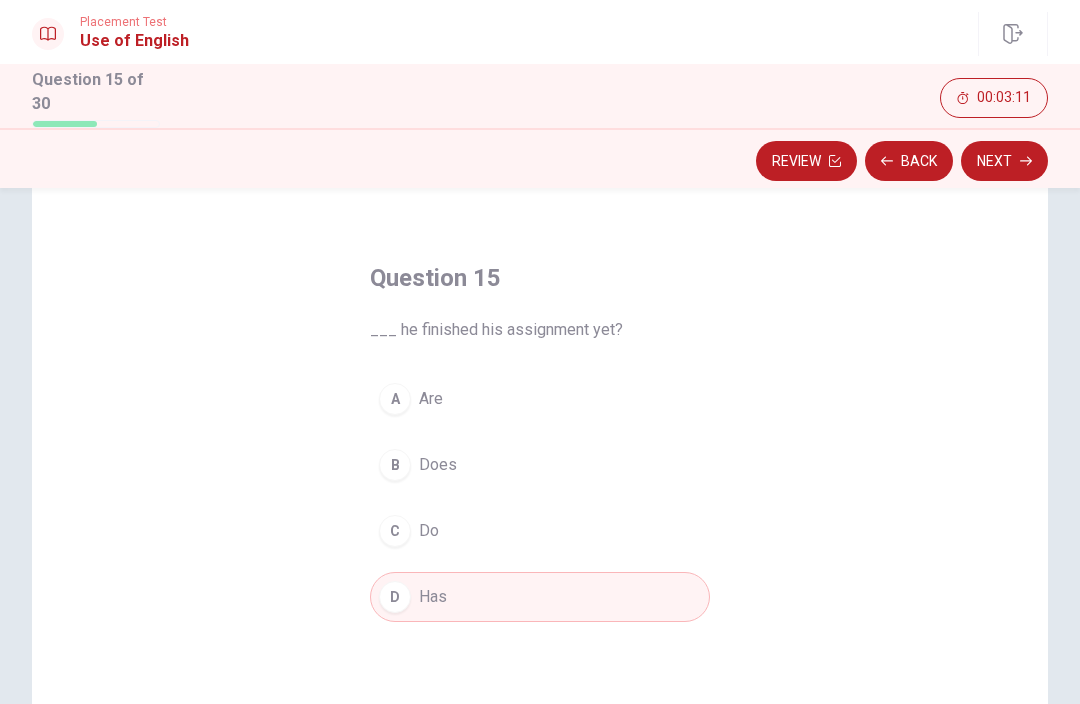 click on "Next" at bounding box center (1004, 161) 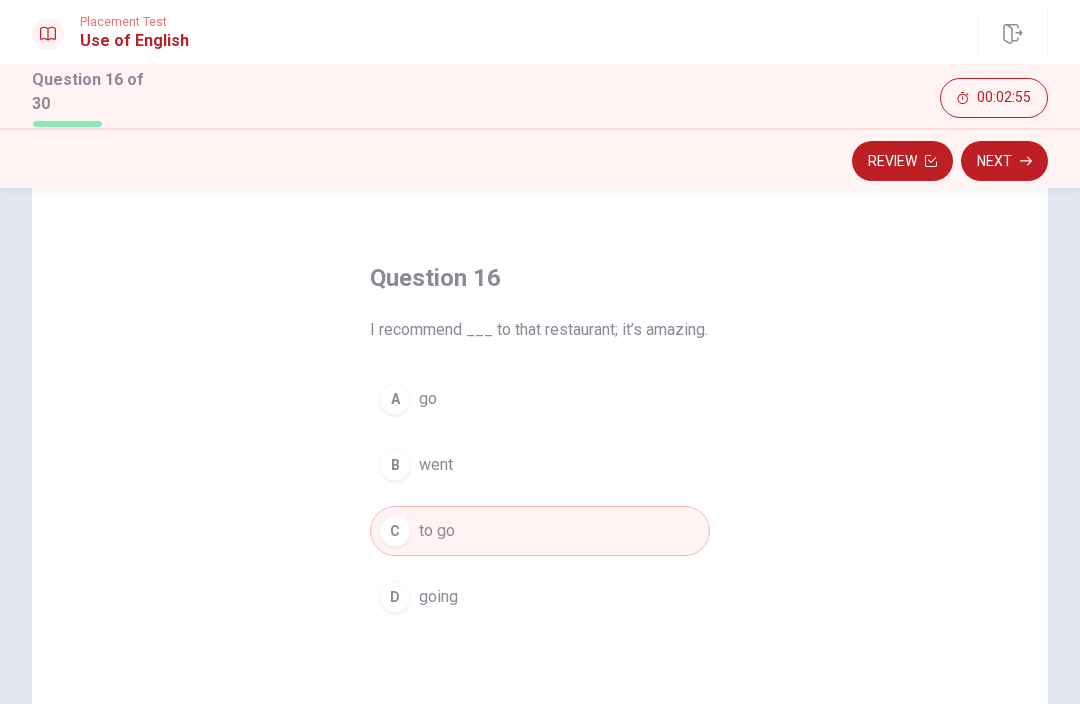 click on "Next" at bounding box center (1004, 161) 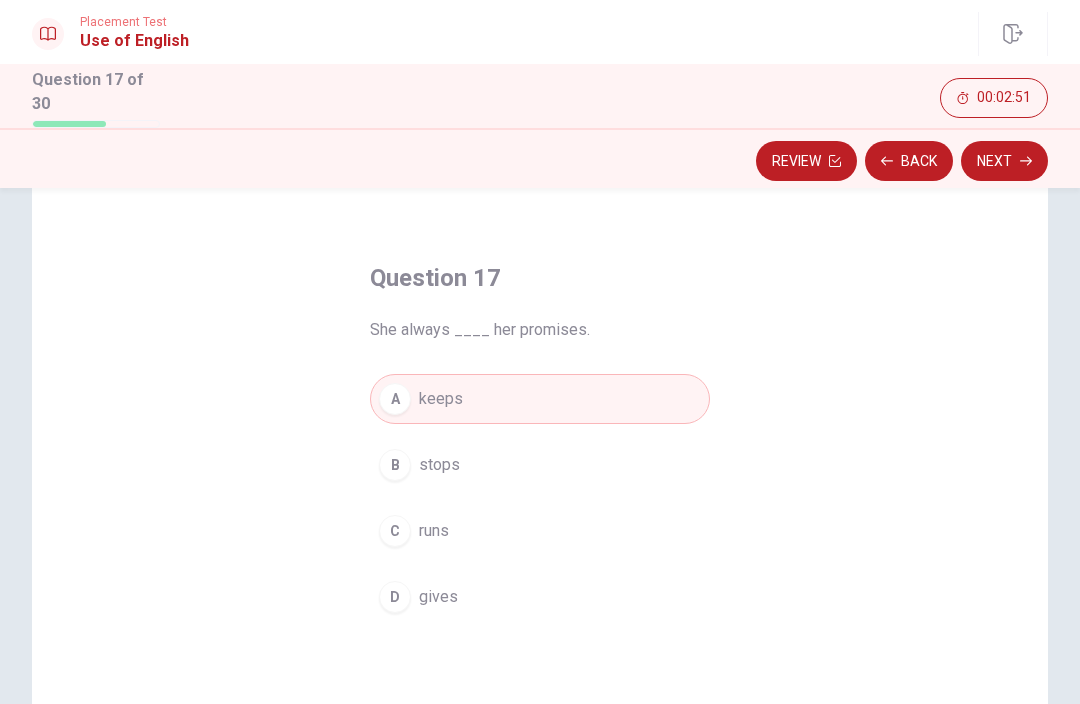 click on "Back" at bounding box center (909, 161) 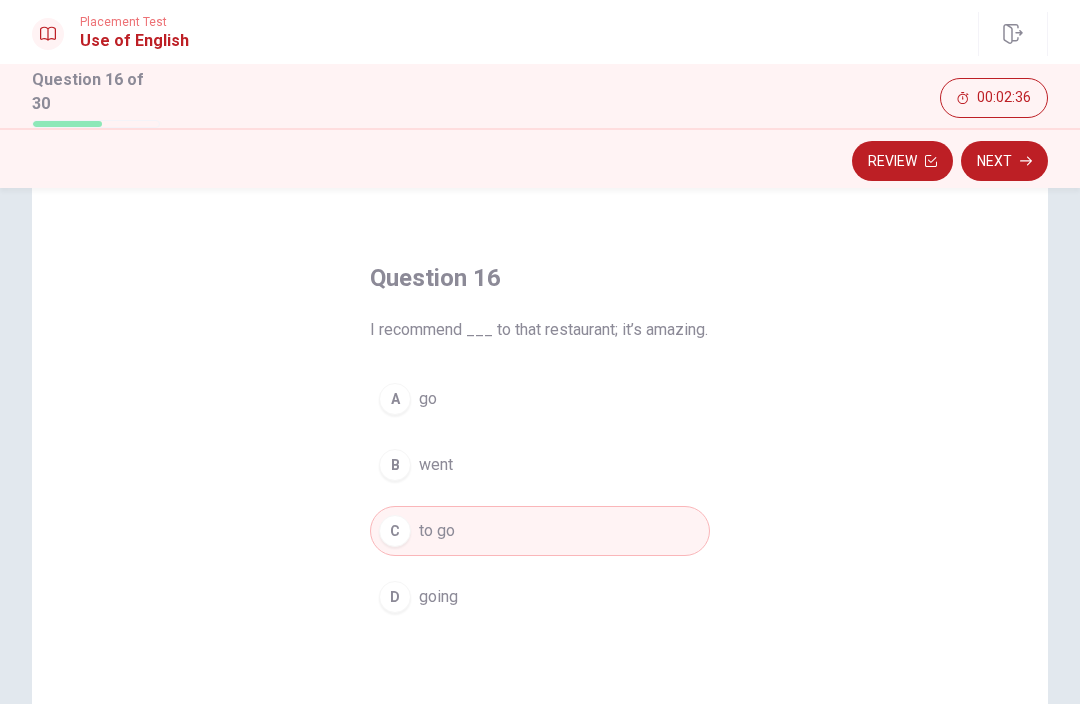 click on "Next" at bounding box center [1004, 161] 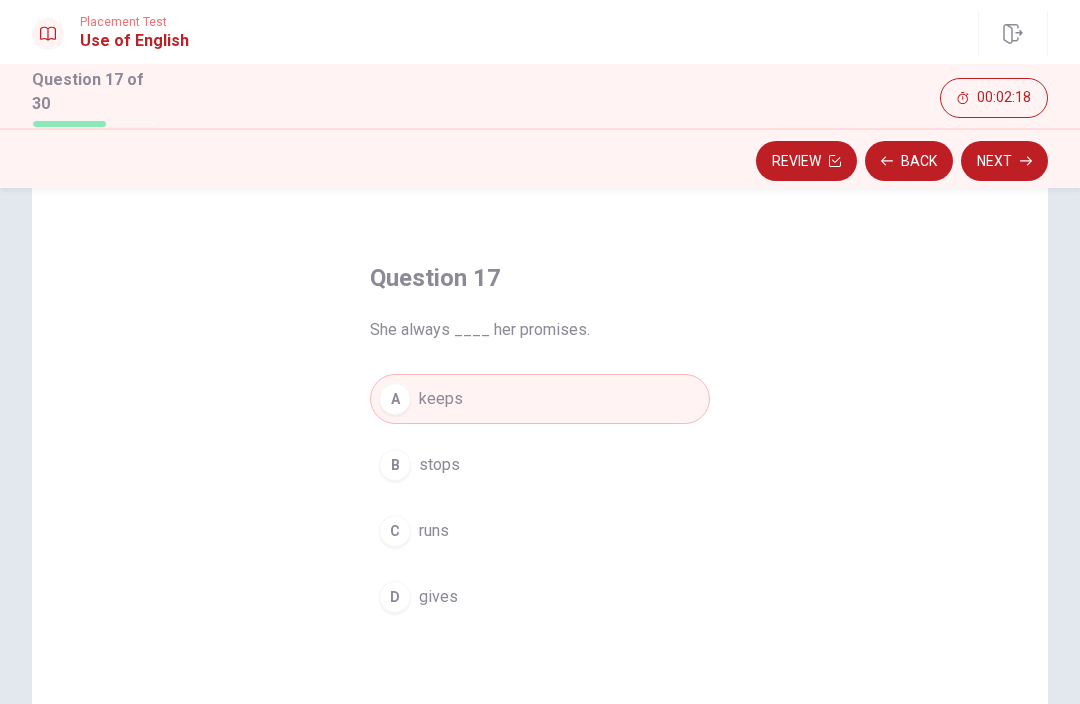 click on "Next" at bounding box center [1004, 161] 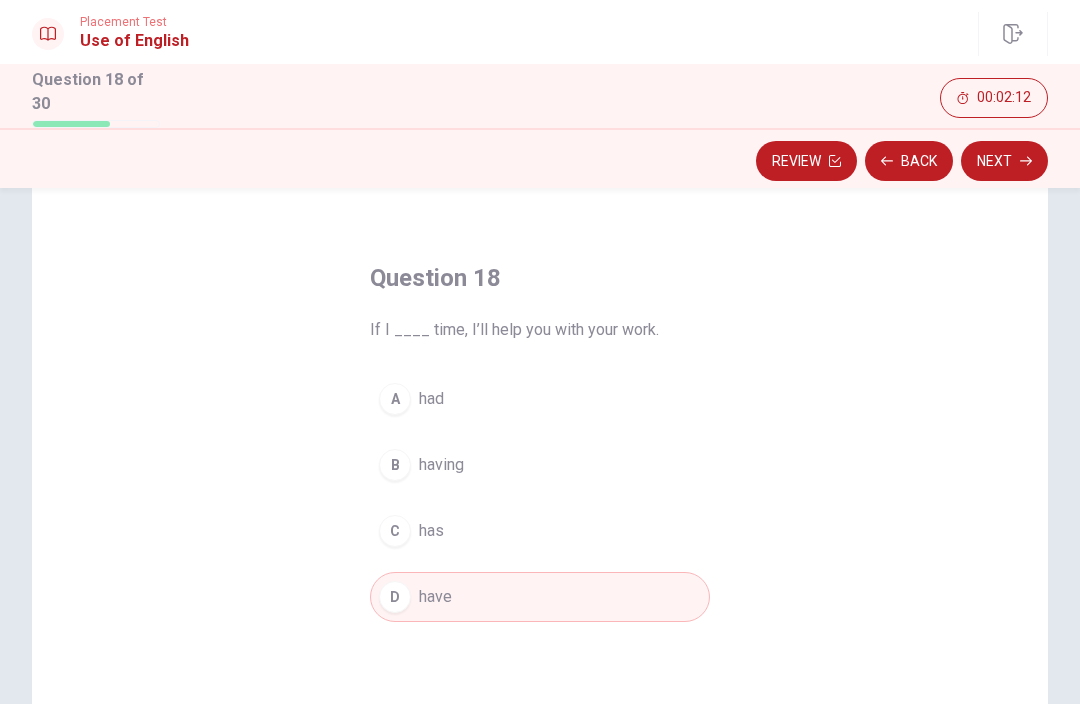 click on "Next" at bounding box center (1004, 161) 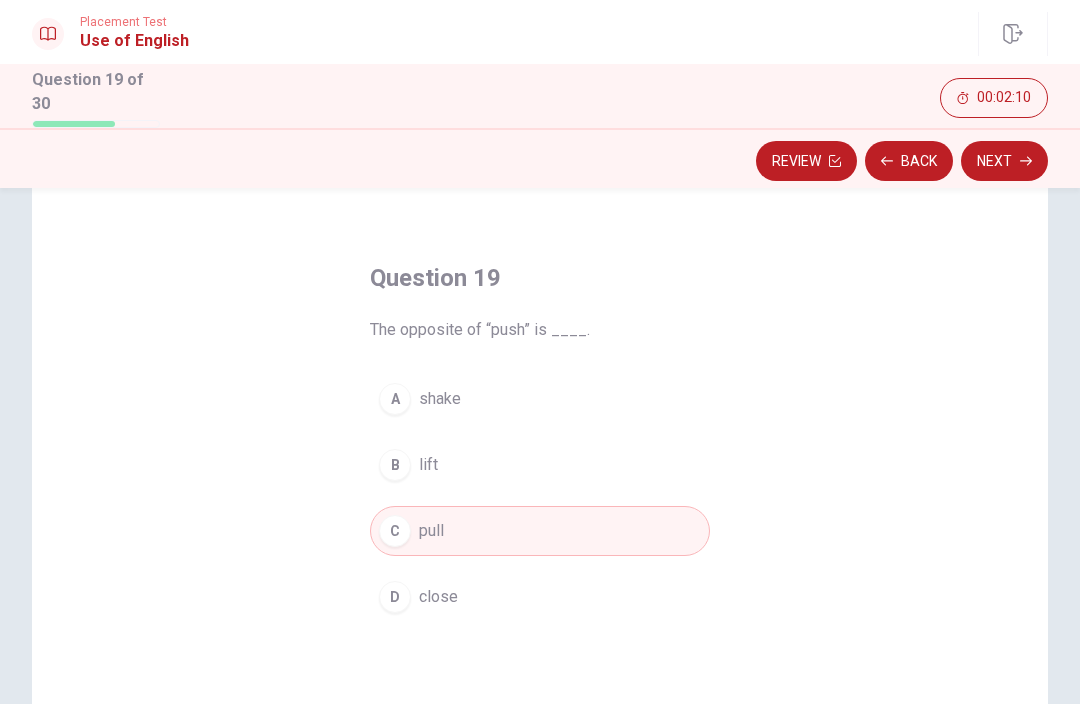 click on "Next" at bounding box center [1004, 161] 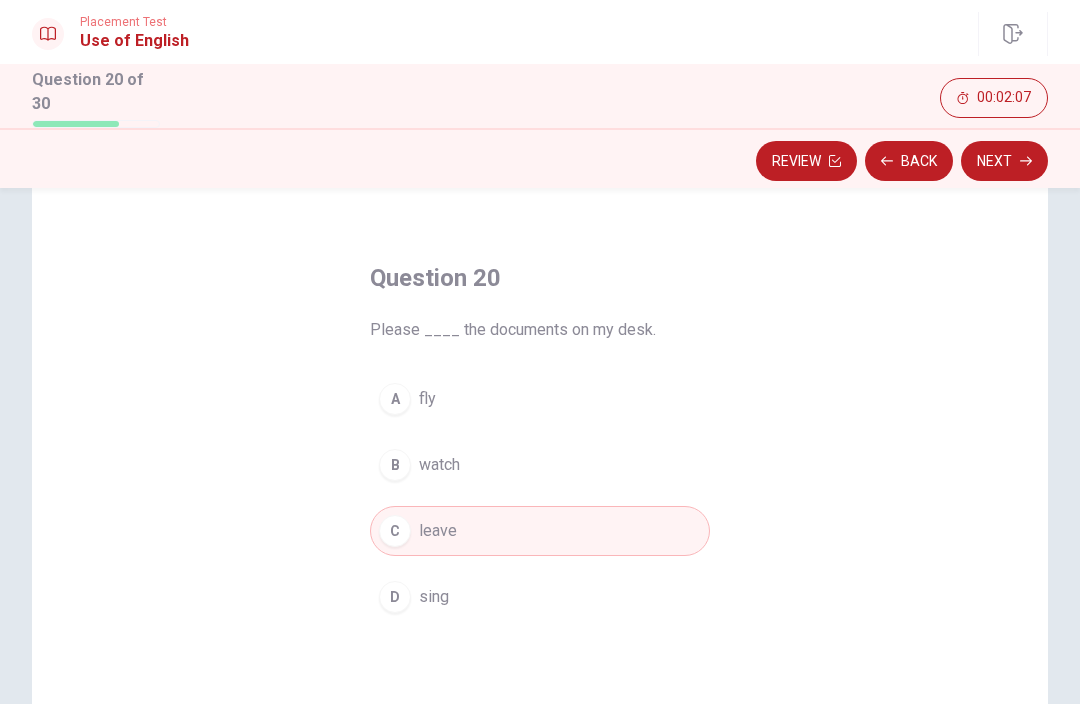 click on "Next" at bounding box center [1004, 161] 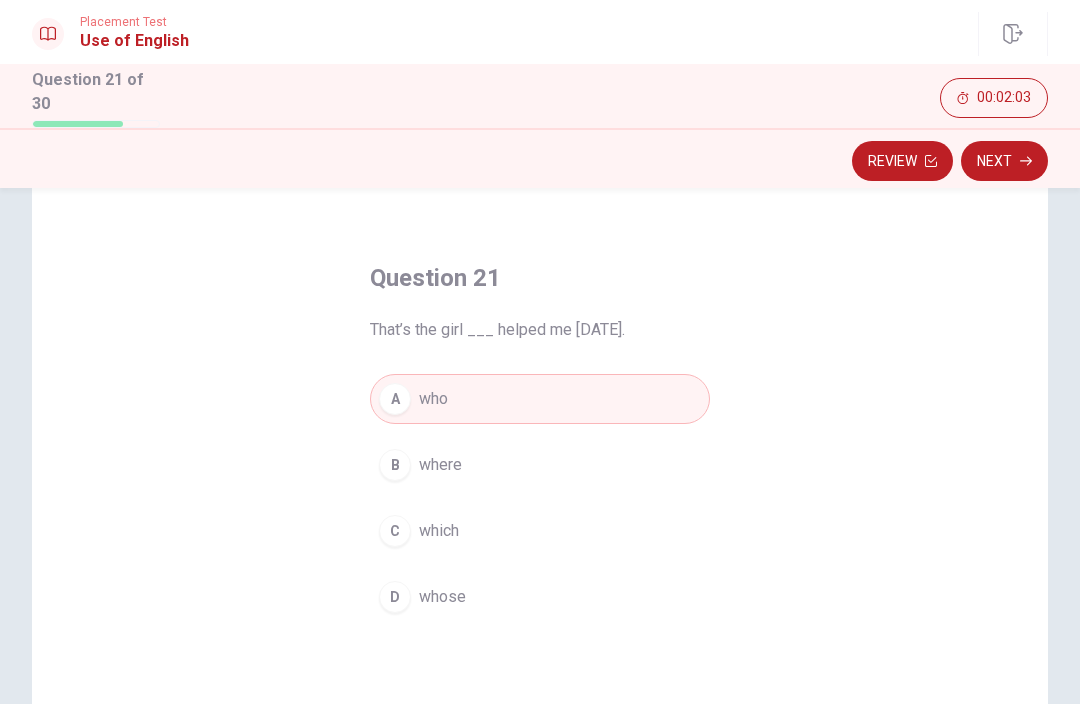 click on "Next" at bounding box center (1004, 161) 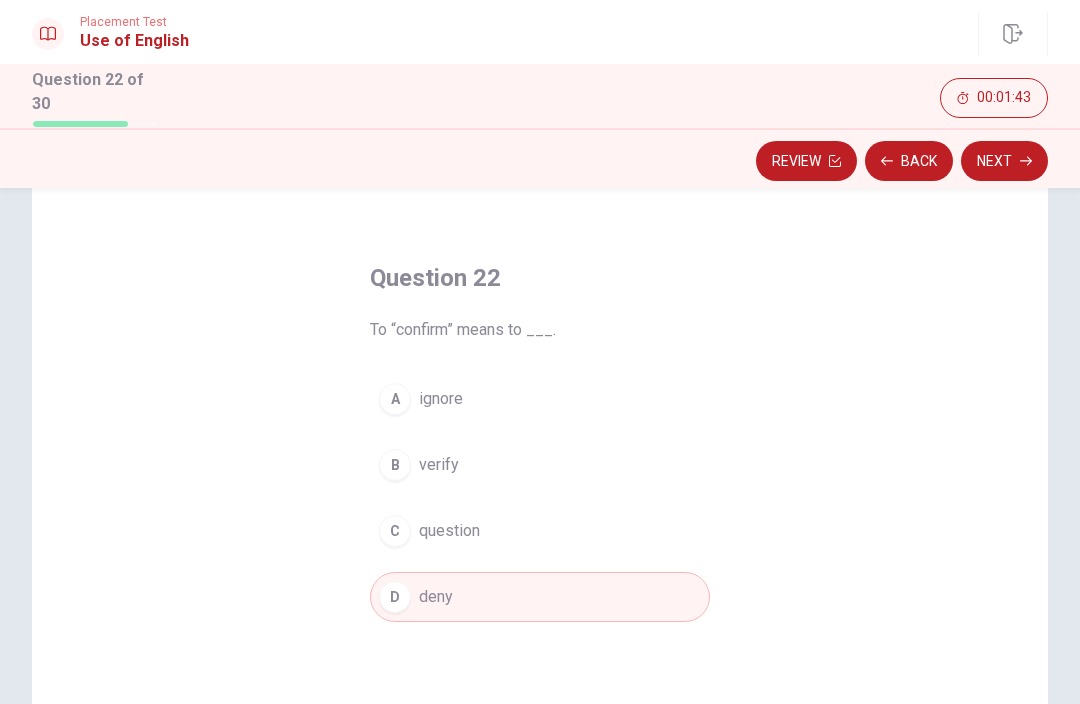 click on "Next" at bounding box center (1004, 161) 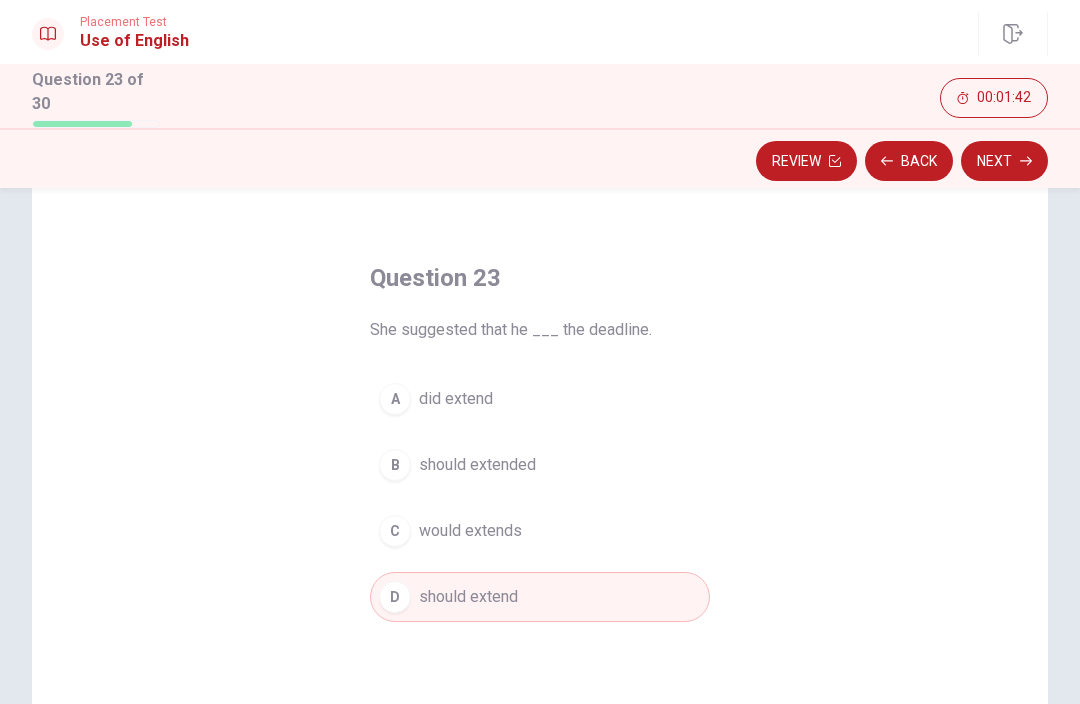 click on "Back" at bounding box center [909, 161] 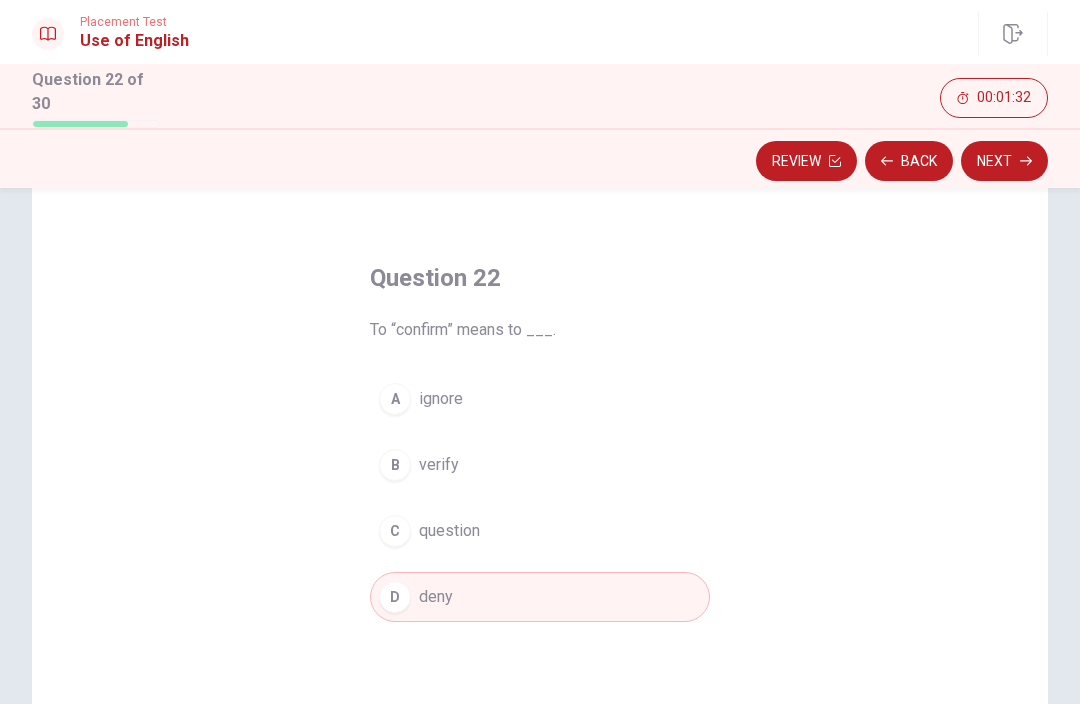 click on "Next" at bounding box center [1004, 161] 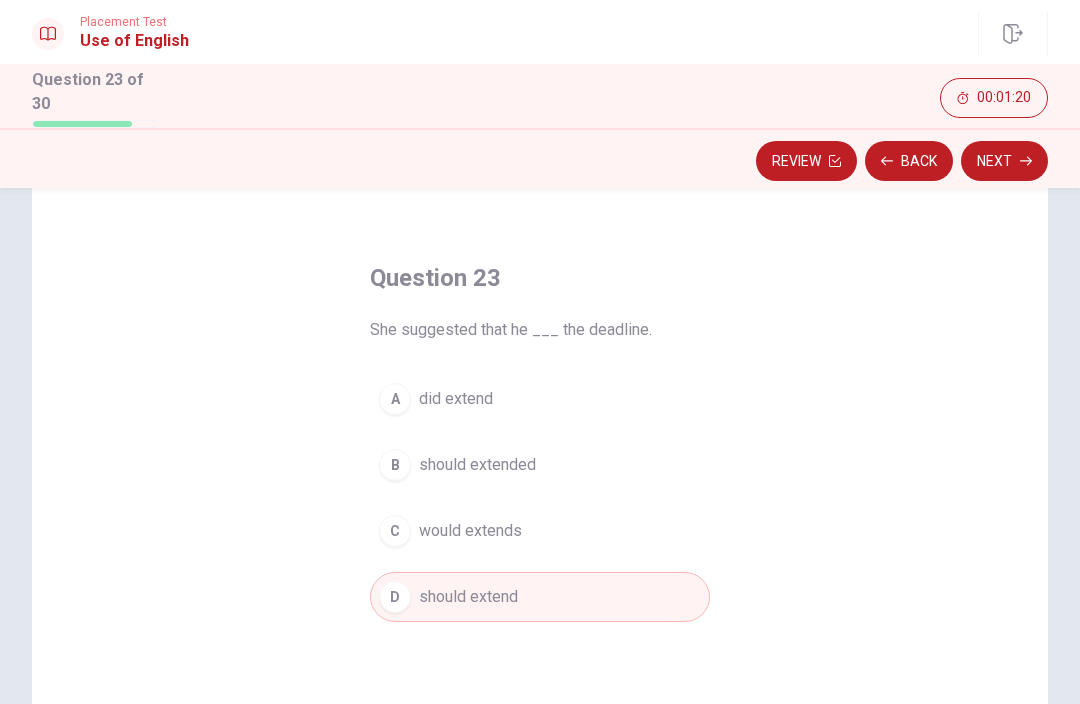 click on "Next" at bounding box center [1004, 161] 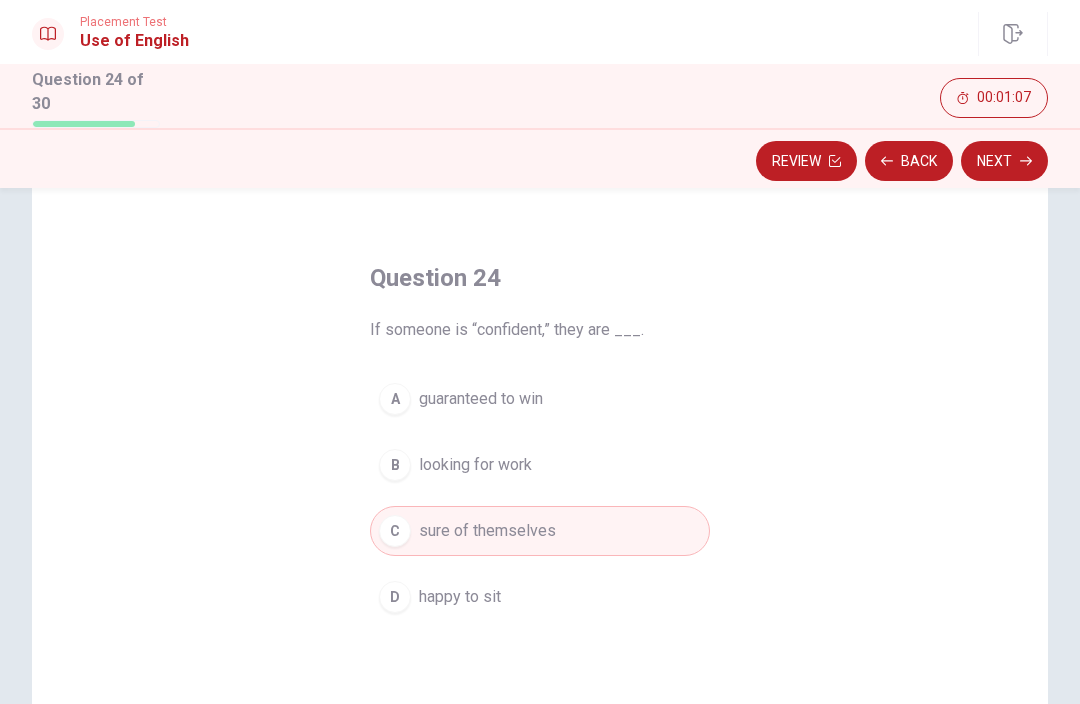 click on "Next" at bounding box center [1004, 161] 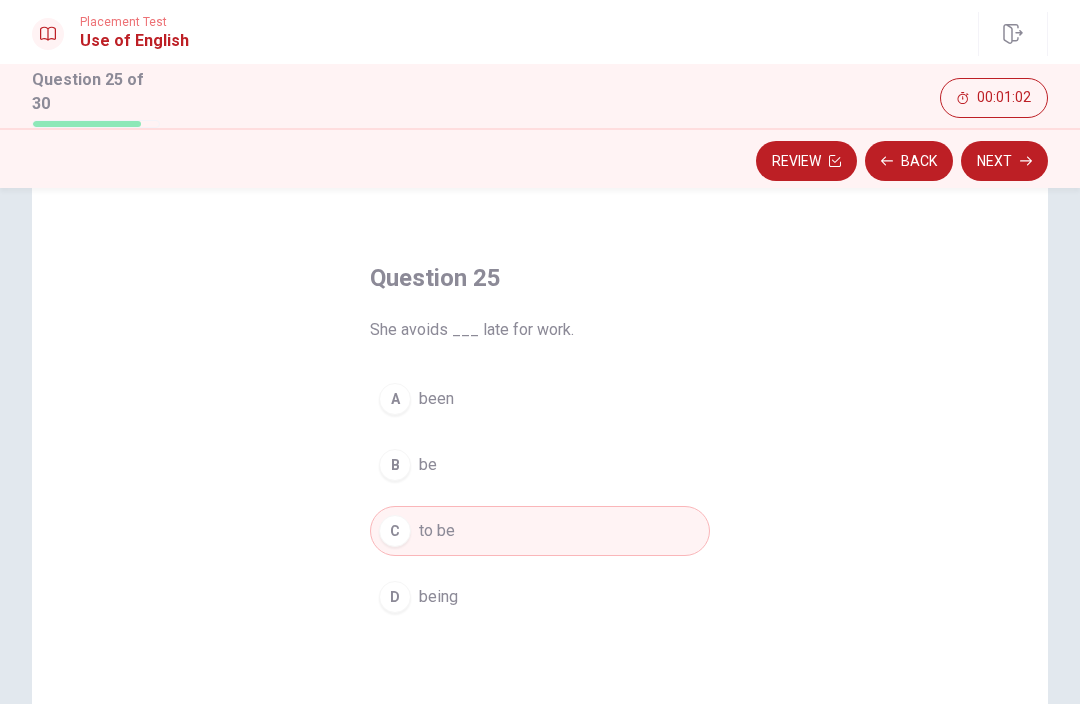 click on "Next" at bounding box center (1004, 161) 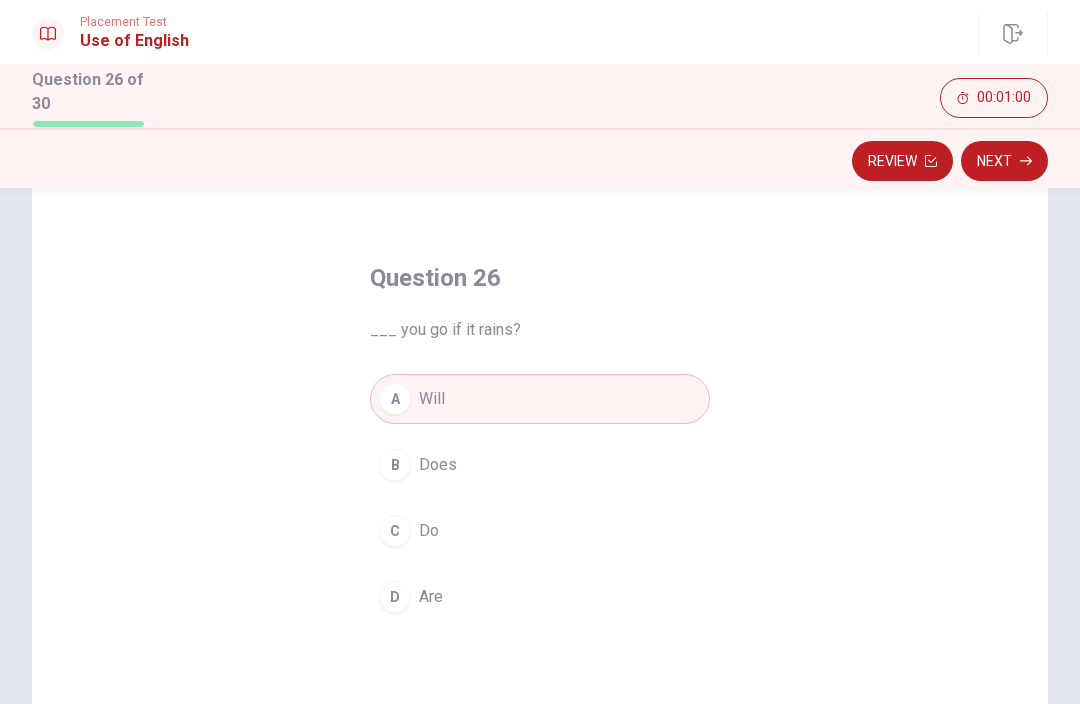 click on "Next" at bounding box center [1004, 161] 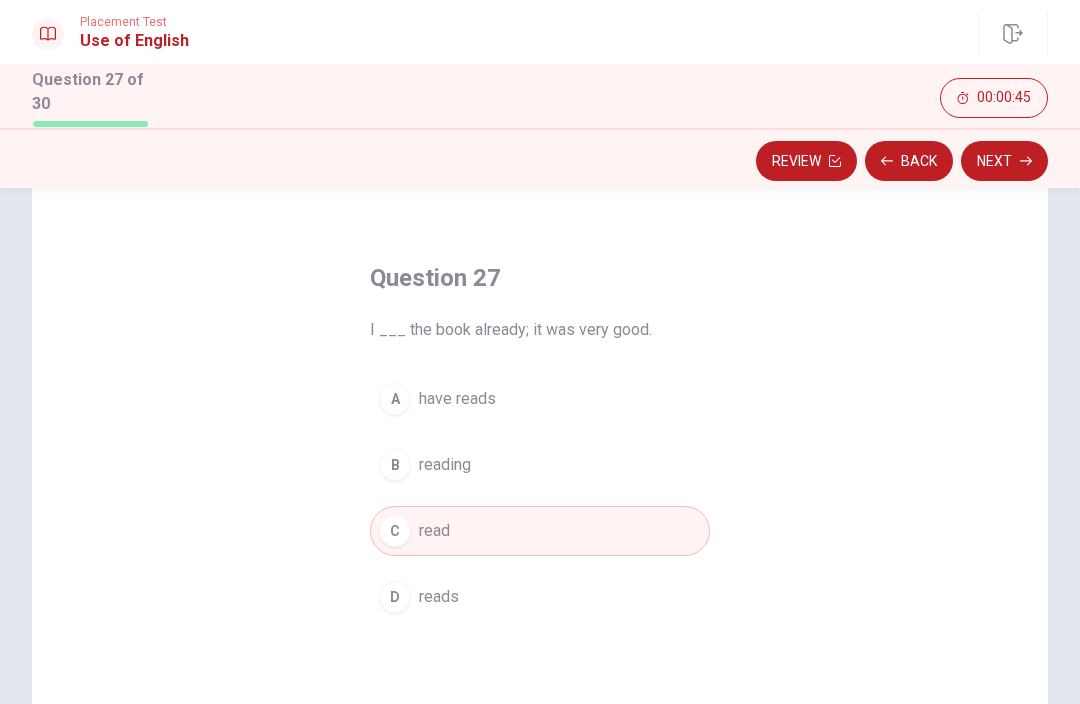 click on "Next" at bounding box center (1004, 161) 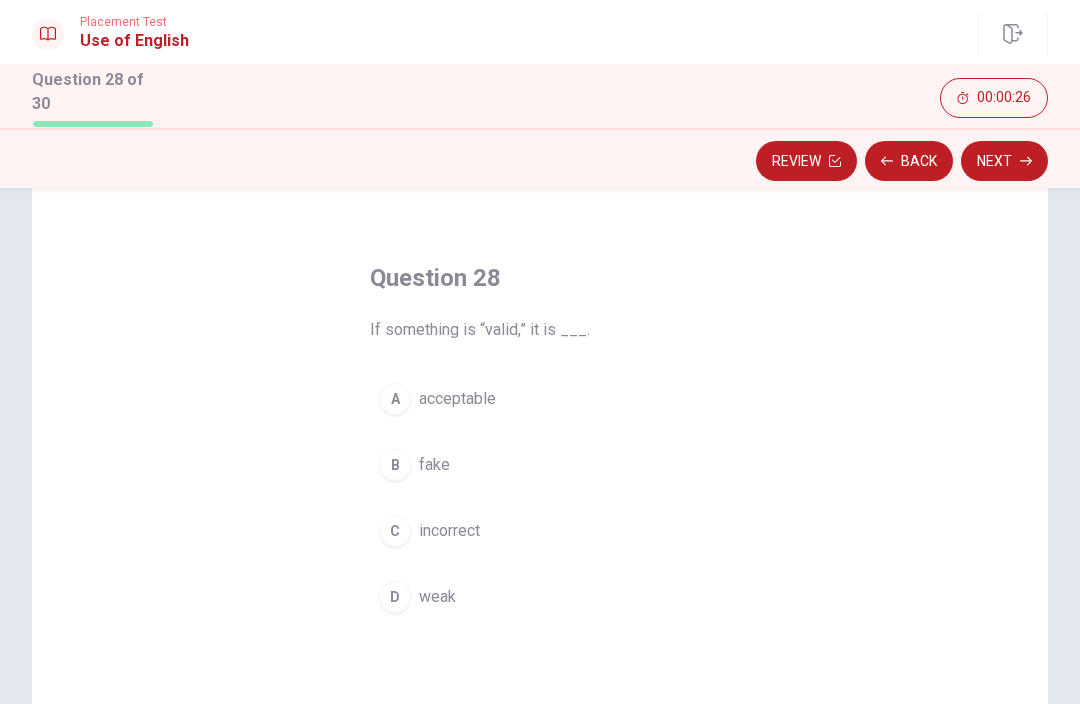 click on "Next" at bounding box center [1004, 161] 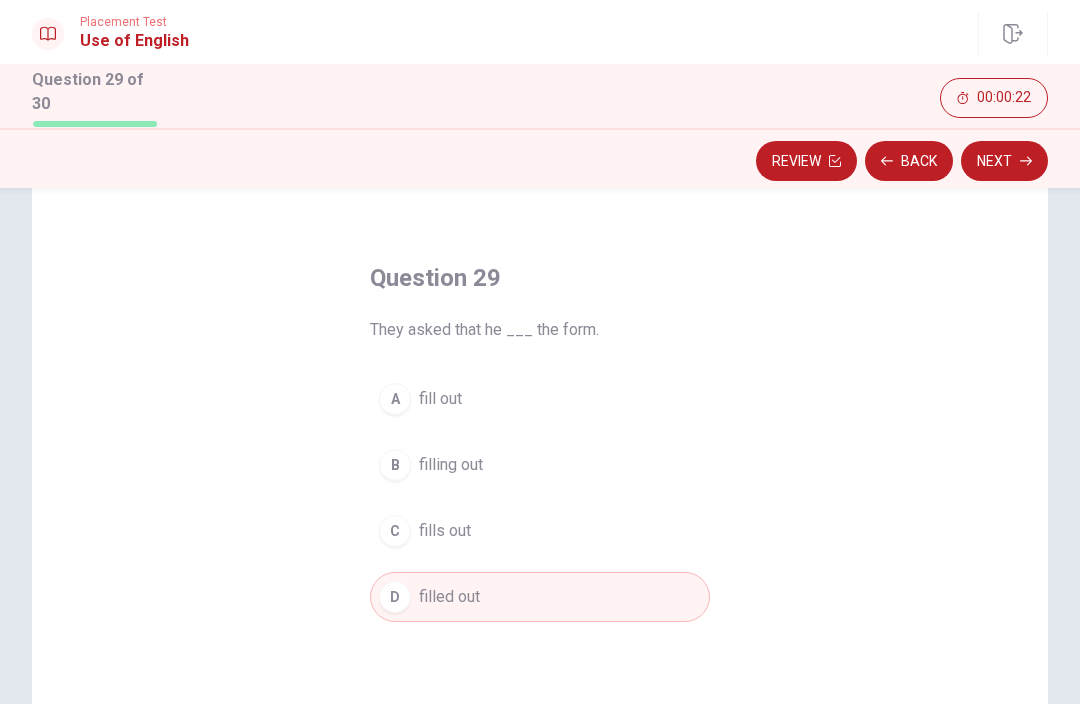 click on "Next" at bounding box center [1004, 161] 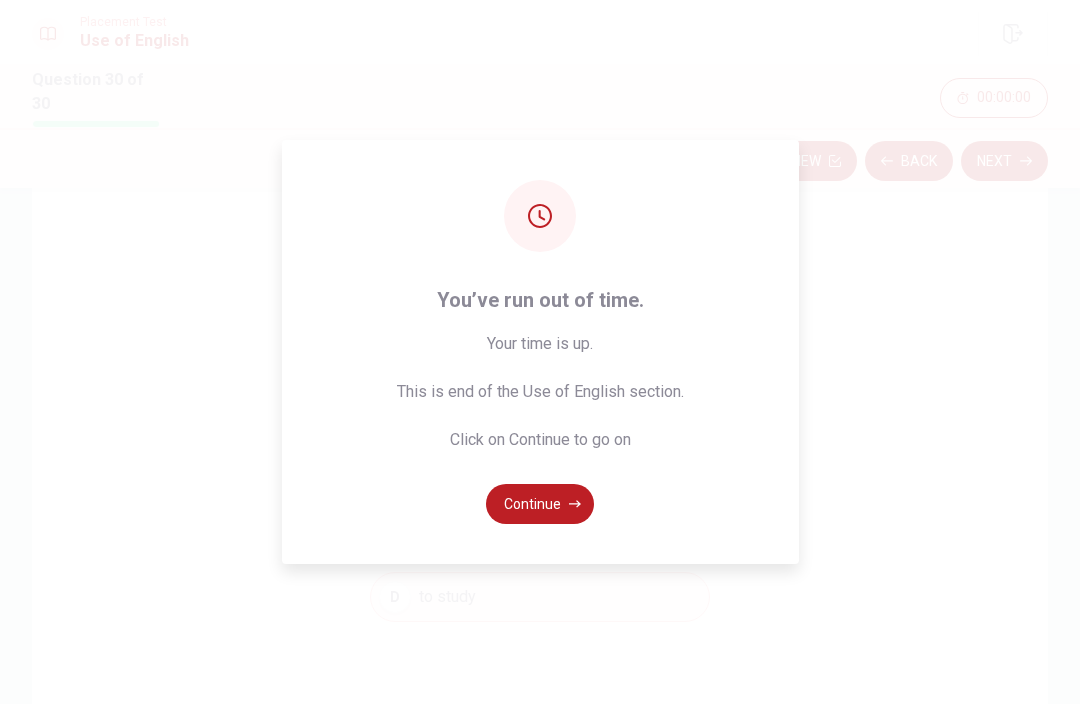 click on "Continue" at bounding box center (540, 504) 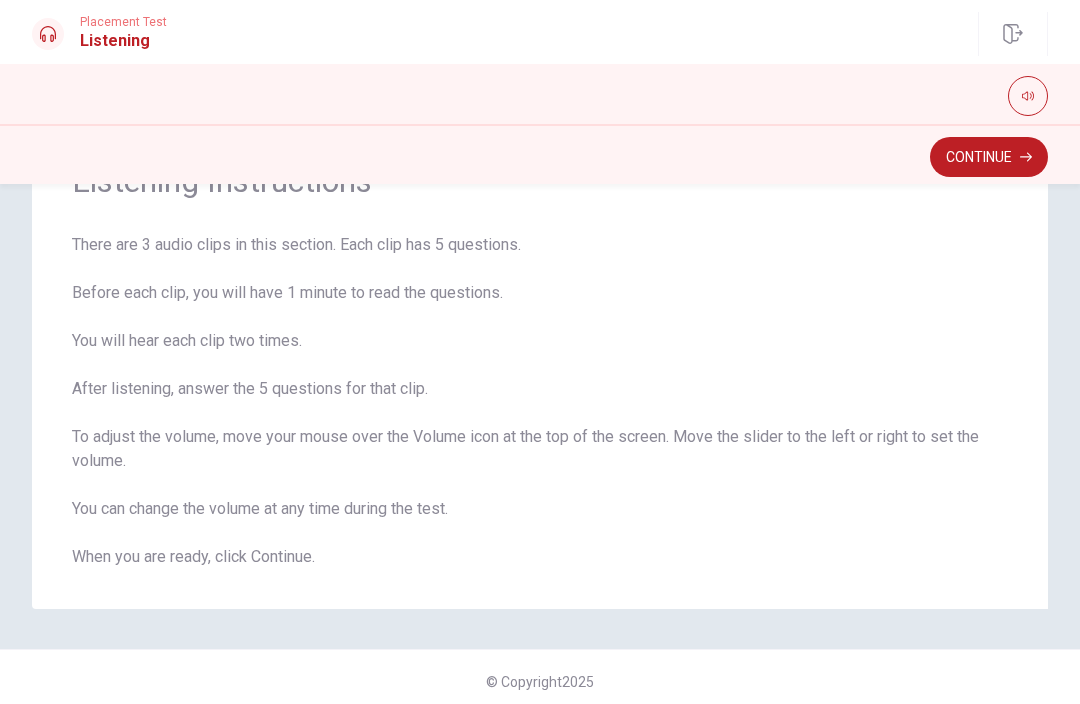 scroll, scrollTop: 103, scrollLeft: 0, axis: vertical 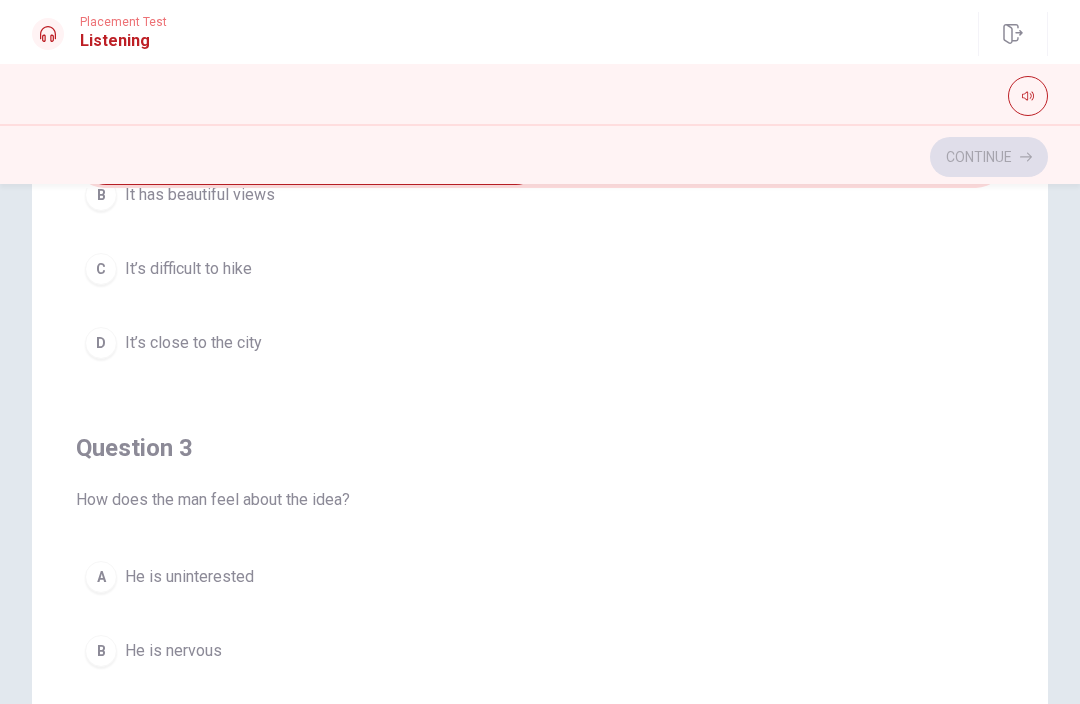 click on "Question 3 How does the man feel about the idea? A He is uninterested B He is nervous C He is excited D He is confused" at bounding box center [540, 628] 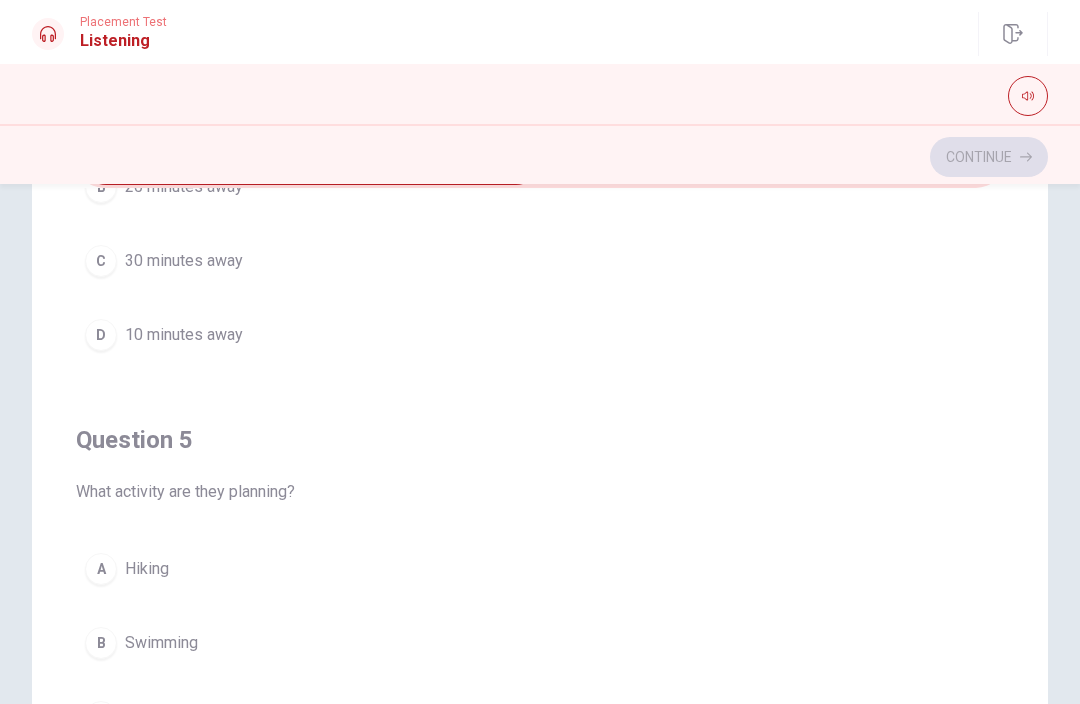 scroll, scrollTop: 1620, scrollLeft: 0, axis: vertical 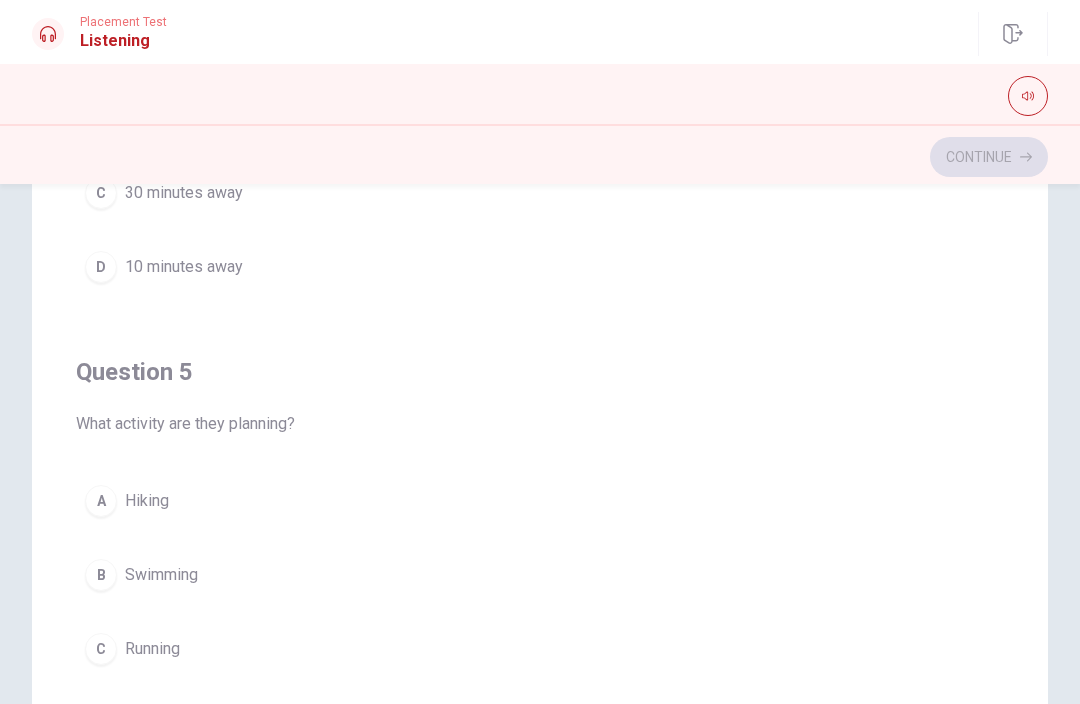 click on "A Hiking" at bounding box center (540, 501) 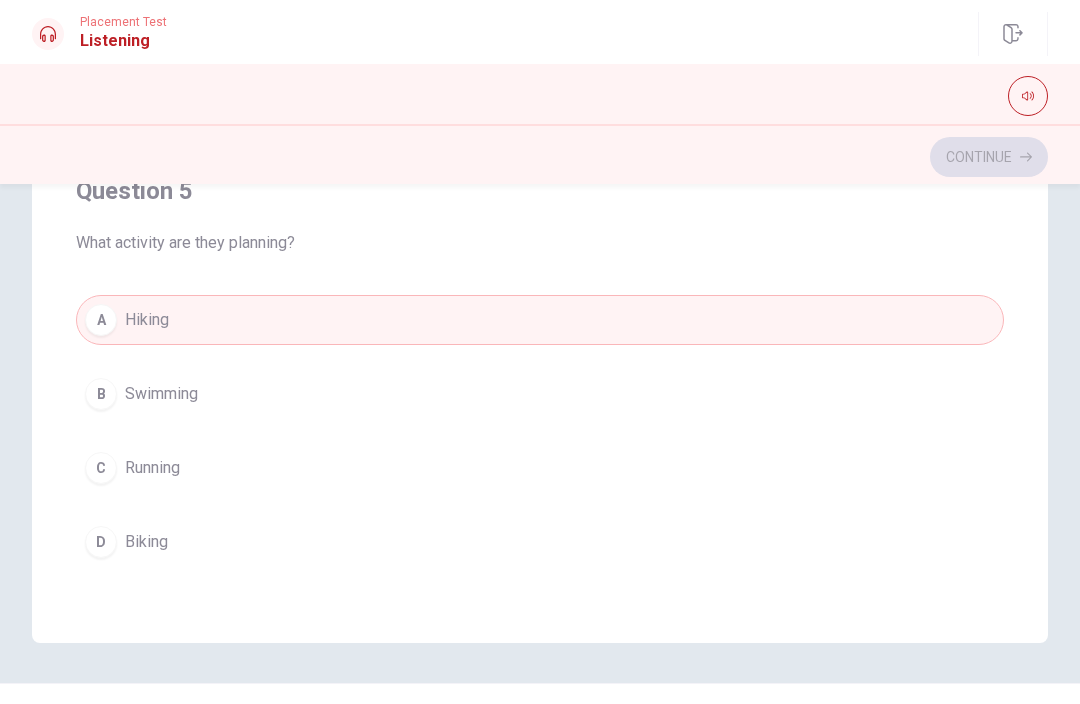 click on "D Biking" at bounding box center (540, 542) 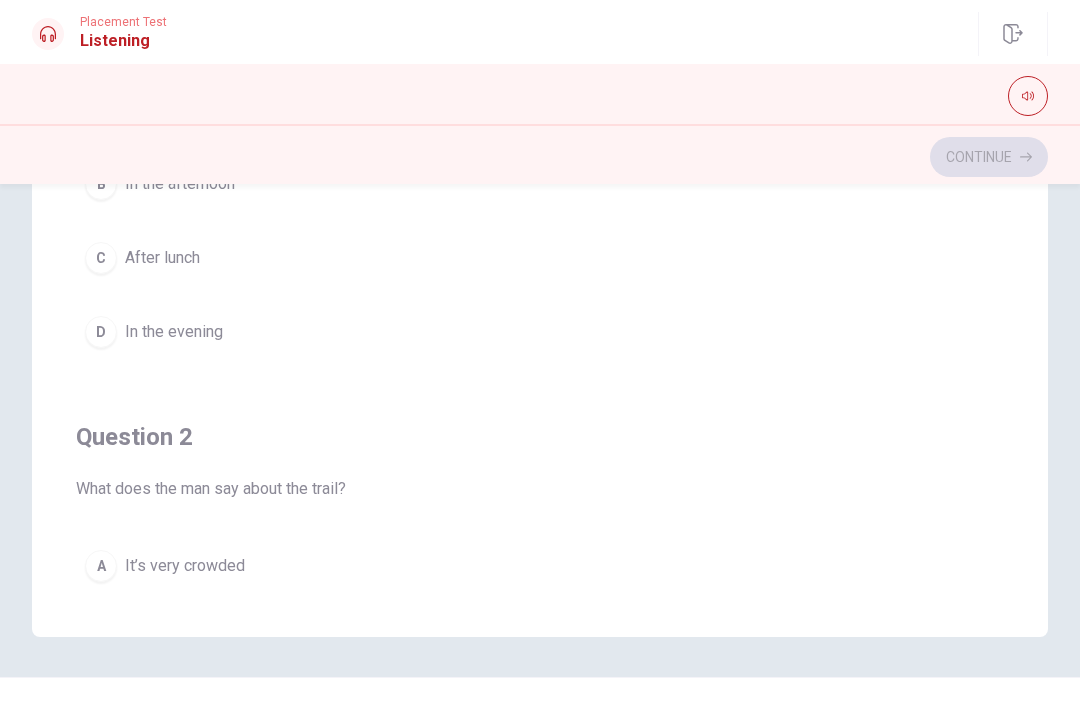 scroll, scrollTop: 0, scrollLeft: 0, axis: both 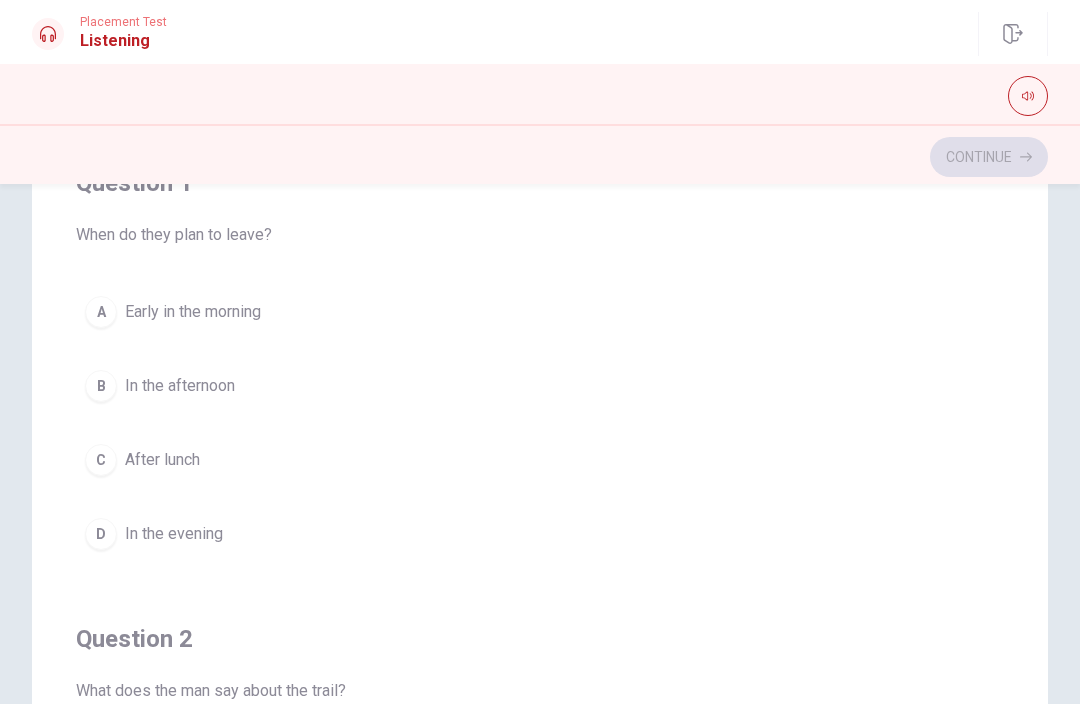 click on "C After lunch" at bounding box center [540, 460] 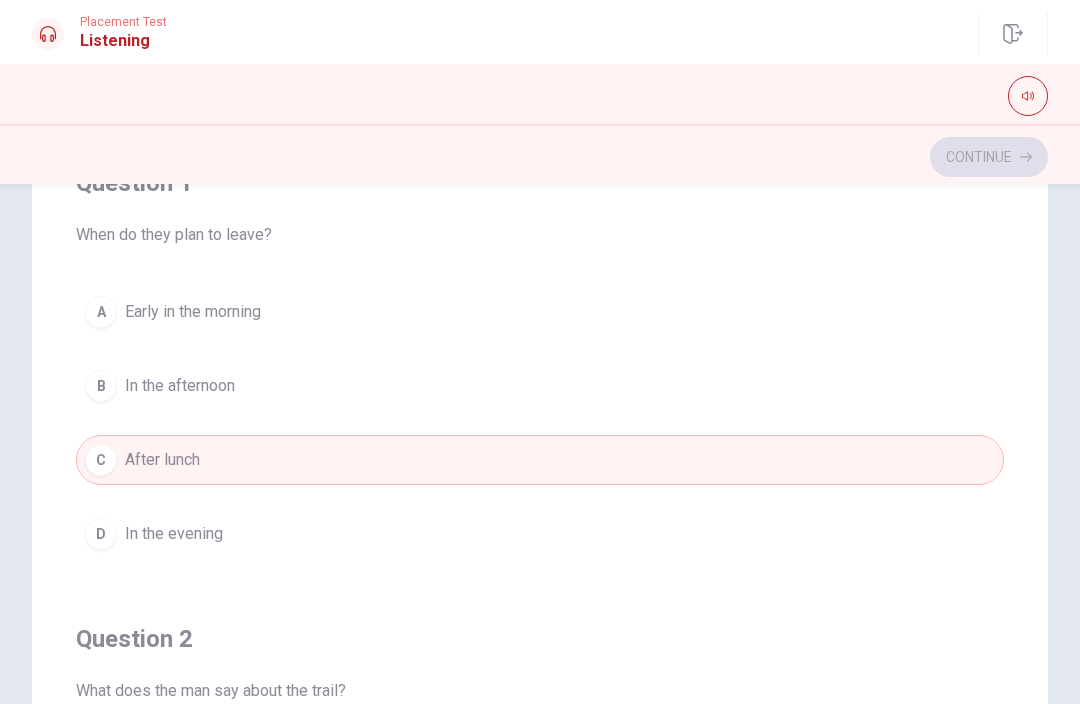 scroll, scrollTop: 190, scrollLeft: 0, axis: vertical 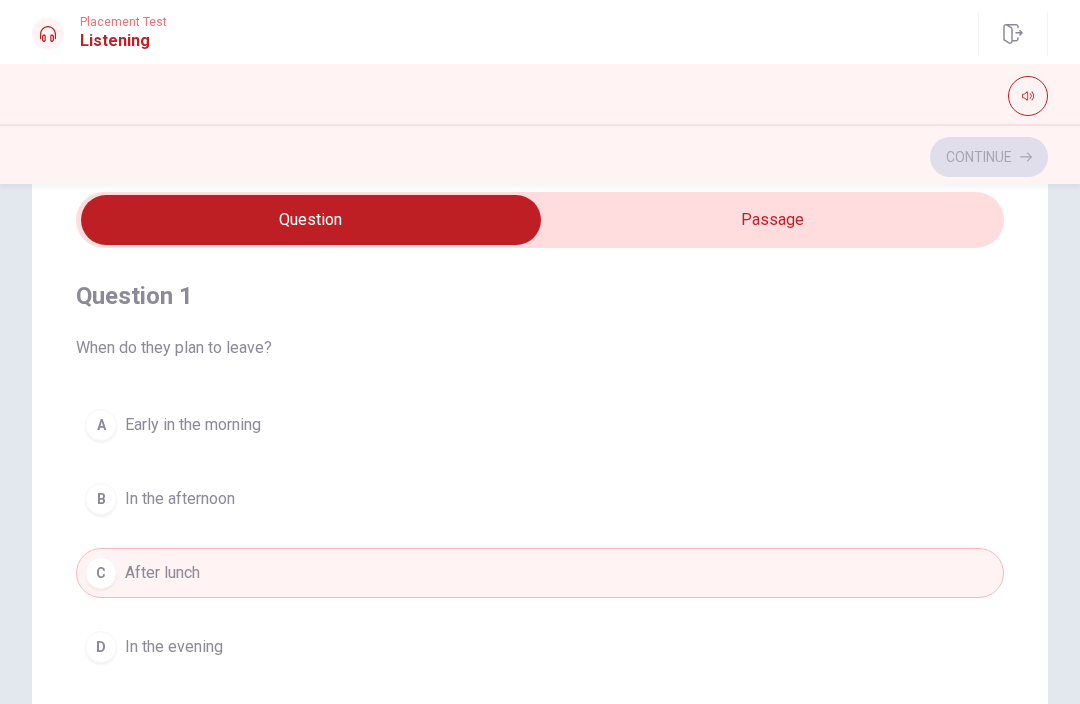 click at bounding box center (311, 220) 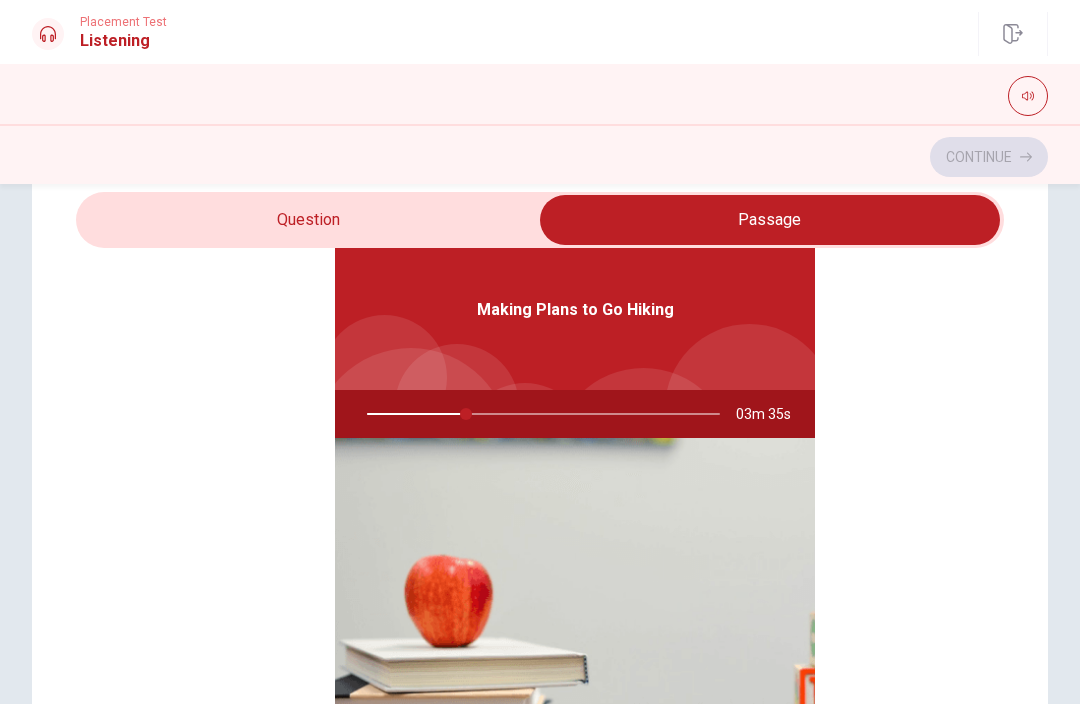 scroll, scrollTop: 112, scrollLeft: 0, axis: vertical 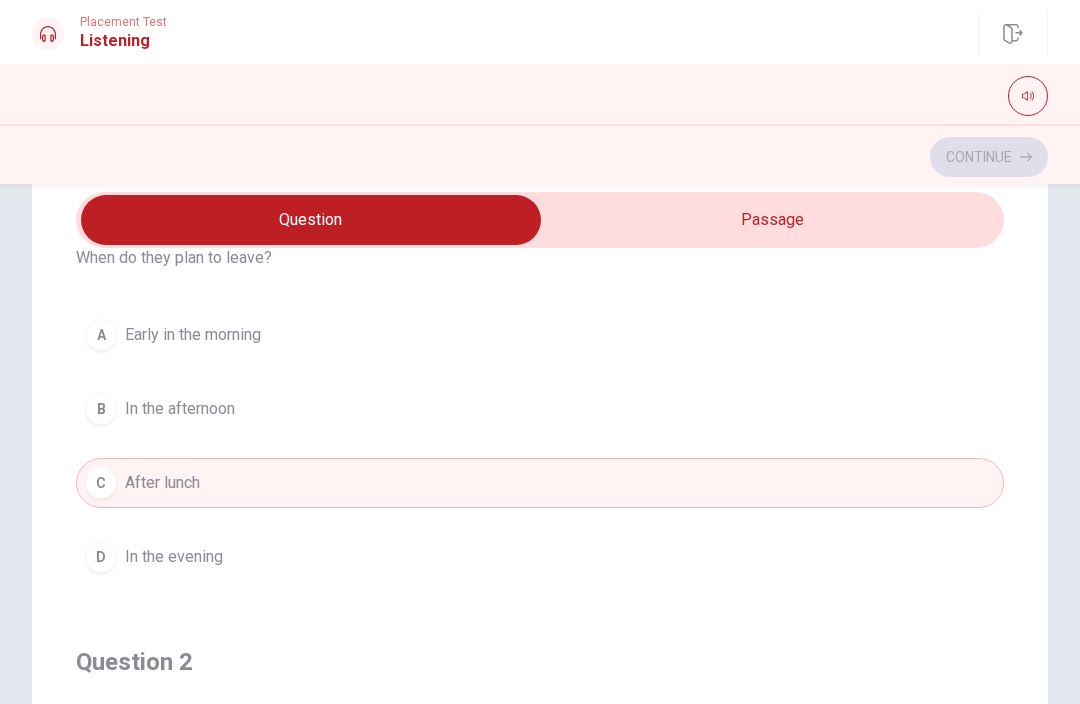 click on "A Early in the morning" at bounding box center (540, 335) 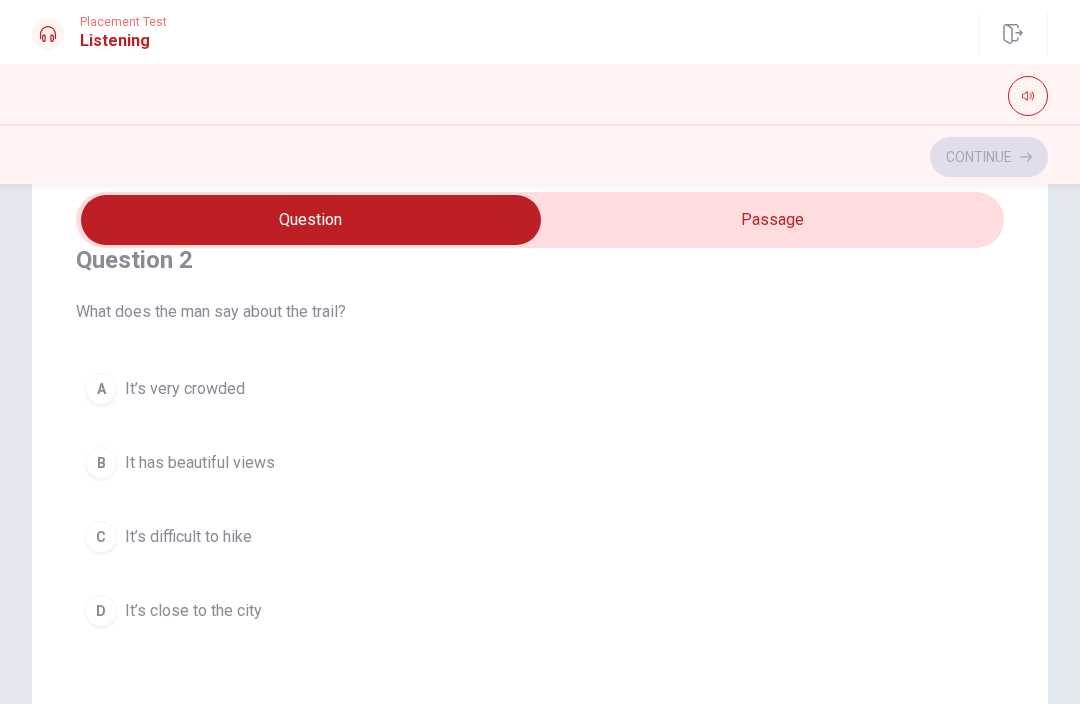 scroll, scrollTop: 493, scrollLeft: 0, axis: vertical 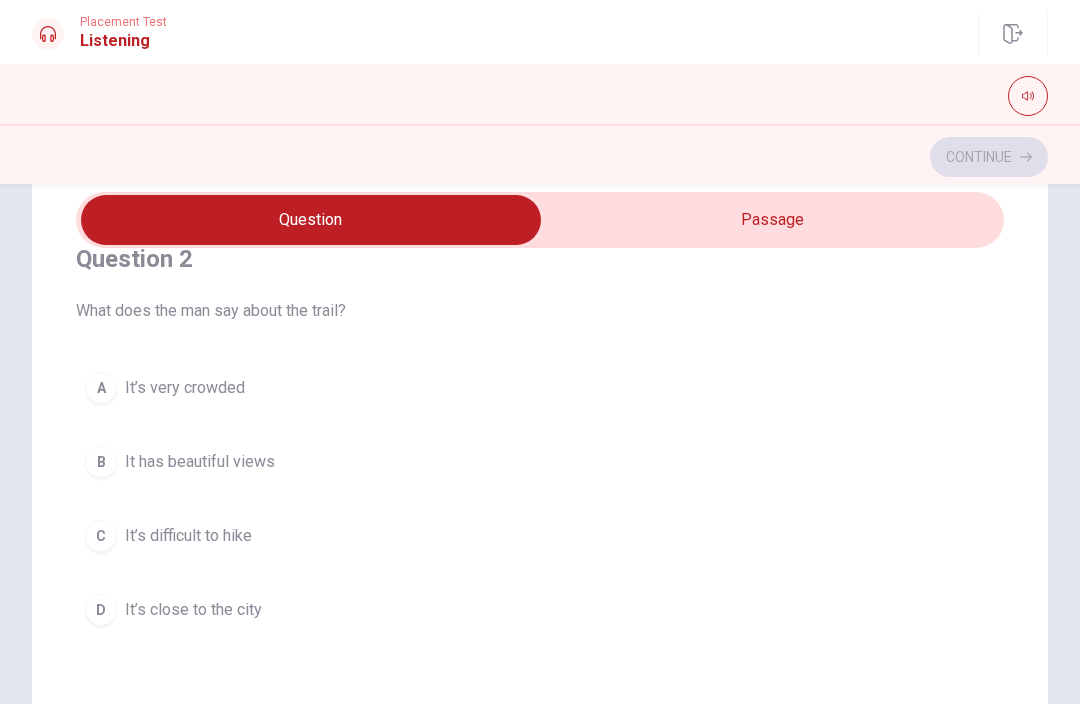 click on "B It has beautiful views" at bounding box center (540, 462) 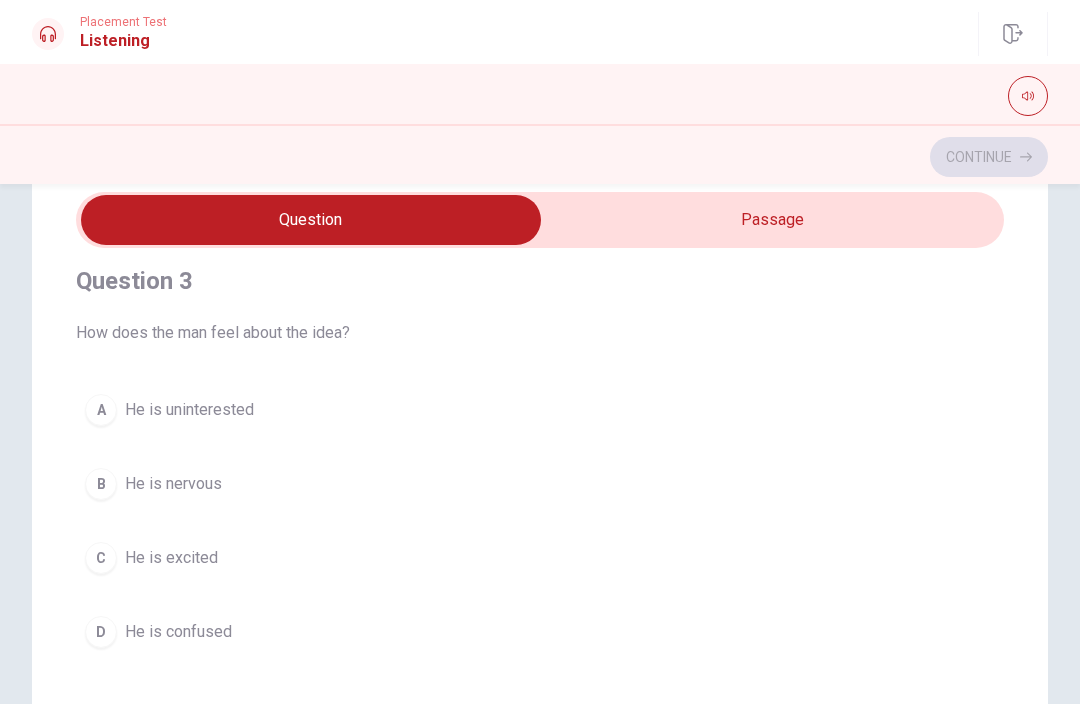 scroll, scrollTop: 932, scrollLeft: 0, axis: vertical 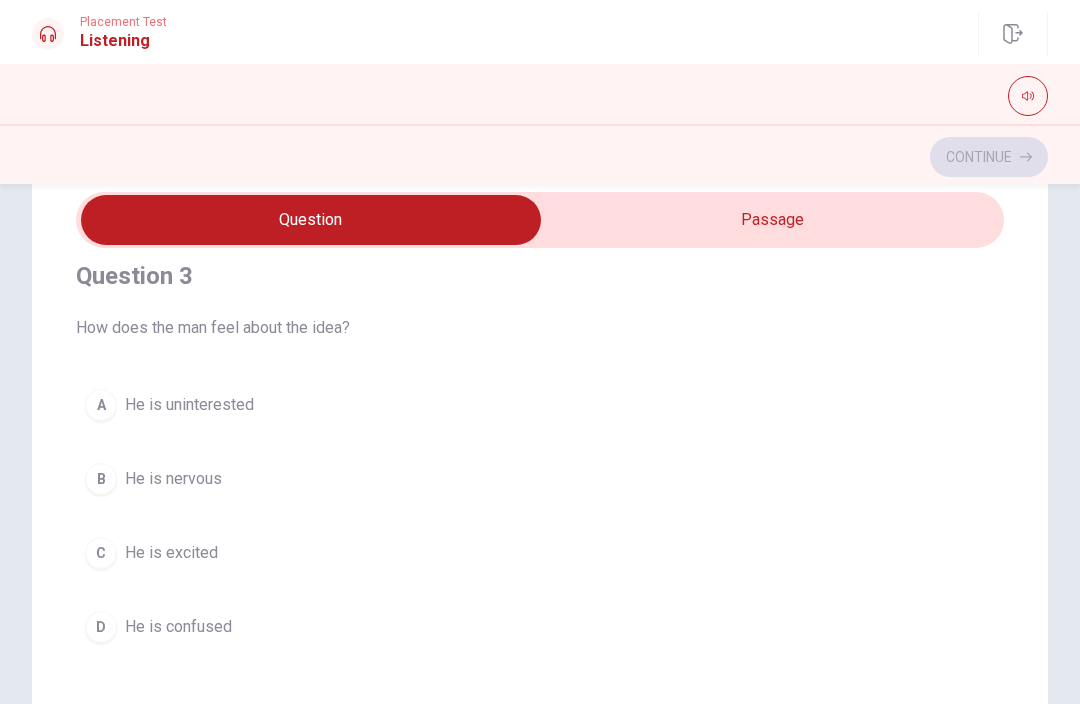 click on "C" at bounding box center (101, 553) 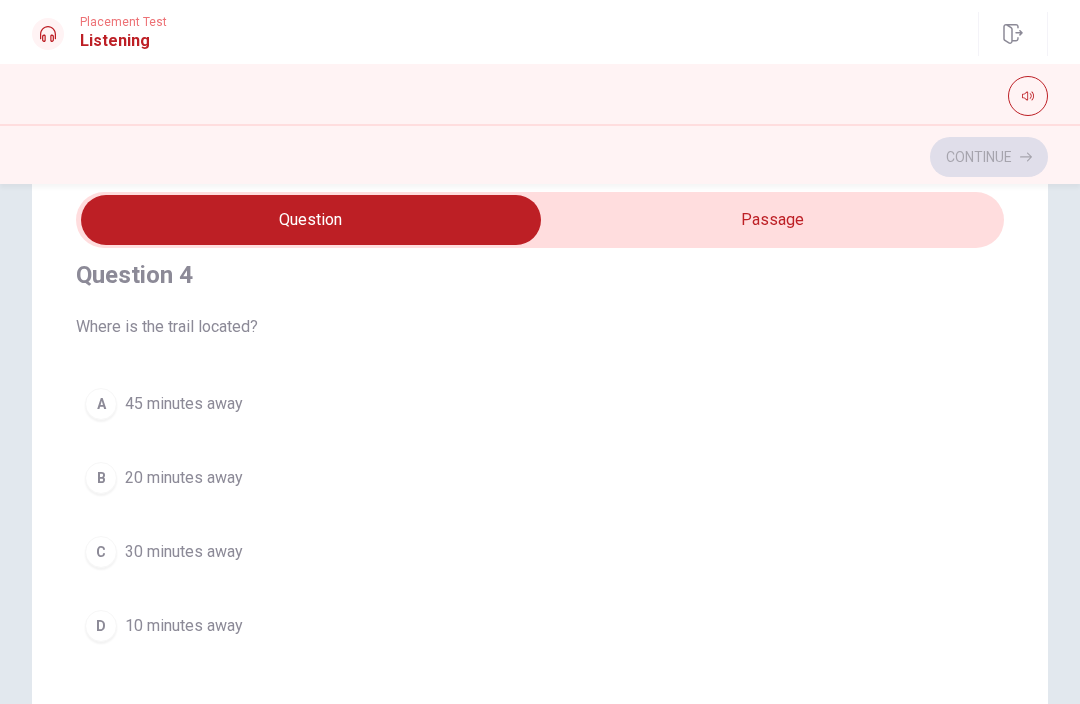 scroll, scrollTop: 1393, scrollLeft: 0, axis: vertical 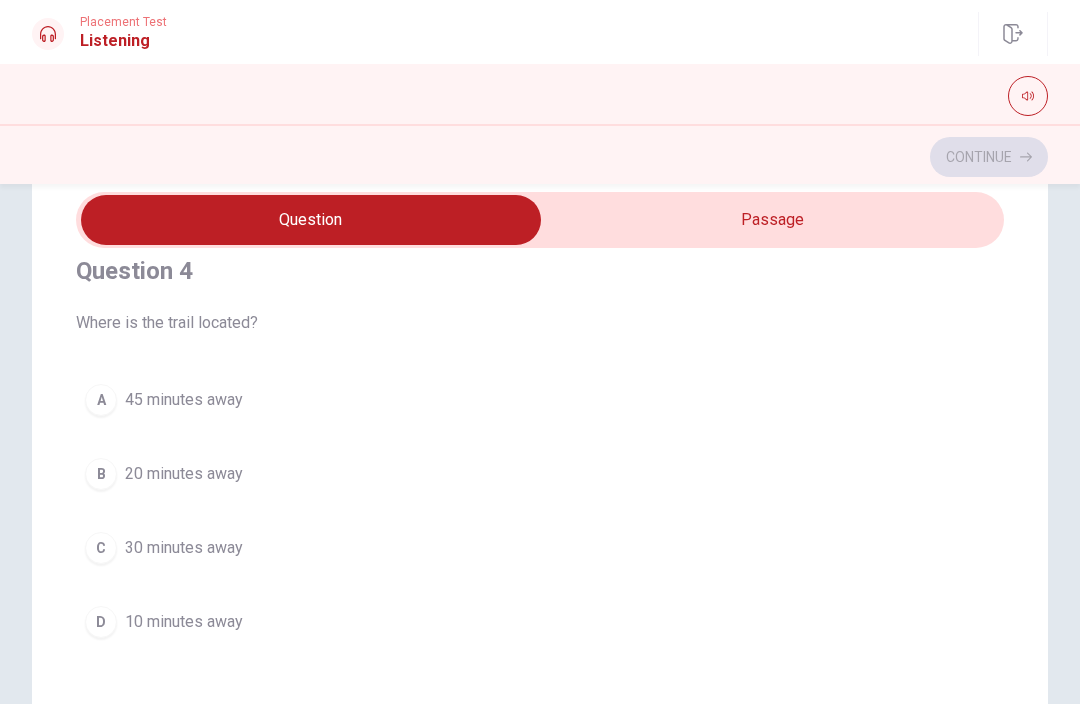 click on "C 30 minutes away" at bounding box center (540, 548) 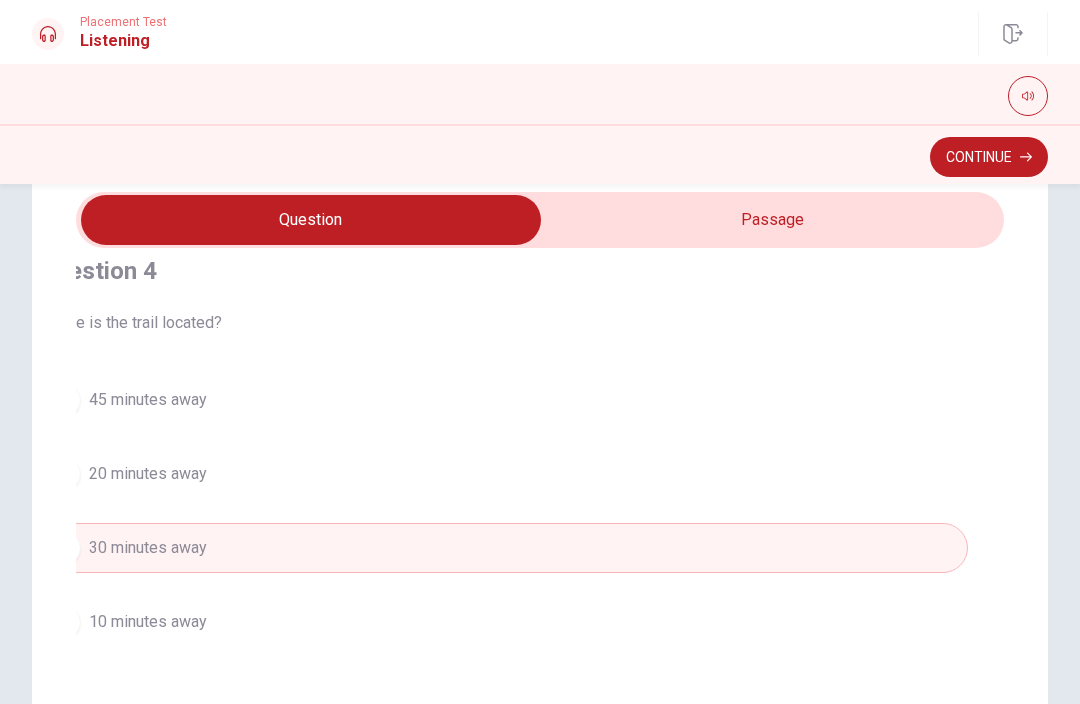 checkbox on "true" 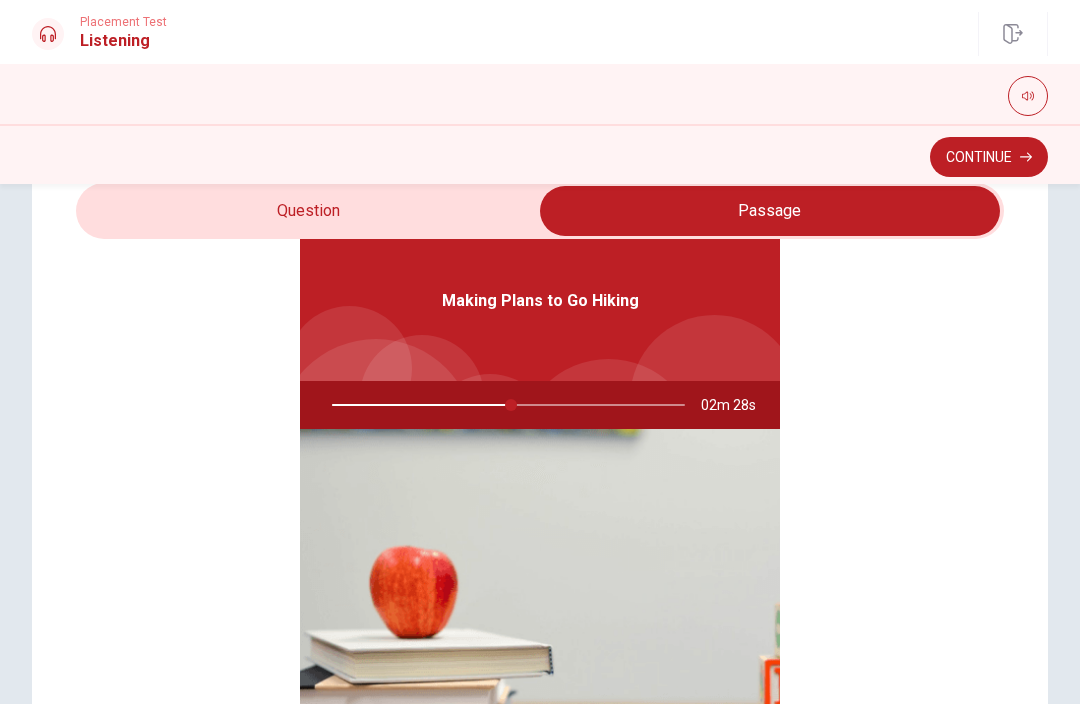 scroll, scrollTop: 85, scrollLeft: 0, axis: vertical 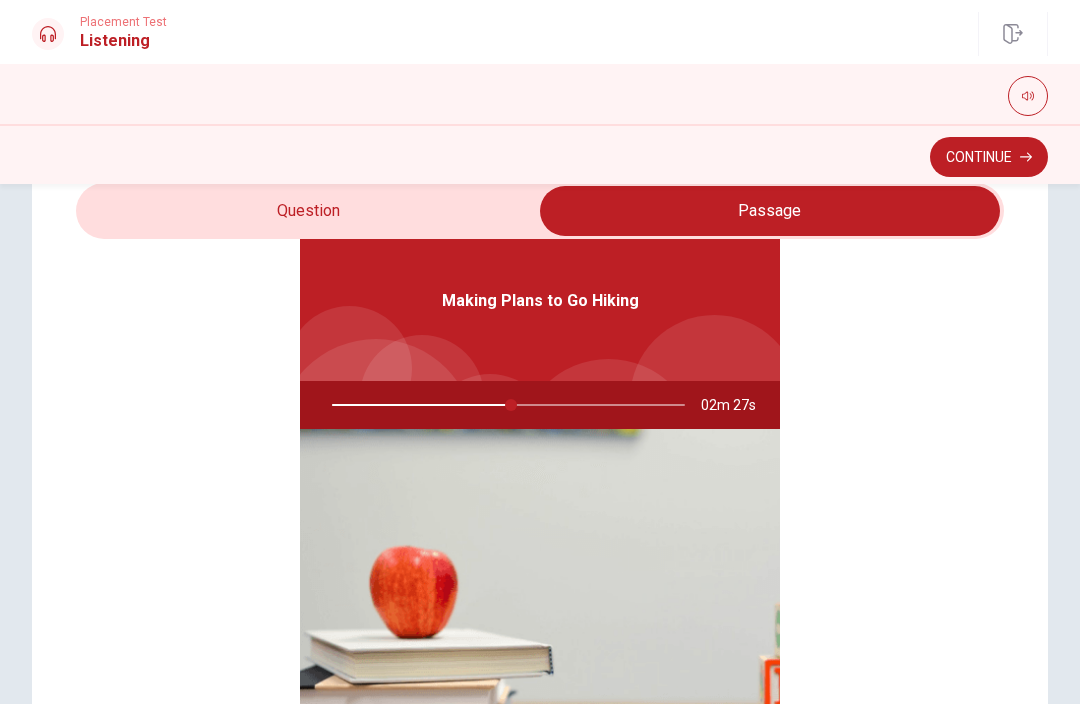 click at bounding box center [770, 211] 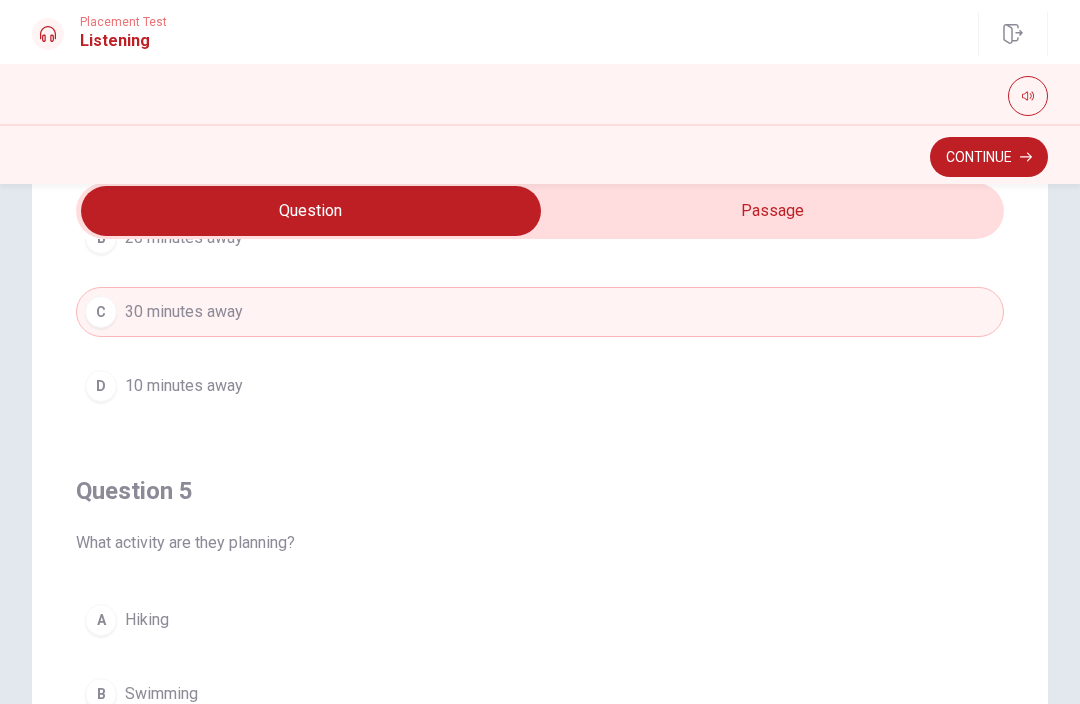 scroll, scrollTop: 1620, scrollLeft: 0, axis: vertical 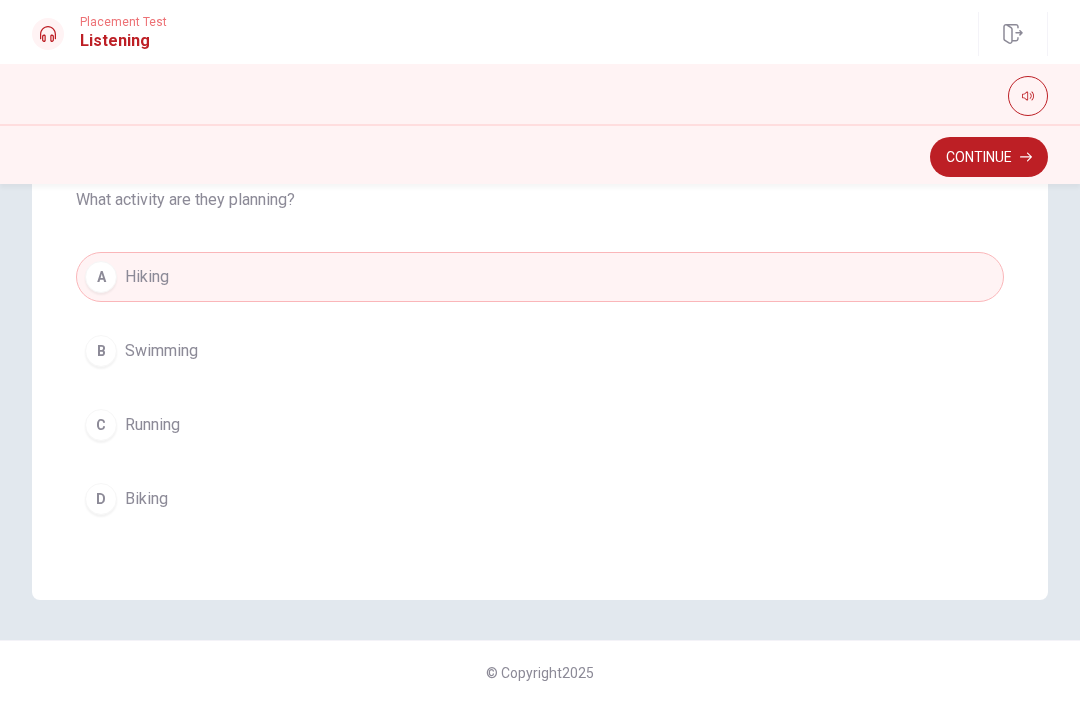 click on "Continue" at bounding box center (989, 157) 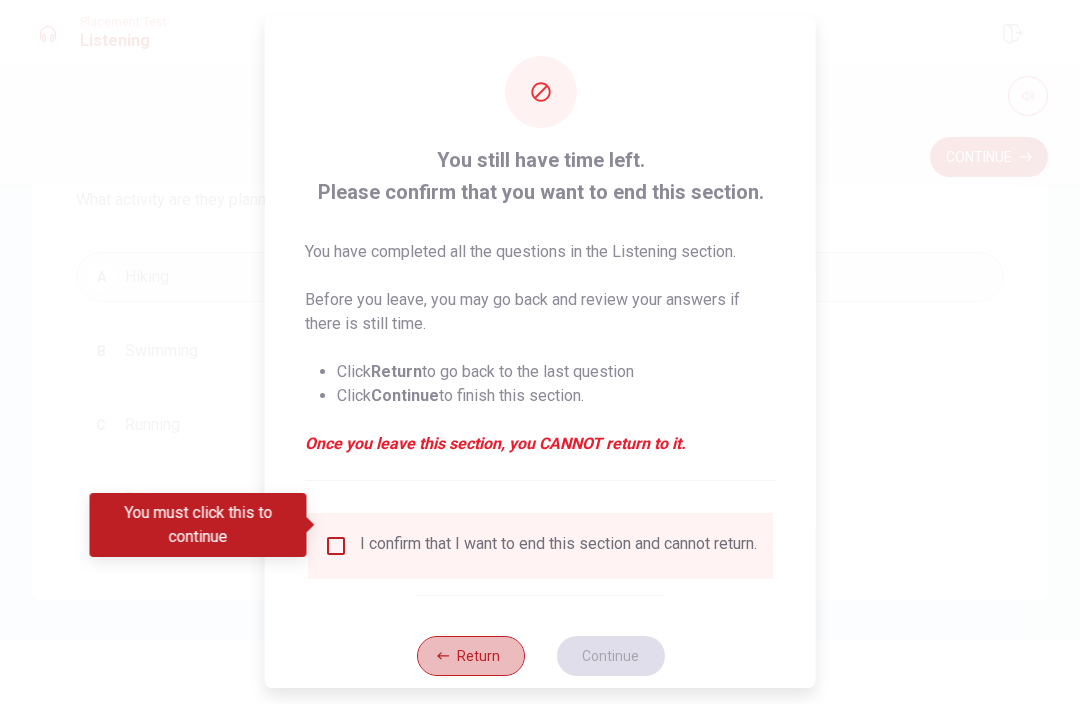 click on "Return" at bounding box center (470, 656) 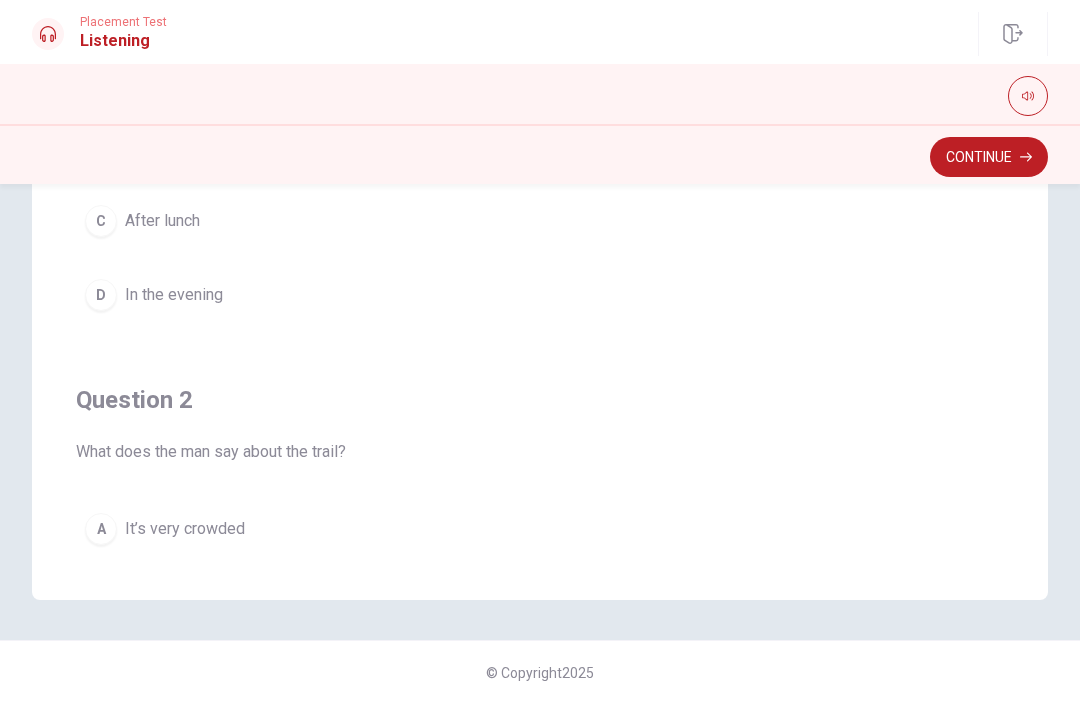 scroll, scrollTop: 0, scrollLeft: 0, axis: both 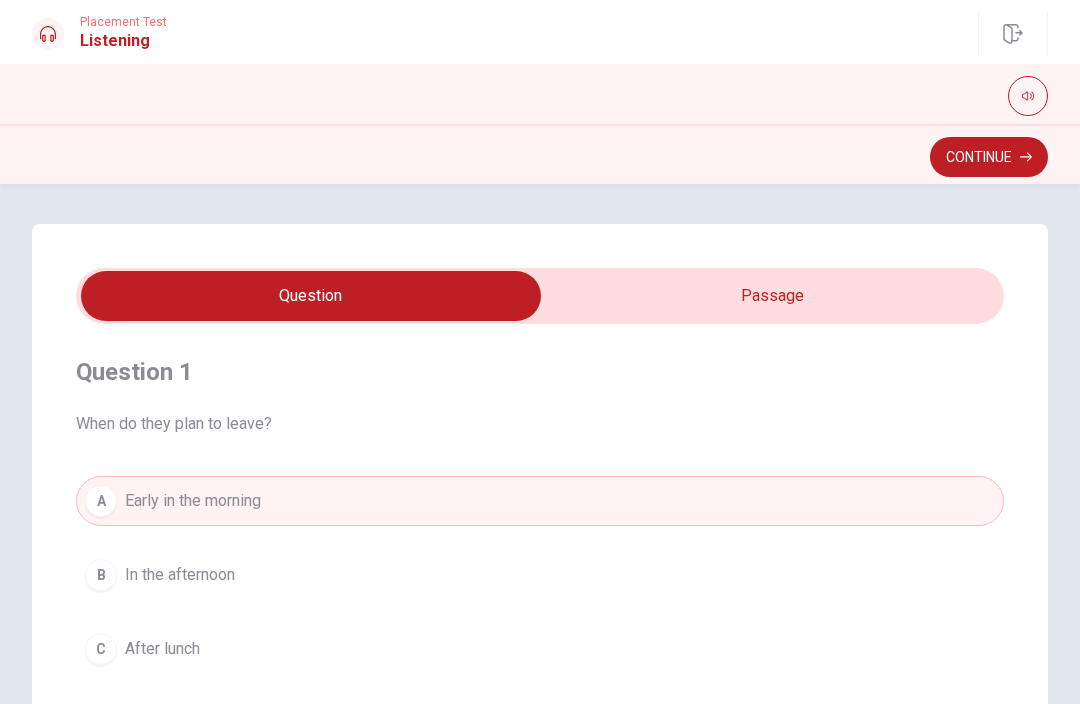 type on "56" 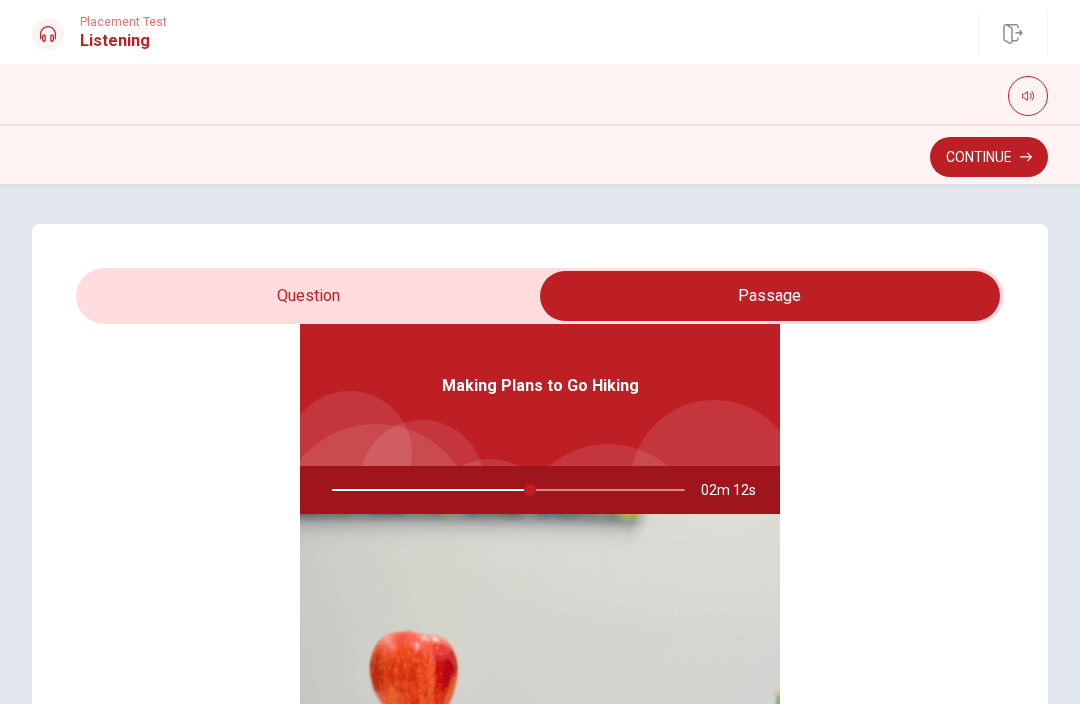 scroll, scrollTop: 112, scrollLeft: 0, axis: vertical 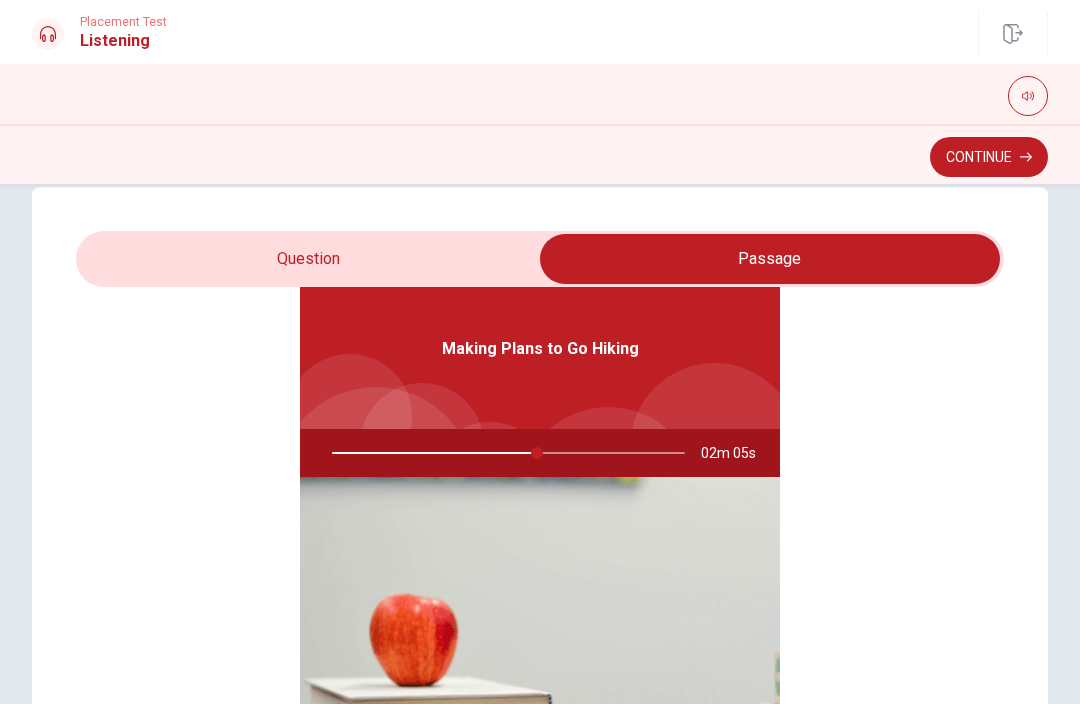 type on "58" 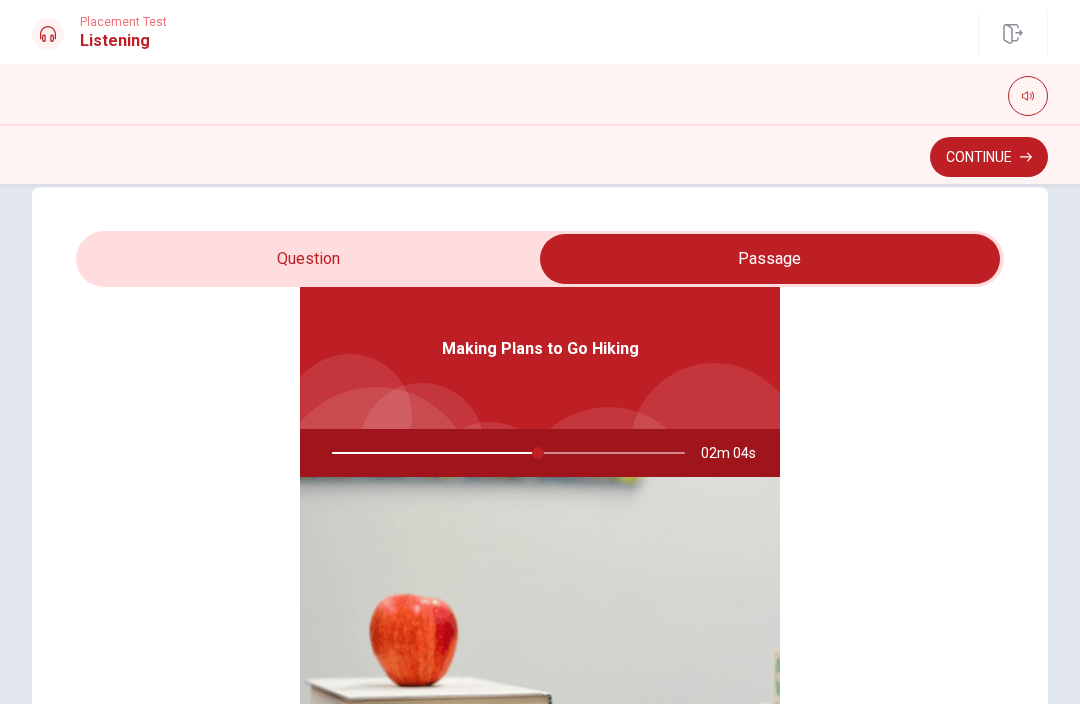 click at bounding box center (770, 259) 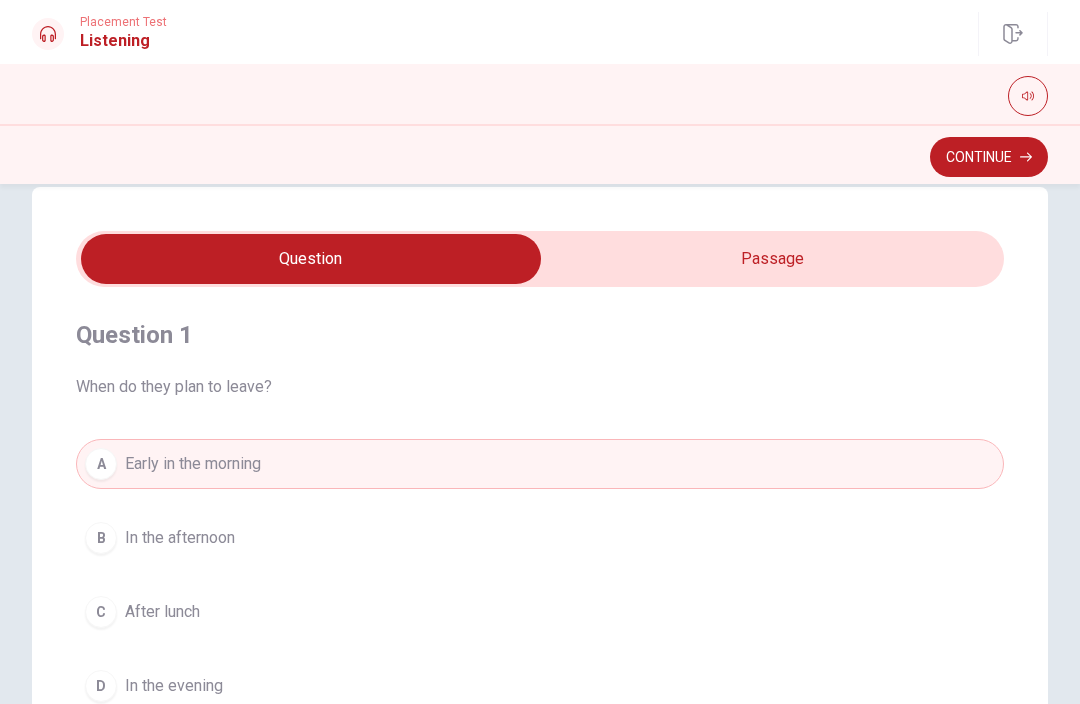 scroll, scrollTop: 0, scrollLeft: 0, axis: both 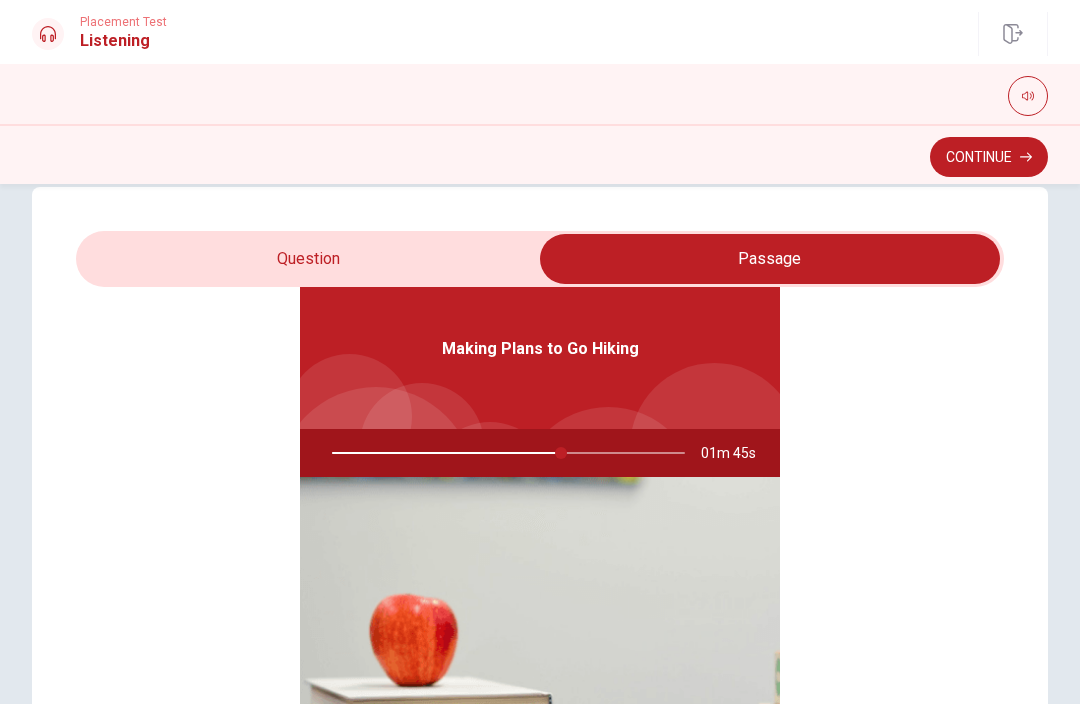 click at bounding box center [504, 453] 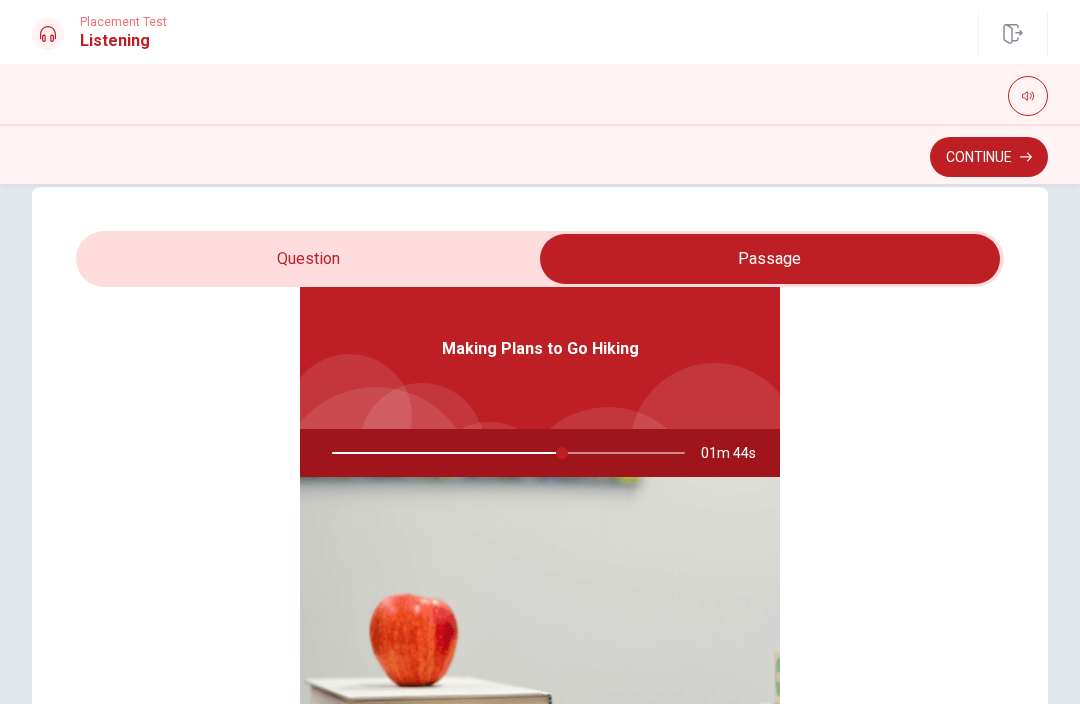 click at bounding box center (504, 453) 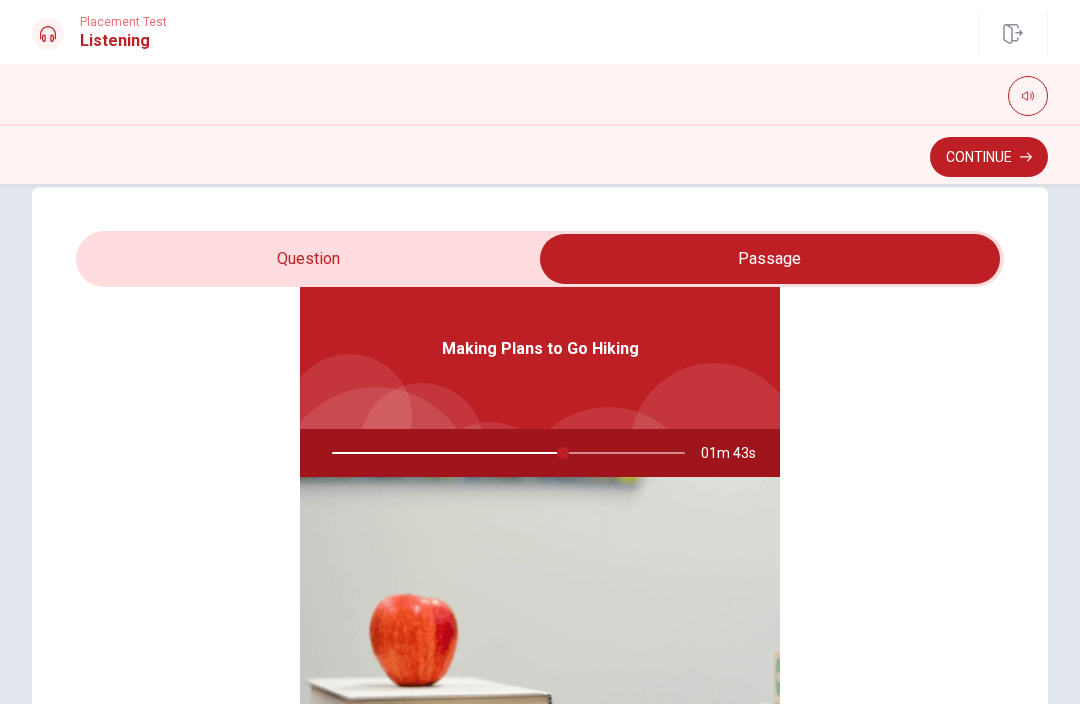 type on "66" 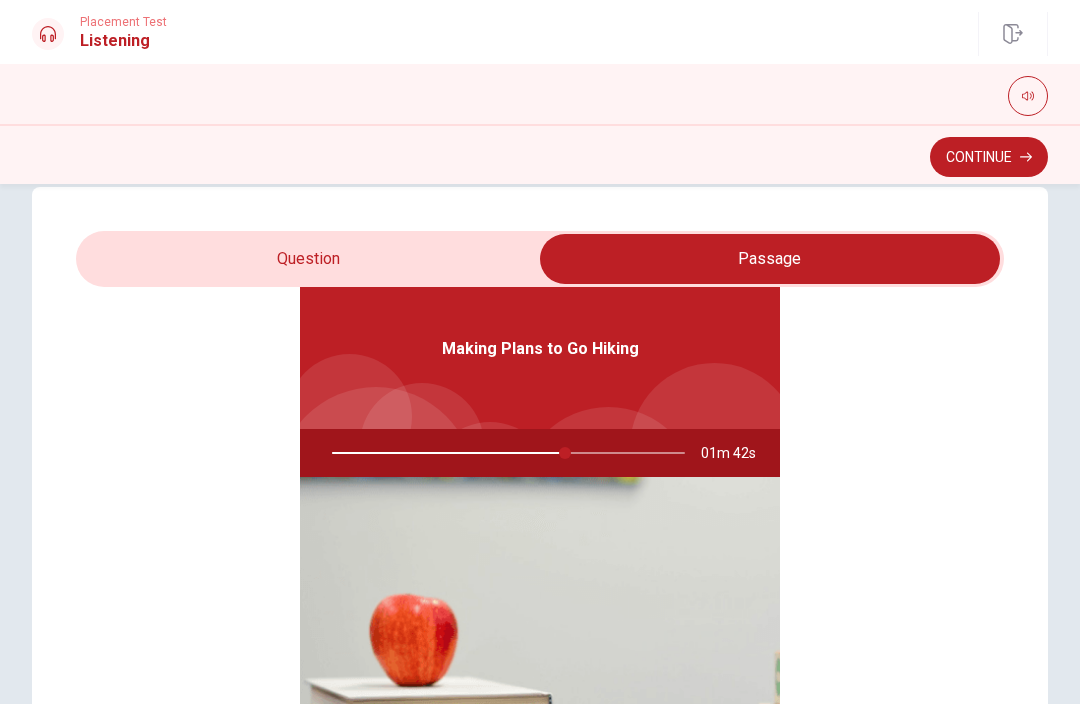 click at bounding box center (770, 259) 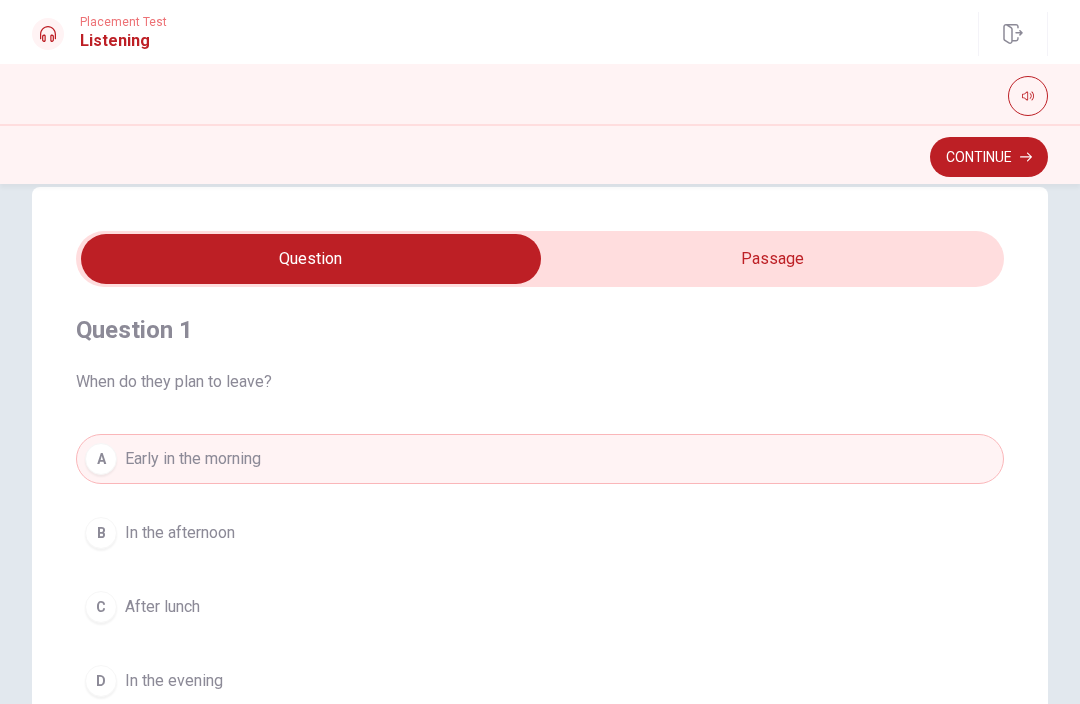 scroll, scrollTop: 7, scrollLeft: 0, axis: vertical 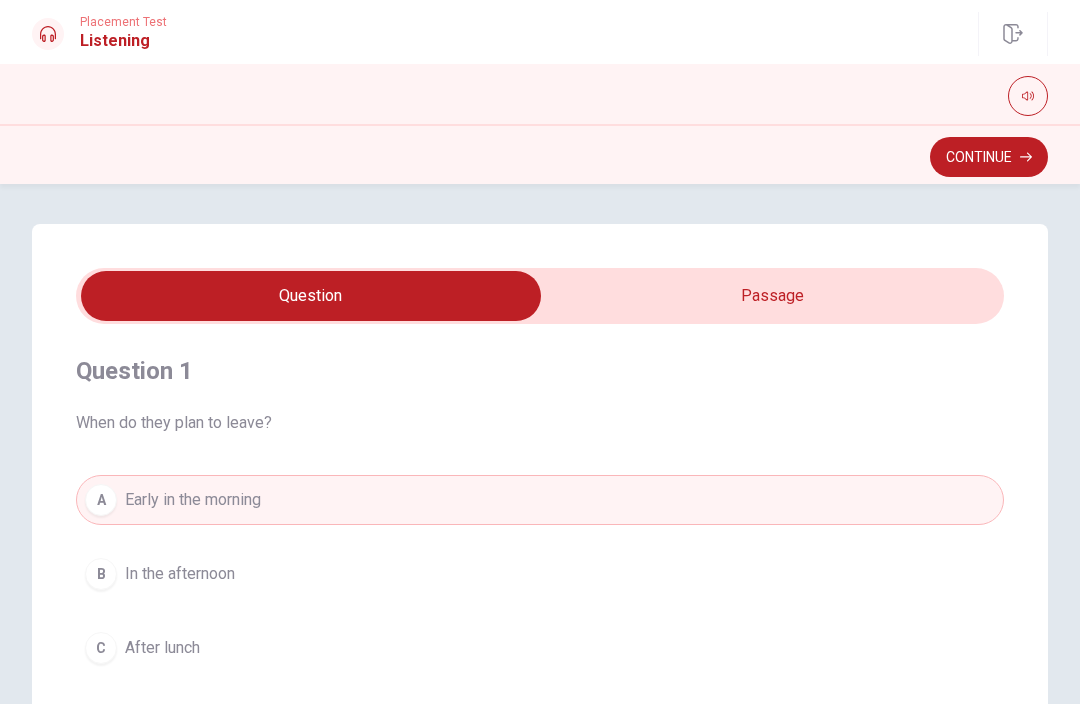 type on "73" 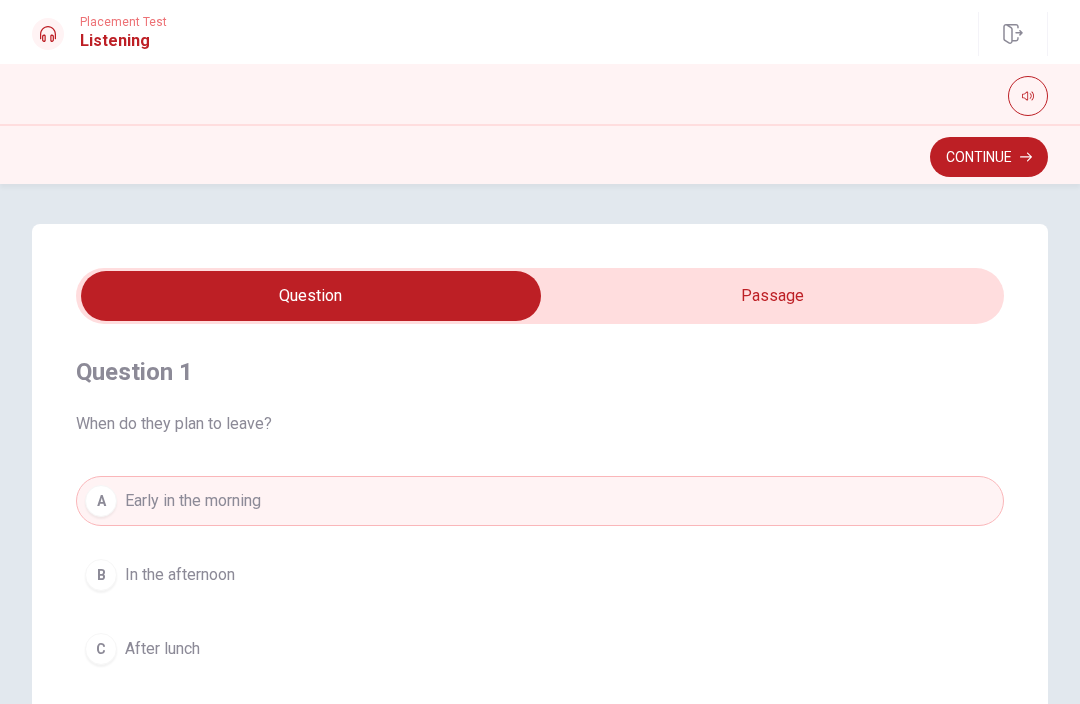 scroll, scrollTop: -1, scrollLeft: 0, axis: vertical 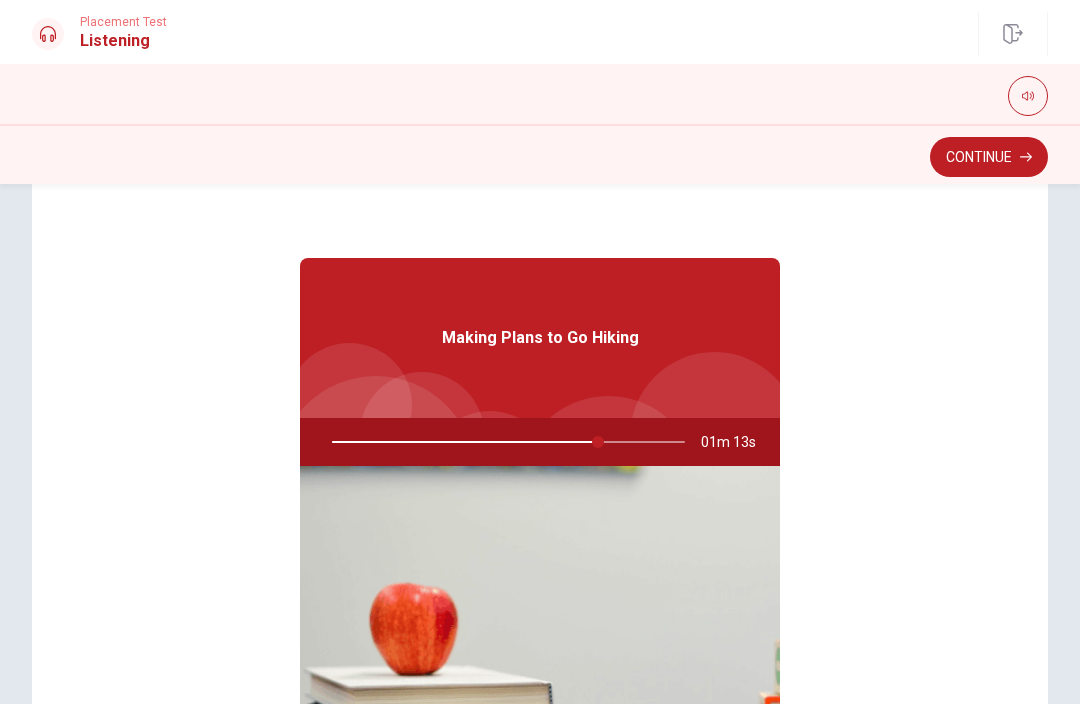 type on "76" 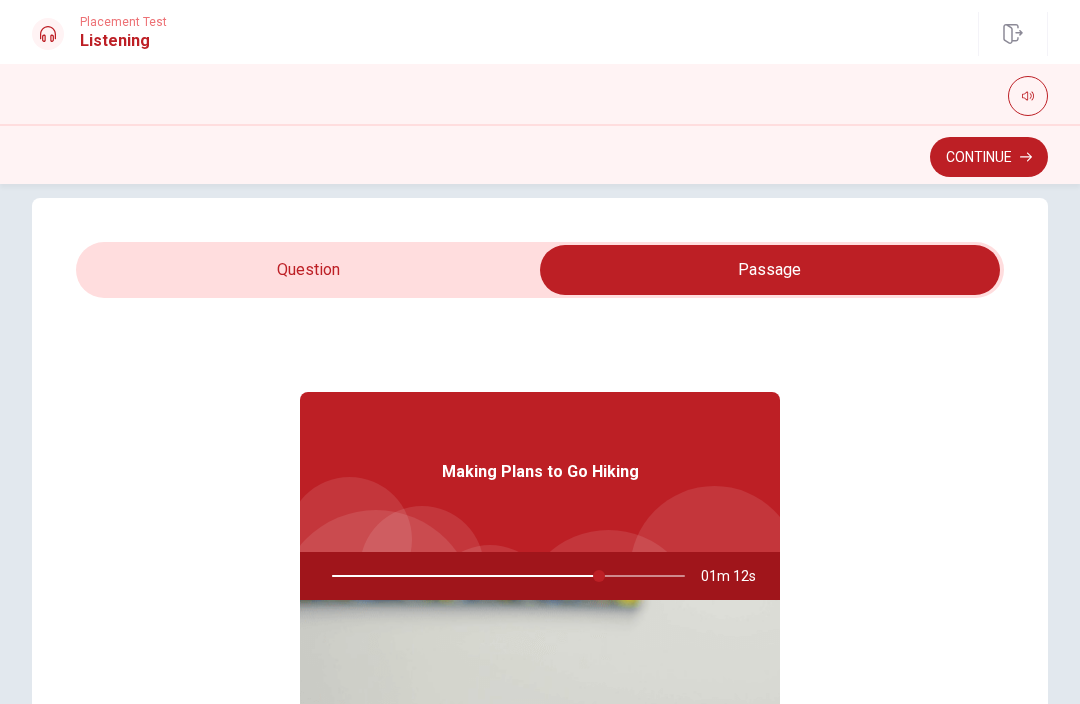 scroll, scrollTop: 24, scrollLeft: 0, axis: vertical 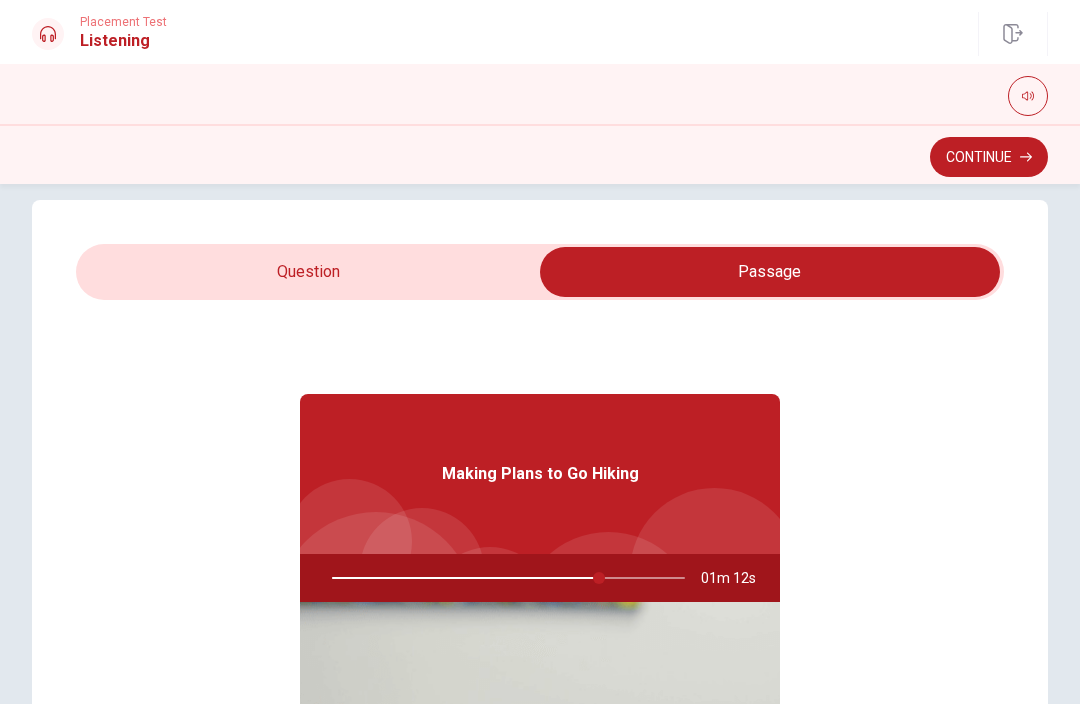 click at bounding box center [770, 272] 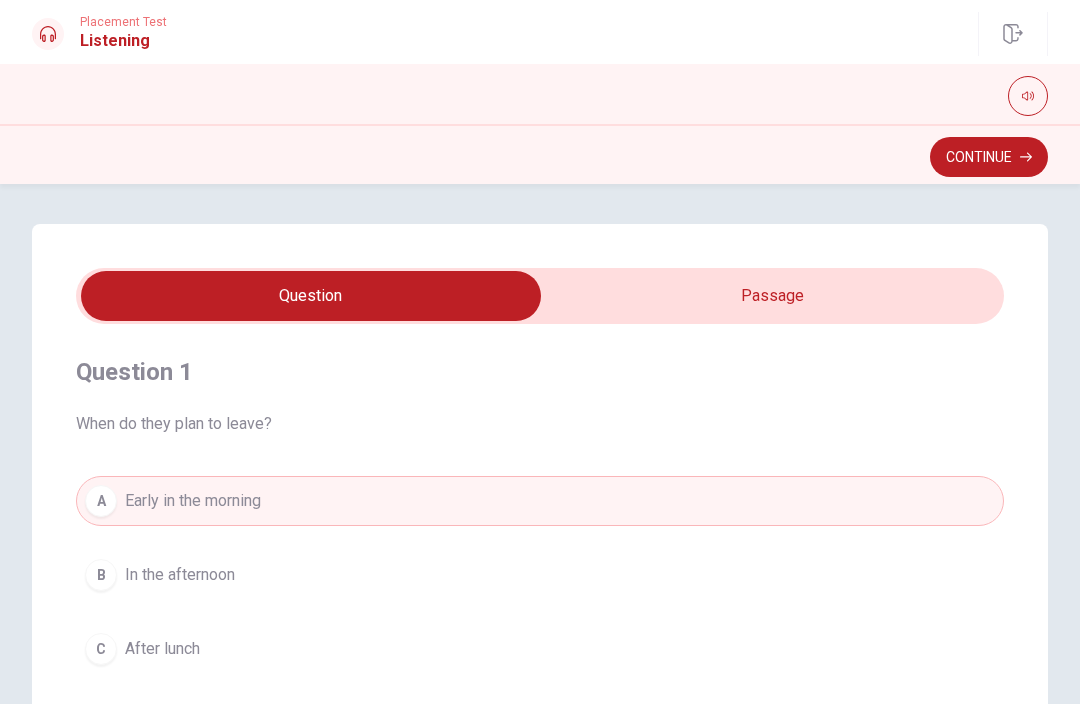 scroll, scrollTop: 0, scrollLeft: 0, axis: both 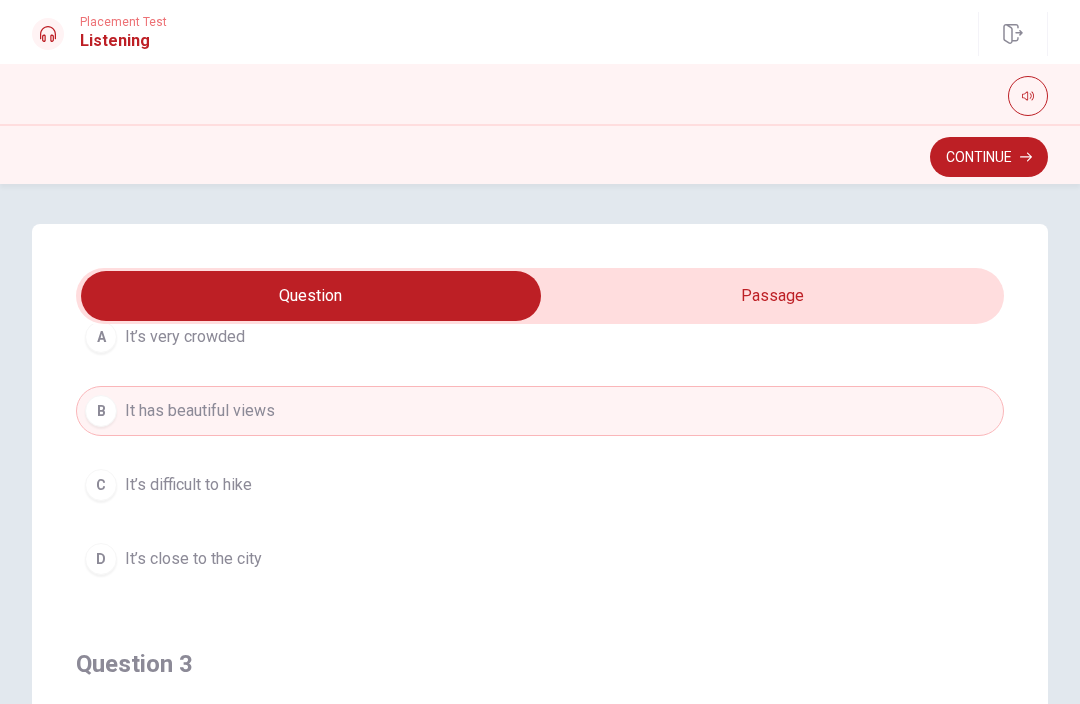 type on "88" 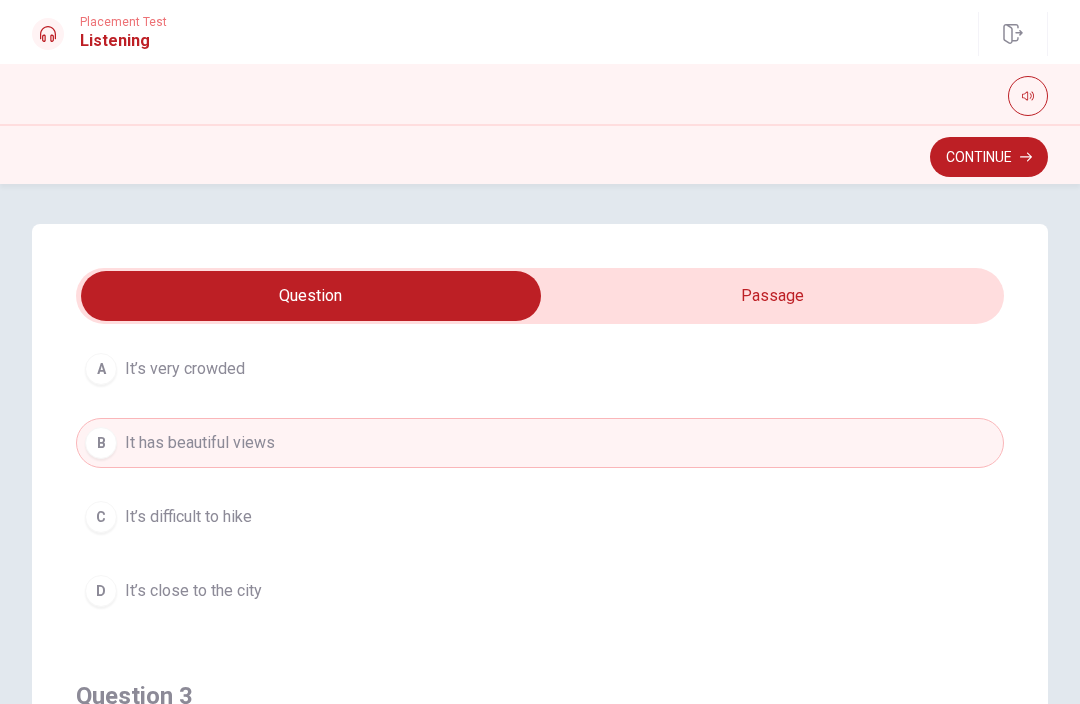 click at bounding box center [311, 296] 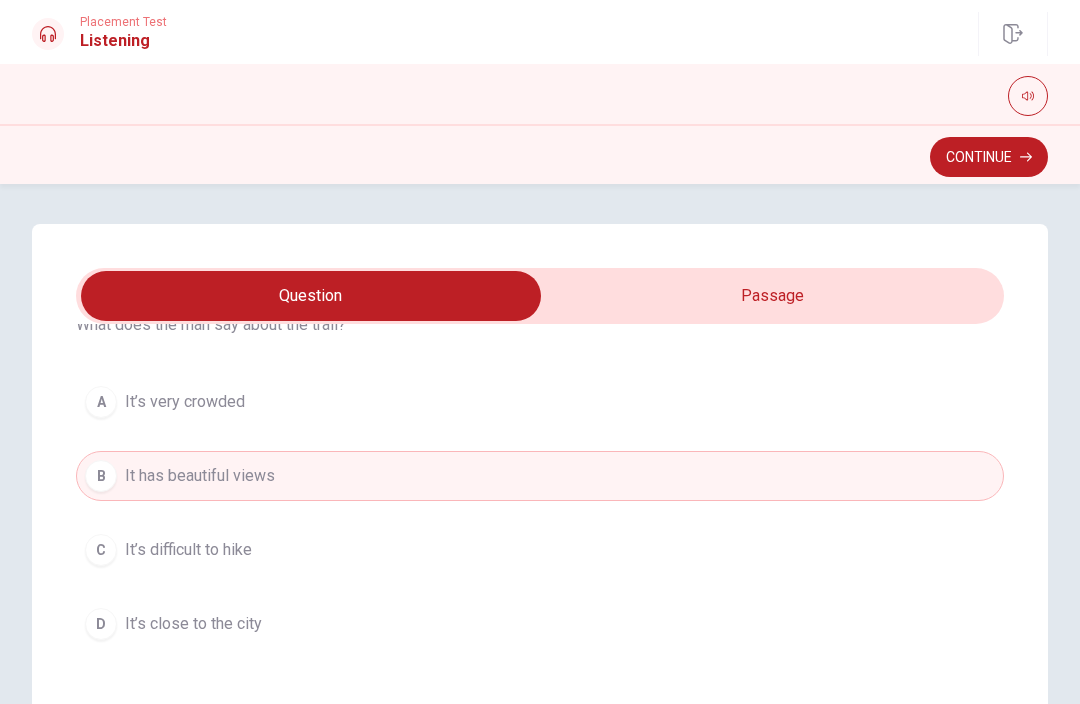 checkbox on "true" 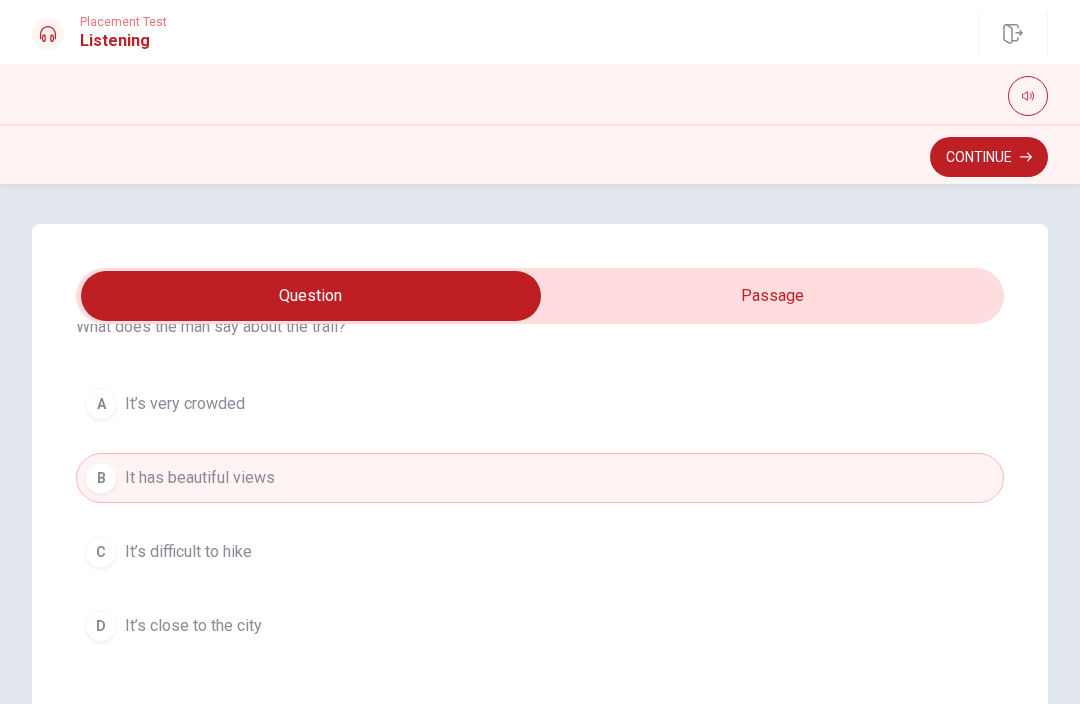 type on "88" 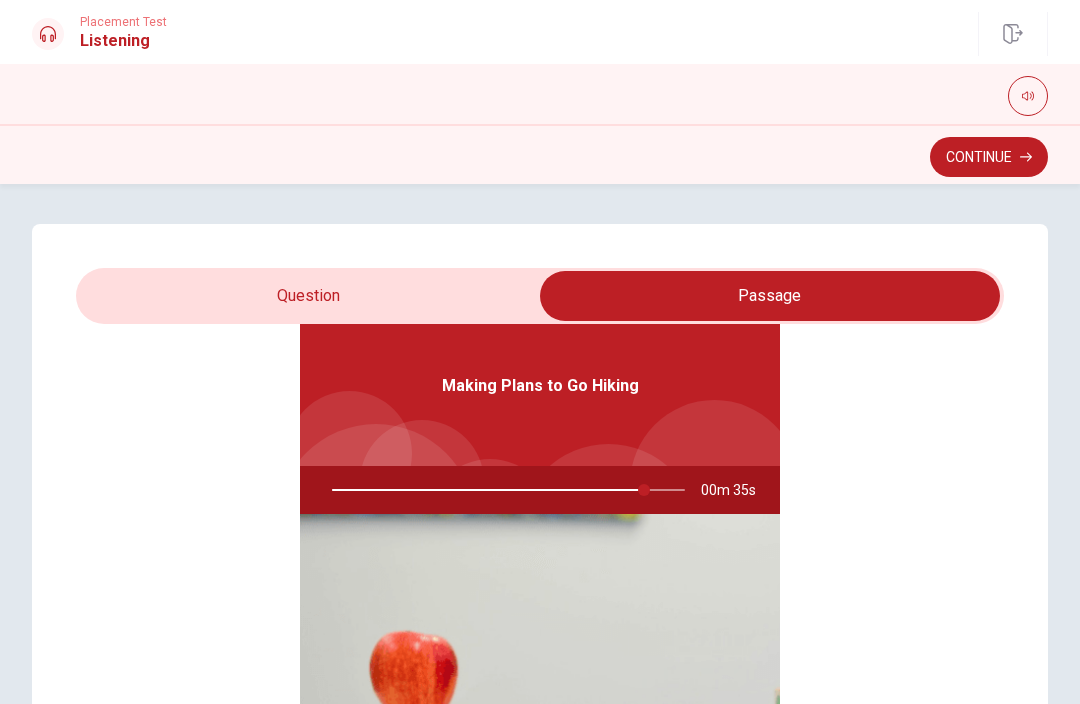 click at bounding box center [770, 296] 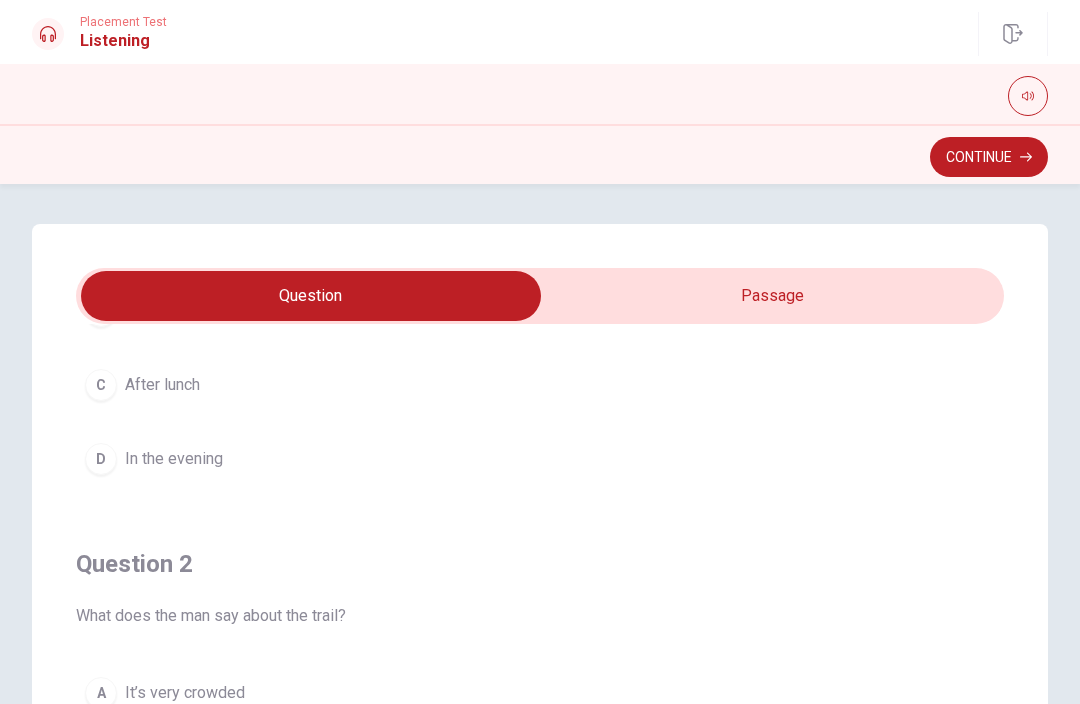 click at bounding box center [311, 296] 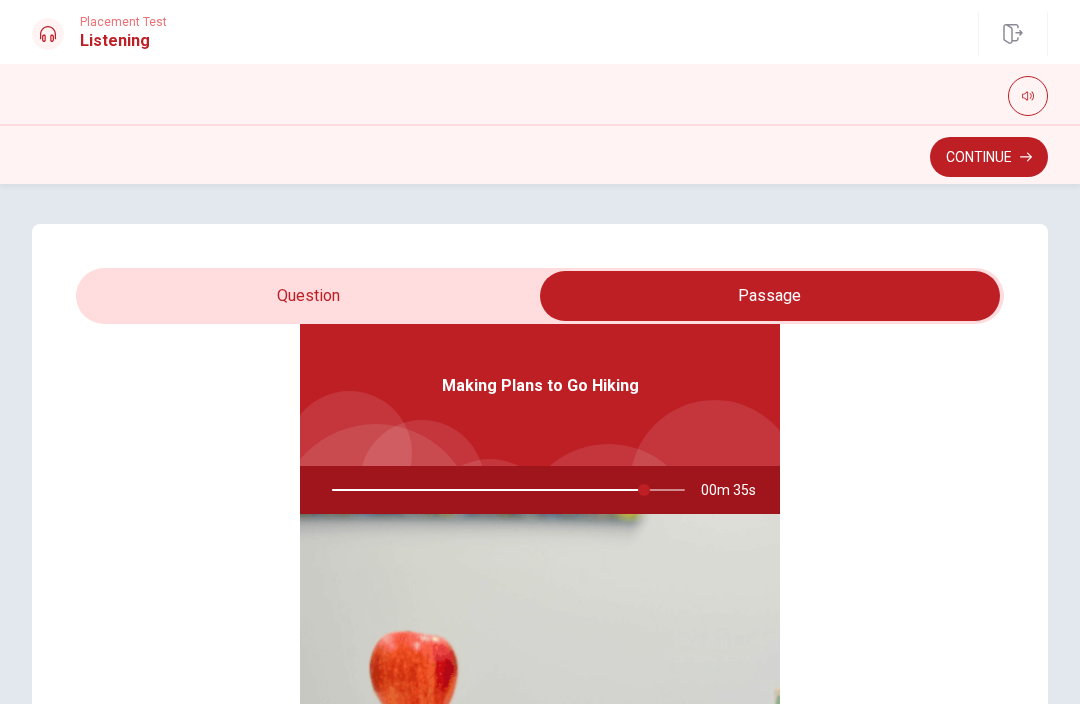 scroll, scrollTop: 112, scrollLeft: 0, axis: vertical 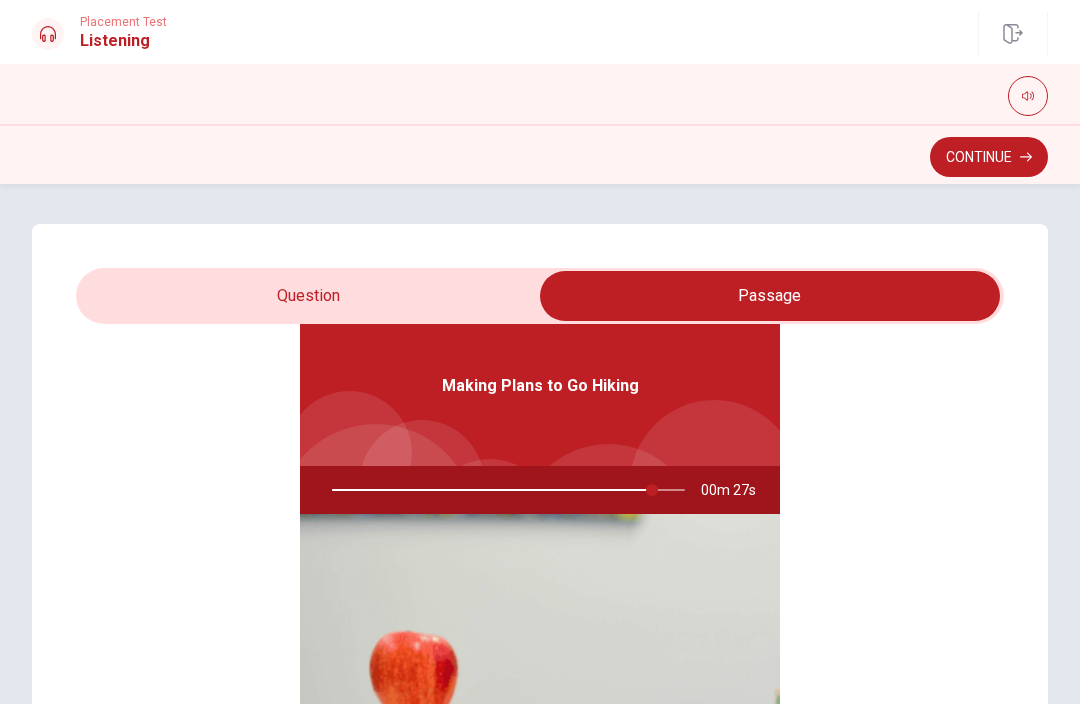 click on "Continue" at bounding box center [989, 157] 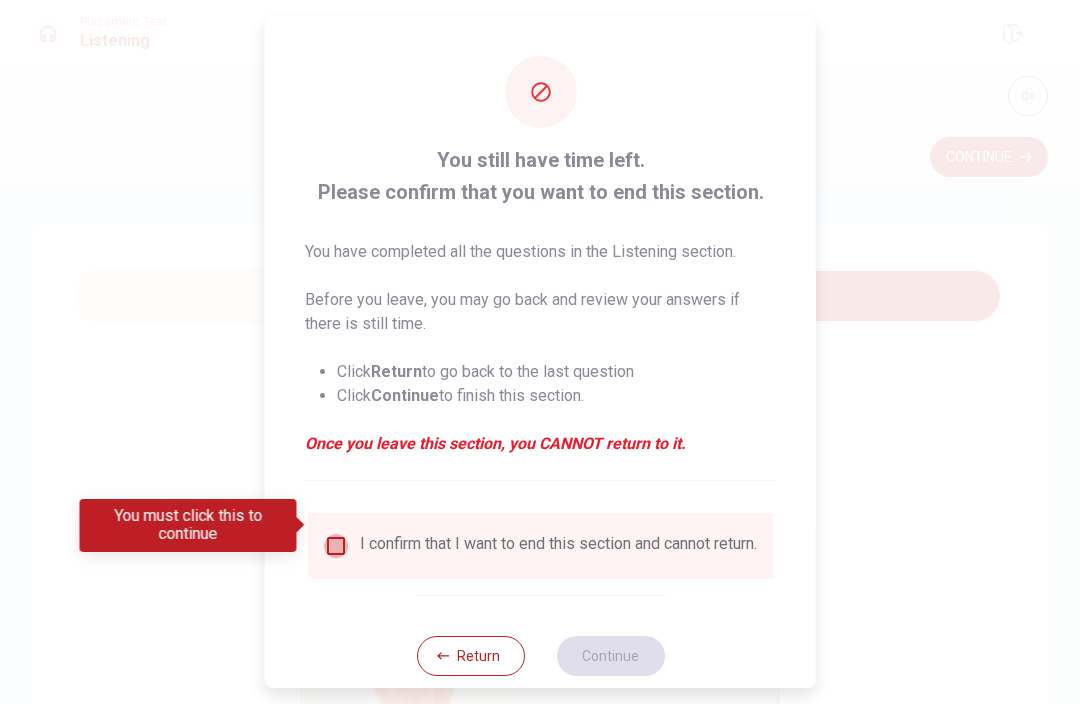 click at bounding box center (336, 546) 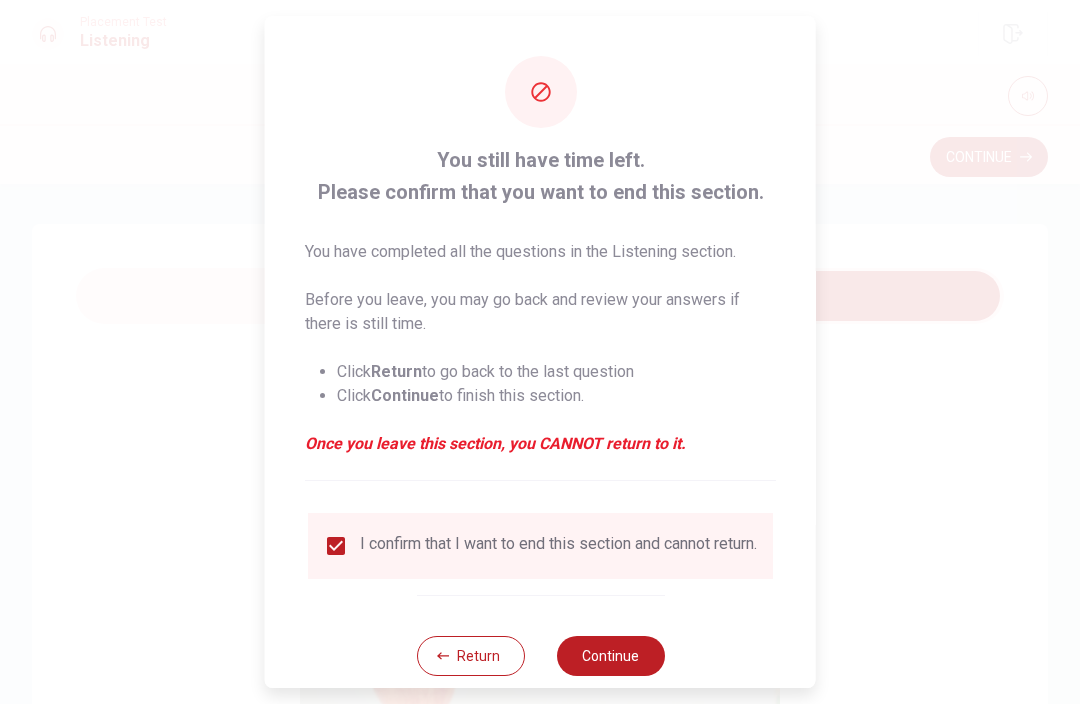 click on "Continue" at bounding box center [610, 656] 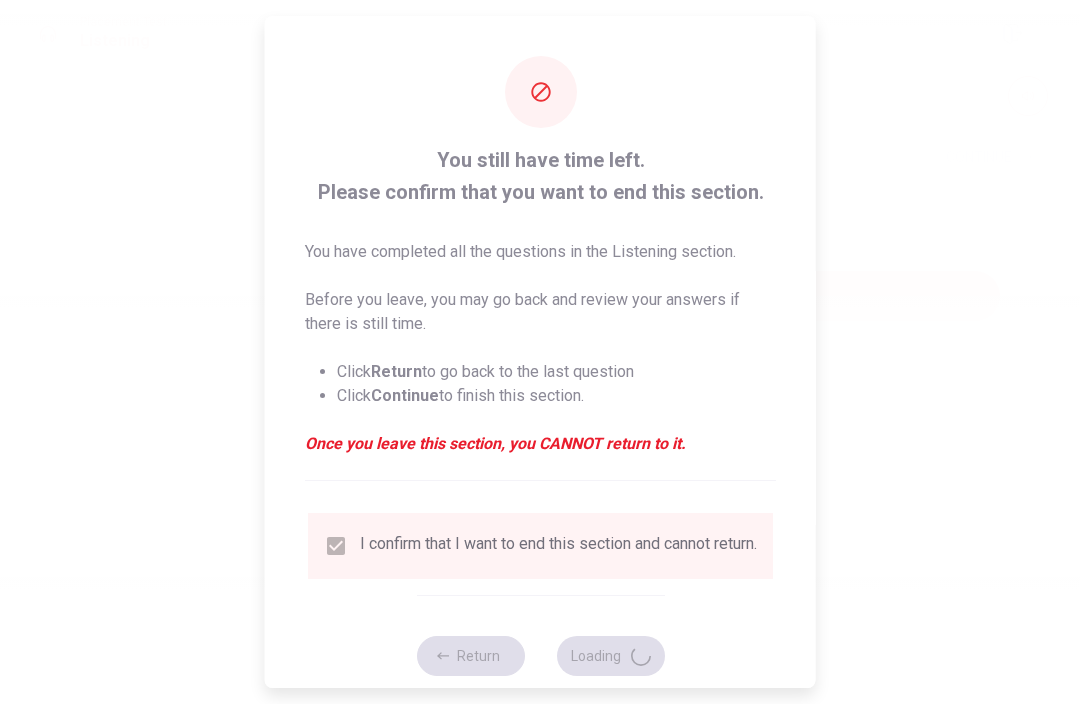 type on "93" 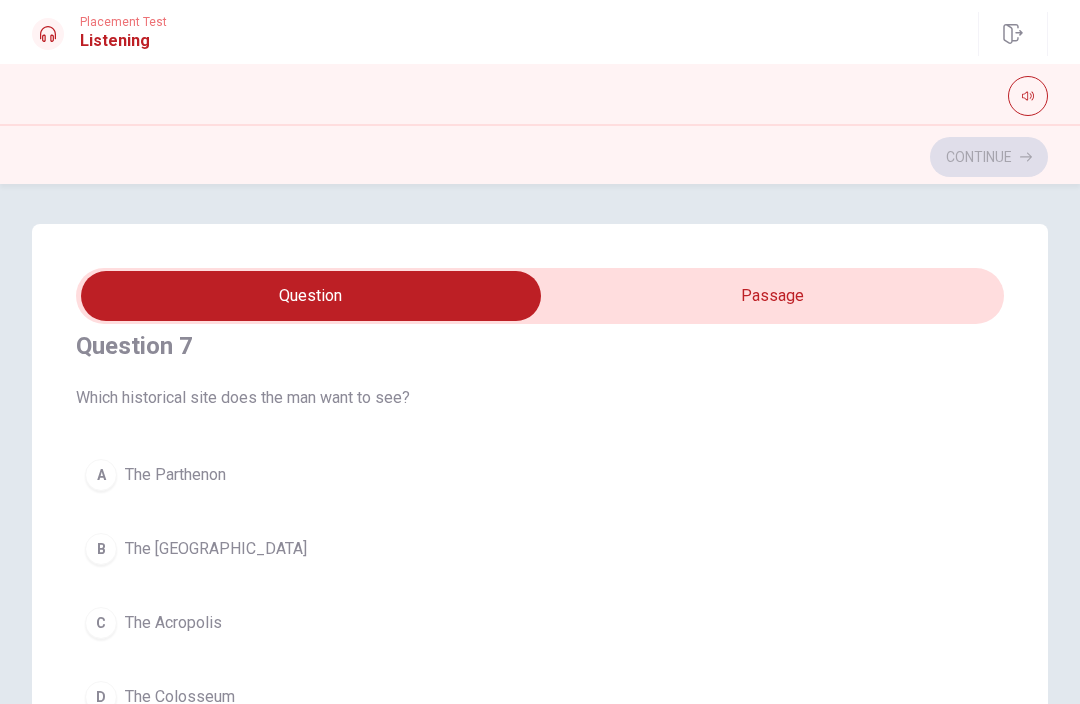 type on "1" 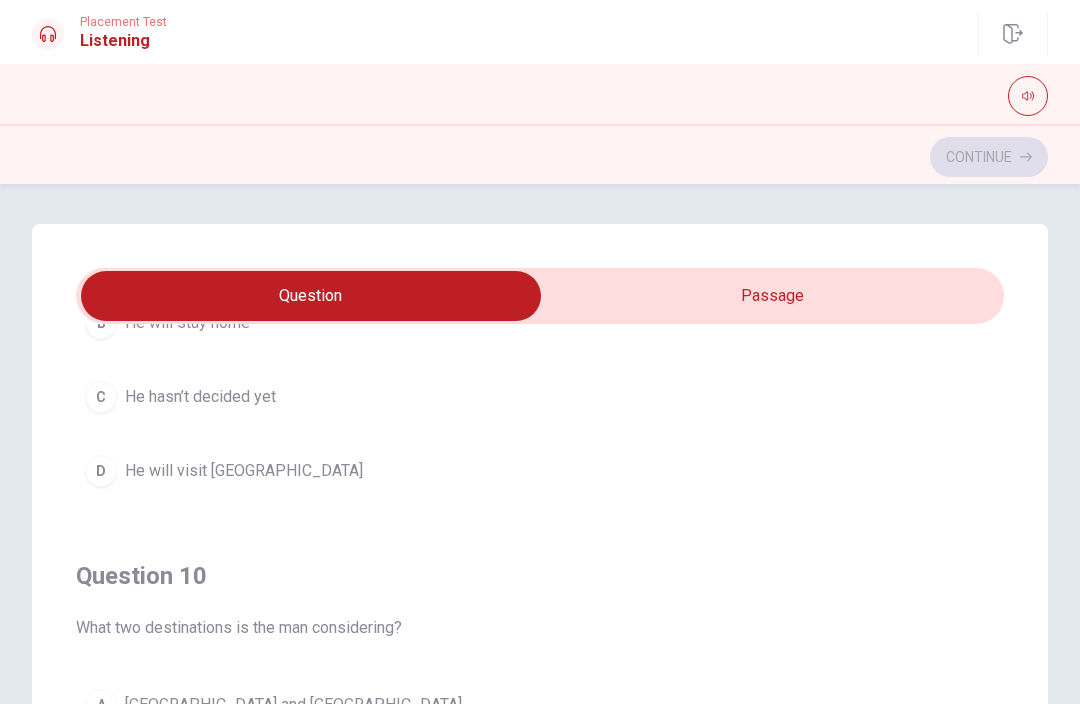 click at bounding box center (311, 296) 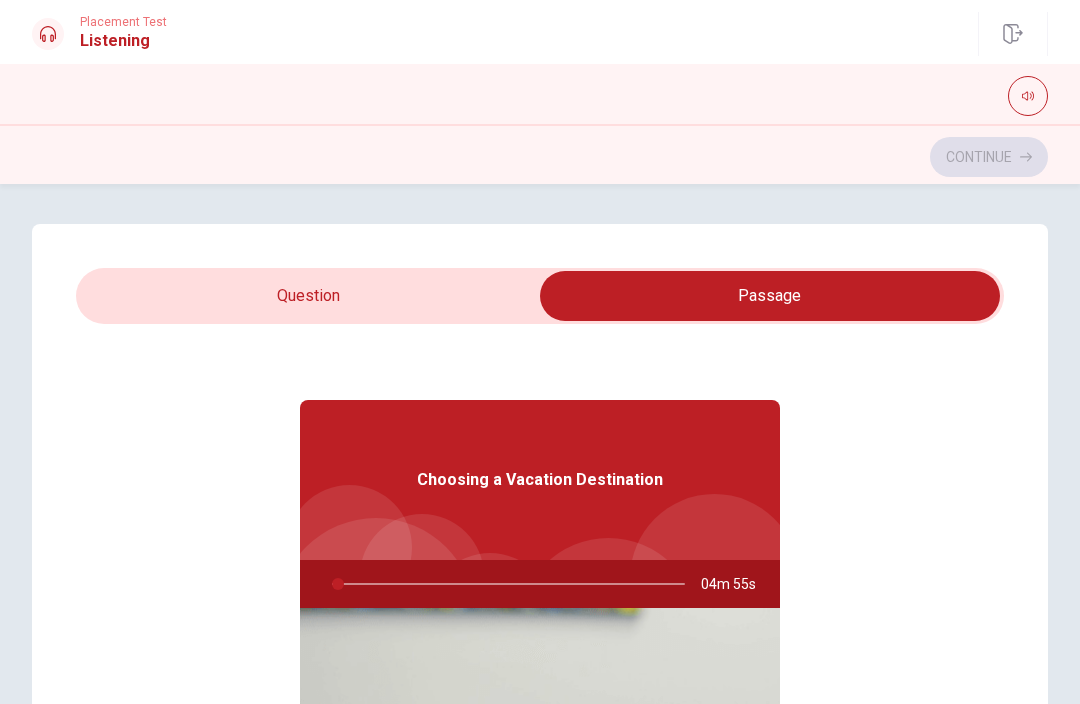 scroll, scrollTop: 22, scrollLeft: 0, axis: vertical 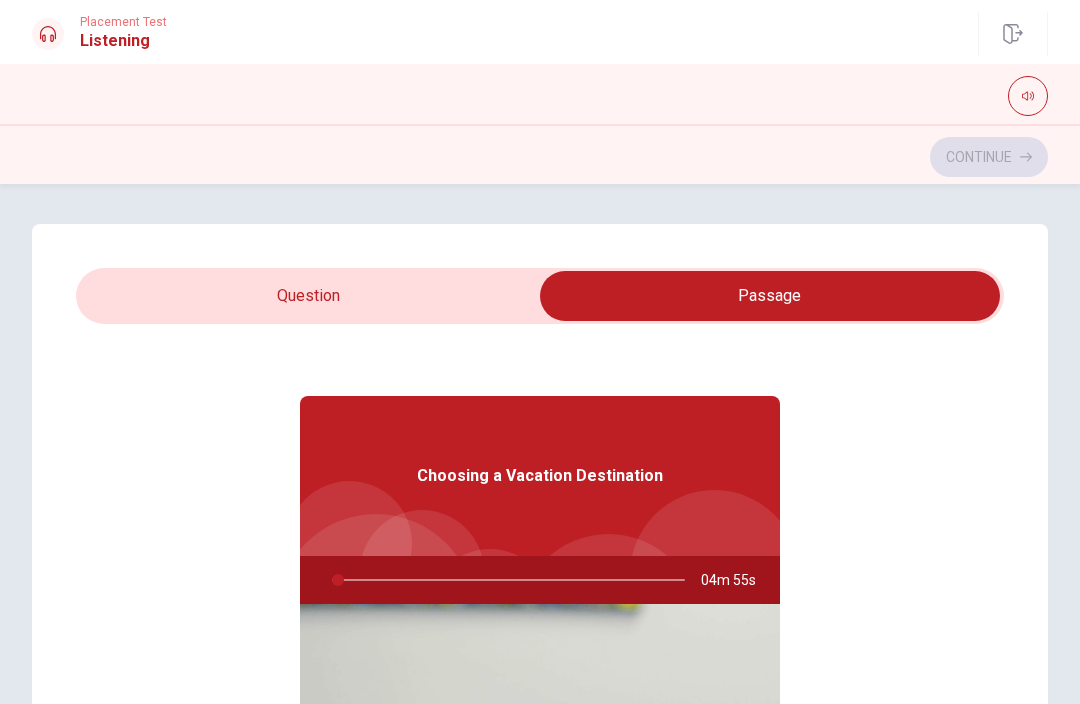 type on "2" 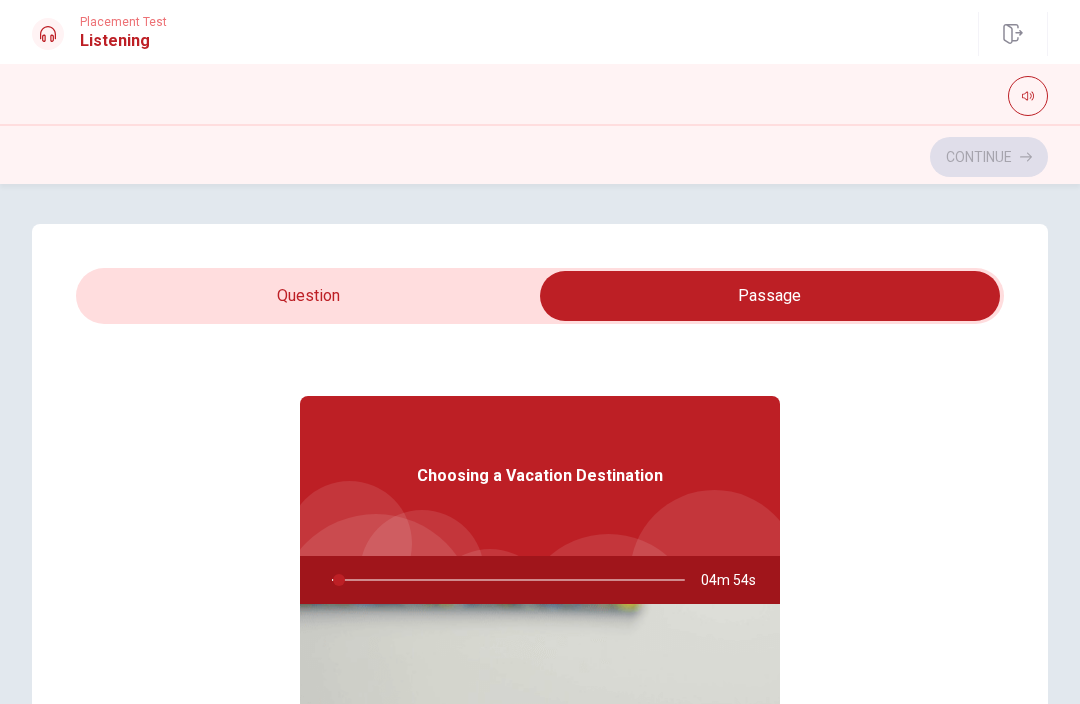 click at bounding box center (770, 296) 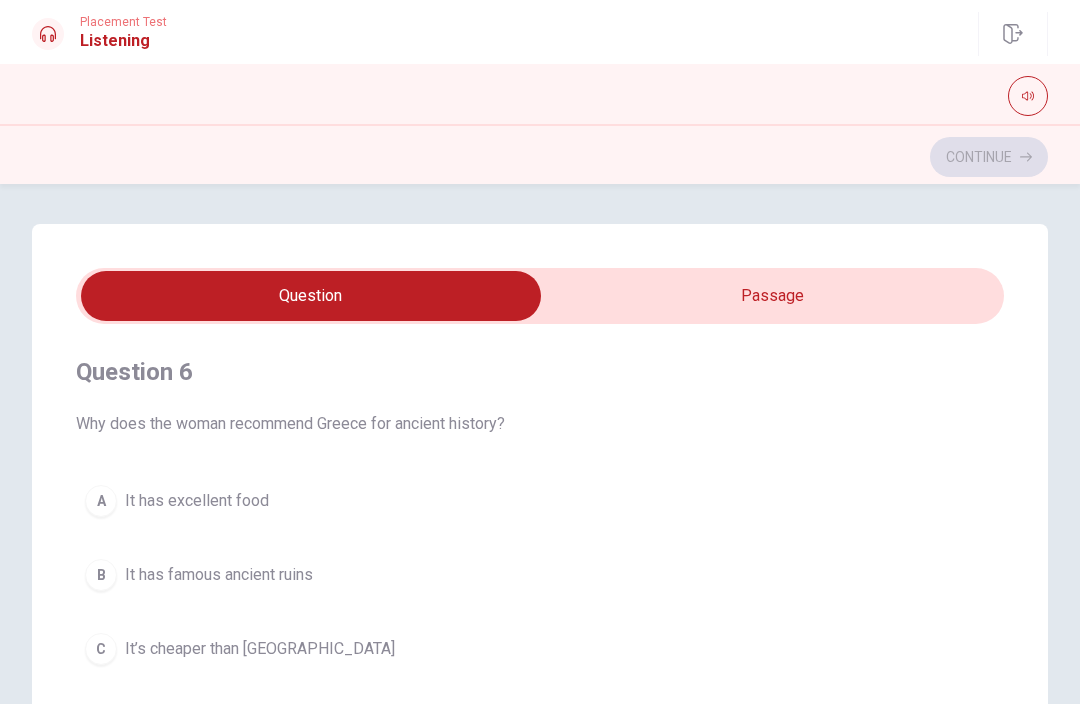 scroll, scrollTop: 0, scrollLeft: 0, axis: both 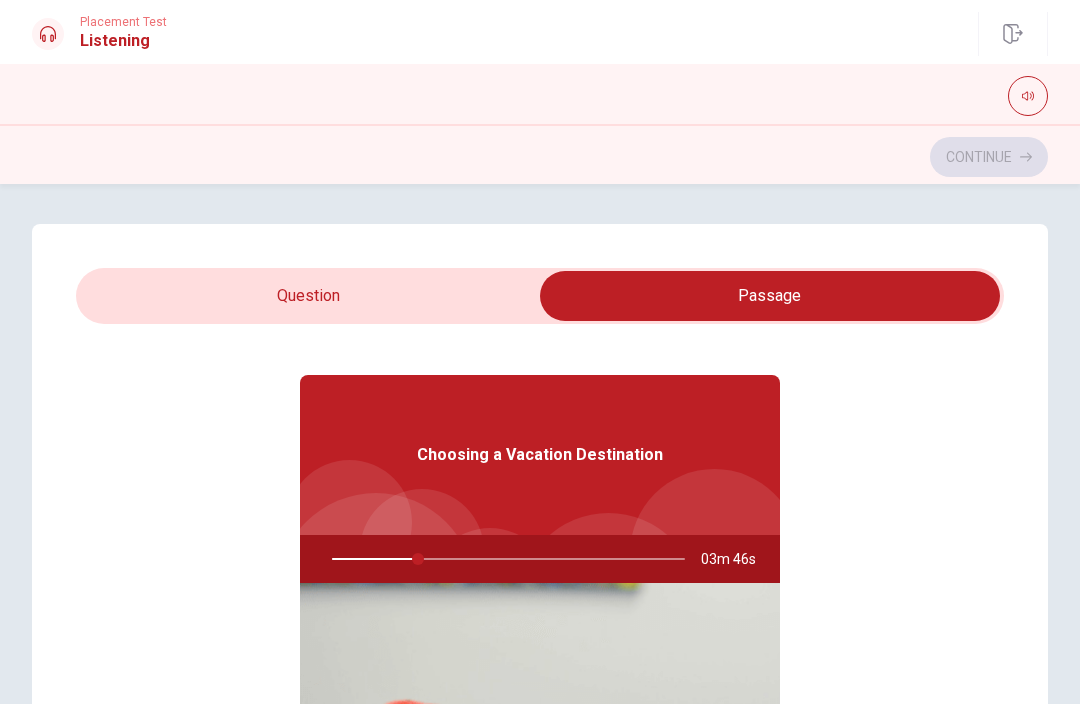 type on "25" 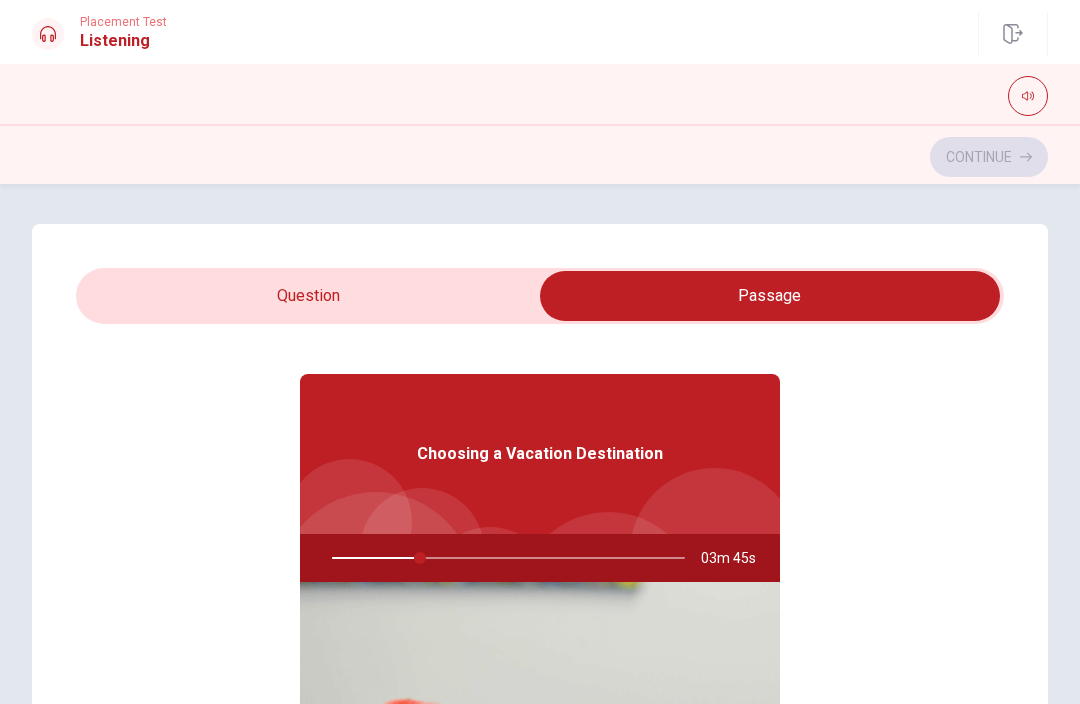 click at bounding box center [770, 296] 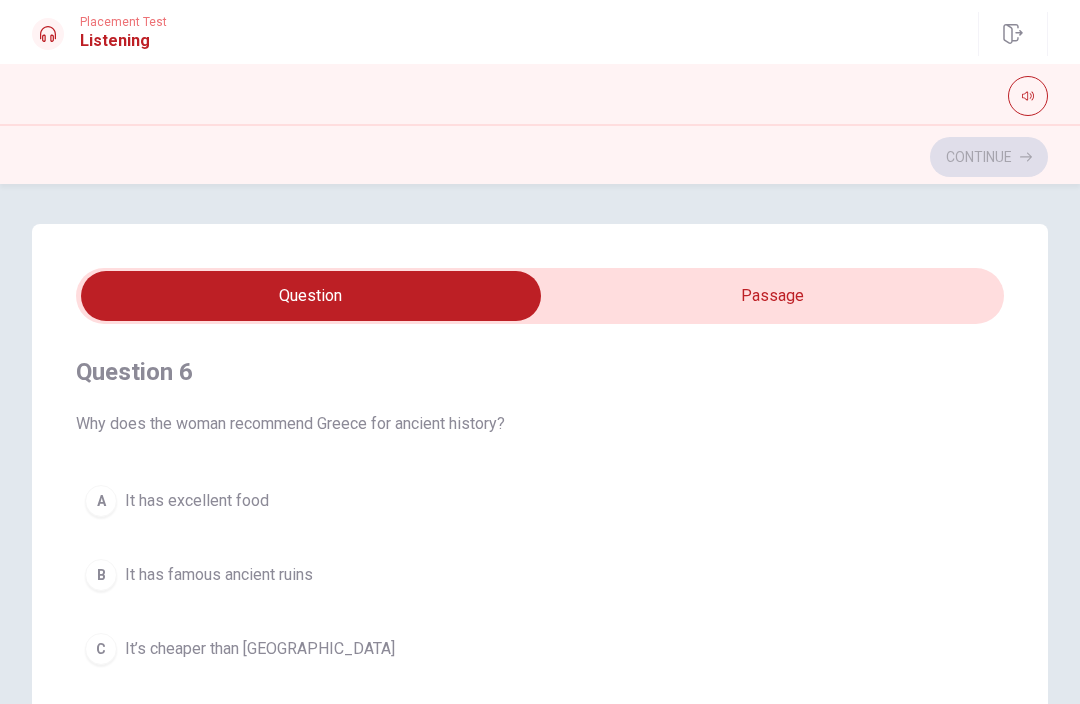 scroll, scrollTop: -3, scrollLeft: 0, axis: vertical 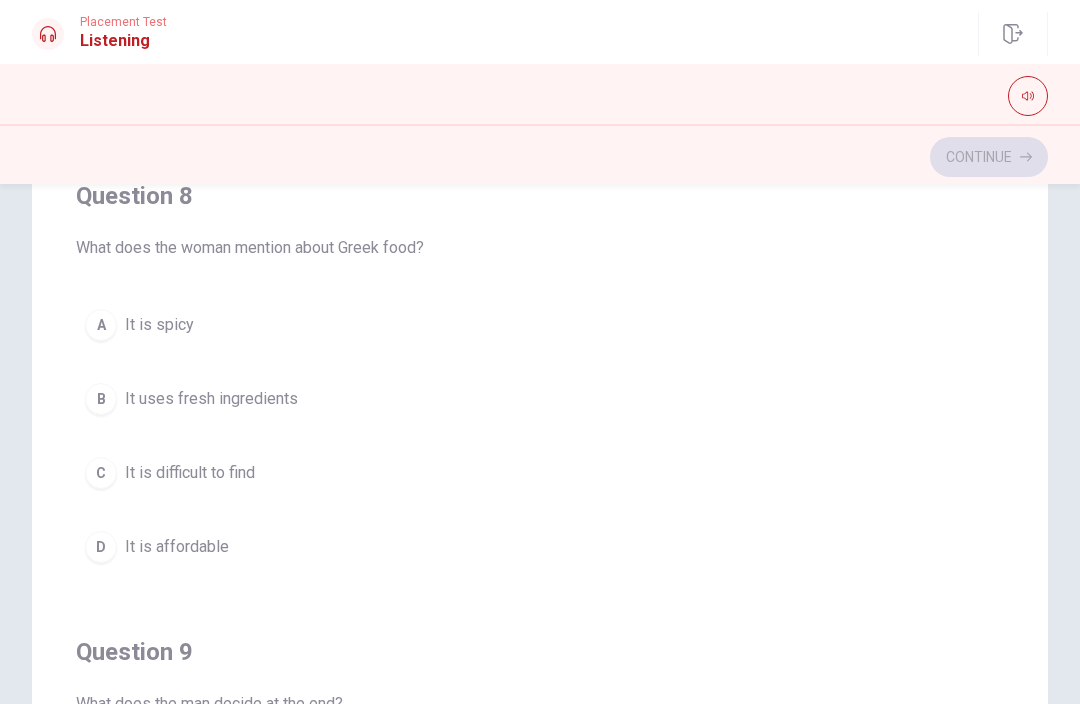 click on "B" at bounding box center (101, 399) 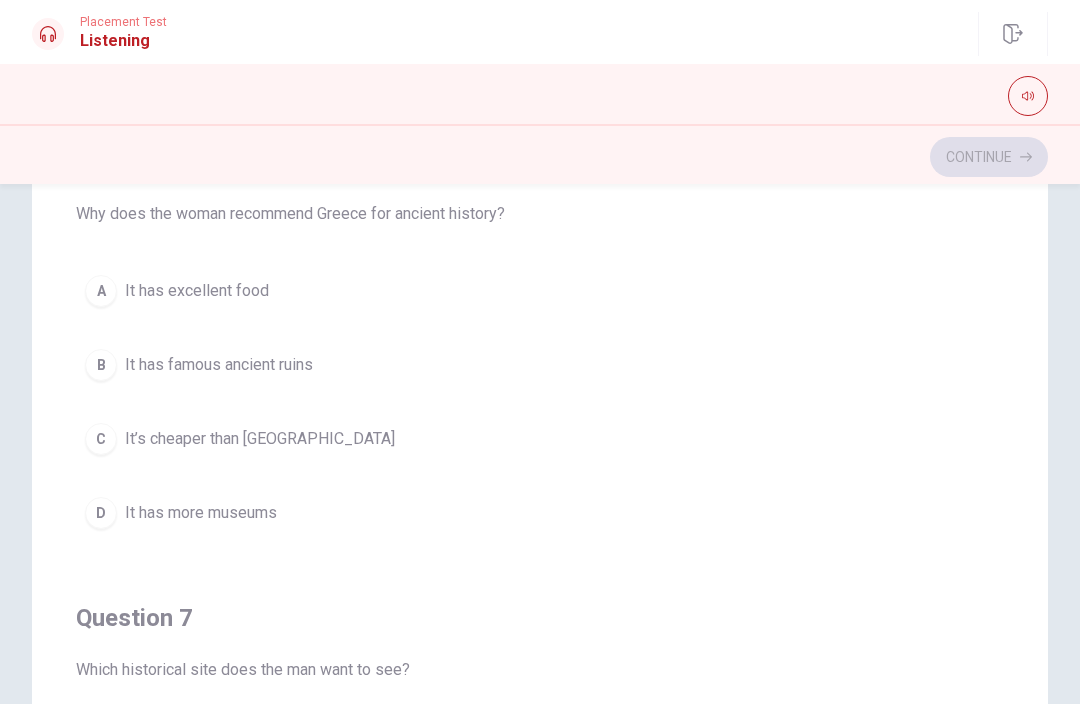 scroll, scrollTop: 47, scrollLeft: 0, axis: vertical 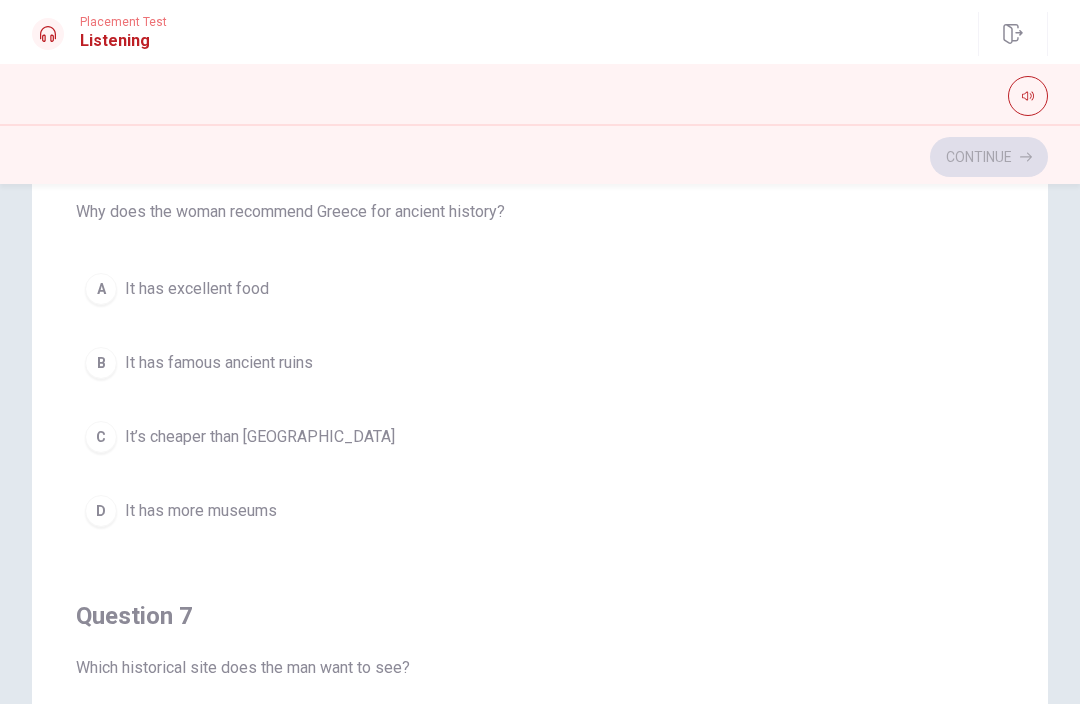 click on "B It has famous ancient ruins" at bounding box center (540, 363) 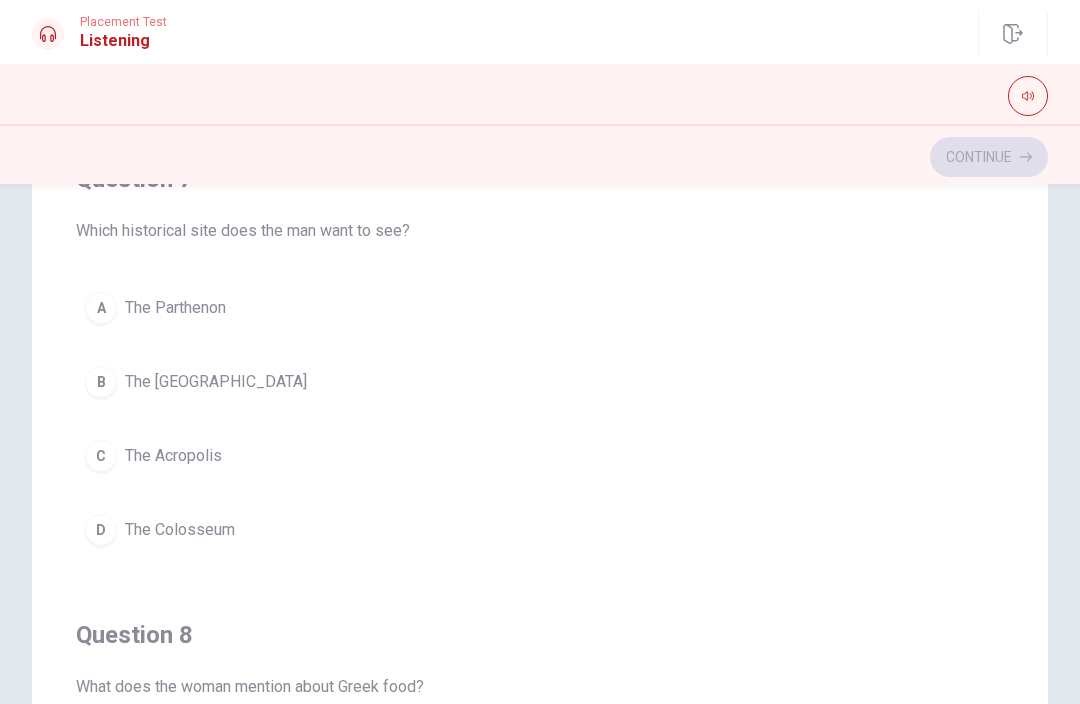scroll, scrollTop: 495, scrollLeft: 0, axis: vertical 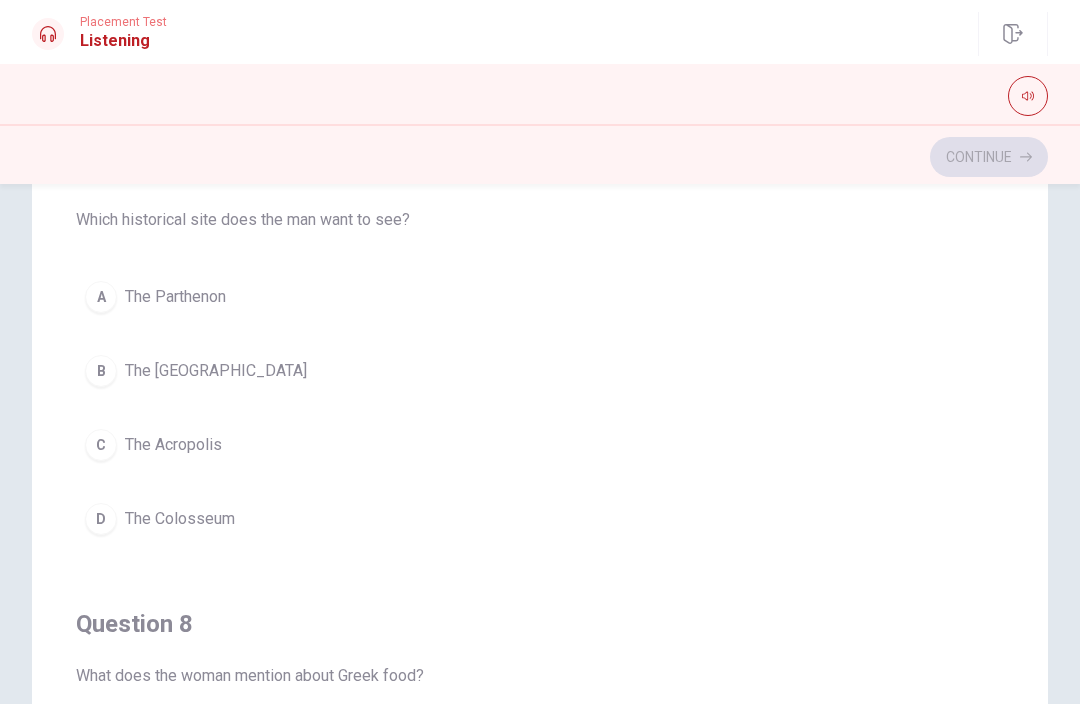 click on "A The Parthenon" at bounding box center (540, 297) 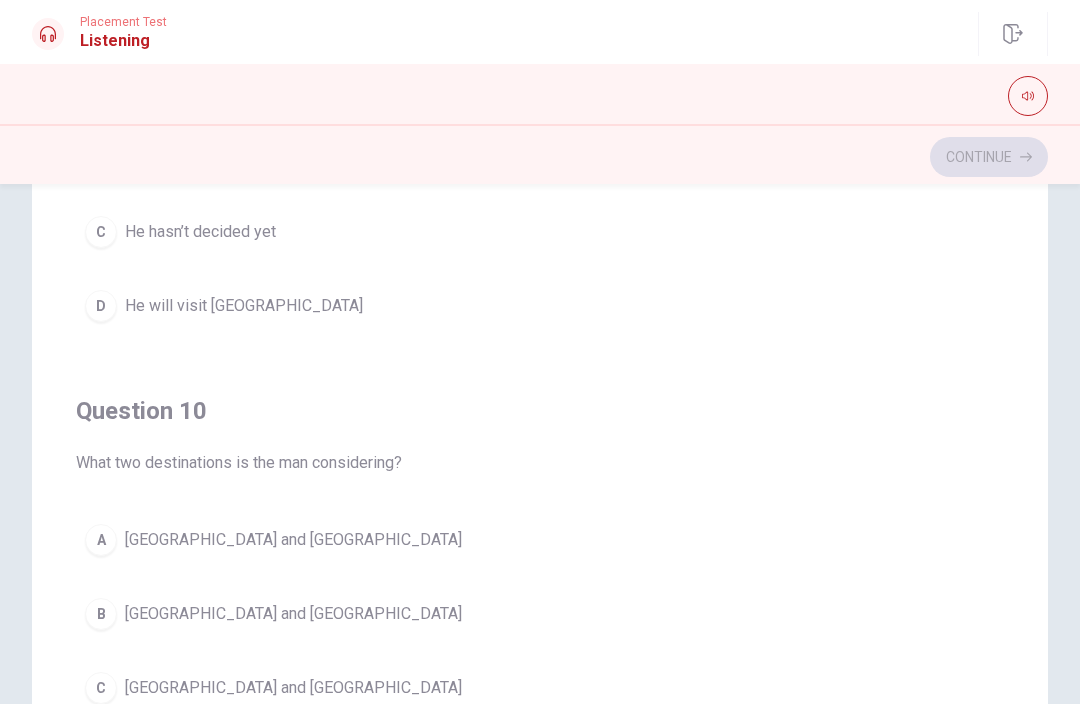 scroll, scrollTop: 1620, scrollLeft: 0, axis: vertical 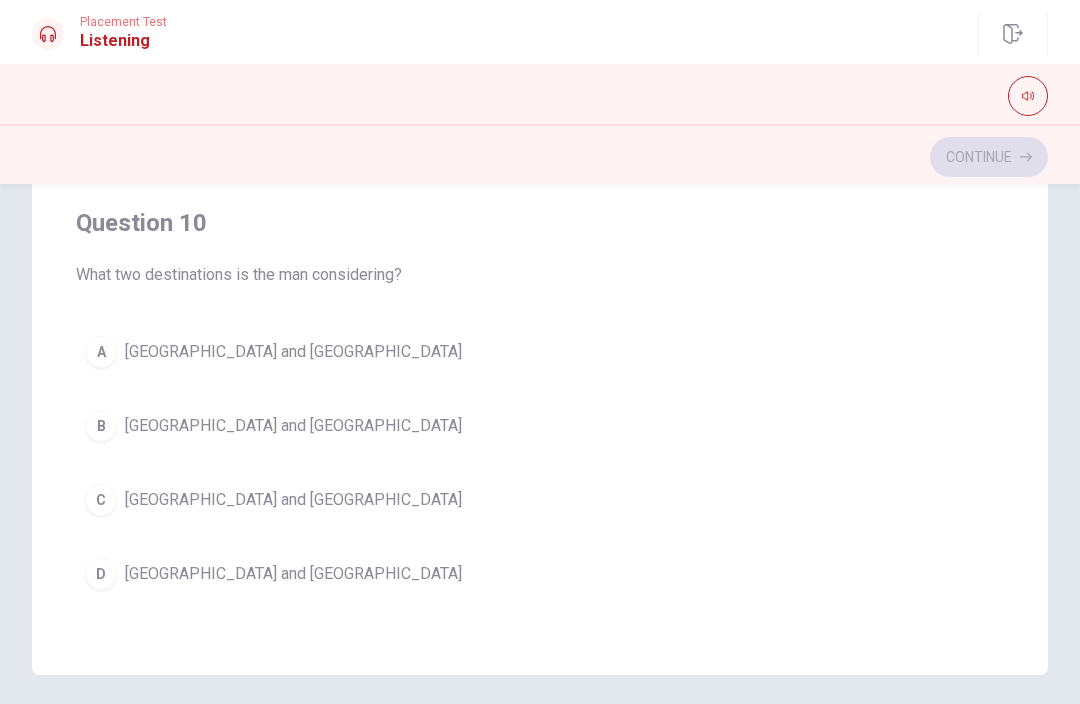 click on "B" at bounding box center [101, 426] 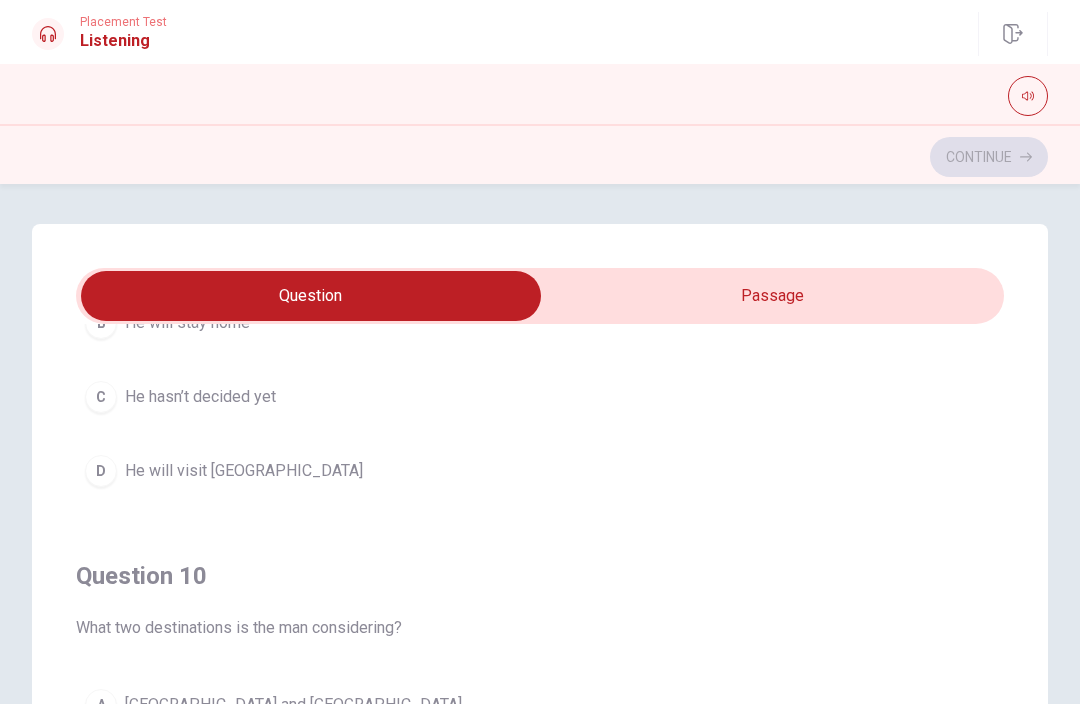 scroll, scrollTop: 0, scrollLeft: 0, axis: both 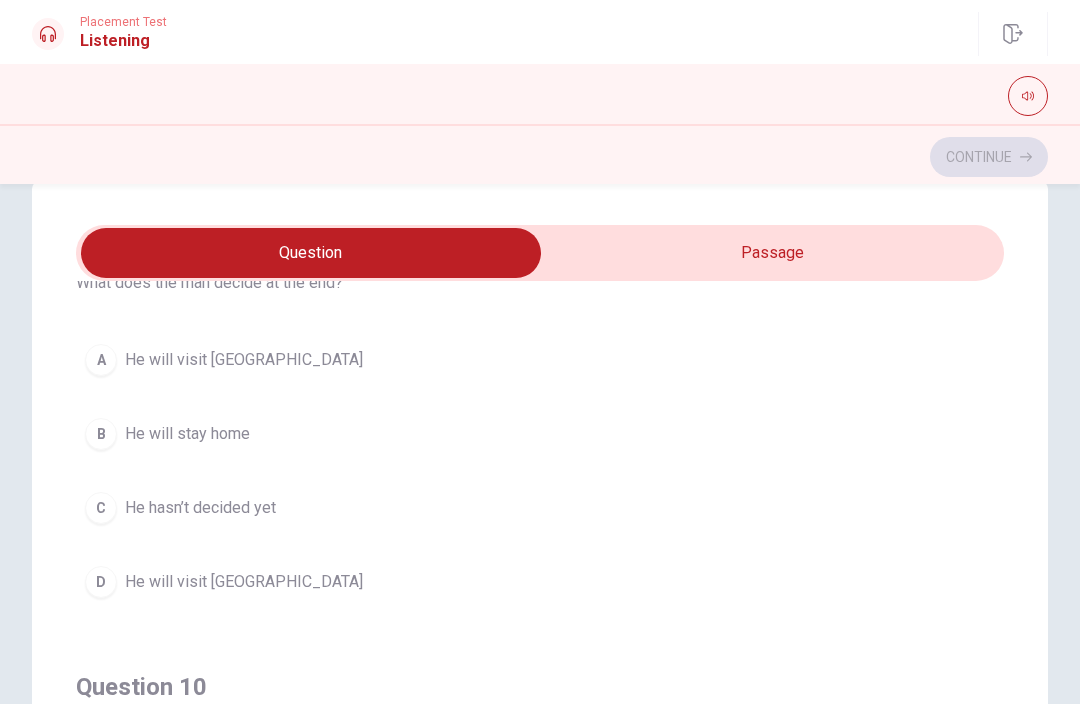 click on "A" at bounding box center (101, 360) 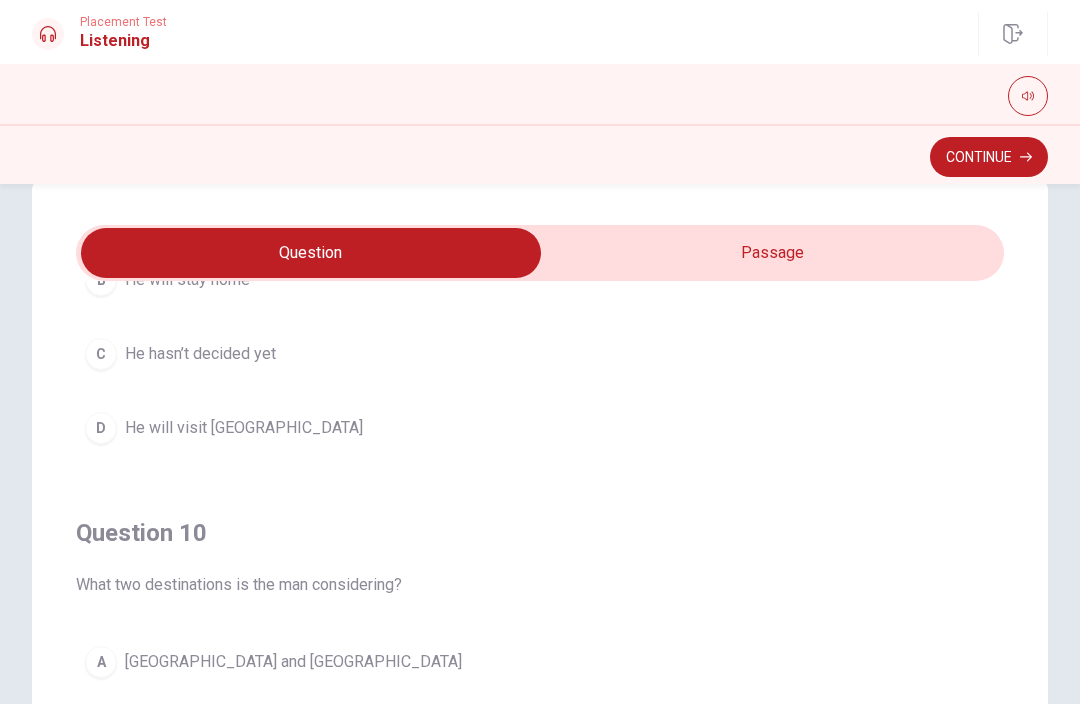 scroll, scrollTop: 1620, scrollLeft: 0, axis: vertical 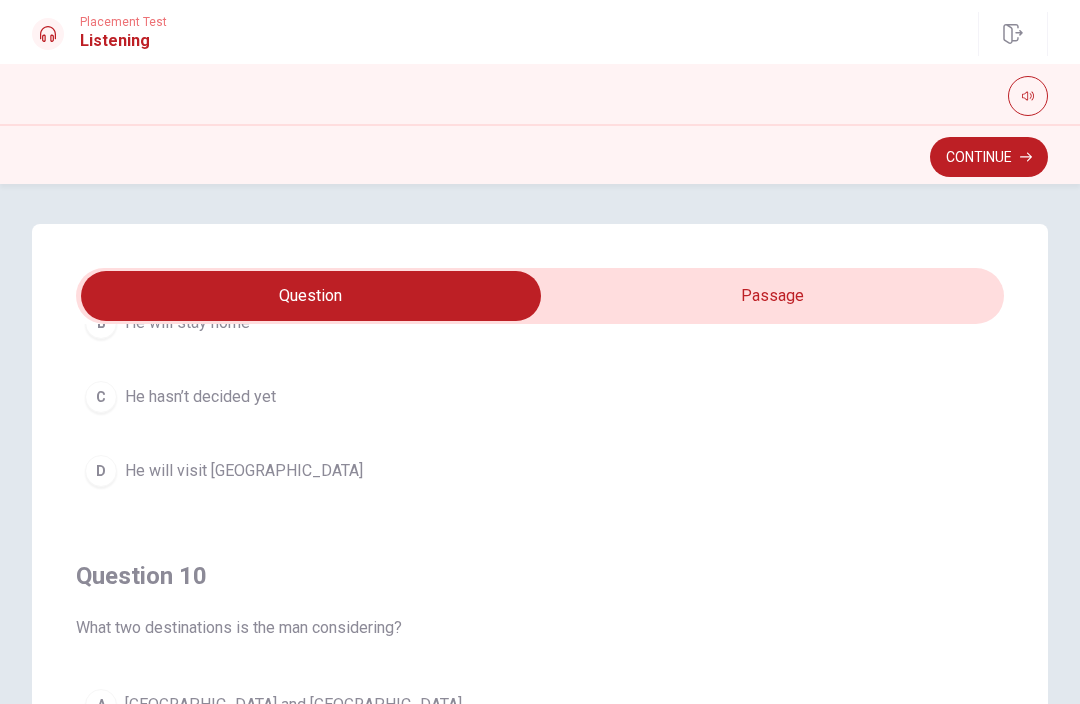 click on "Continue" at bounding box center [989, 157] 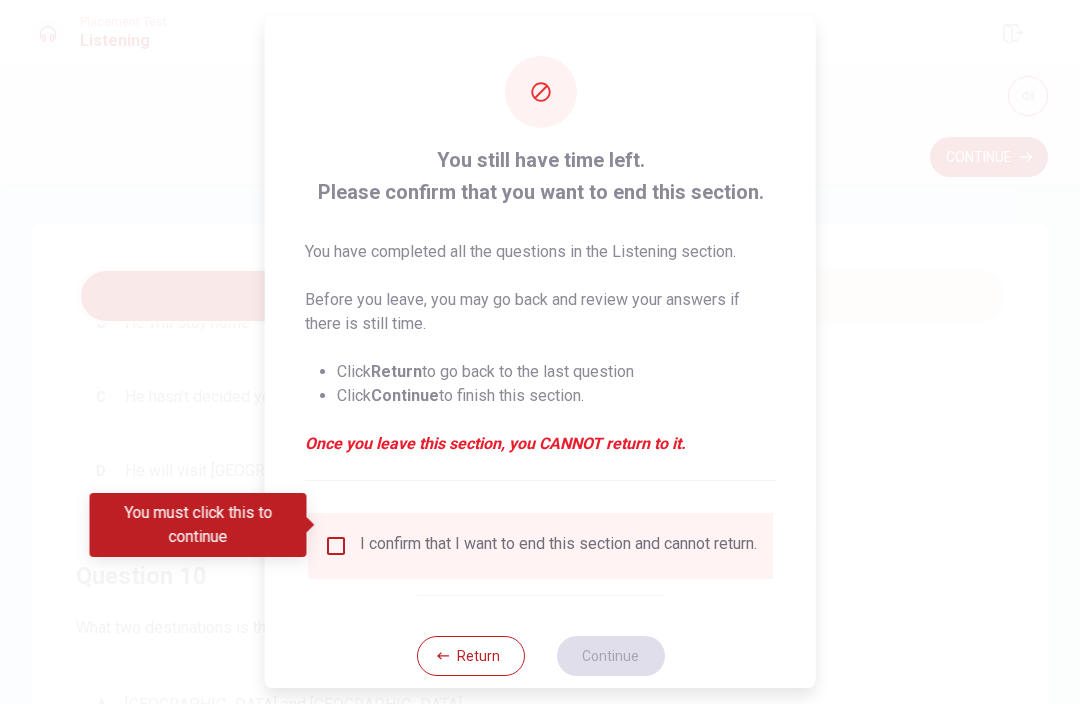 click at bounding box center (336, 546) 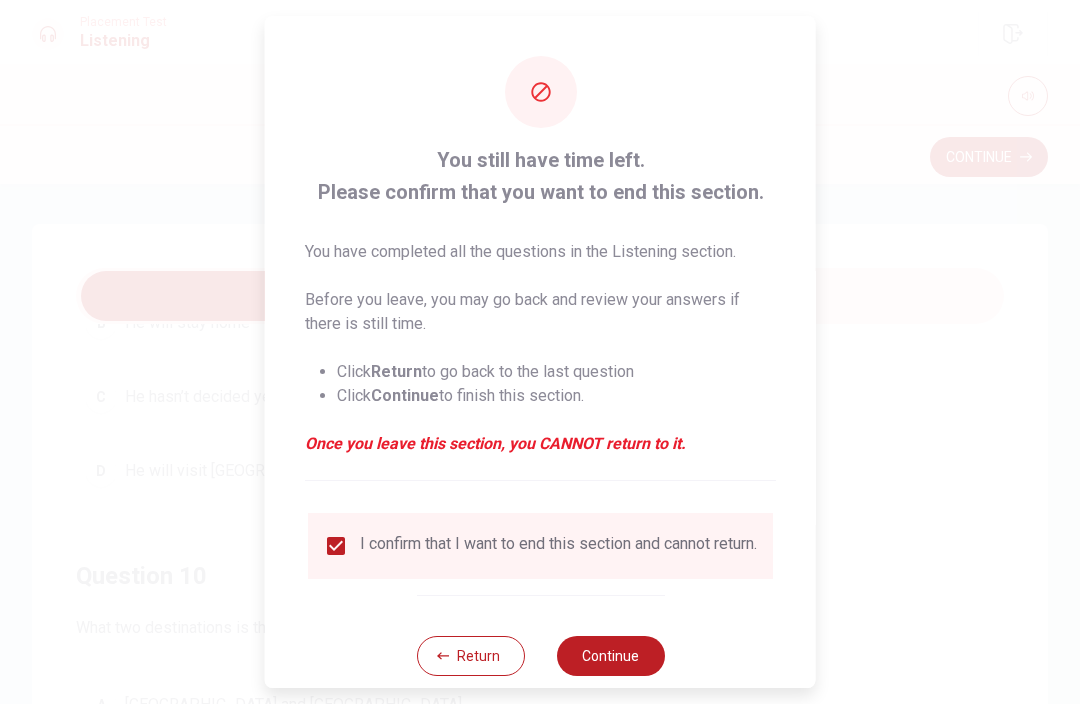 click on "Continue" at bounding box center (610, 656) 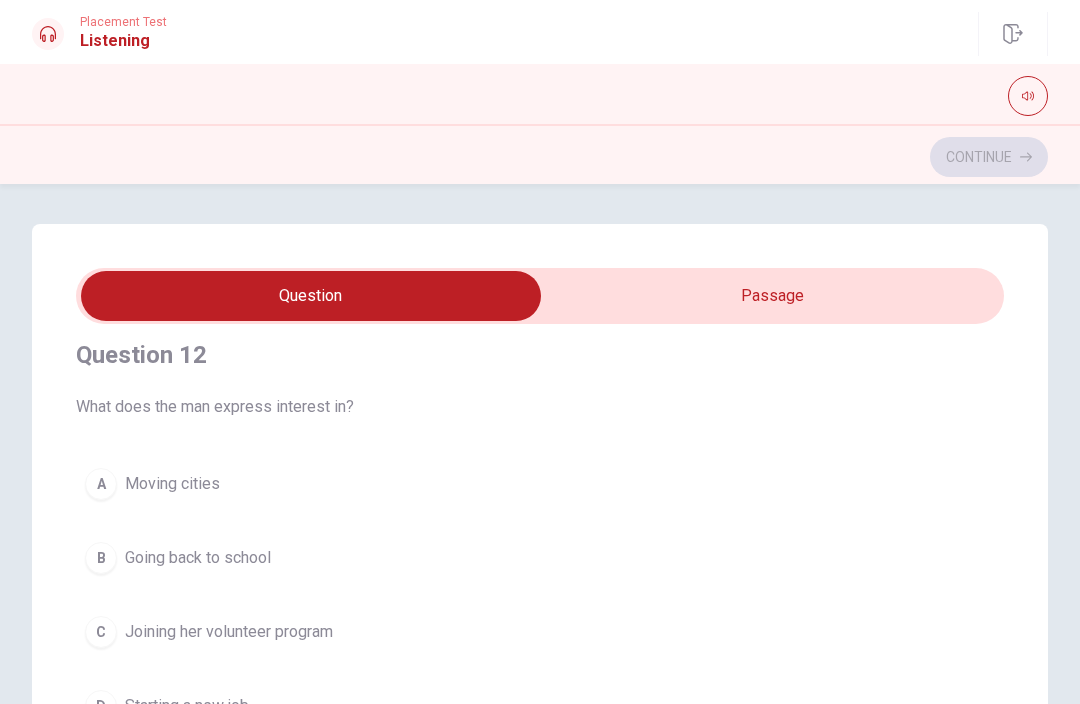 scroll, scrollTop: 490, scrollLeft: 0, axis: vertical 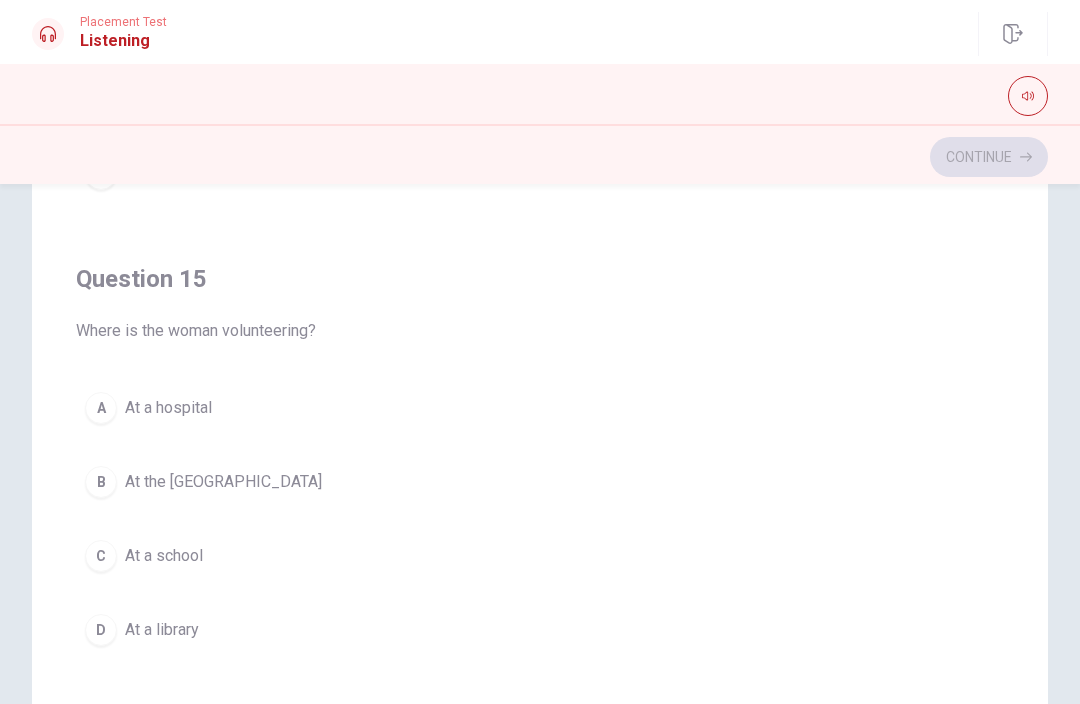 click on "B At the [GEOGRAPHIC_DATA]" at bounding box center [540, 482] 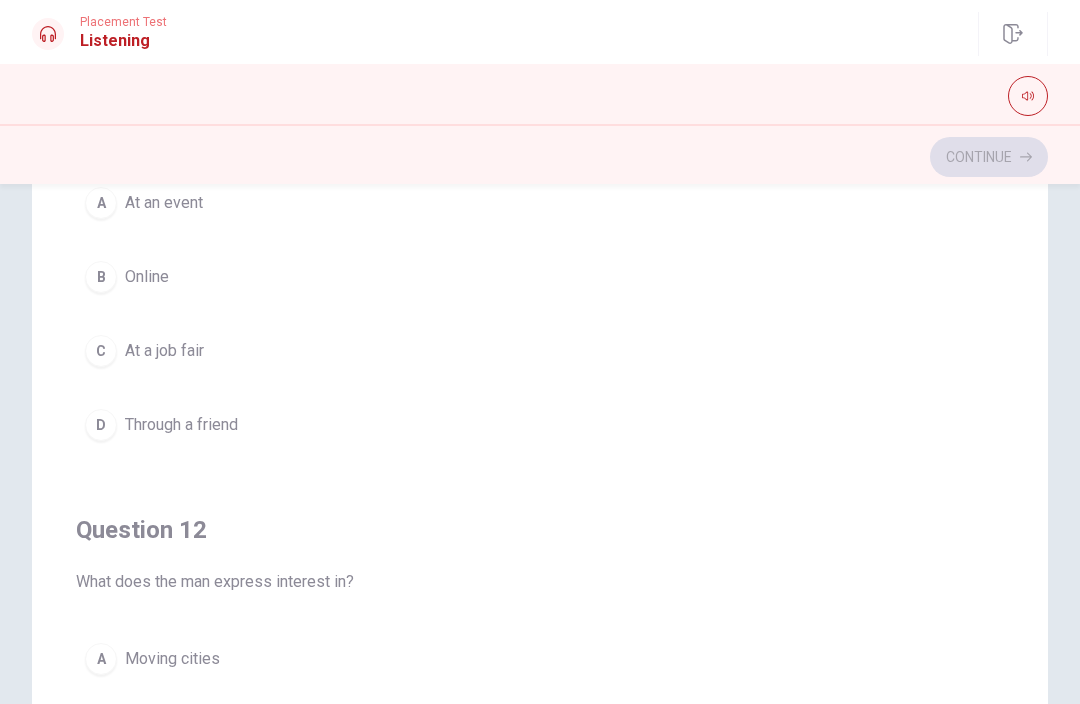 scroll, scrollTop: 0, scrollLeft: 0, axis: both 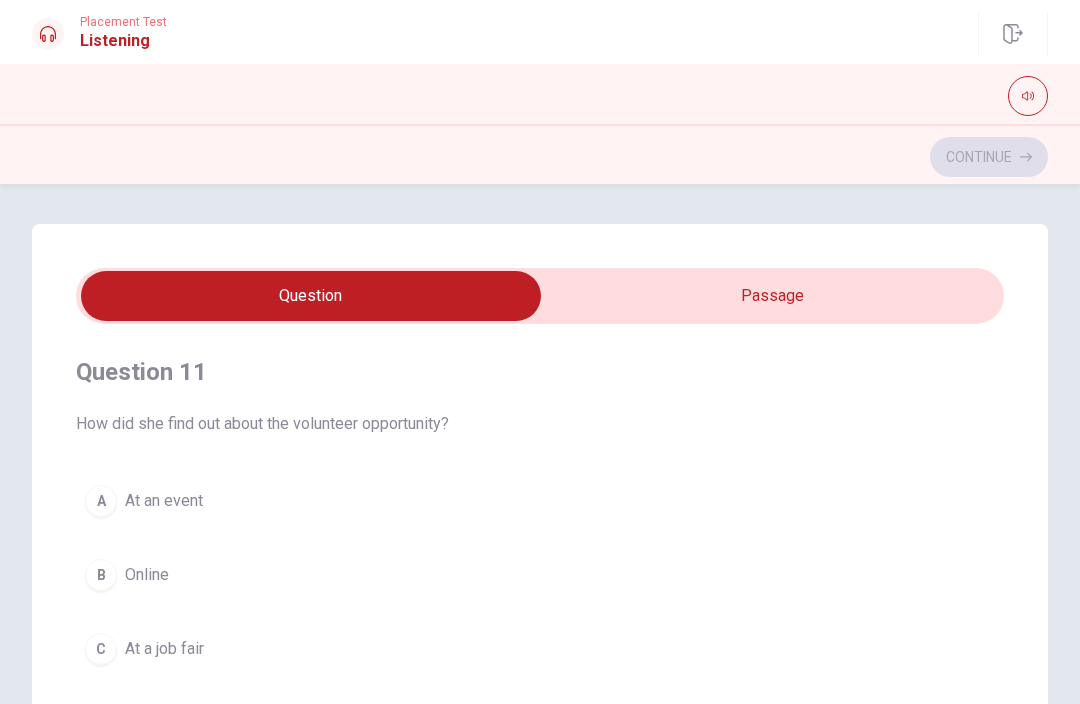 click at bounding box center [311, 296] 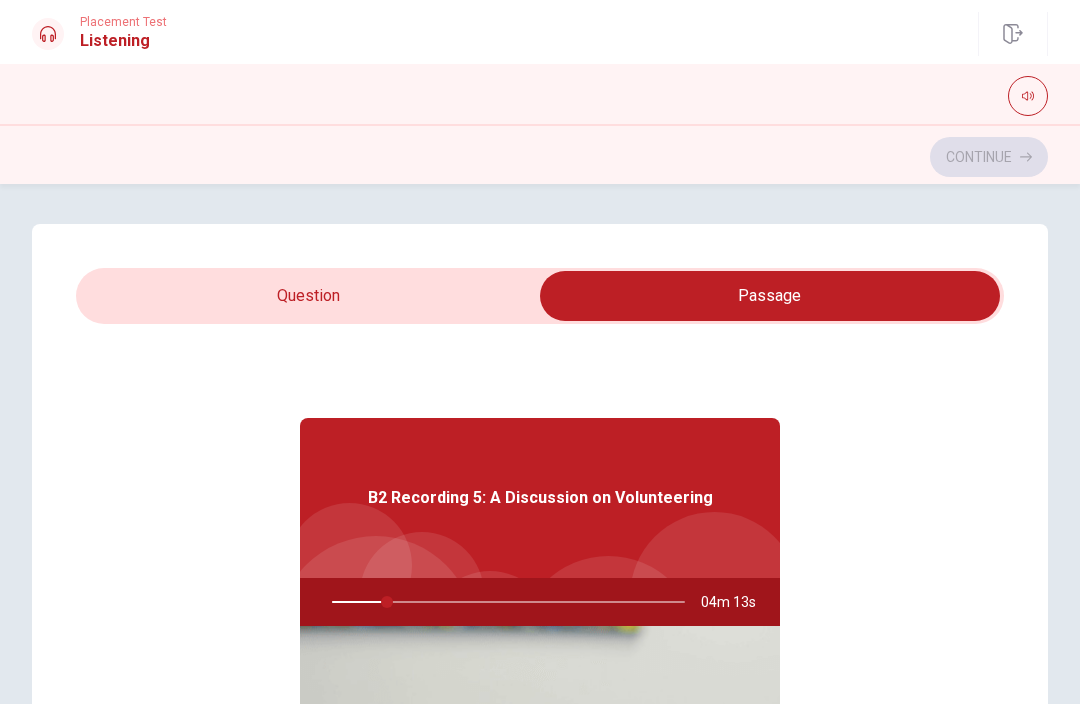 scroll, scrollTop: 0, scrollLeft: 0, axis: both 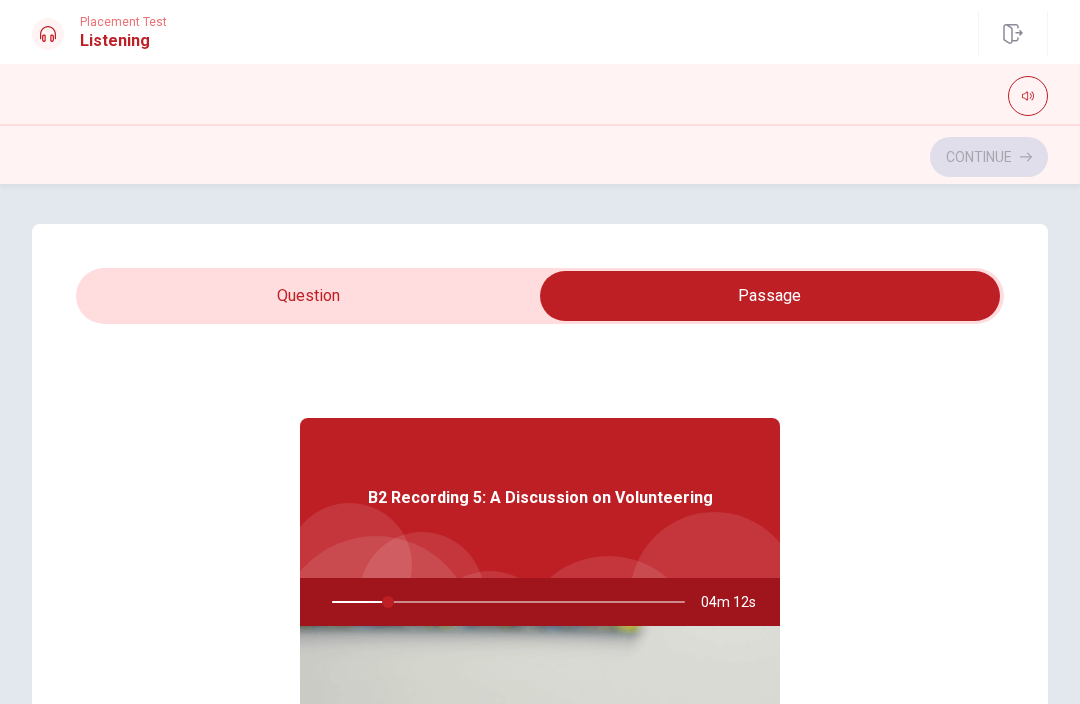 type on "16" 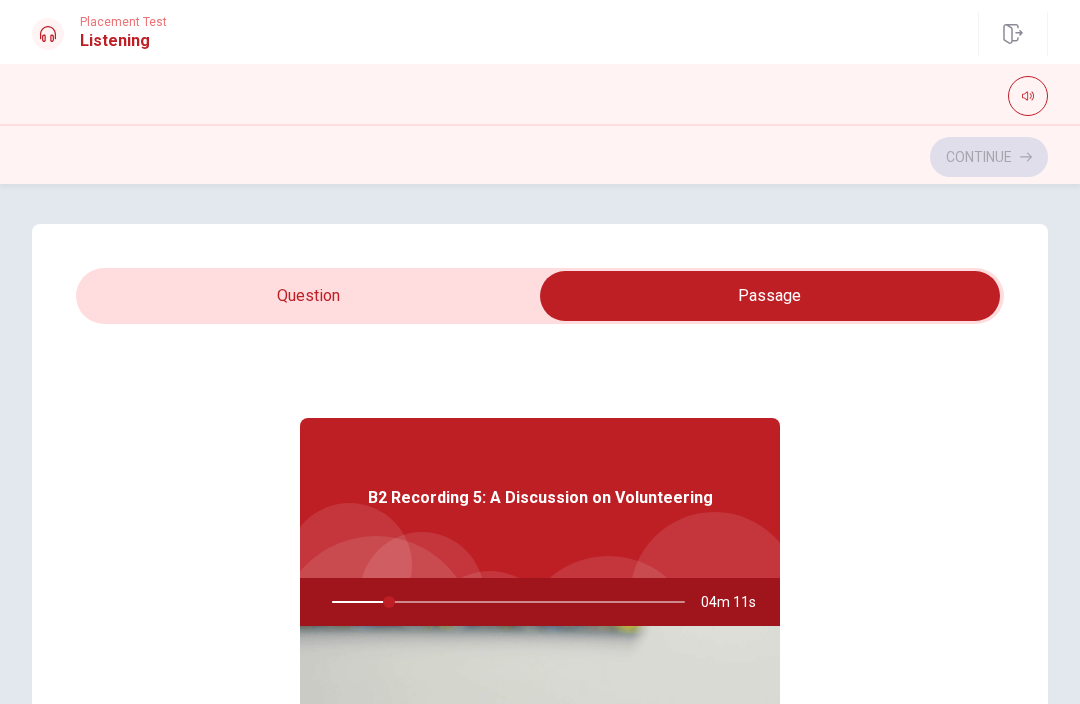 click at bounding box center [770, 296] 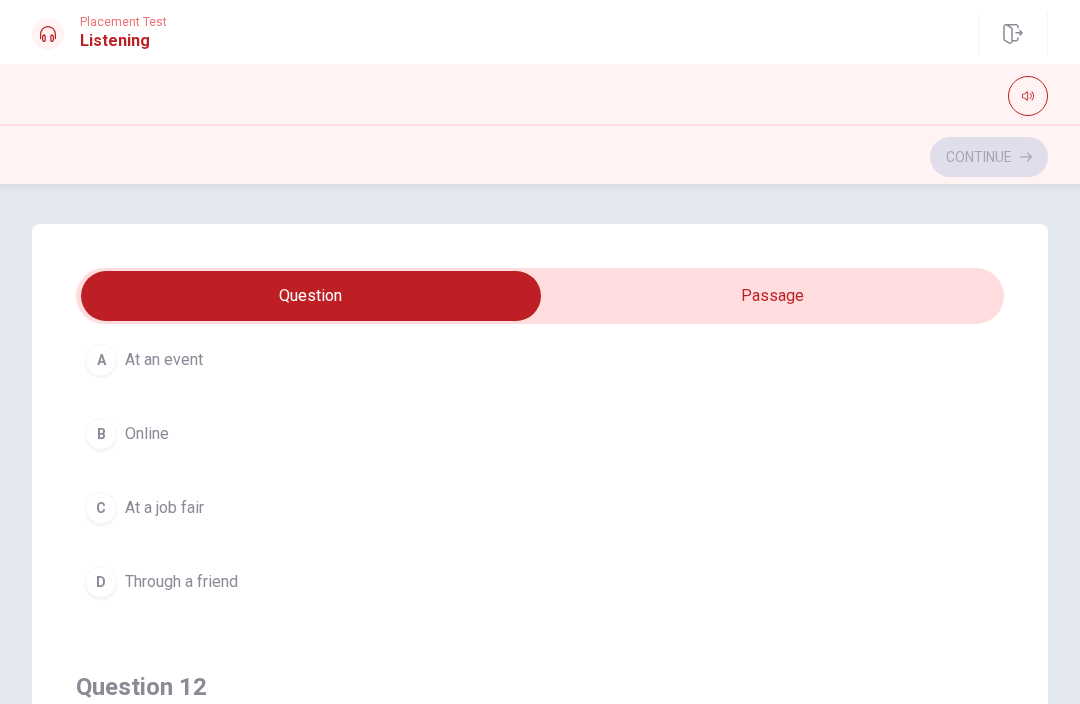 scroll, scrollTop: 139, scrollLeft: 0, axis: vertical 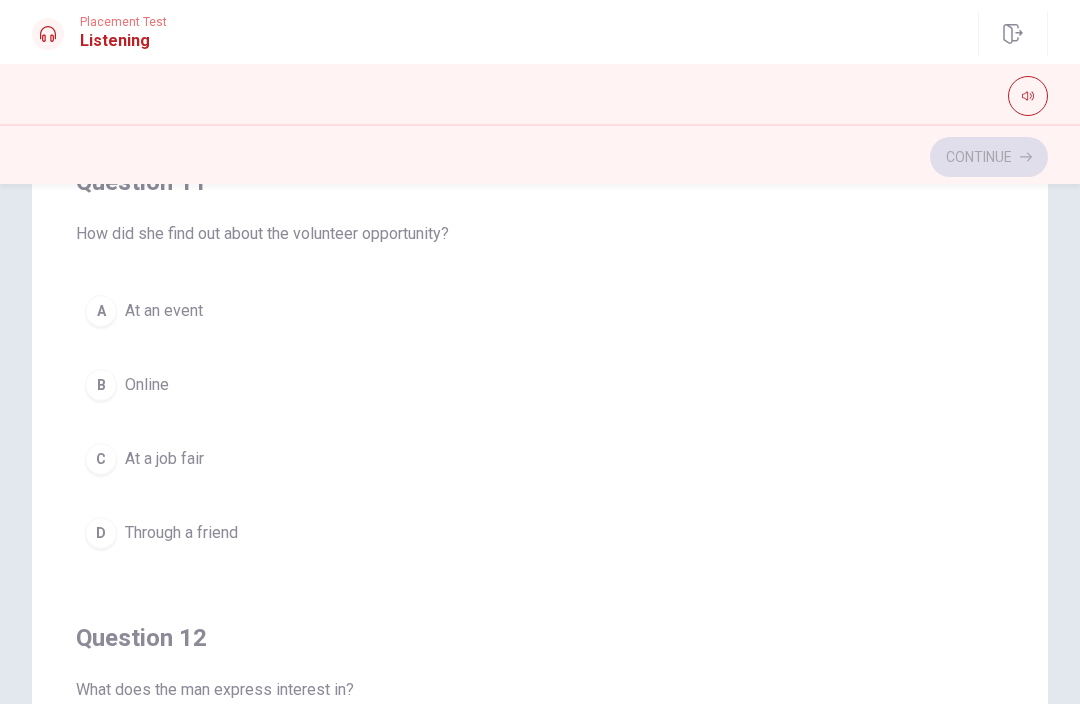 click on "B" at bounding box center [101, 385] 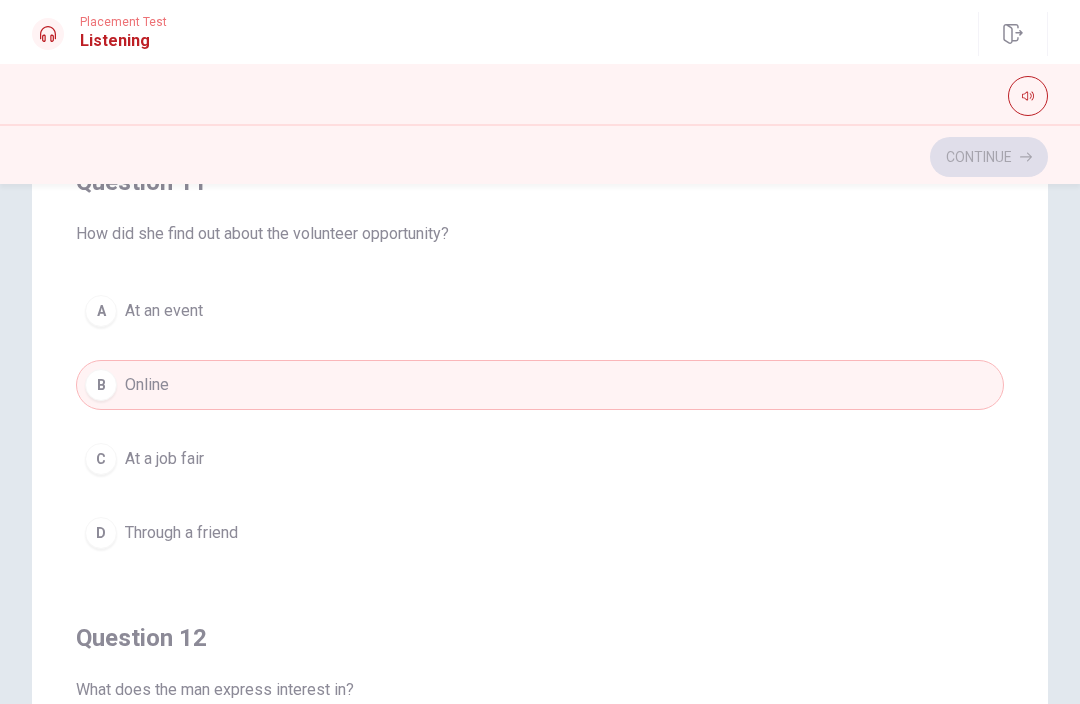 checkbox on "true" 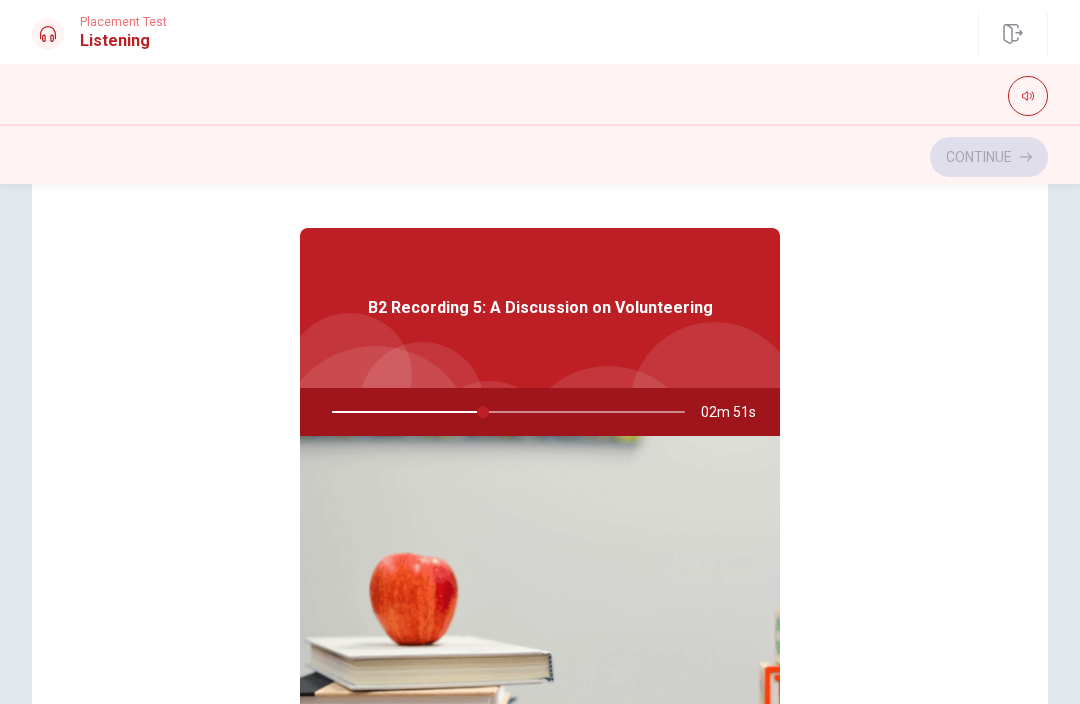type on "43" 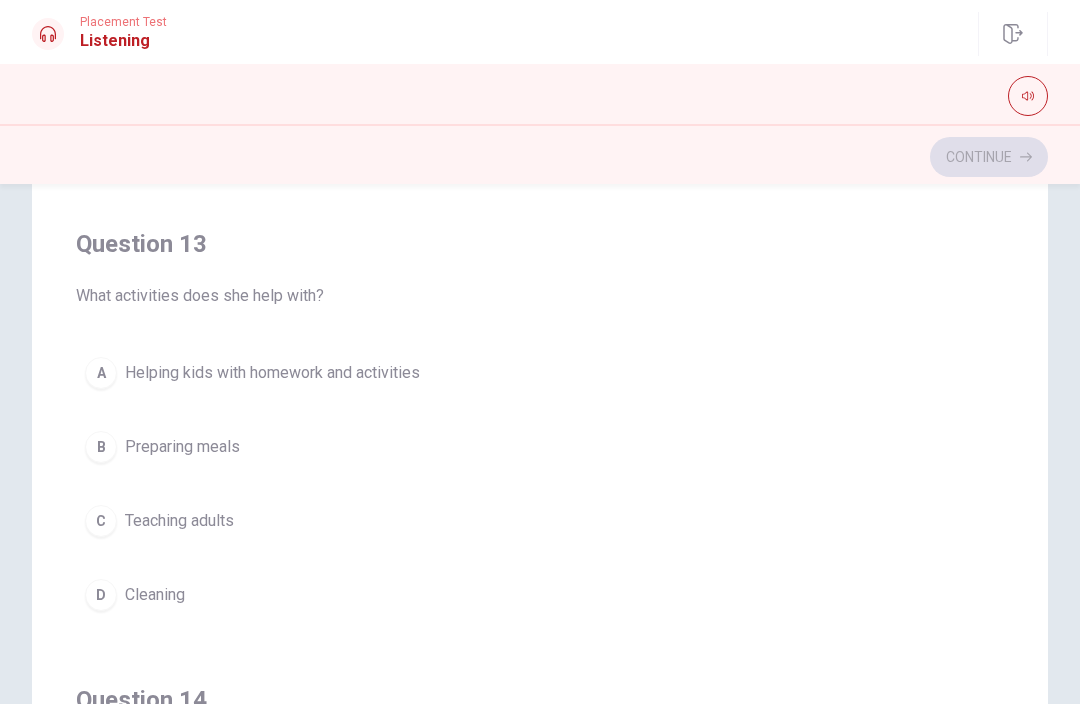 scroll, scrollTop: 865, scrollLeft: 0, axis: vertical 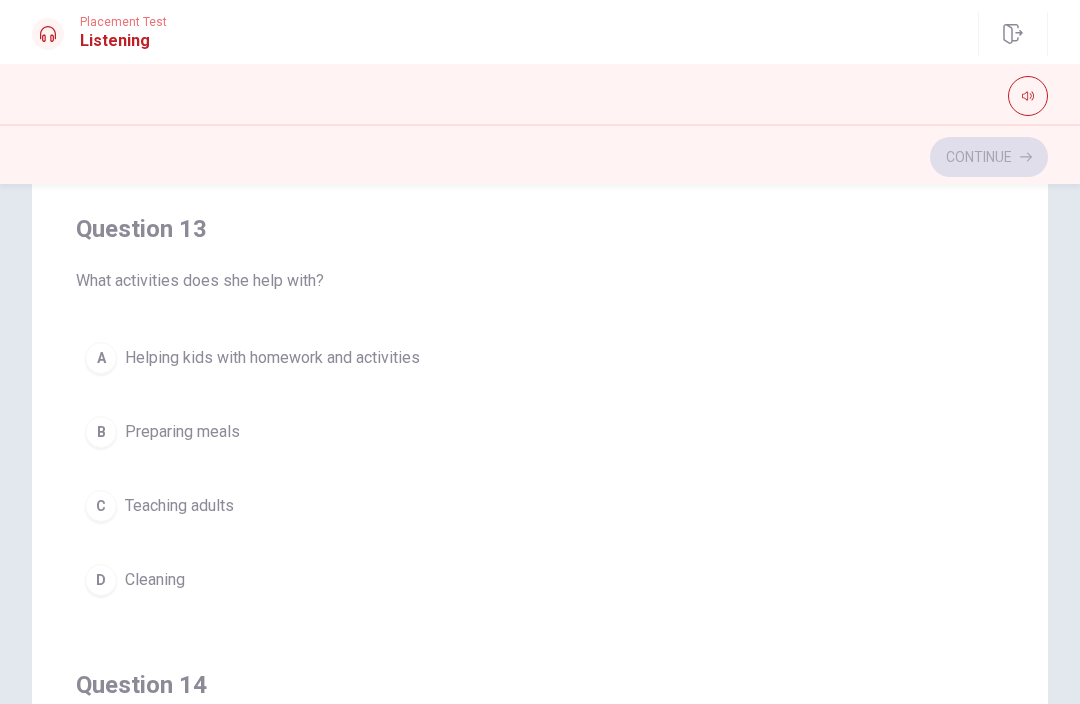 click on "Helping kids with homework and activities" at bounding box center (272, 358) 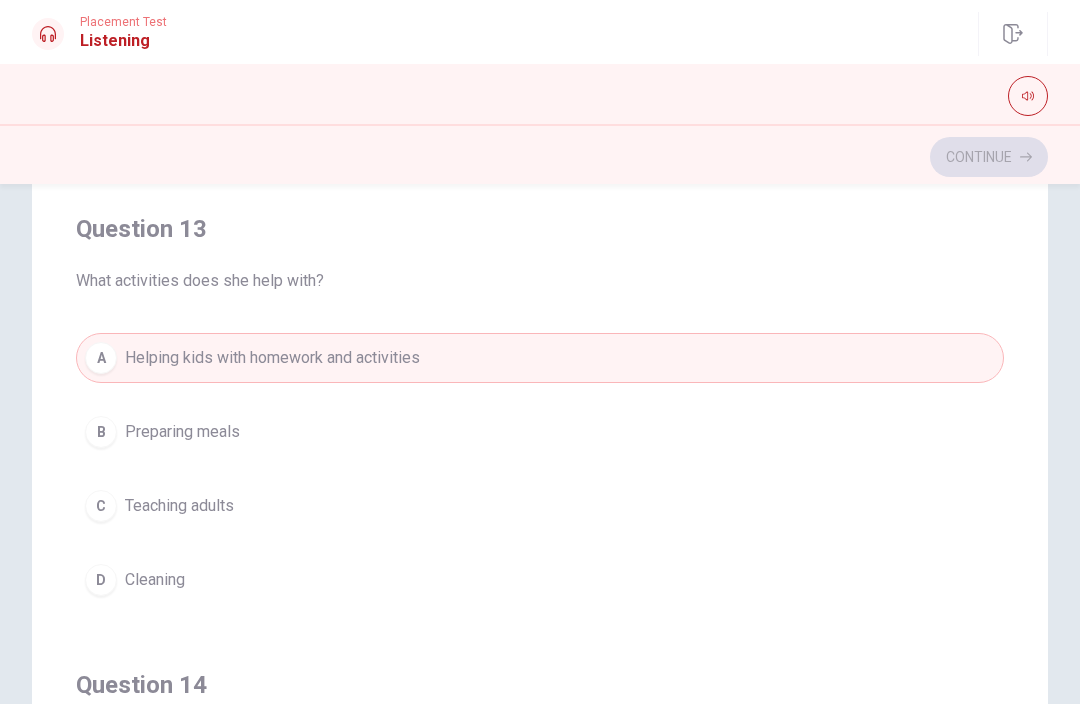 checkbox on "true" 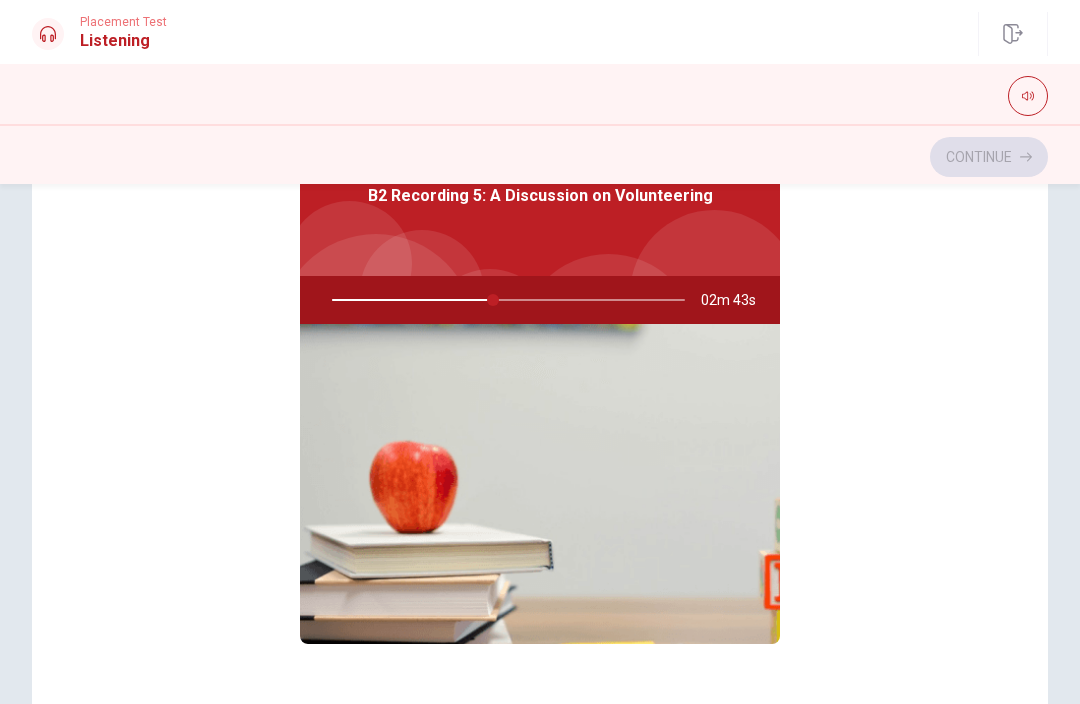scroll, scrollTop: 112, scrollLeft: 0, axis: vertical 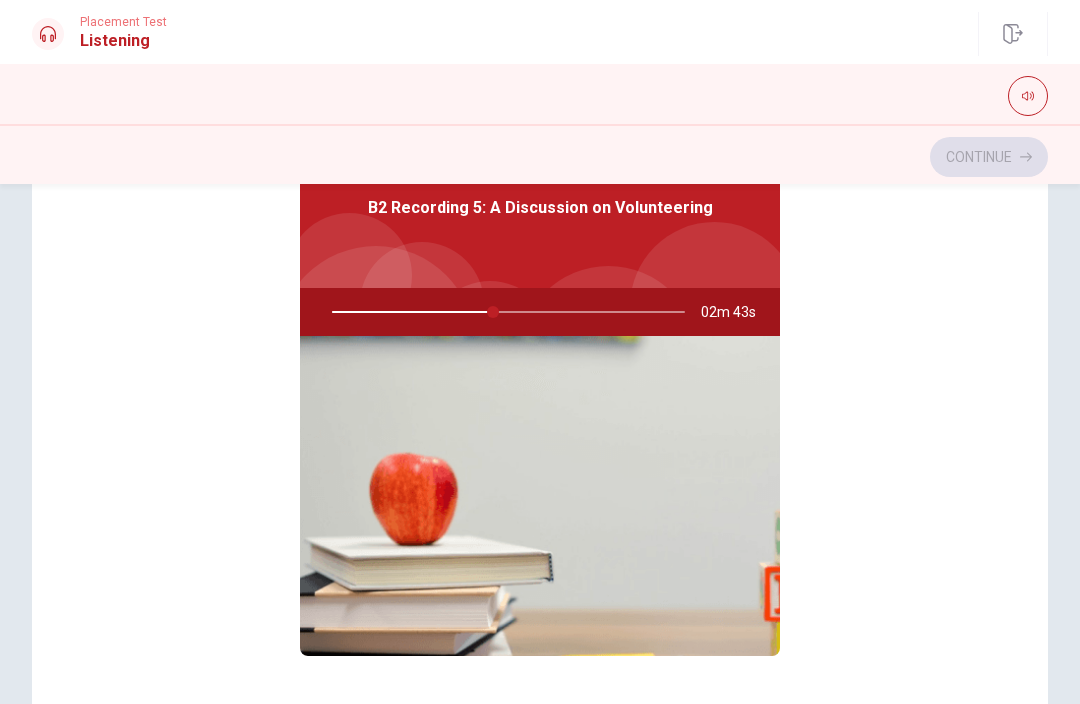 type on "46" 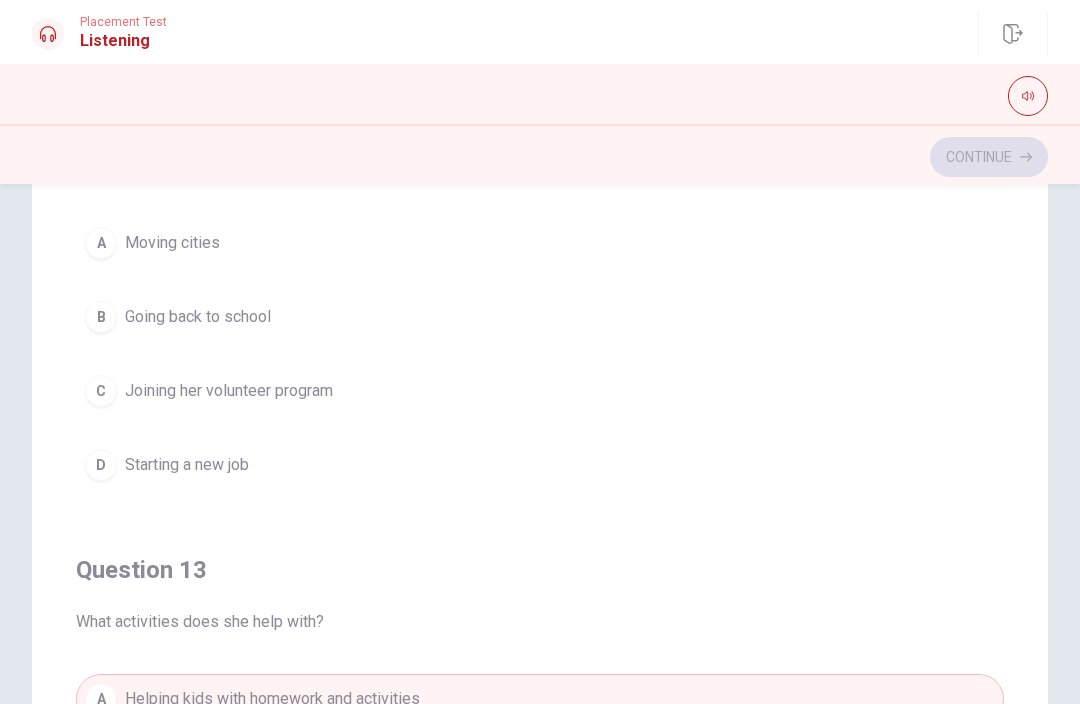 scroll, scrollTop: 537, scrollLeft: 0, axis: vertical 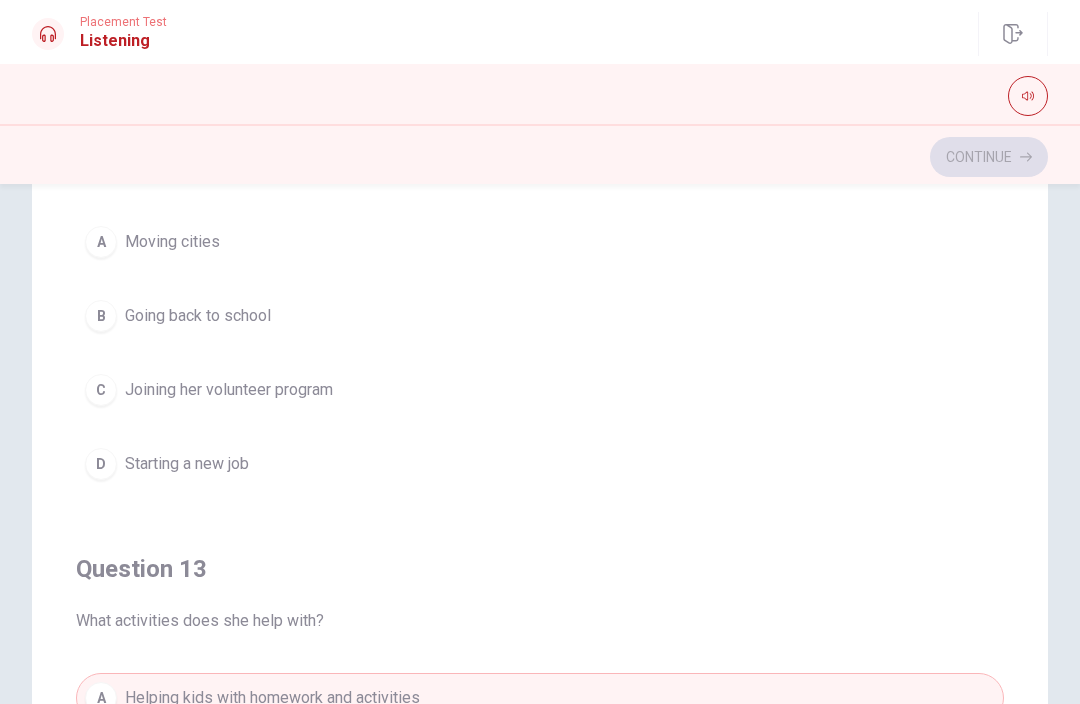 click on "C Joining her volunteer program" at bounding box center [540, 390] 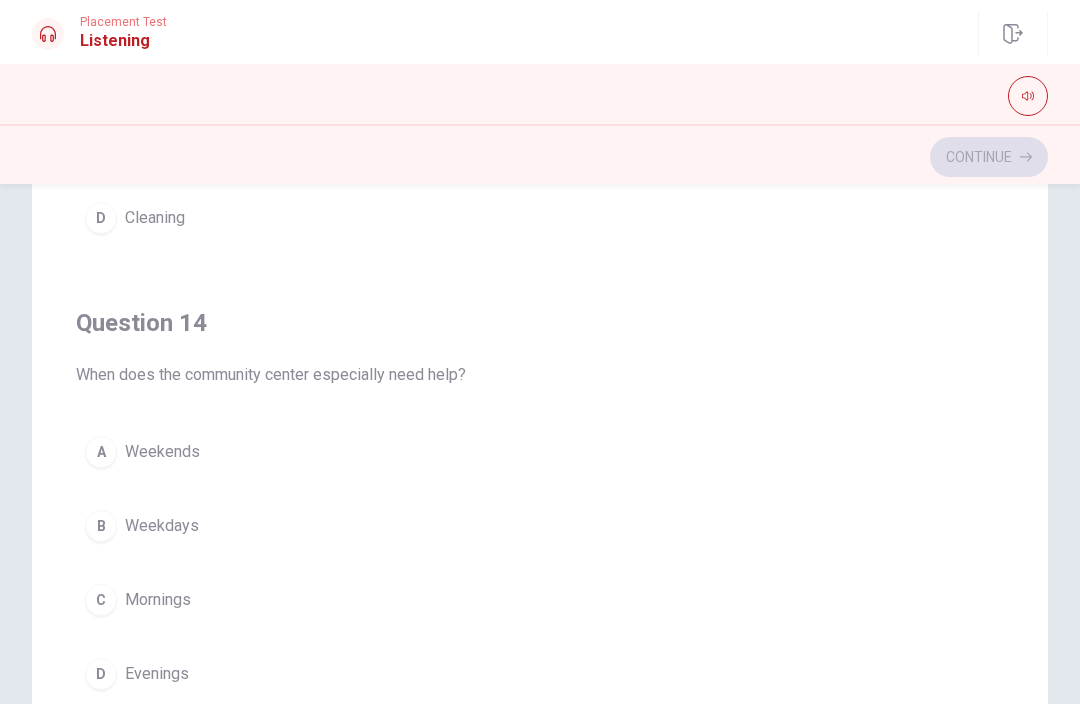 scroll, scrollTop: 1264, scrollLeft: 0, axis: vertical 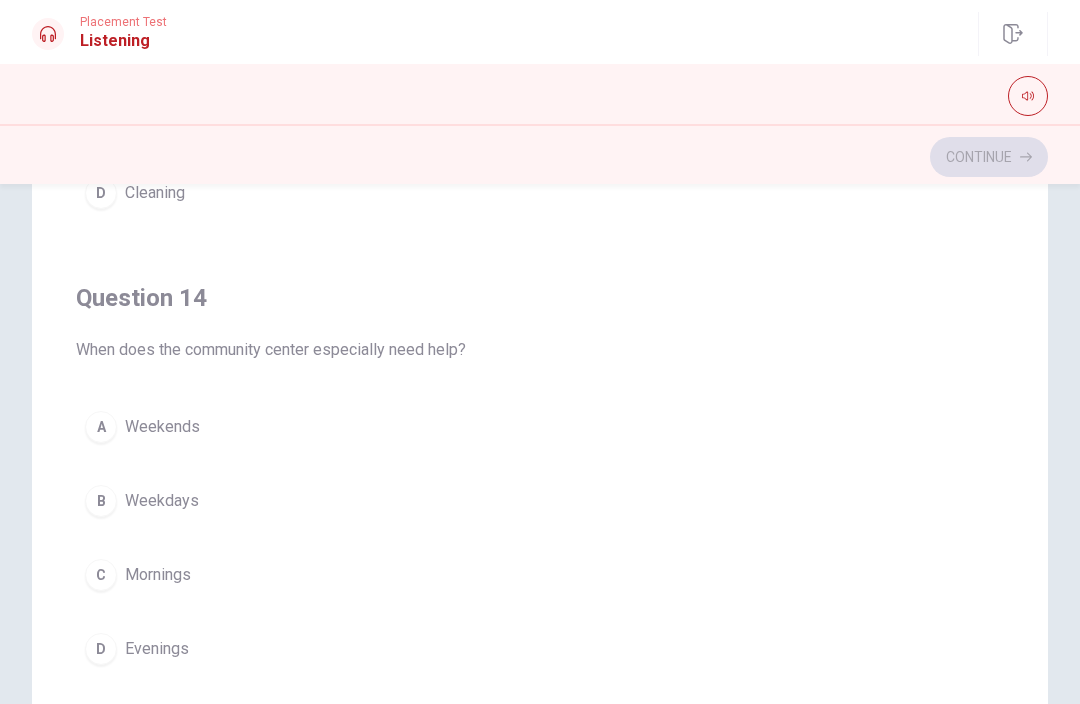 click on "A Weekends" at bounding box center [540, 427] 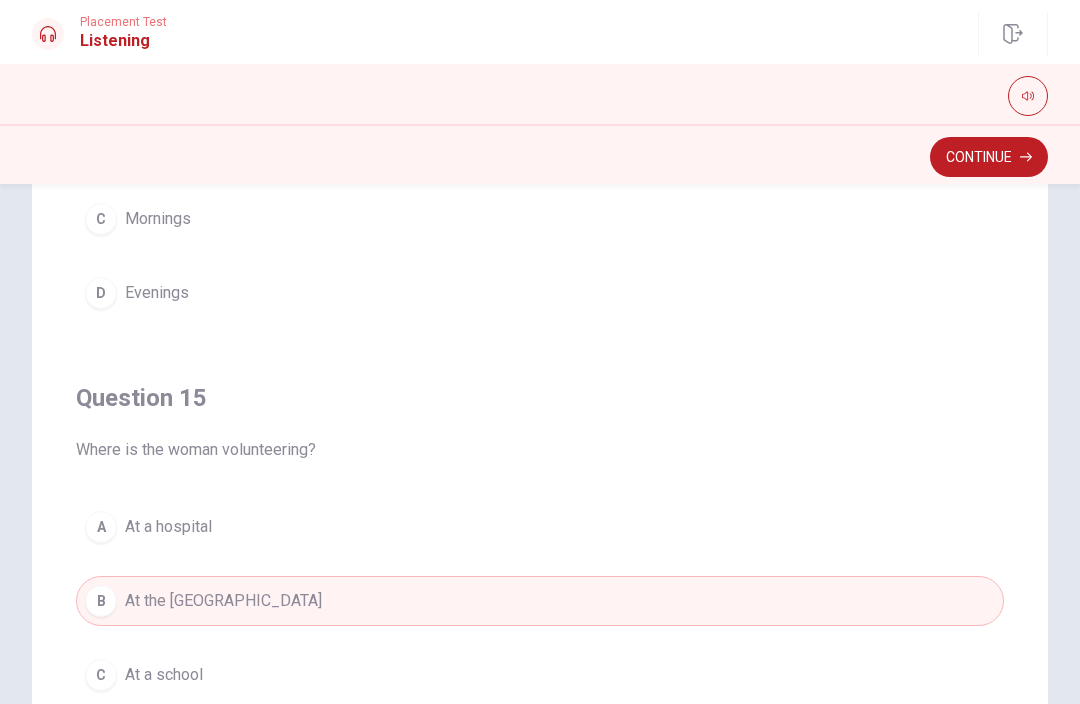scroll, scrollTop: 1620, scrollLeft: 0, axis: vertical 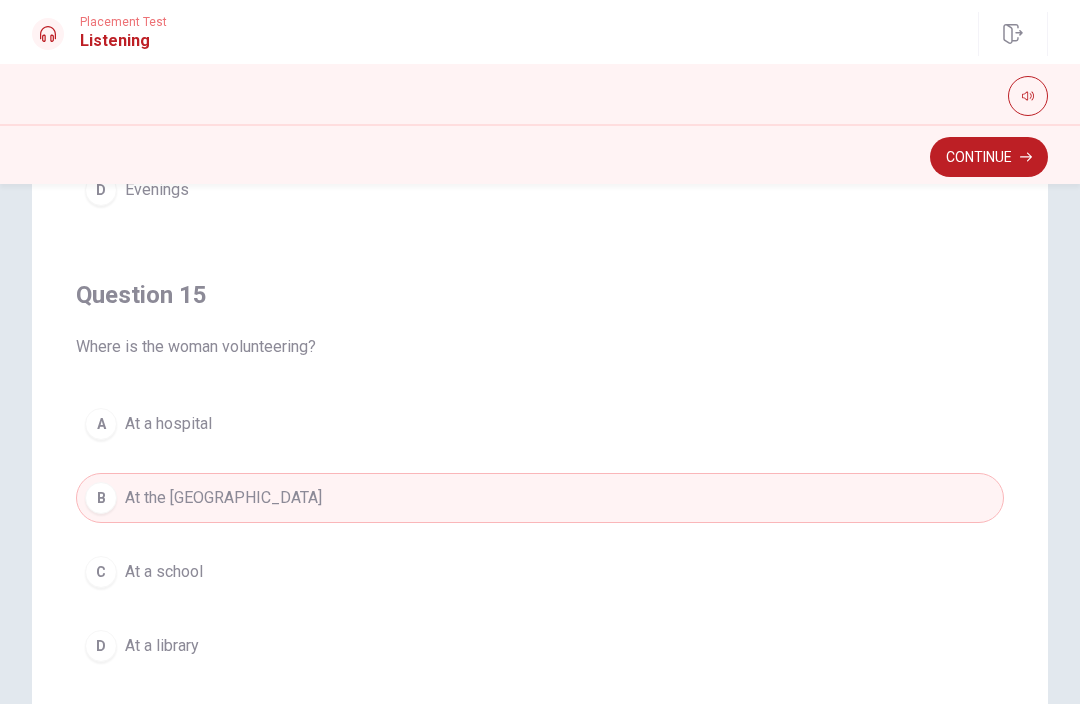 click on "C At a school" at bounding box center [540, 572] 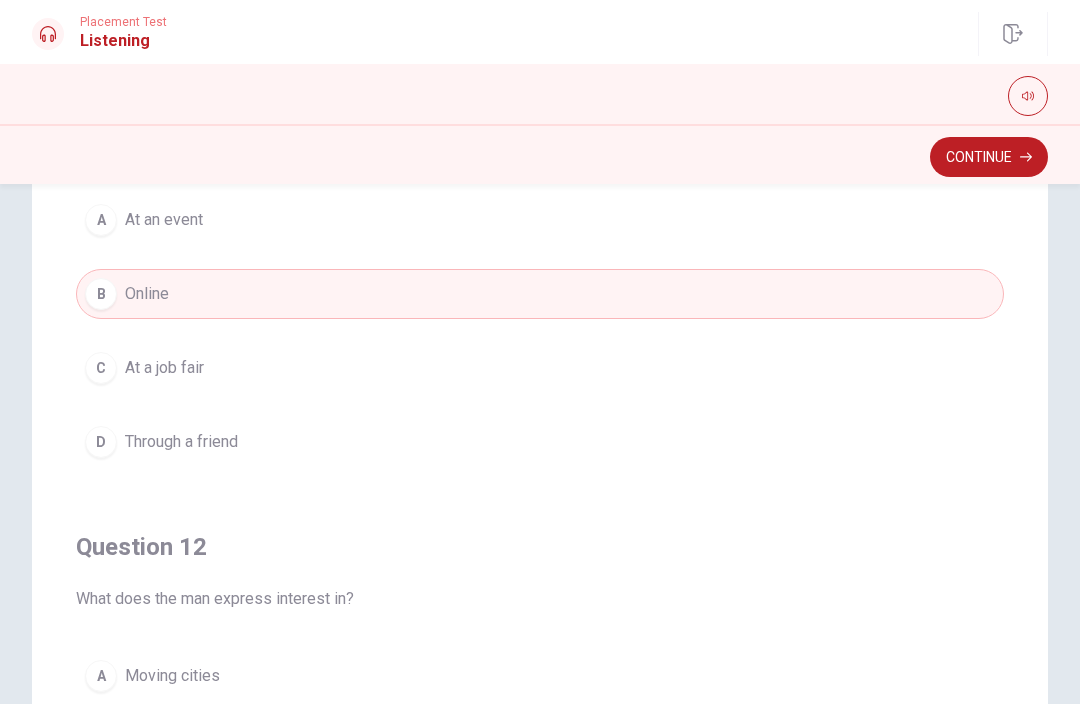 scroll, scrollTop: 0, scrollLeft: 0, axis: both 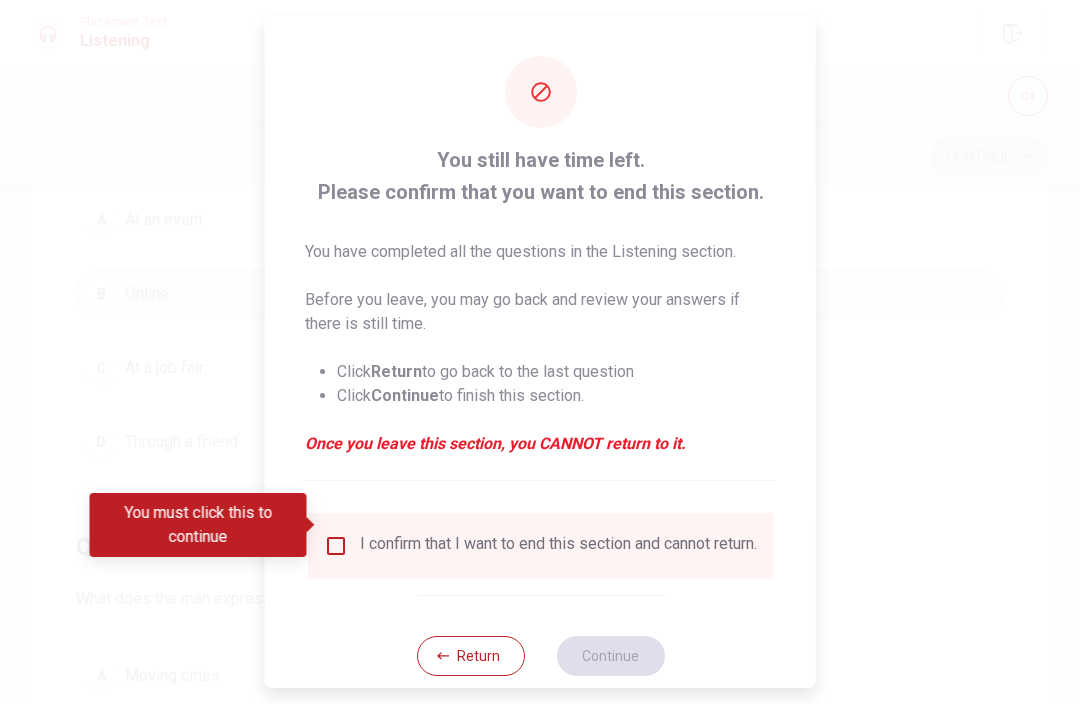 click at bounding box center (336, 546) 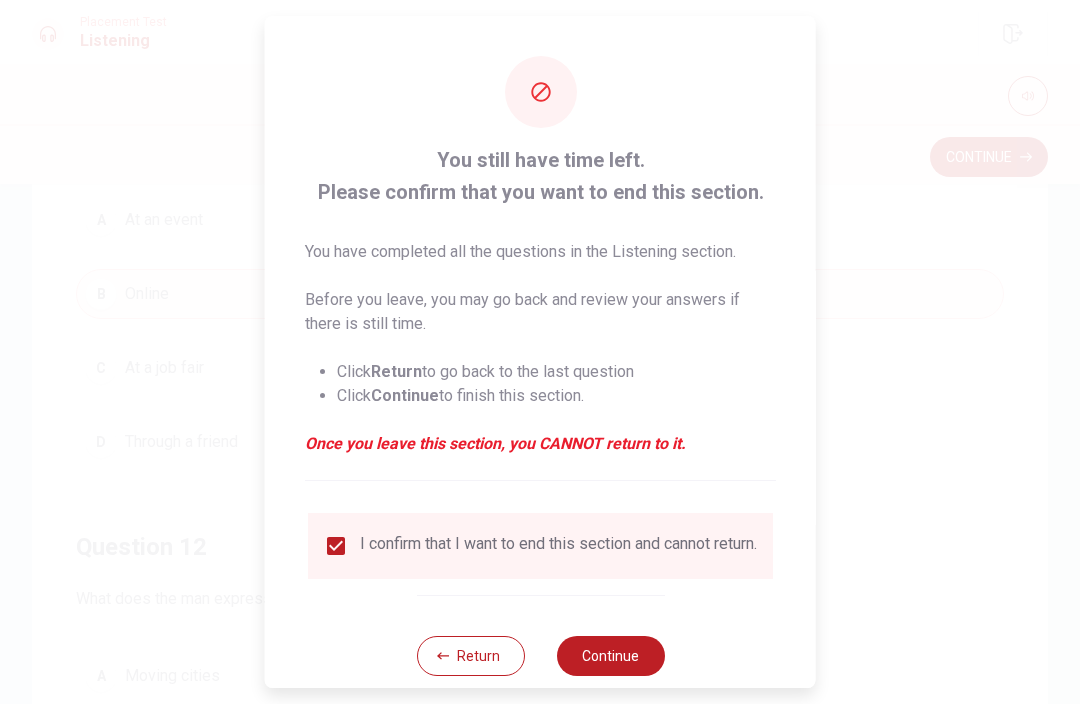 click on "Continue" at bounding box center [610, 656] 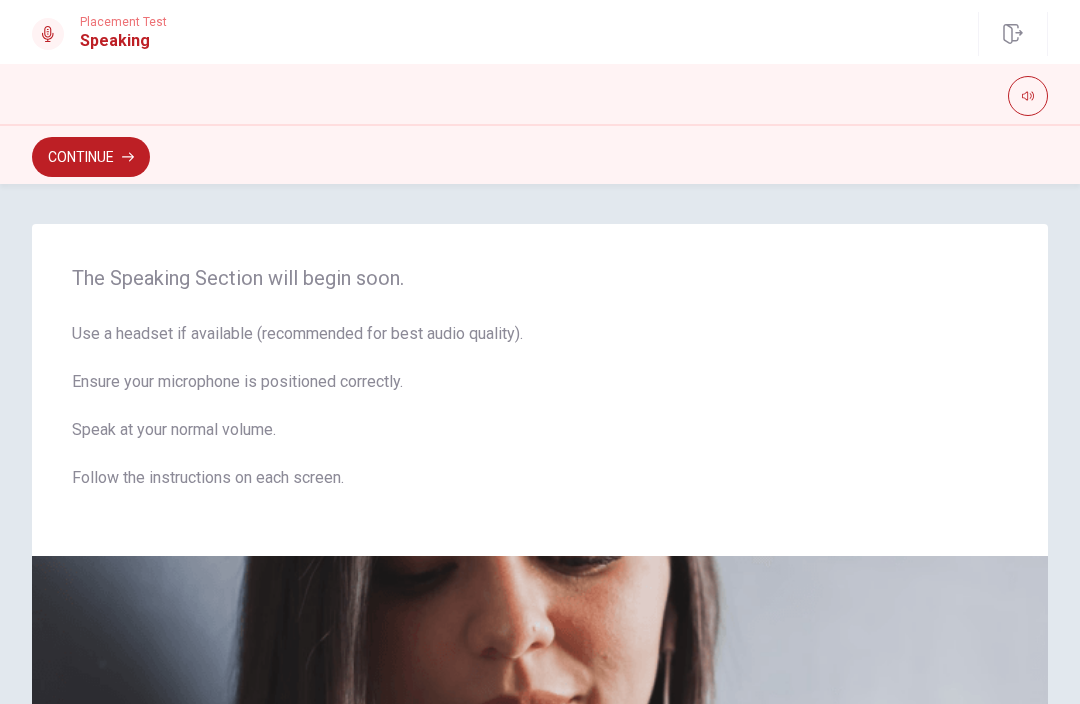 scroll, scrollTop: 0, scrollLeft: 0, axis: both 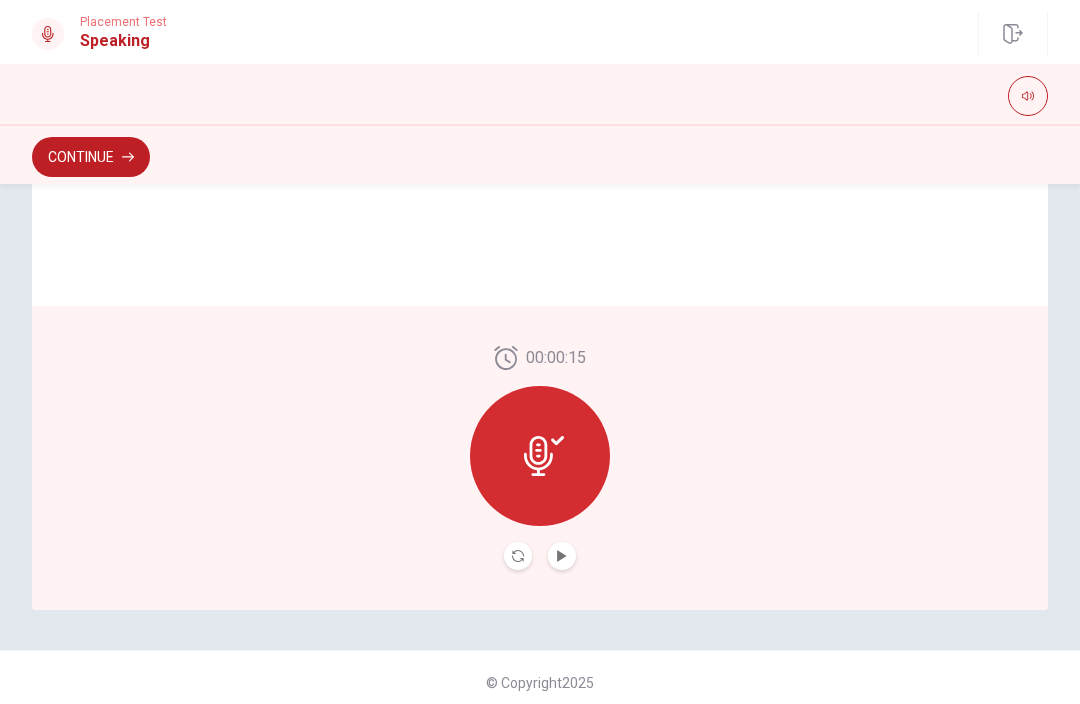 click at bounding box center [562, 556] 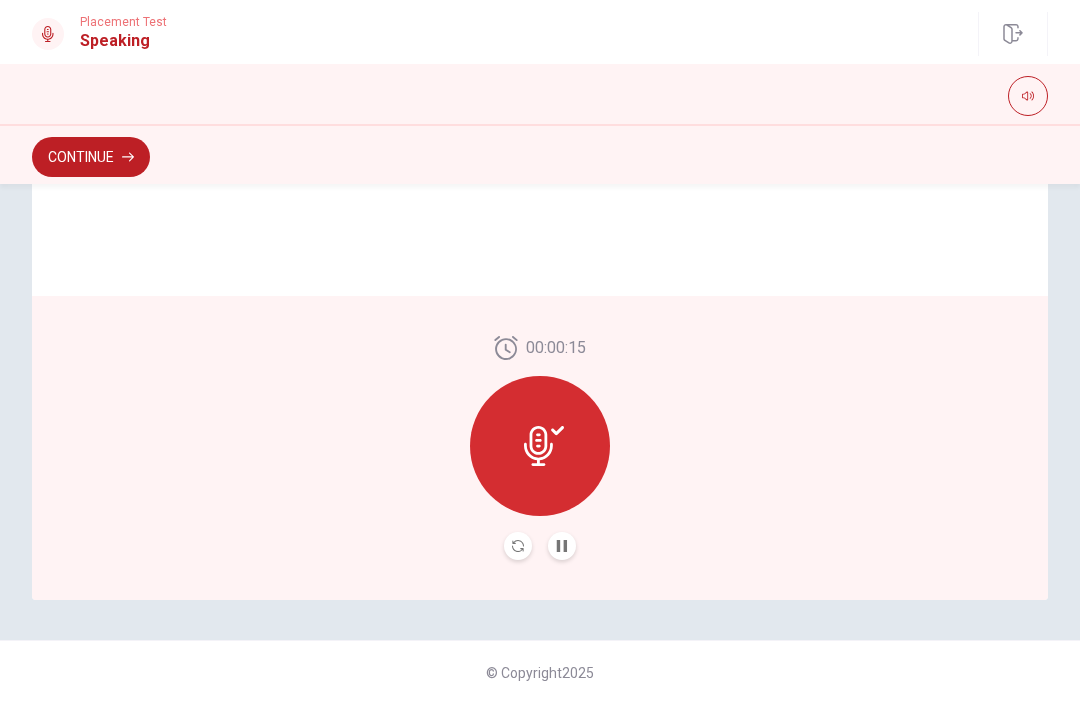 scroll, scrollTop: 496, scrollLeft: 0, axis: vertical 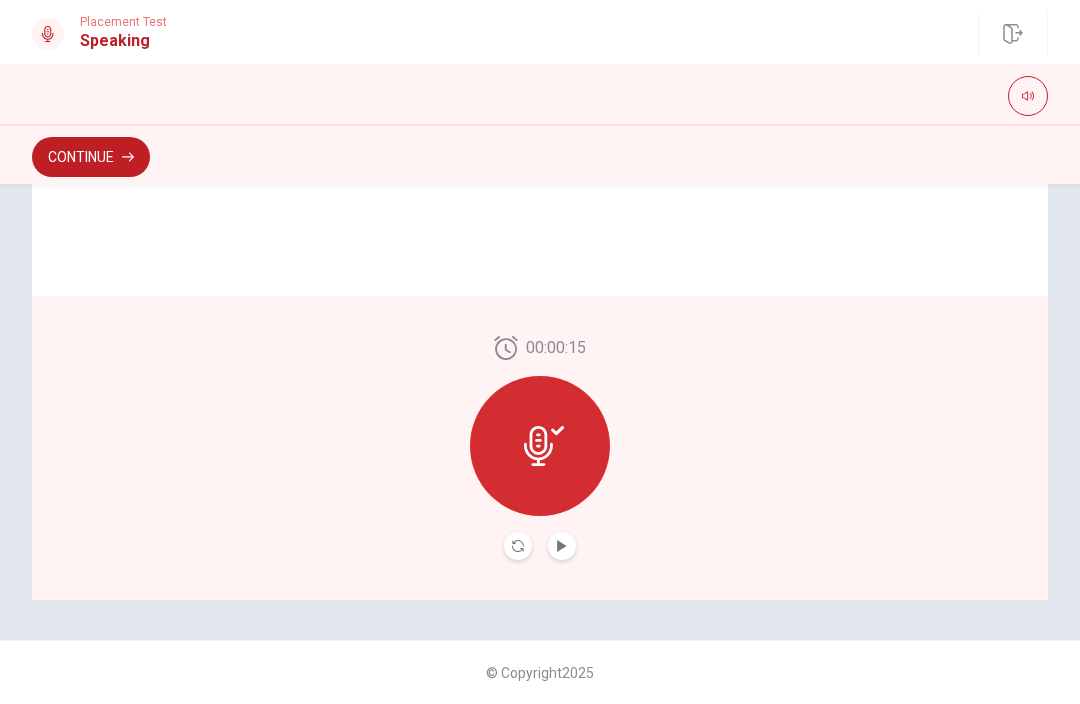 click on "Continue" at bounding box center (91, 157) 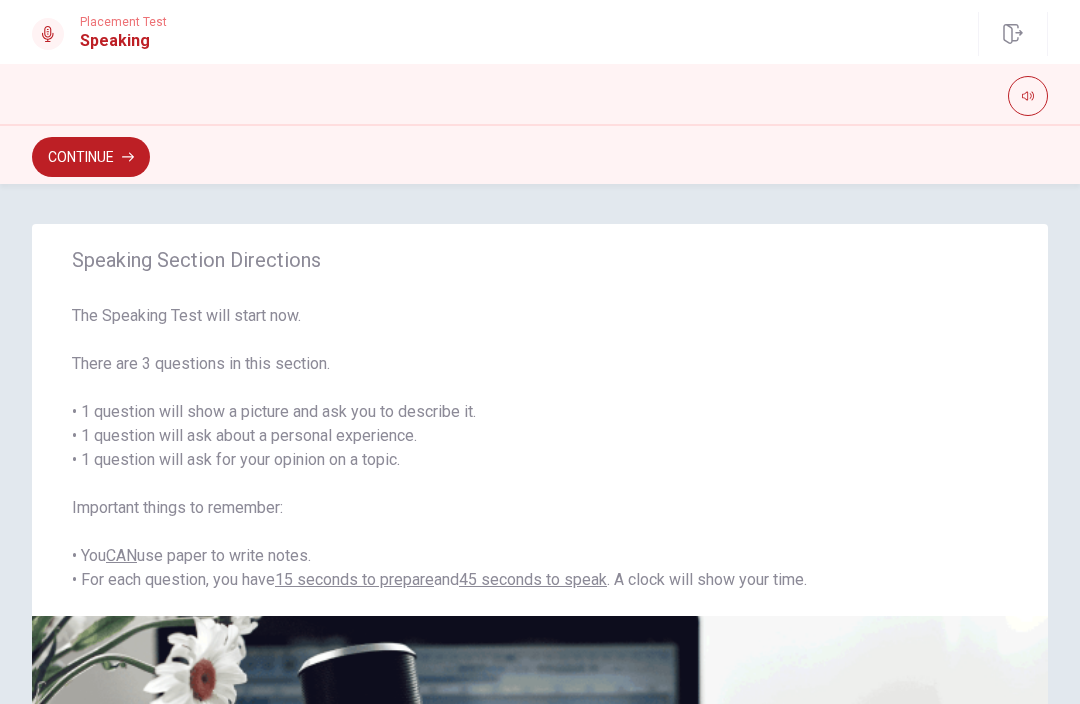 scroll, scrollTop: 0, scrollLeft: 0, axis: both 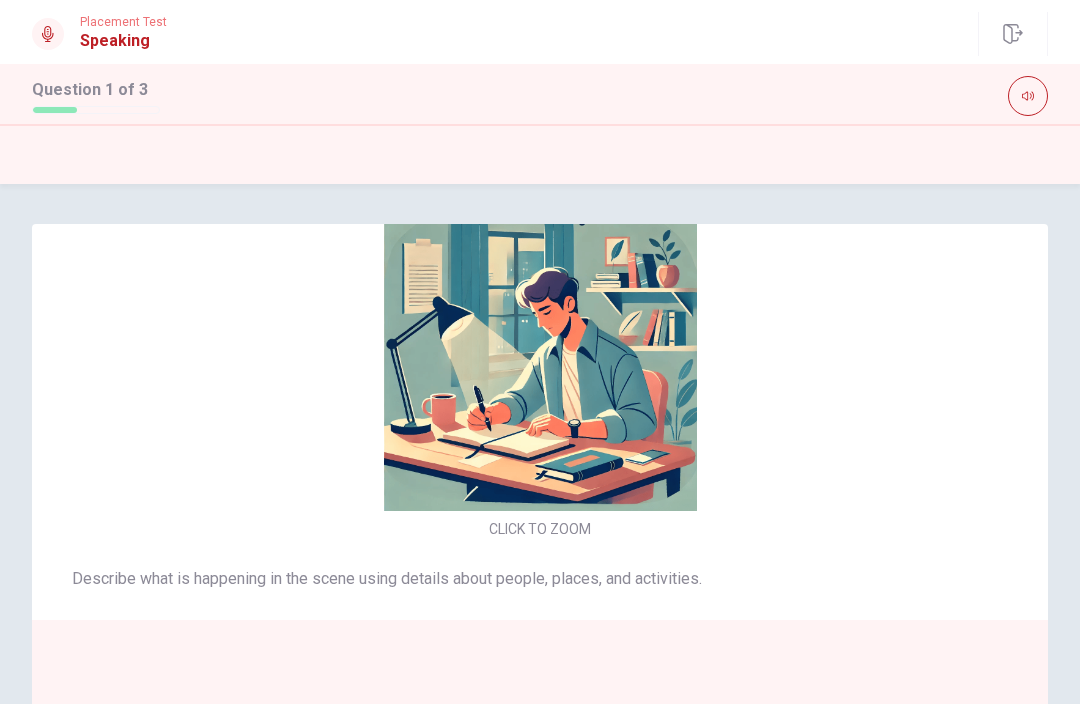 click on "CLICK TO ZOOM" at bounding box center (540, 370) 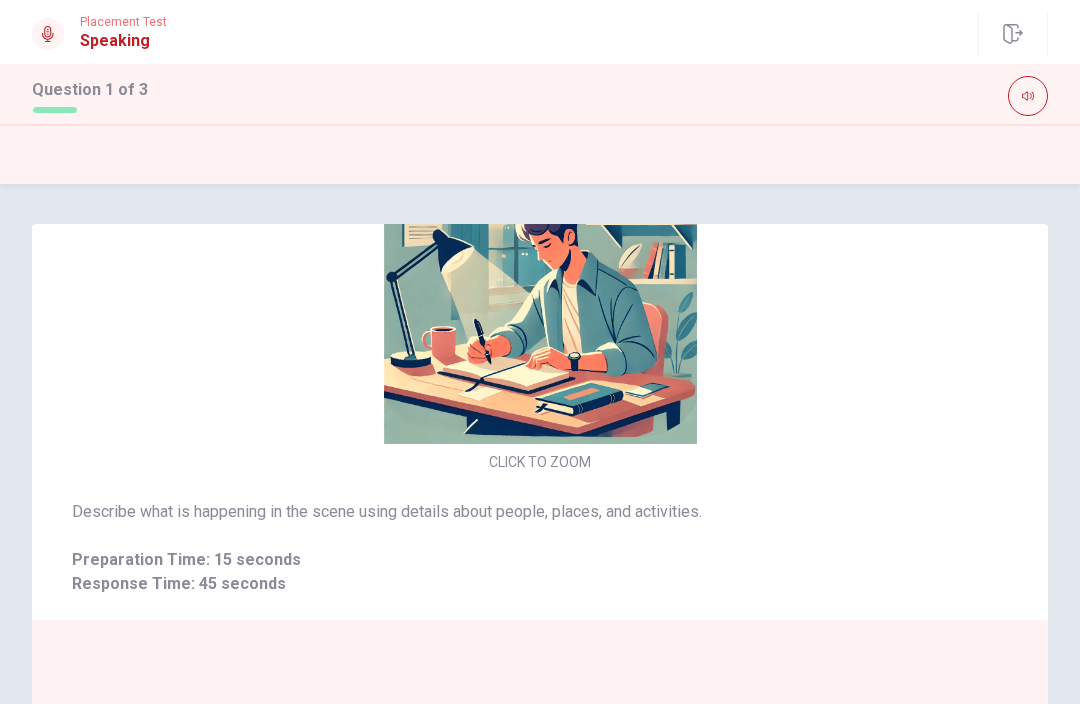 scroll, scrollTop: 67, scrollLeft: 0, axis: vertical 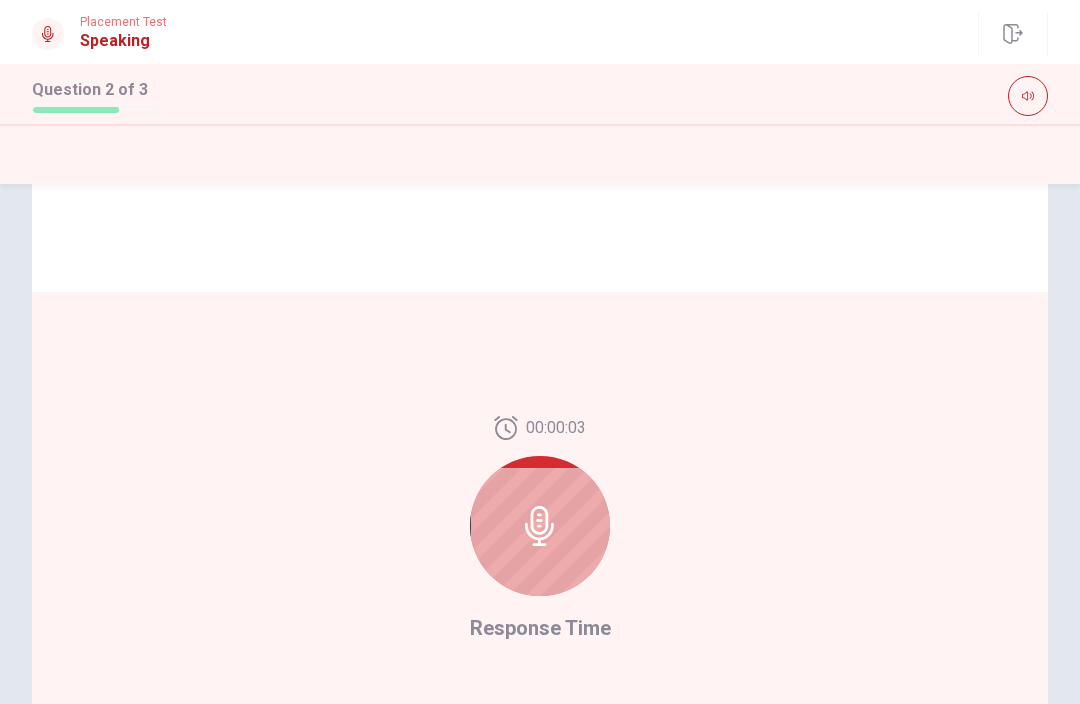 click 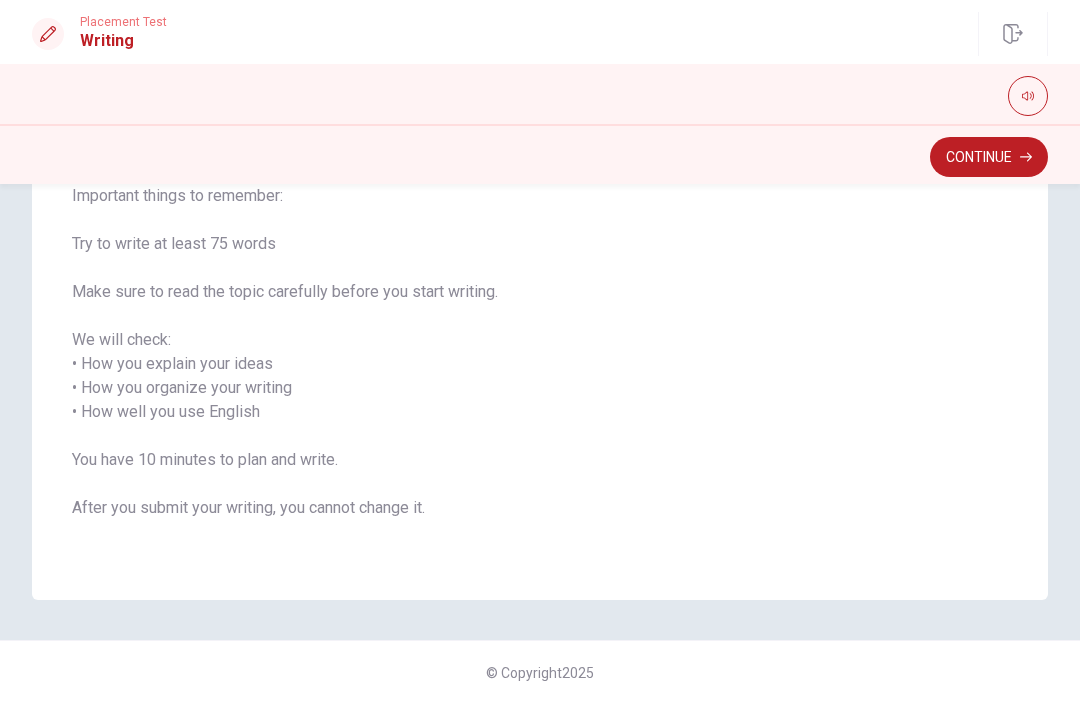 scroll, scrollTop: 216, scrollLeft: 0, axis: vertical 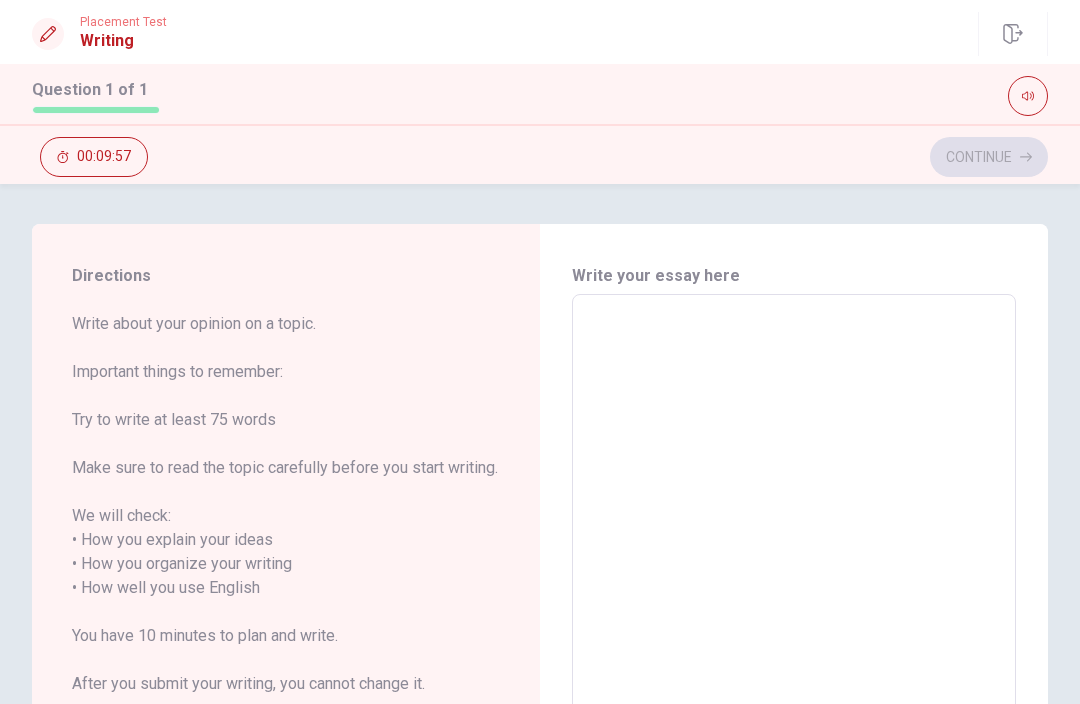 click at bounding box center [794, 588] 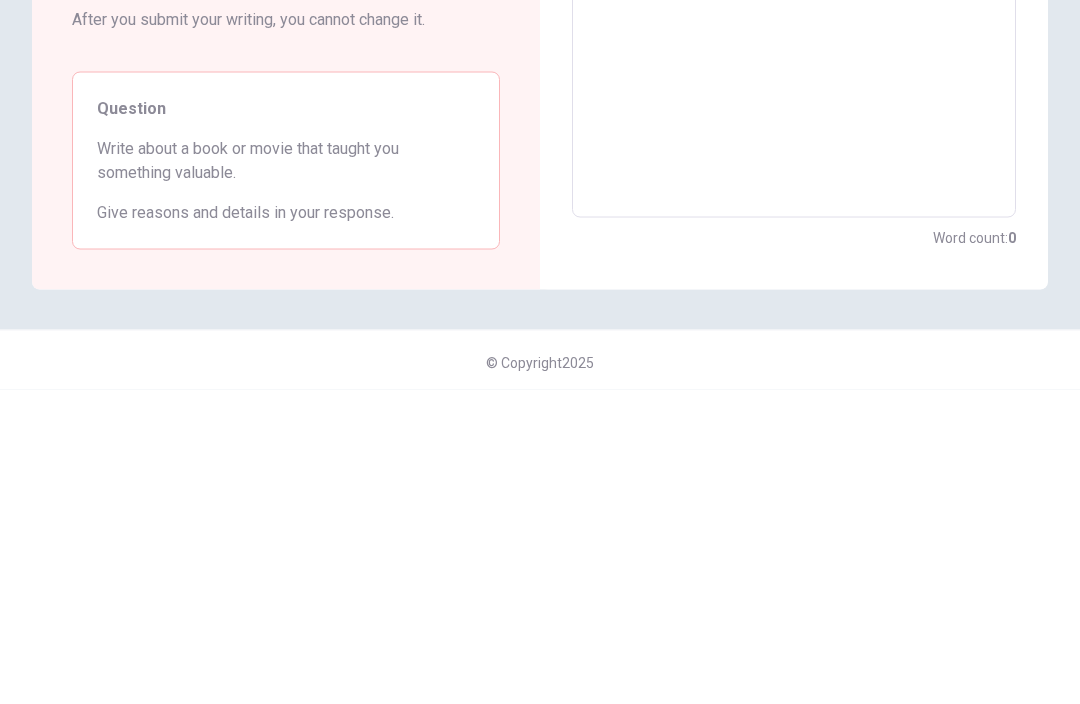 scroll, scrollTop: 346, scrollLeft: 0, axis: vertical 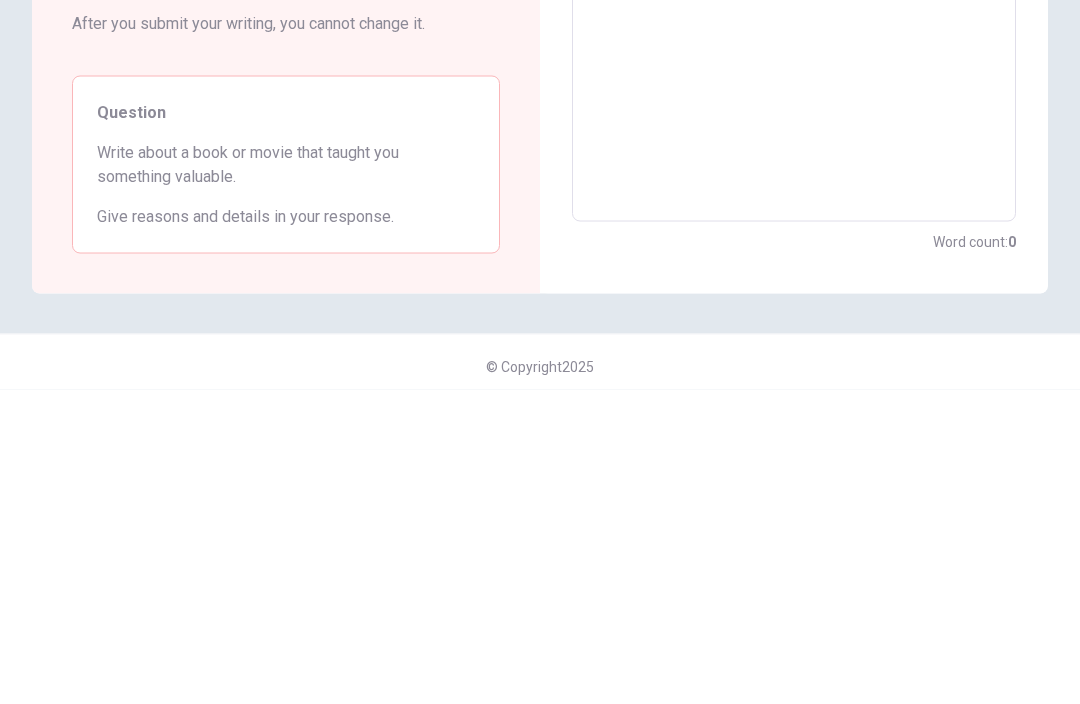 type on "I" 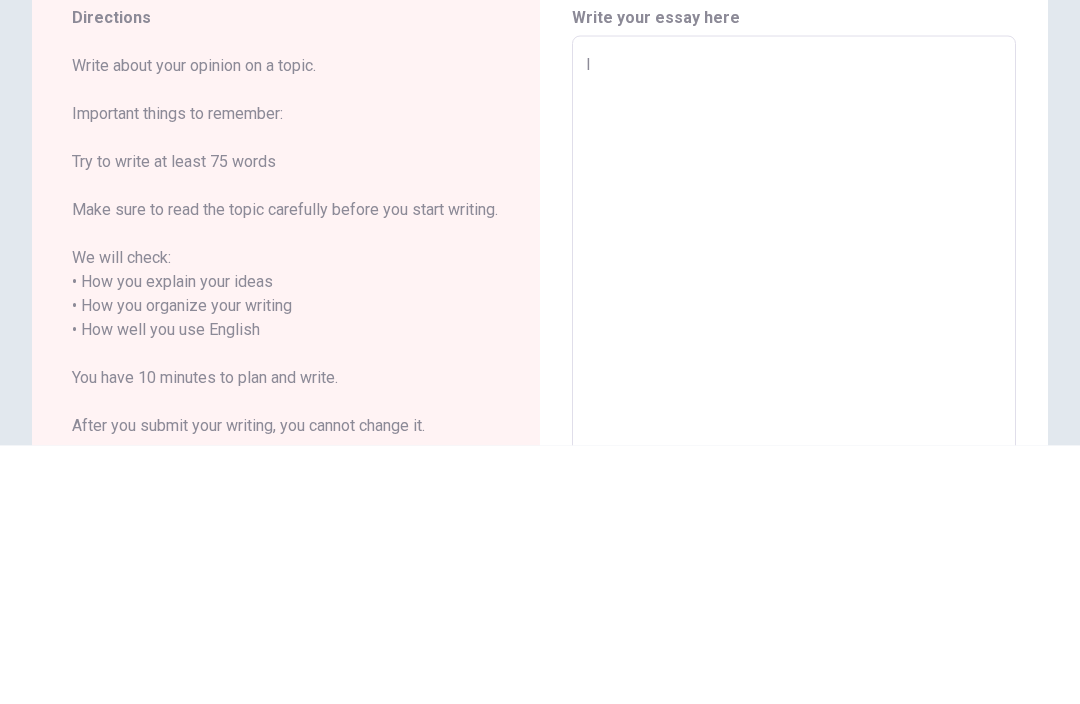type on "x" 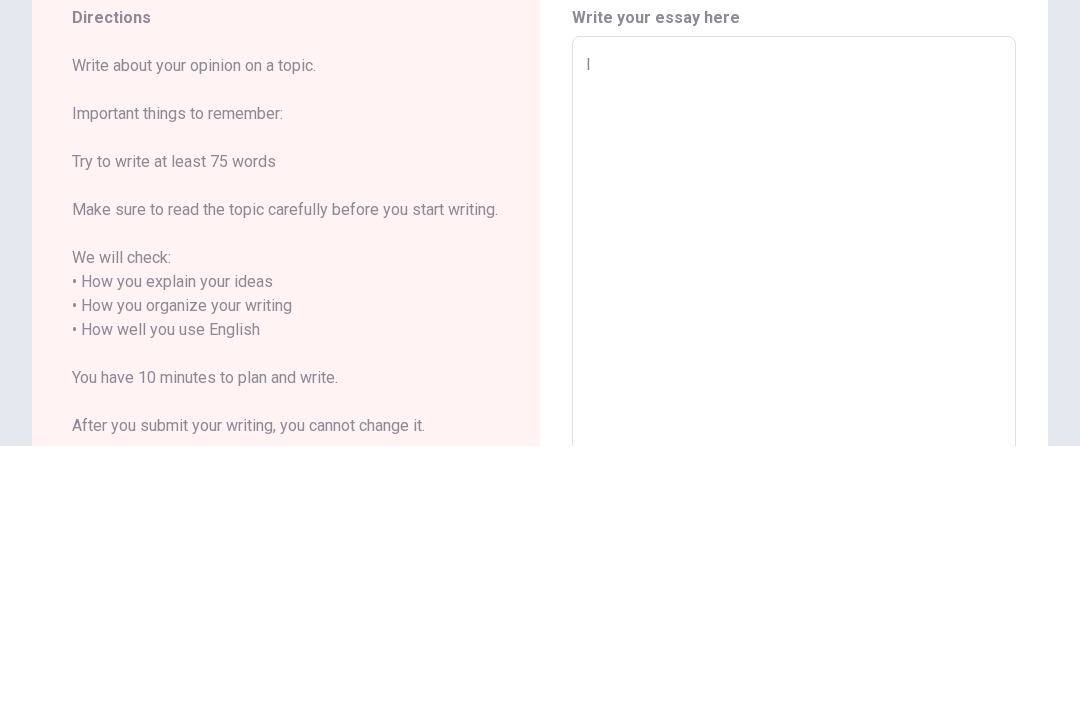 scroll, scrollTop: -1, scrollLeft: 0, axis: vertical 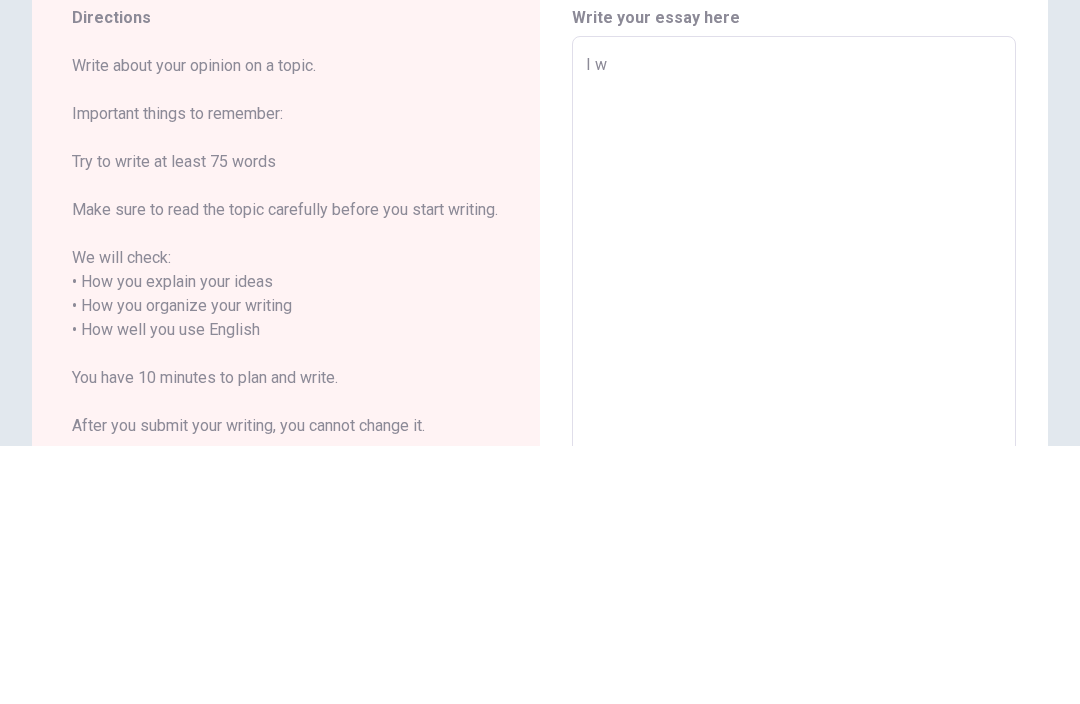 type on "x" 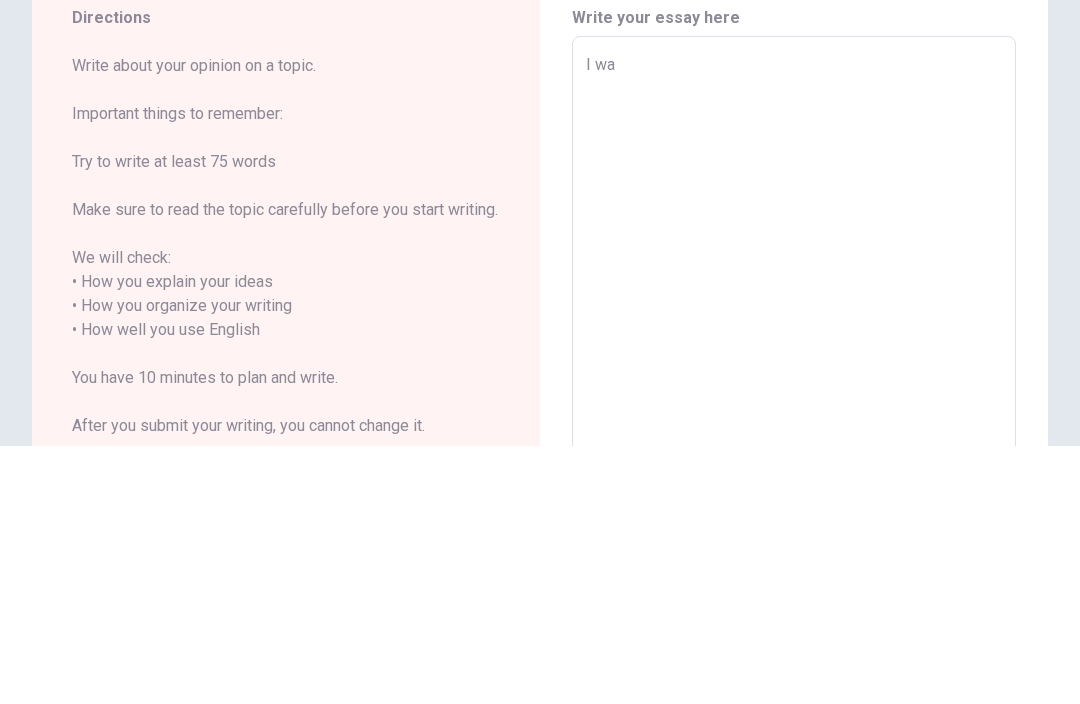 type on "x" 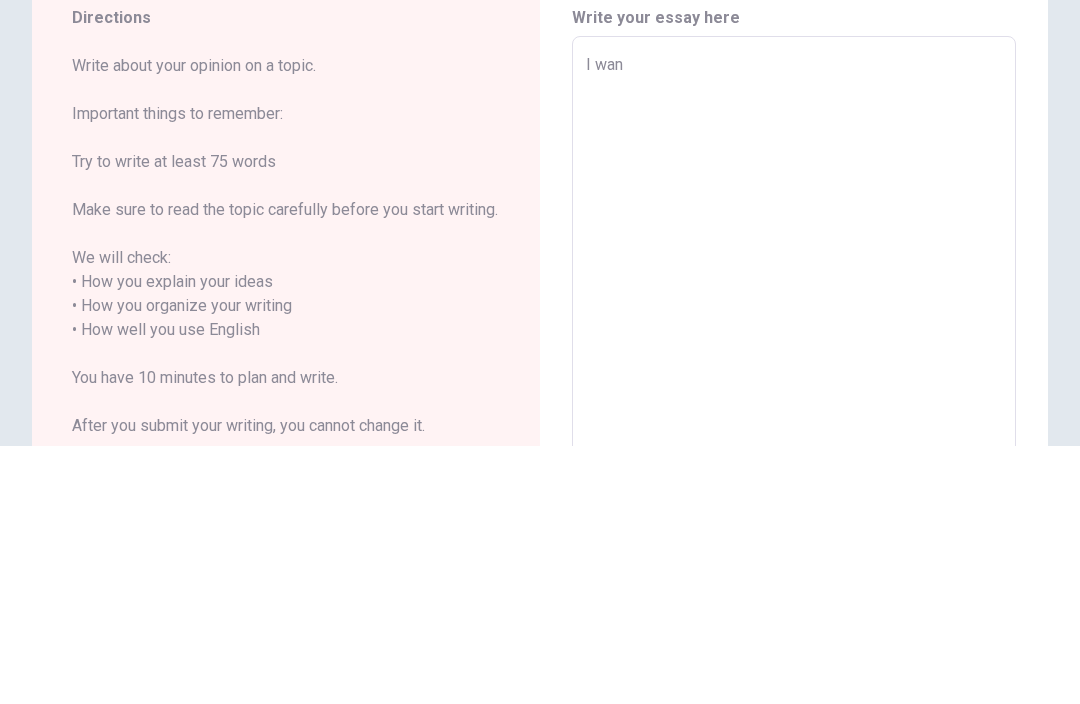 type on "x" 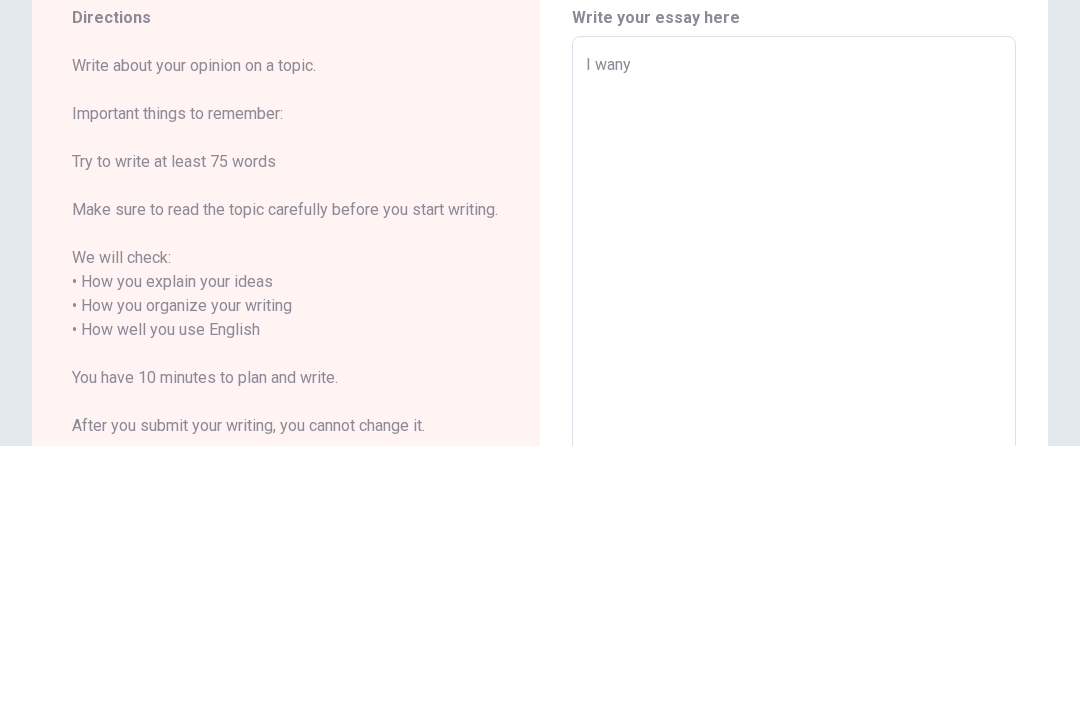 type on "x" 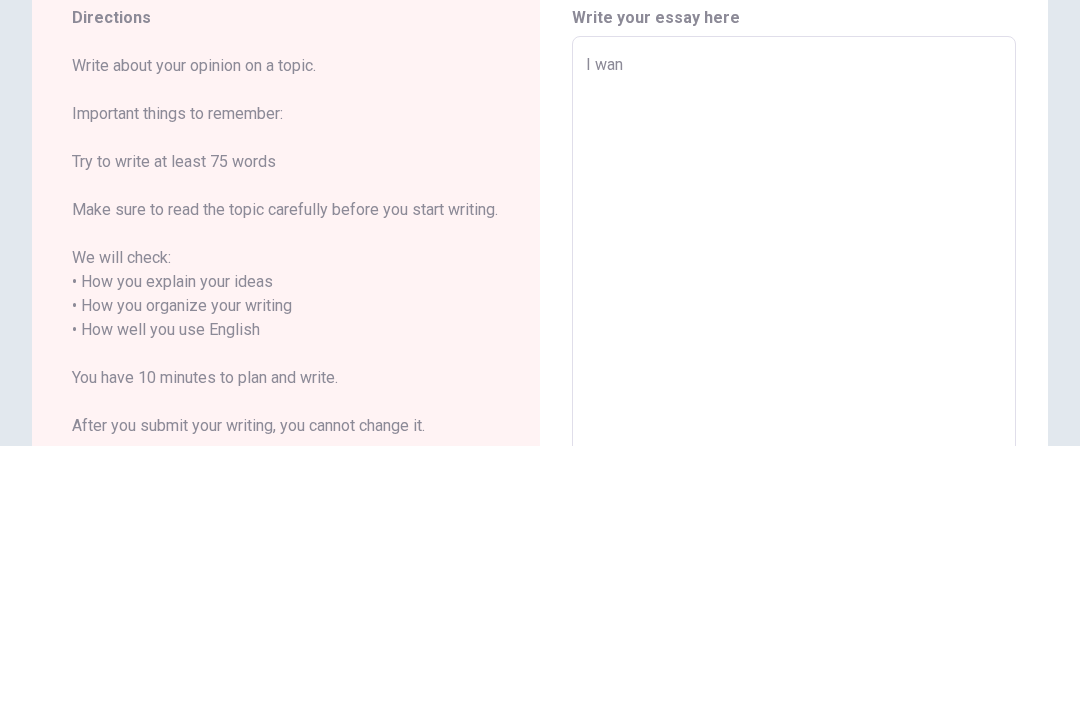 type on "x" 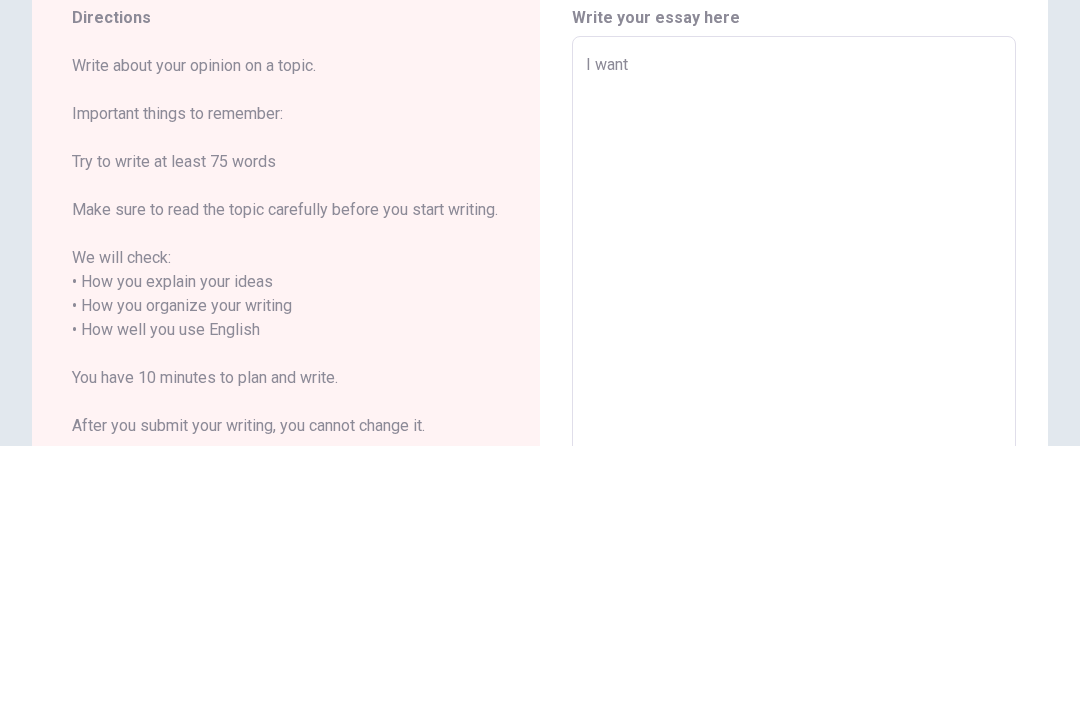 type on "x" 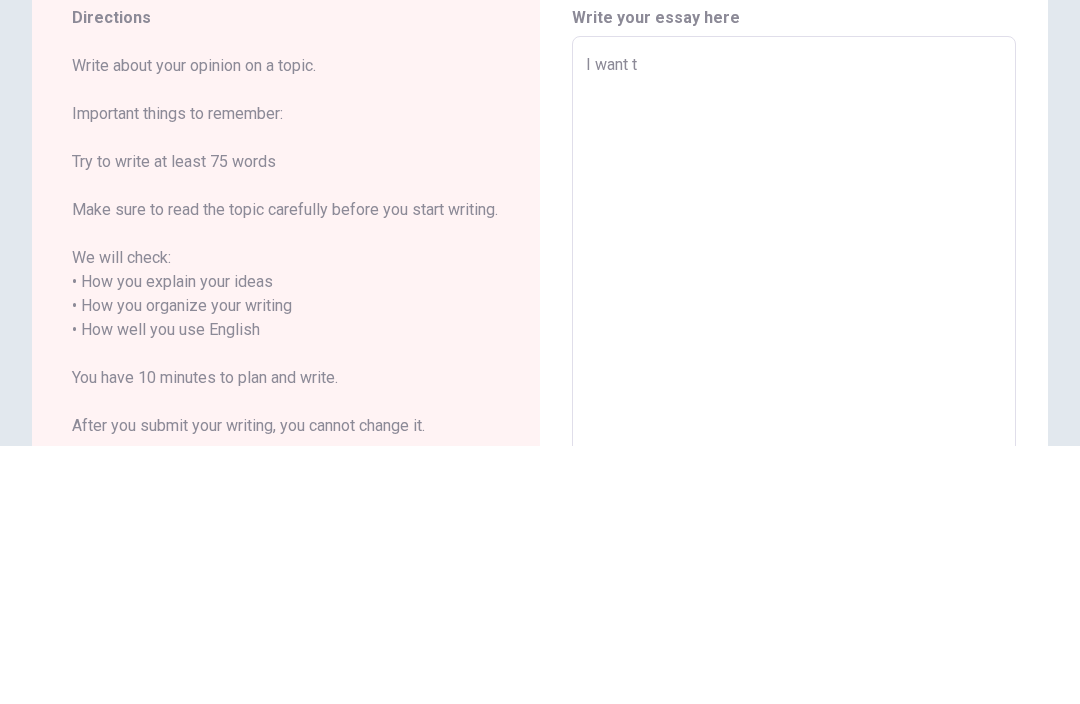 type on "x" 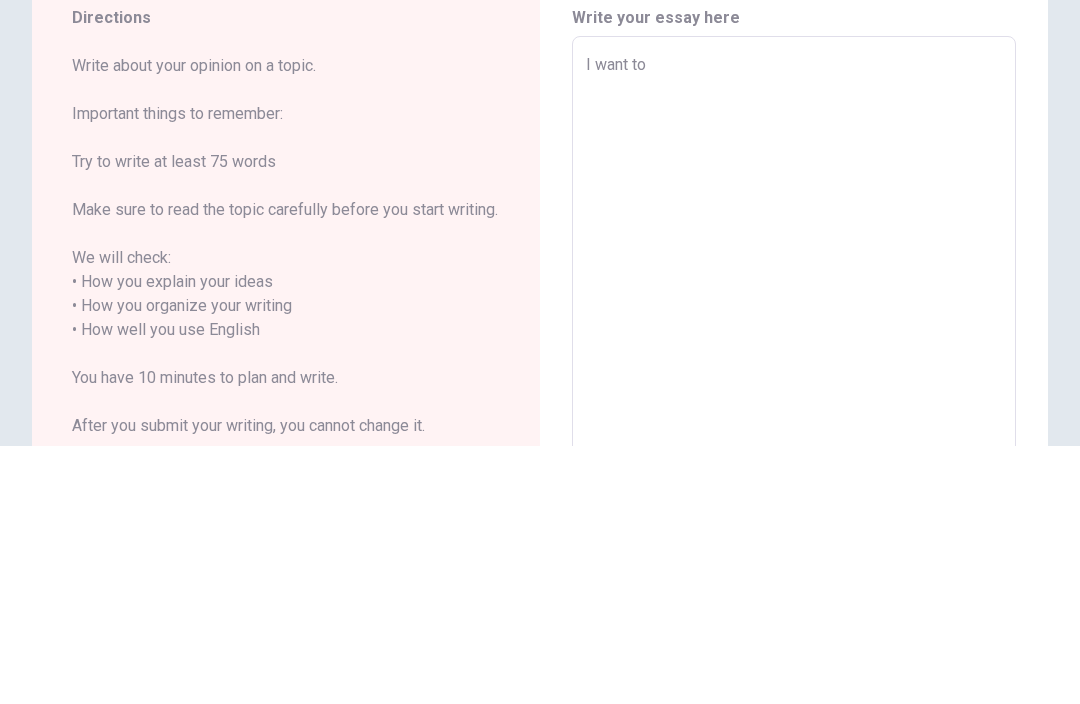 type on "x" 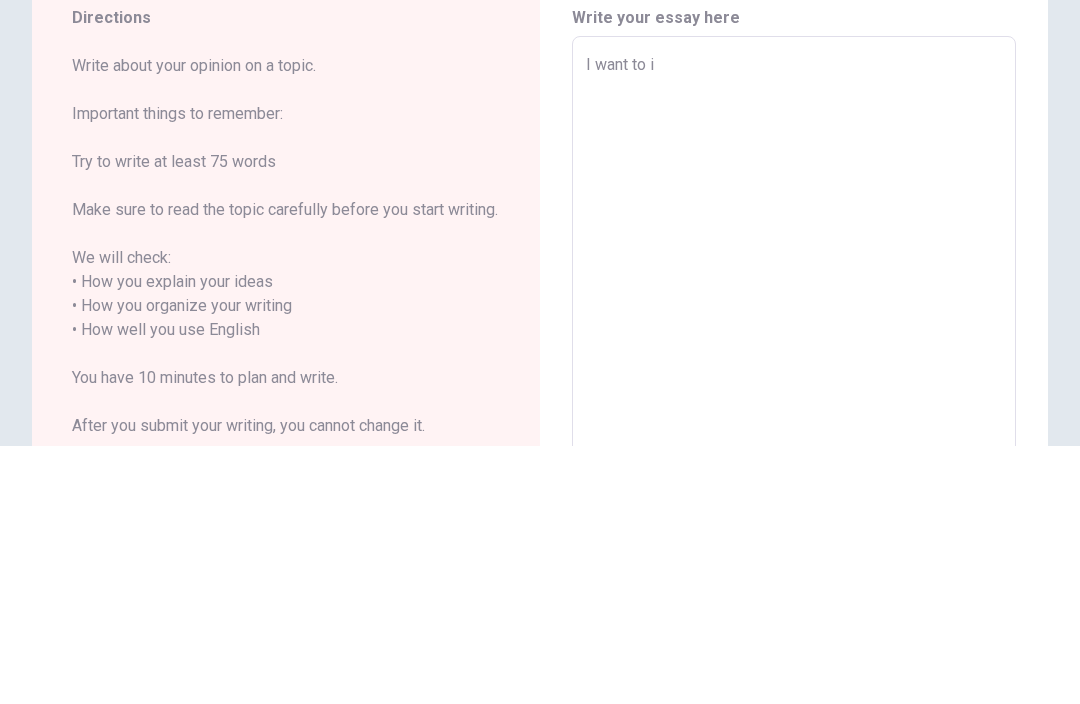 type on "x" 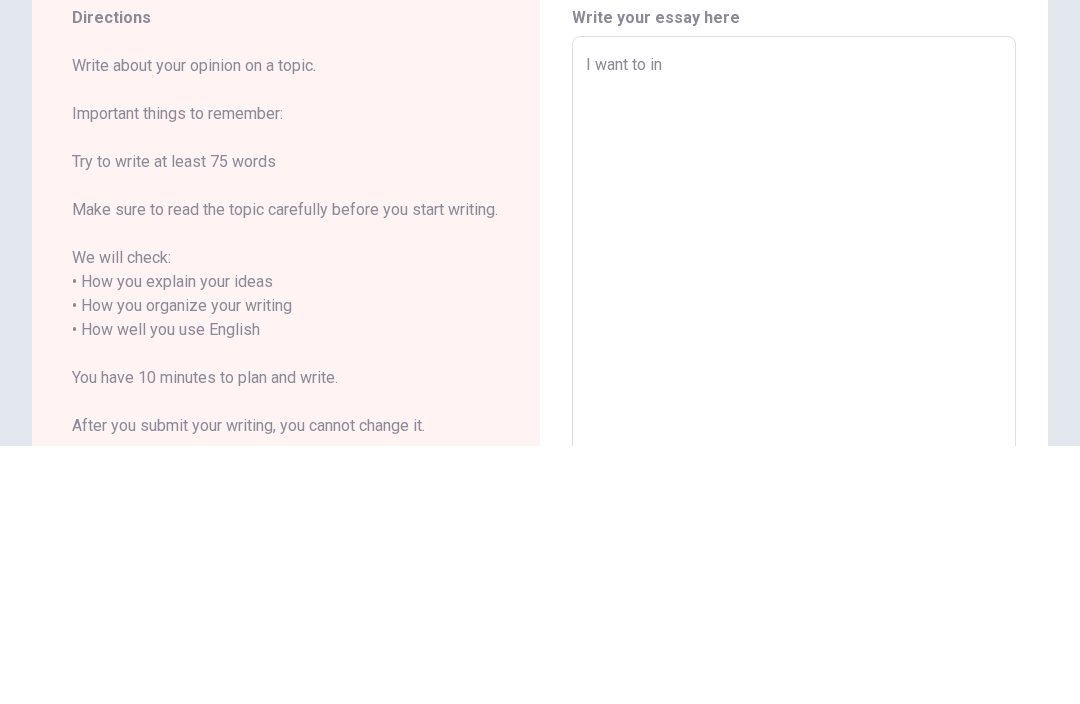type on "x" 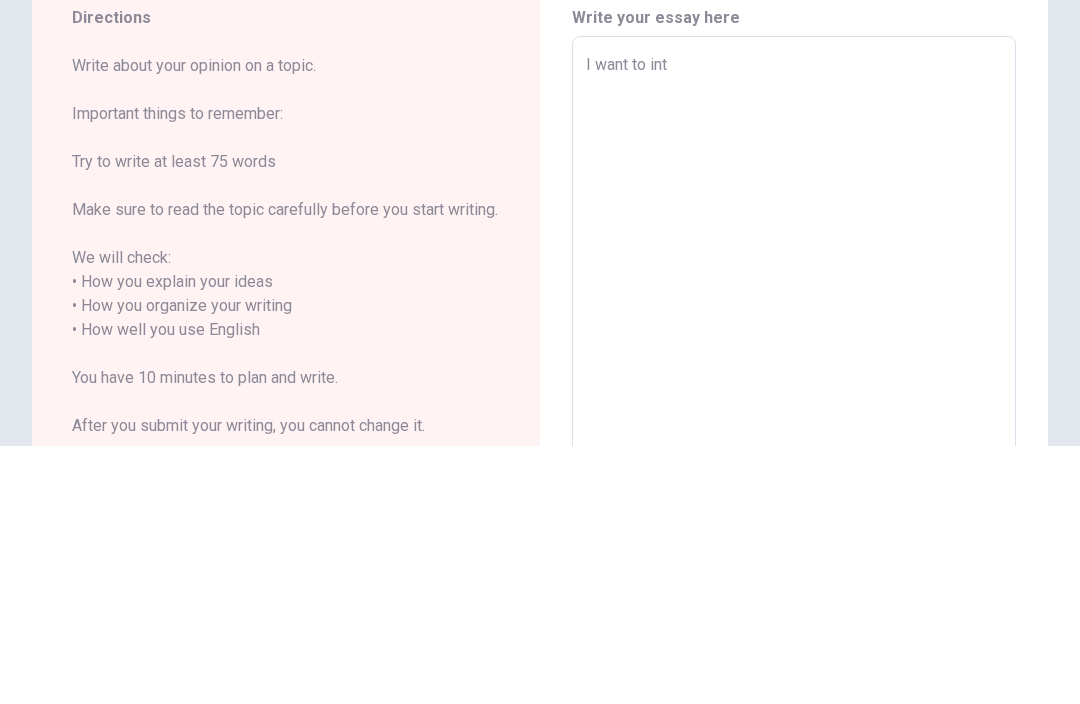 type on "x" 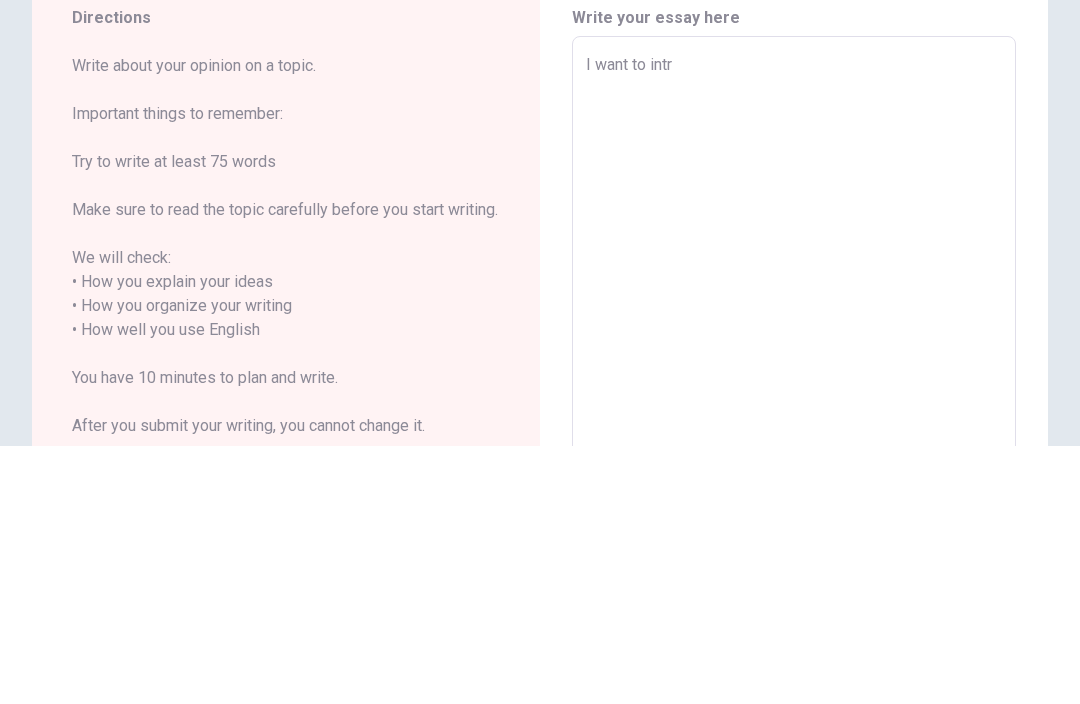 type on "x" 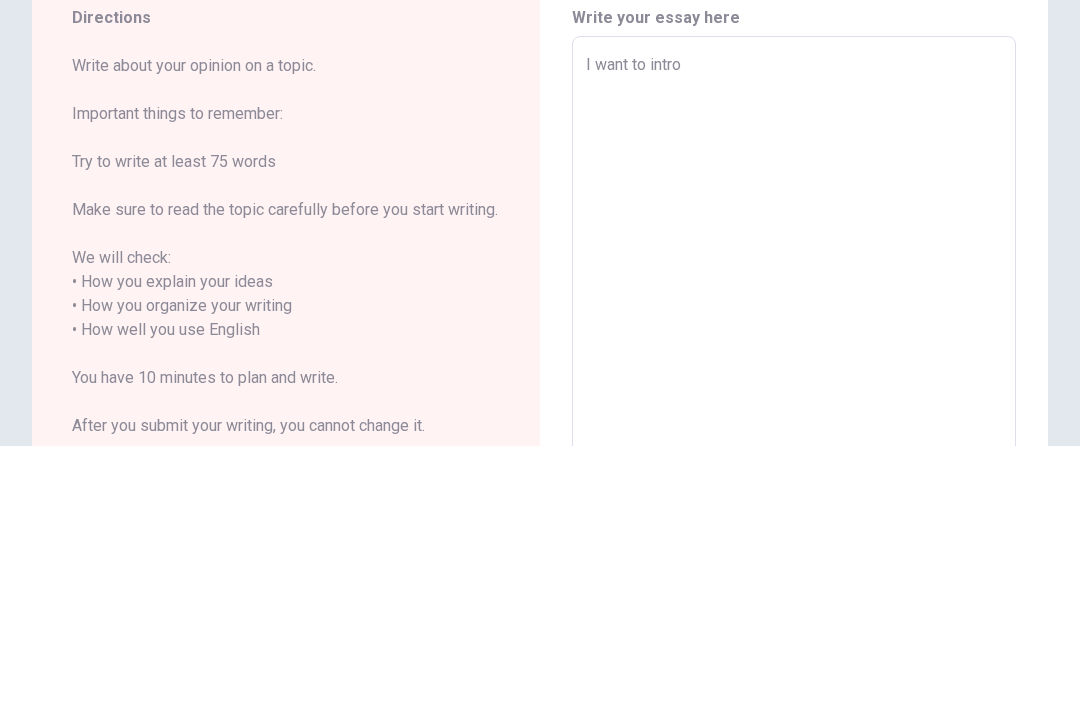type on "x" 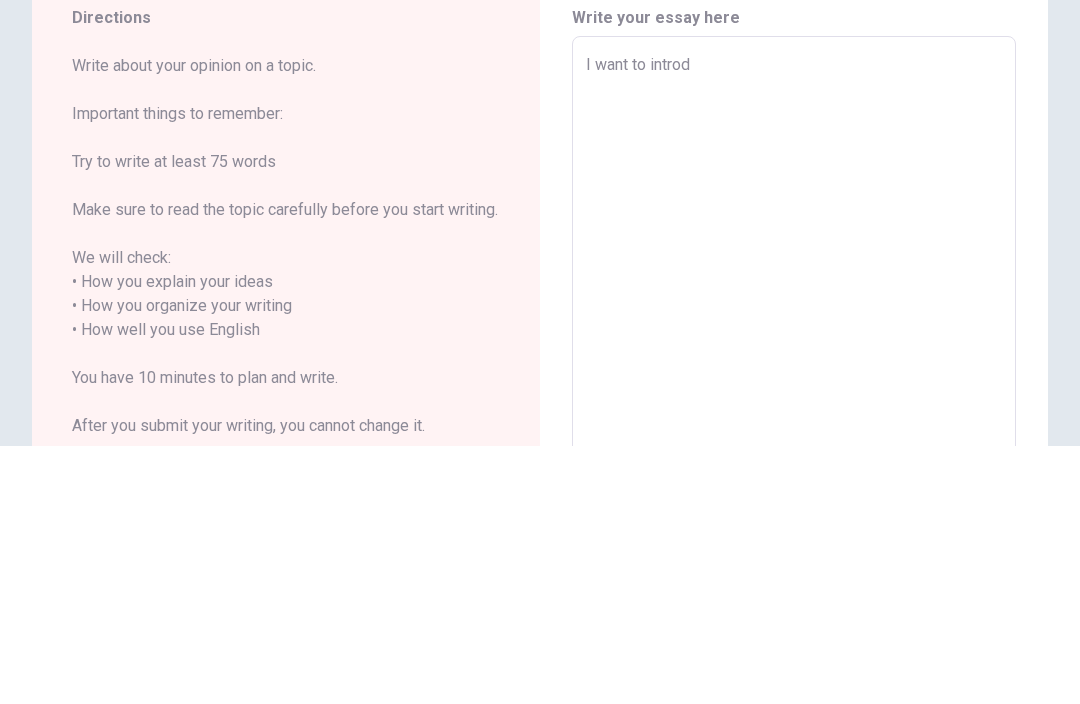 type on "x" 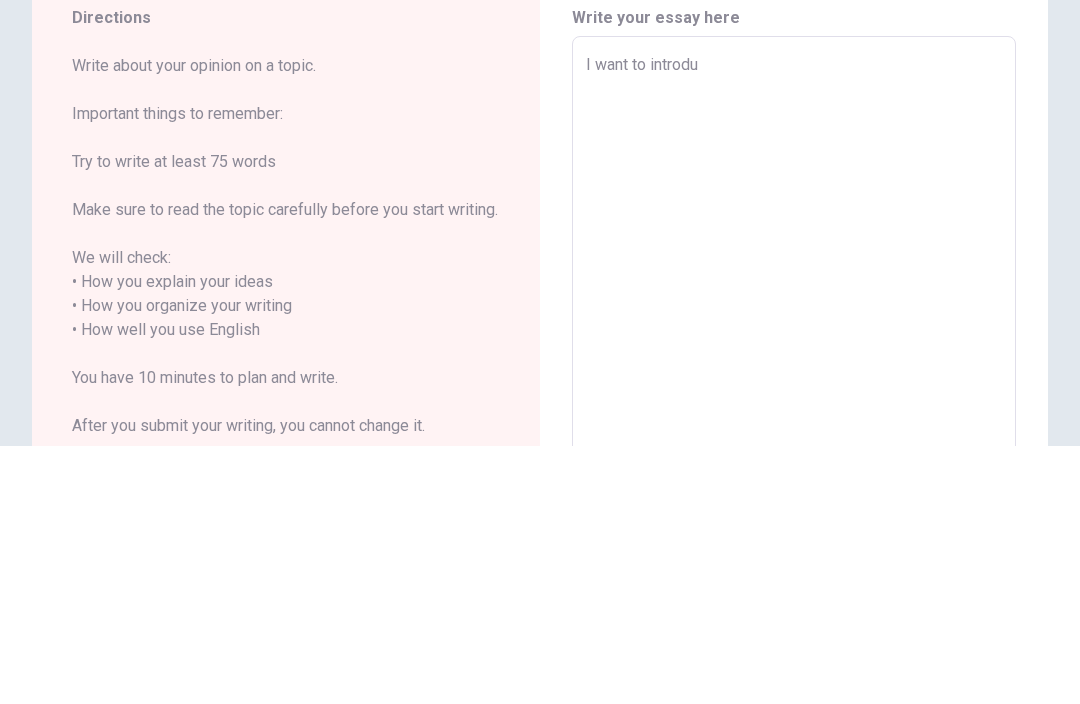type on "x" 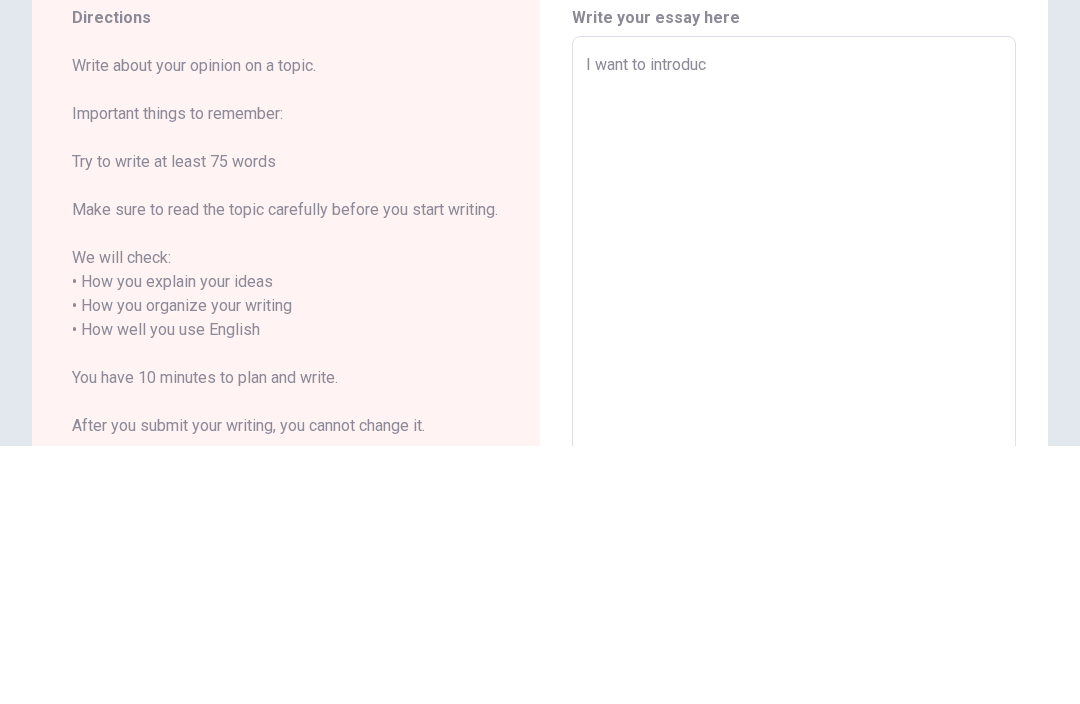 type on "x" 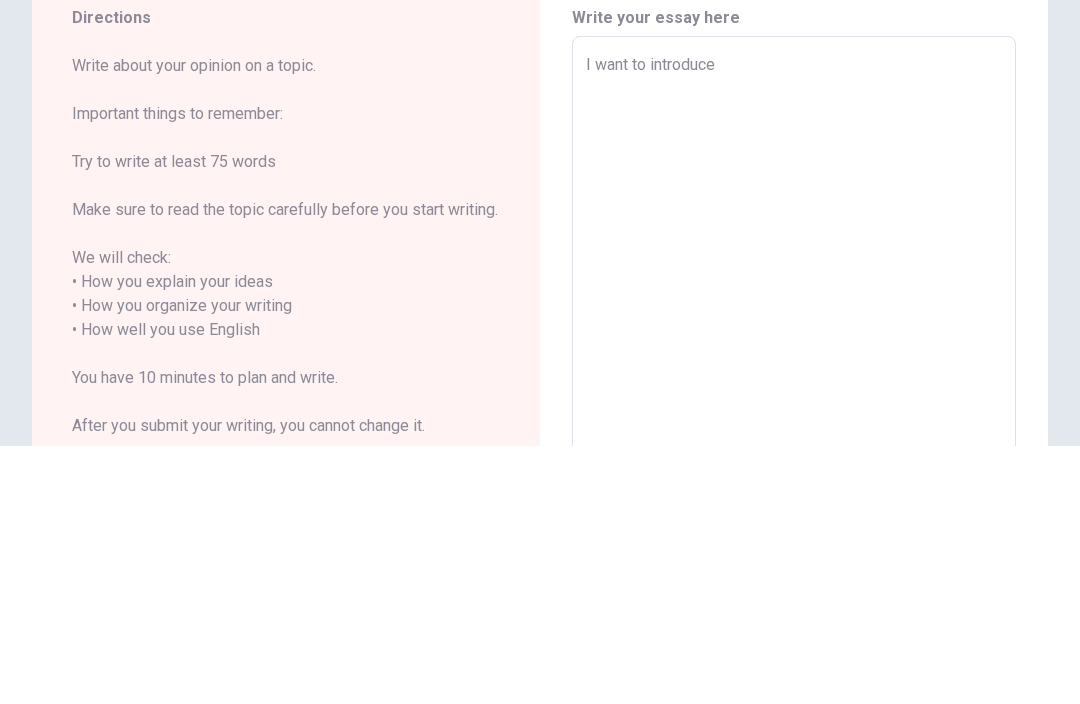 type on "x" 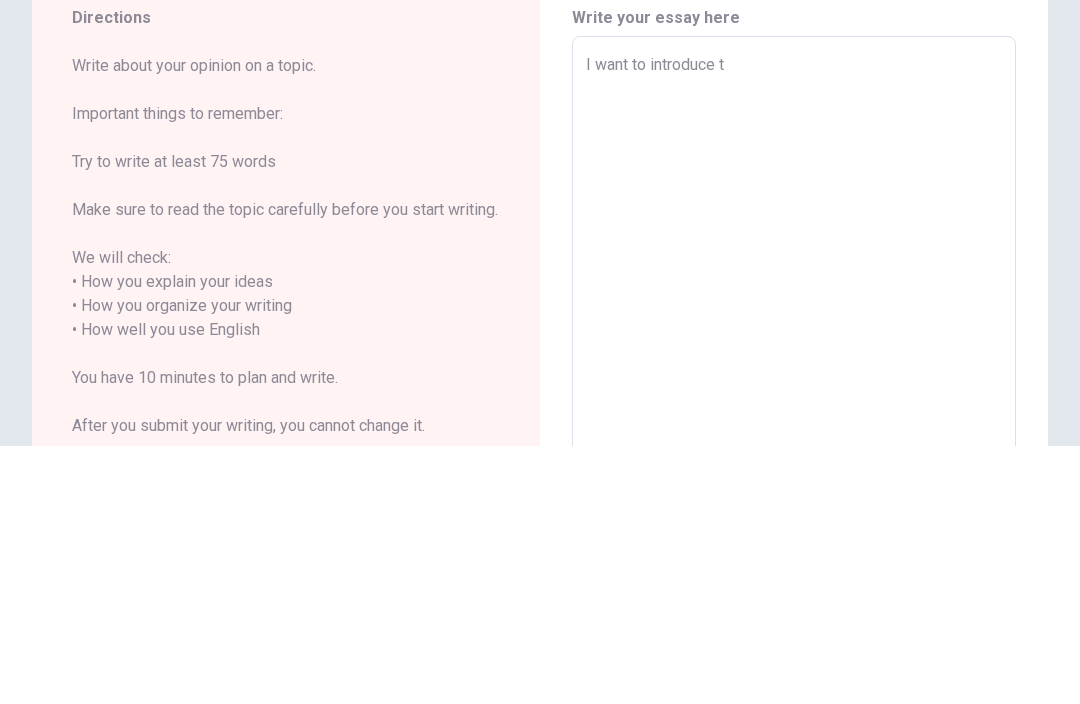 type on "x" 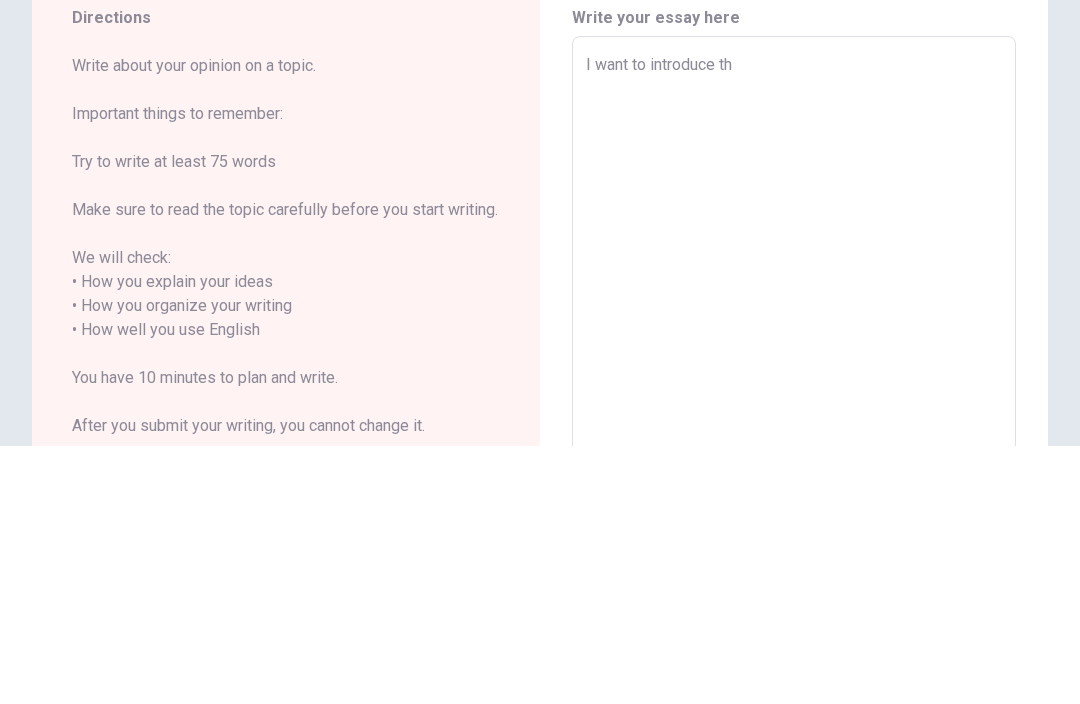 type on "x" 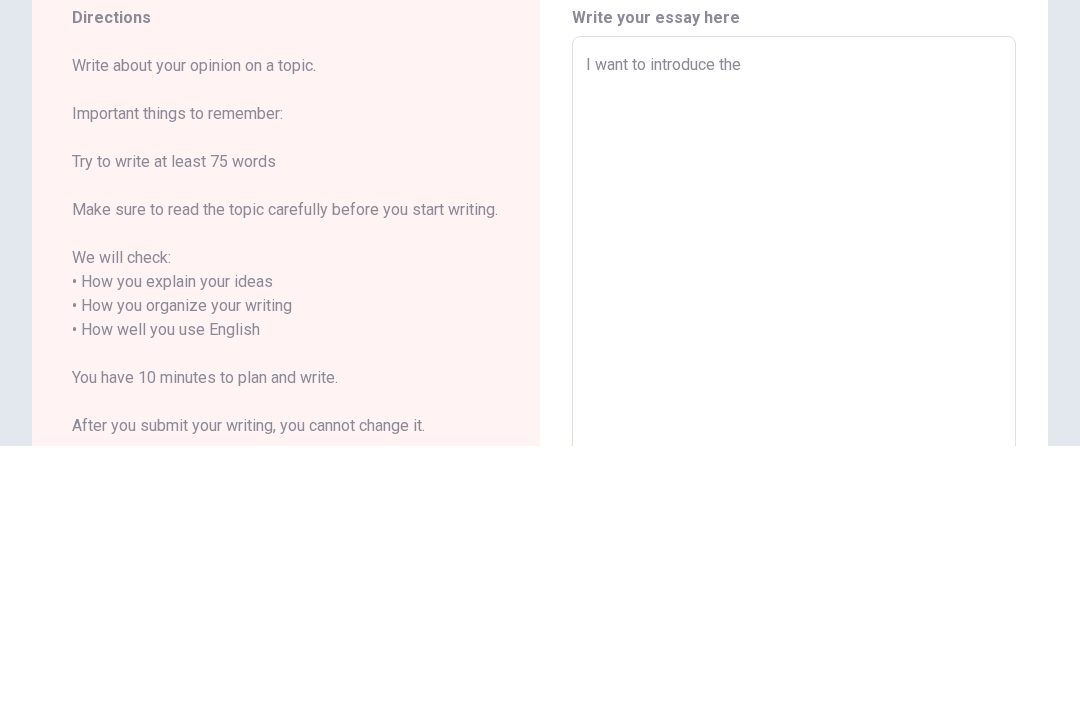 type on "x" 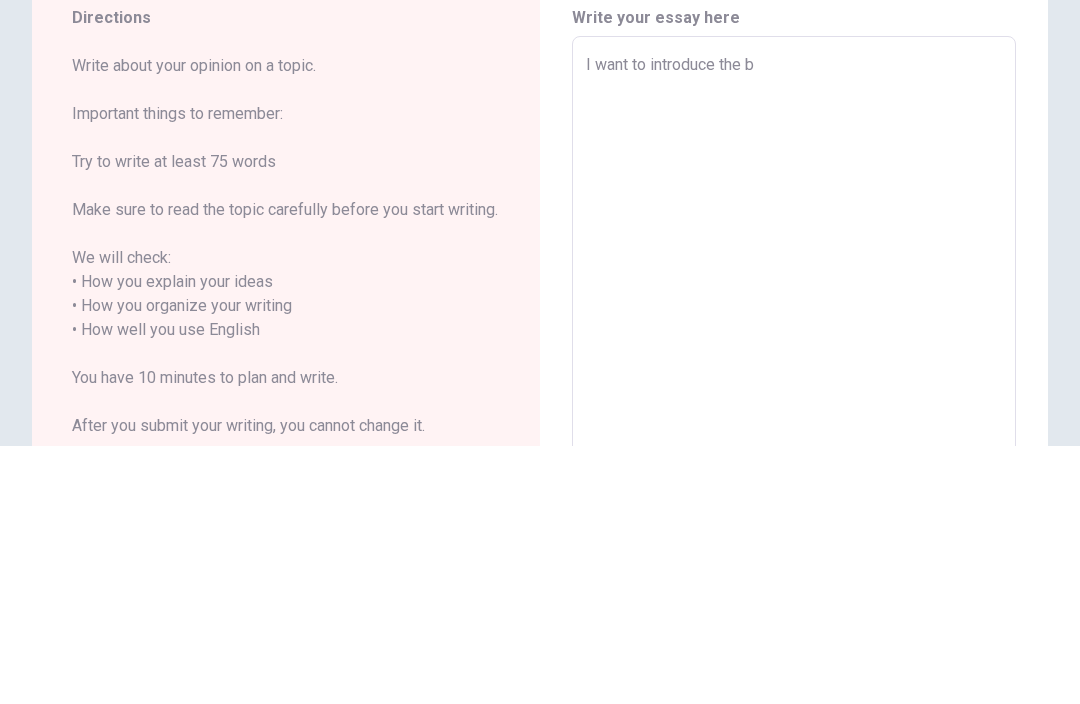 type on "x" 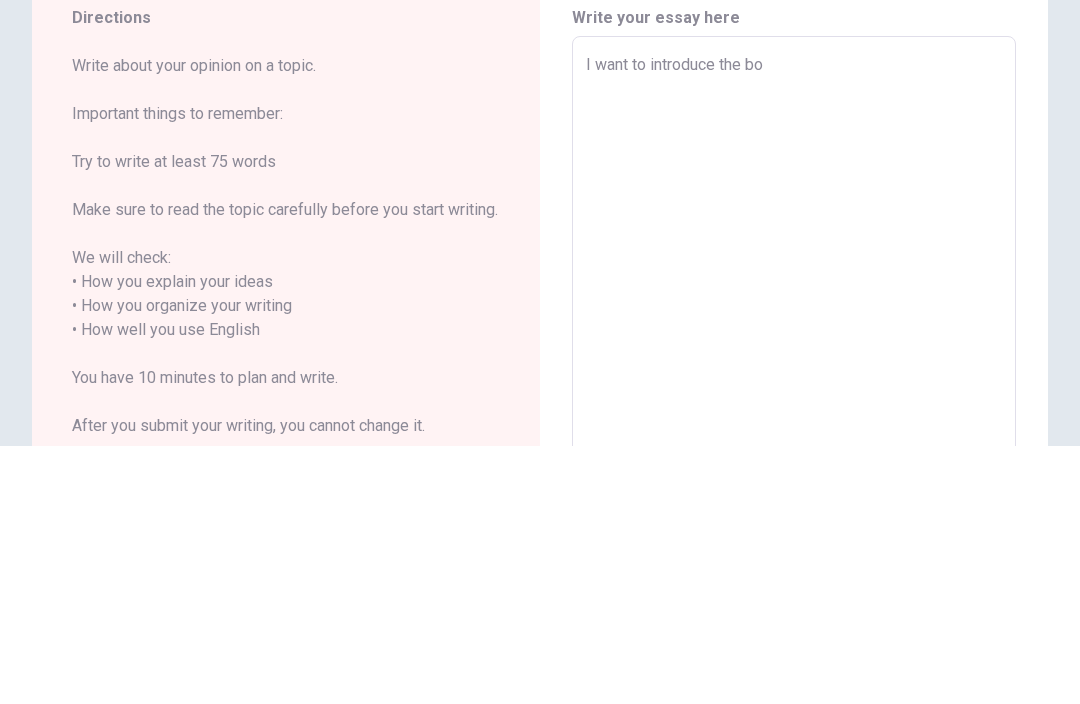 type on "x" 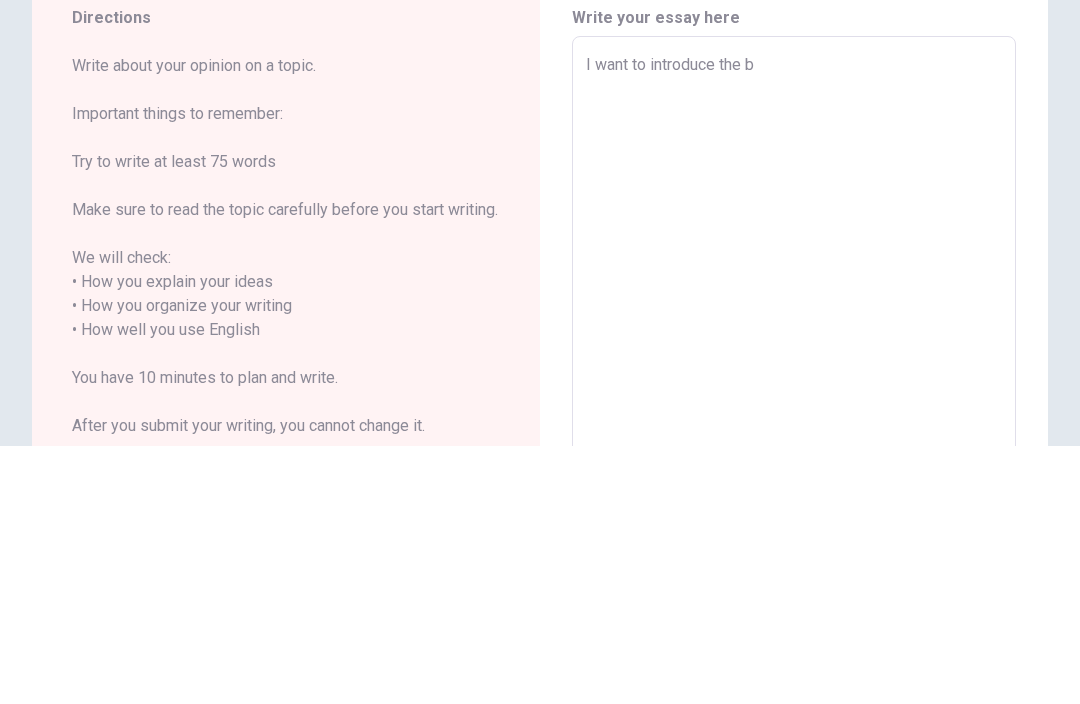 type on "x" 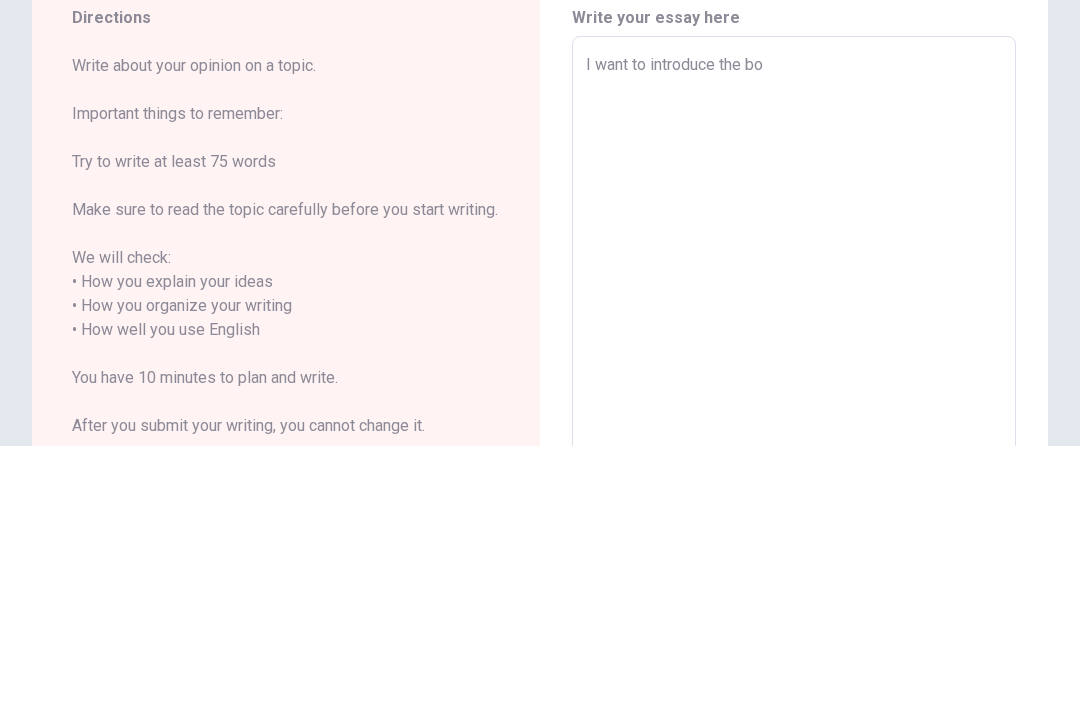 type on "x" 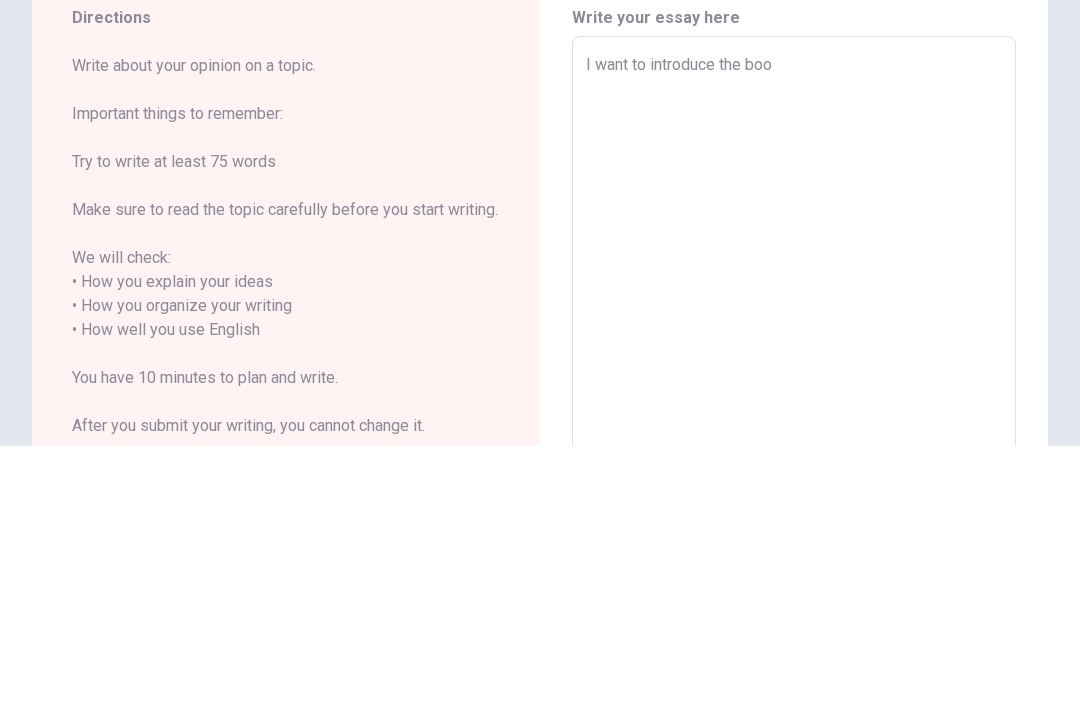 type on "x" 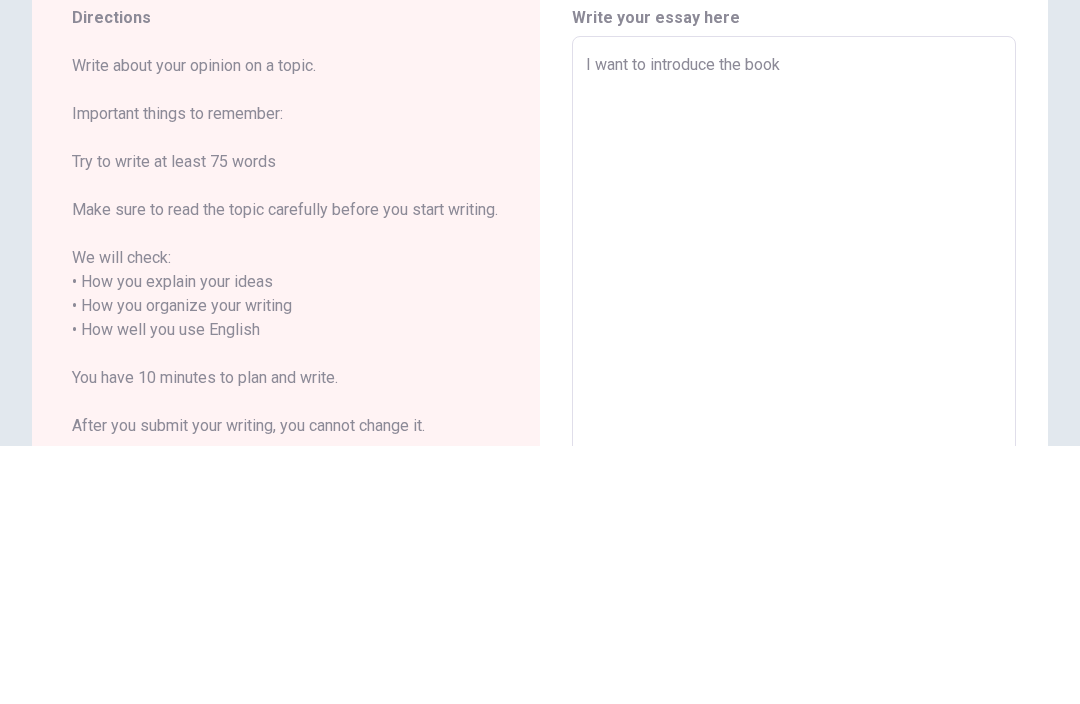 type on "x" 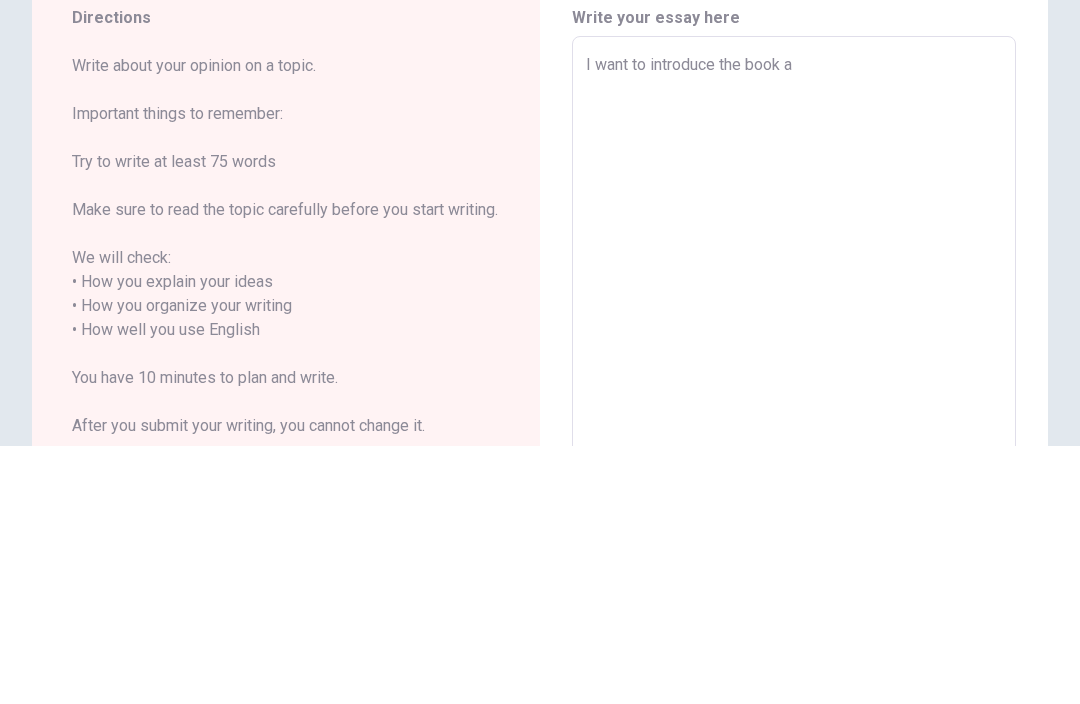 type on "x" 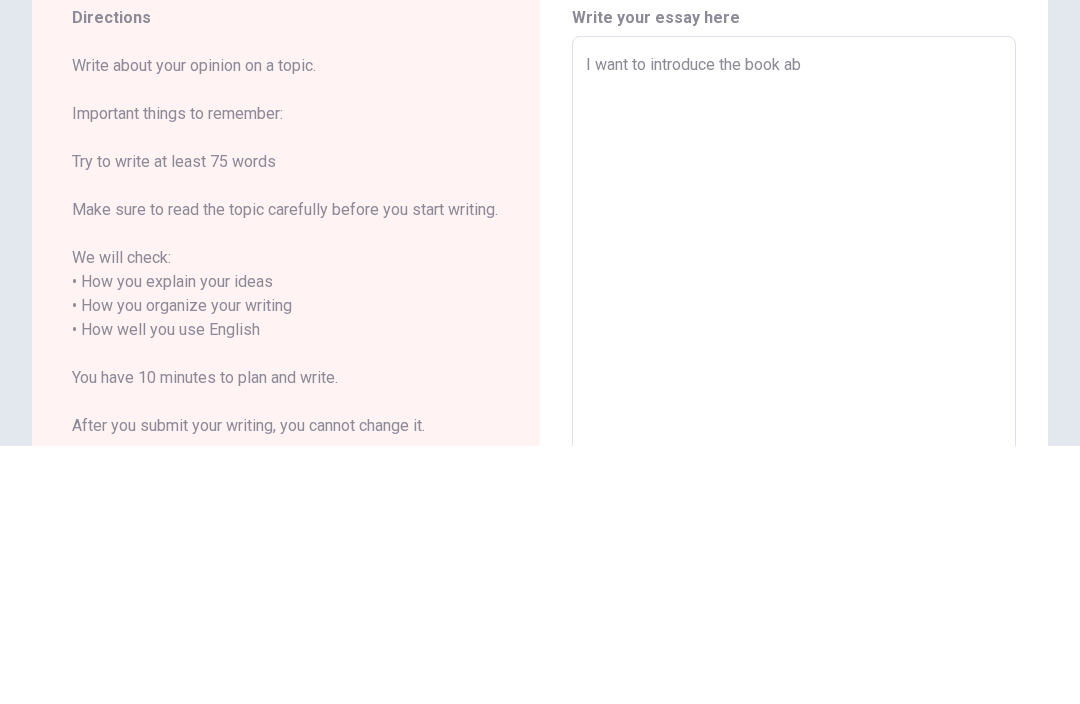 type on "x" 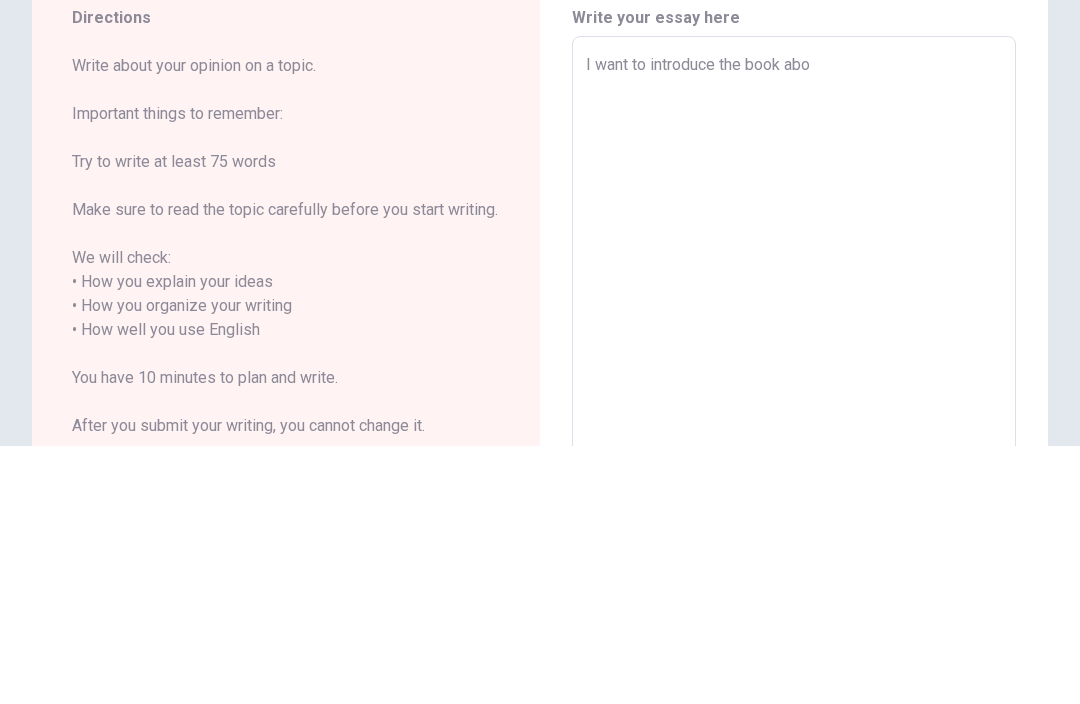 type on "x" 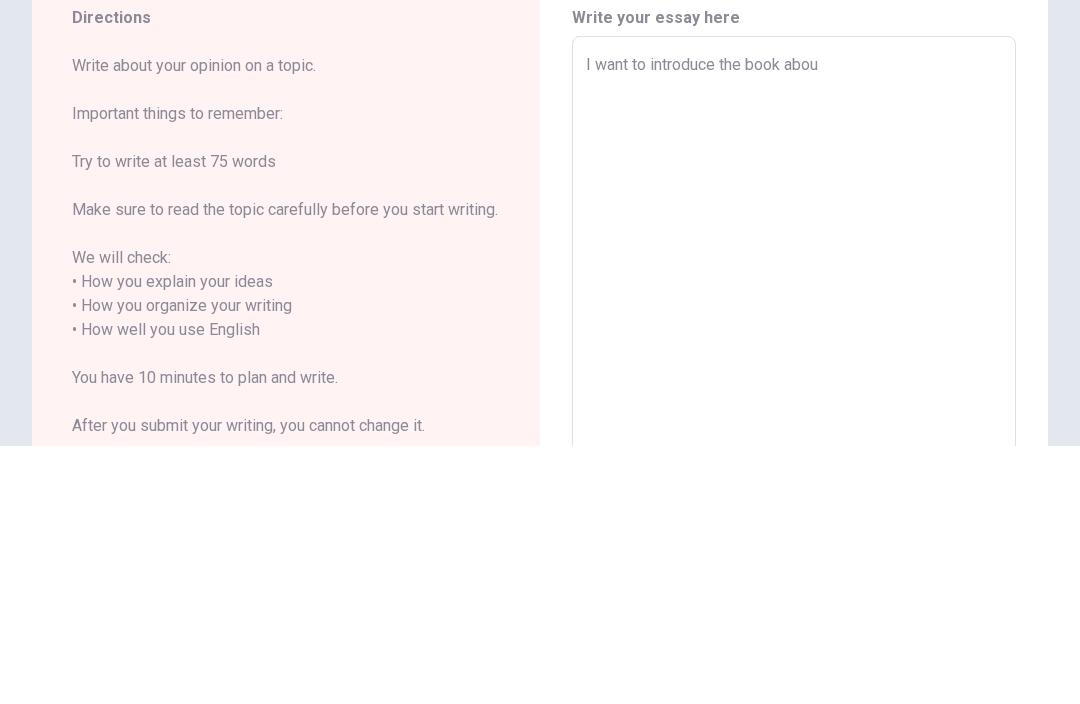 type on "x" 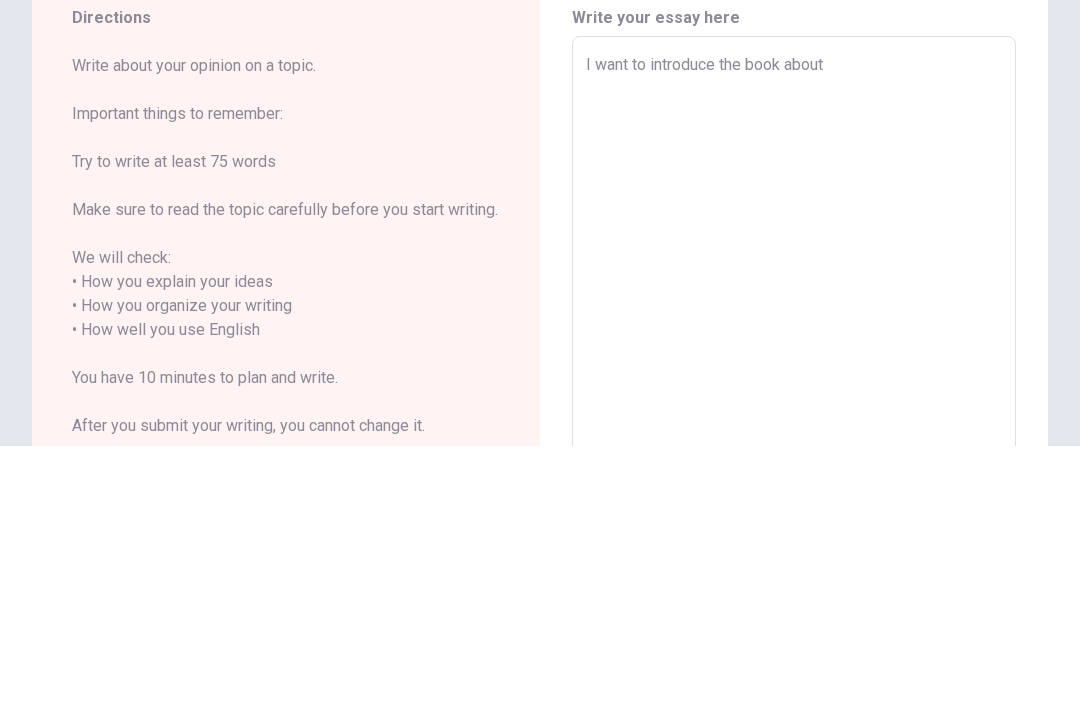type on "x" 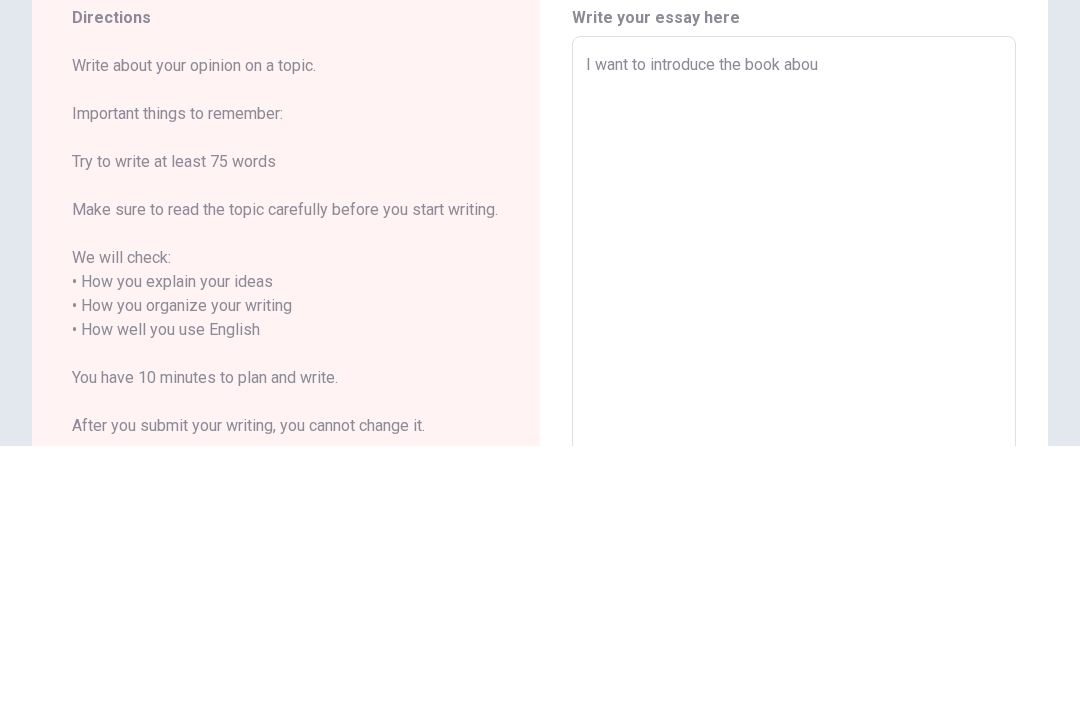 type on "x" 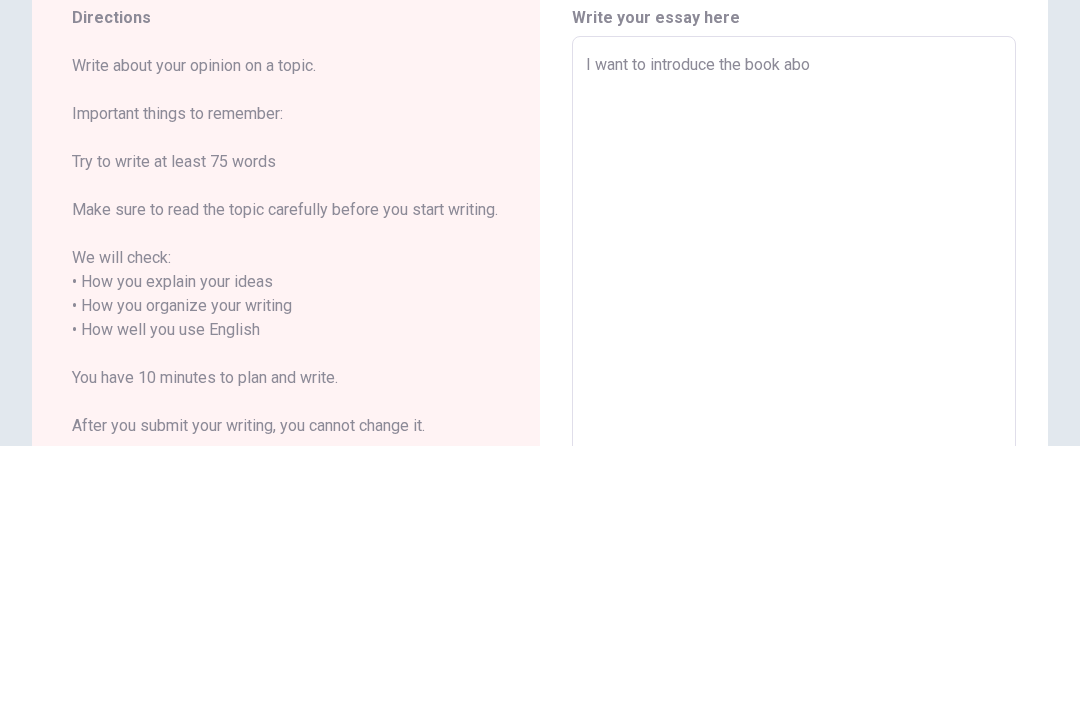 type on "x" 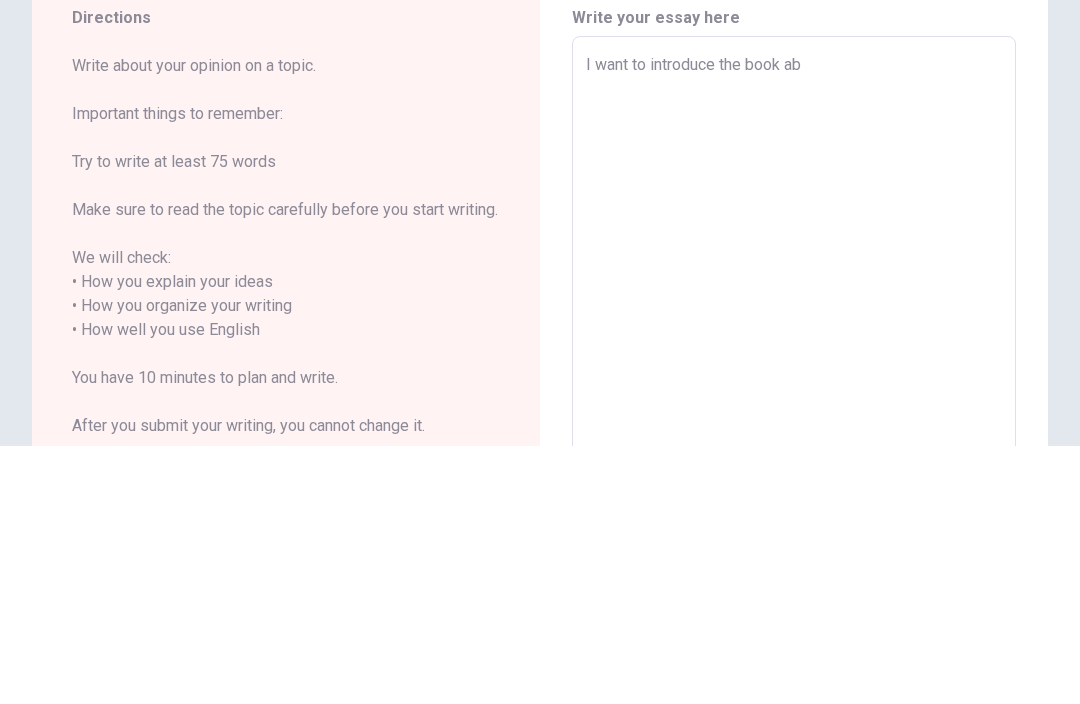 type on "x" 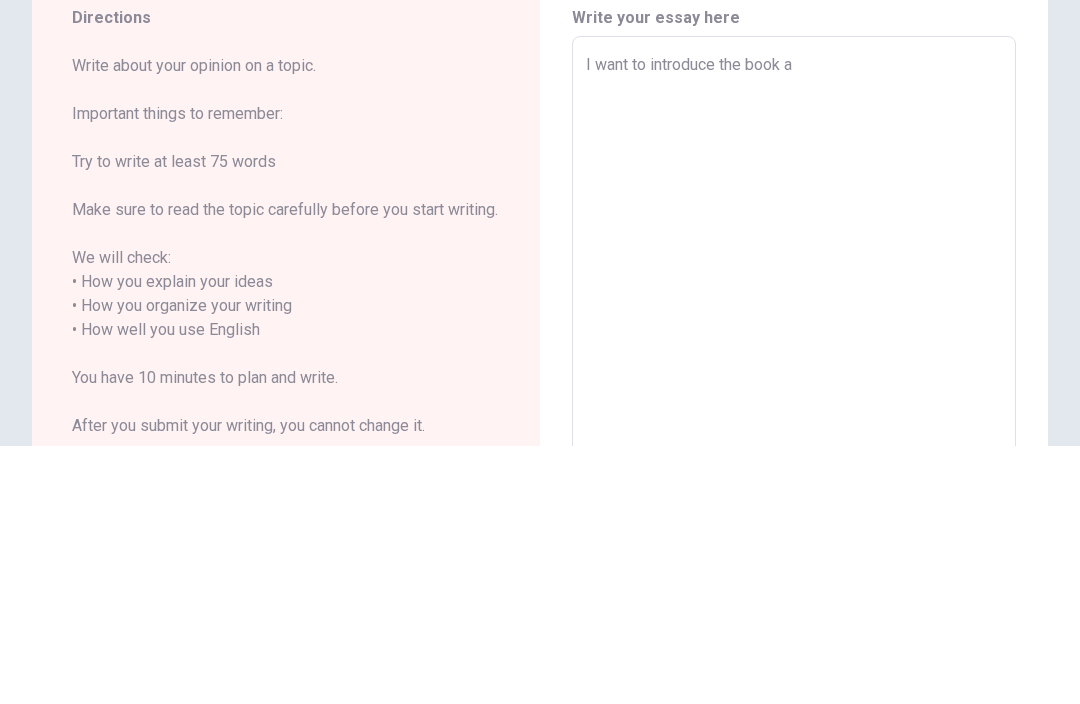 type on "x" 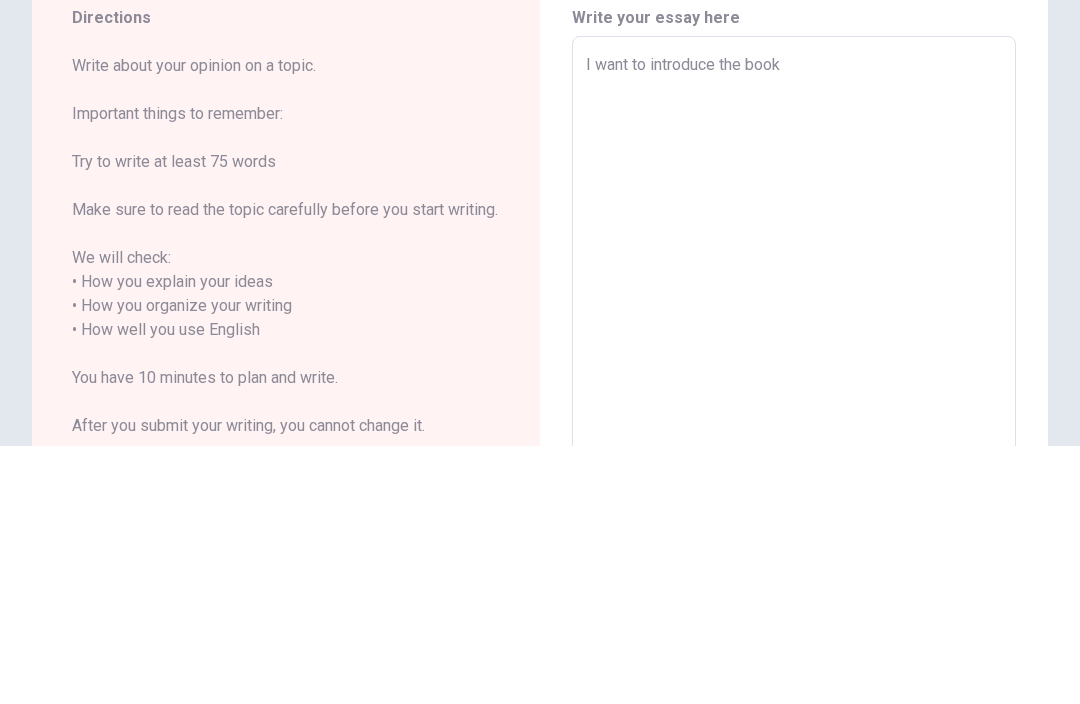 type on "x" 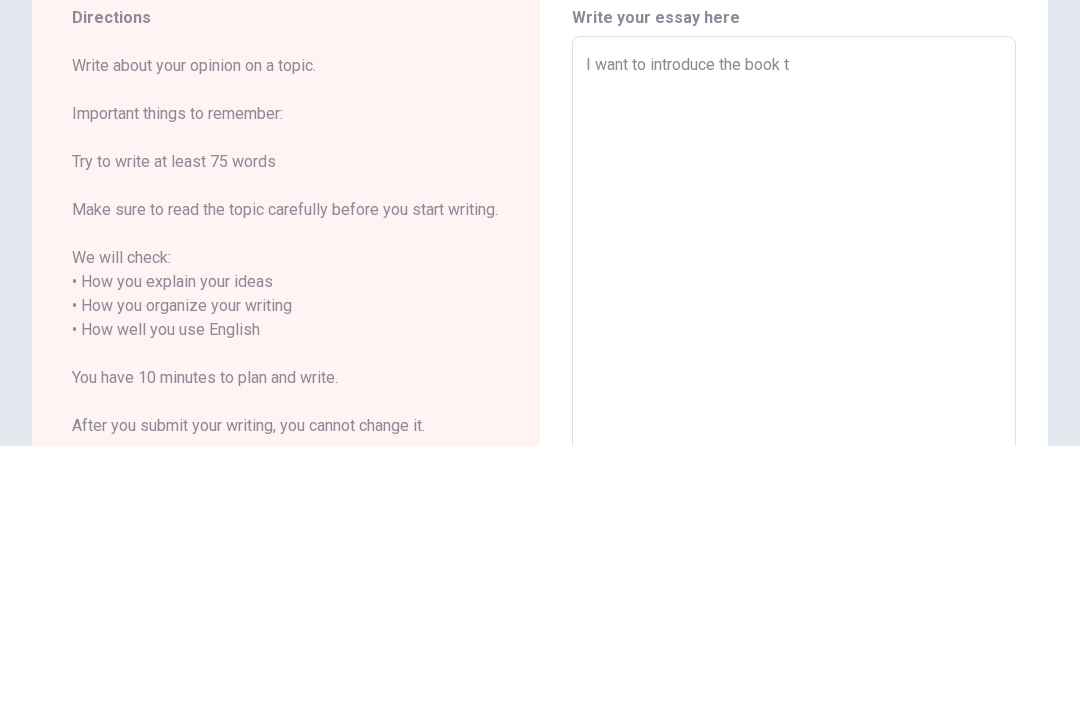 type on "x" 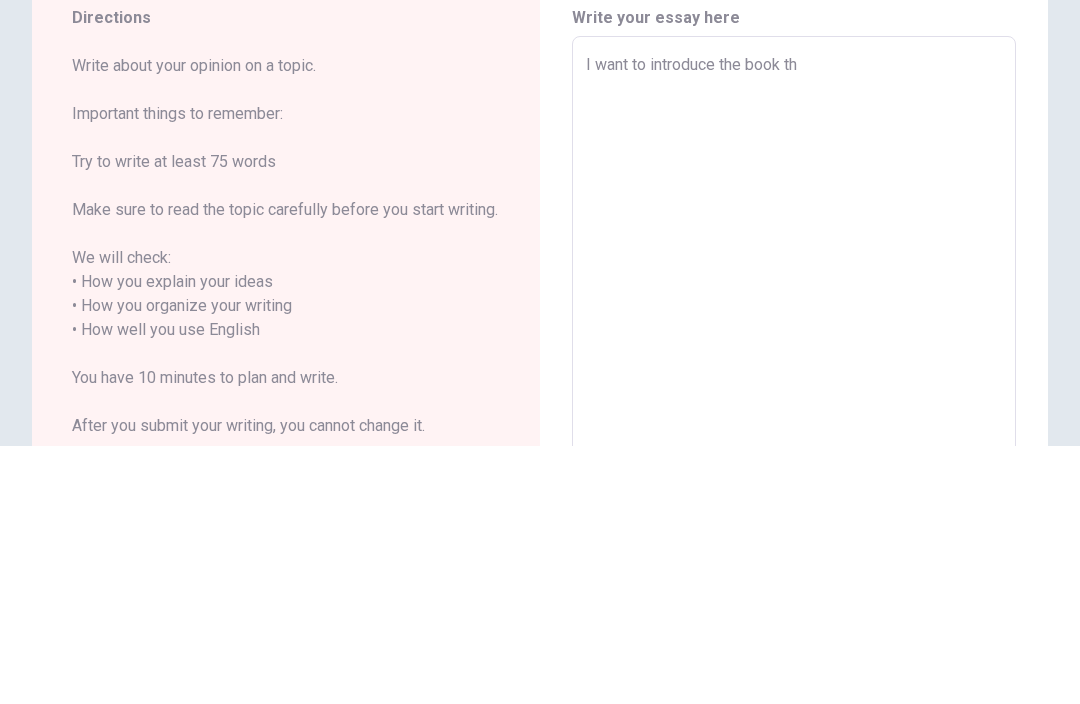 type on "x" 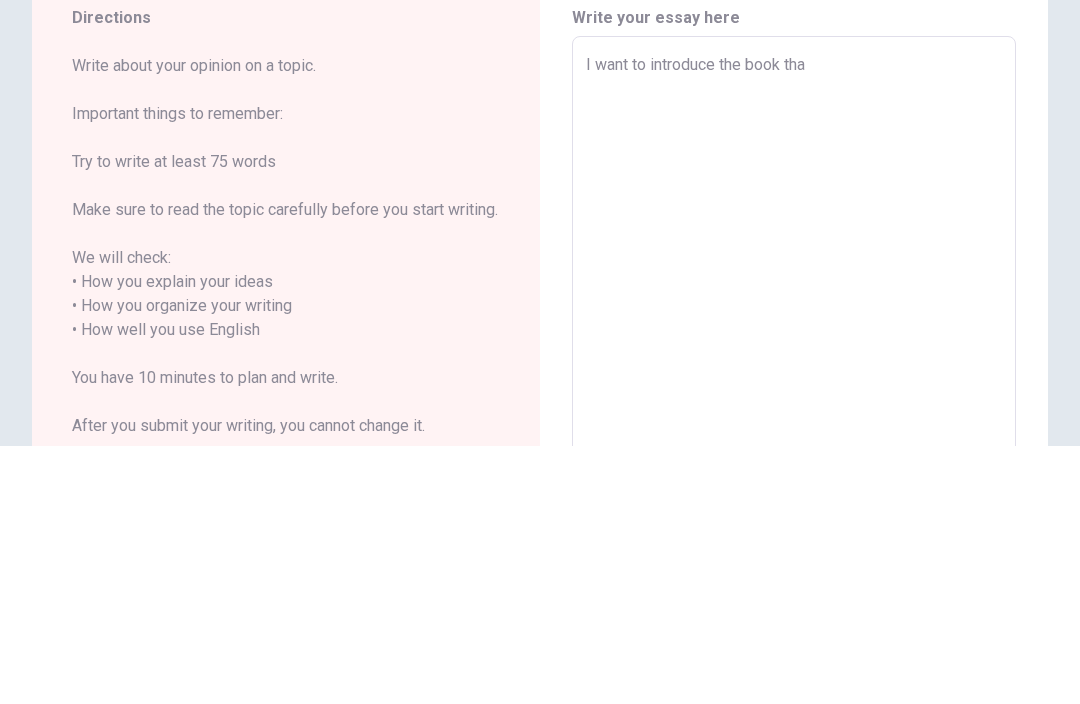 type on "x" 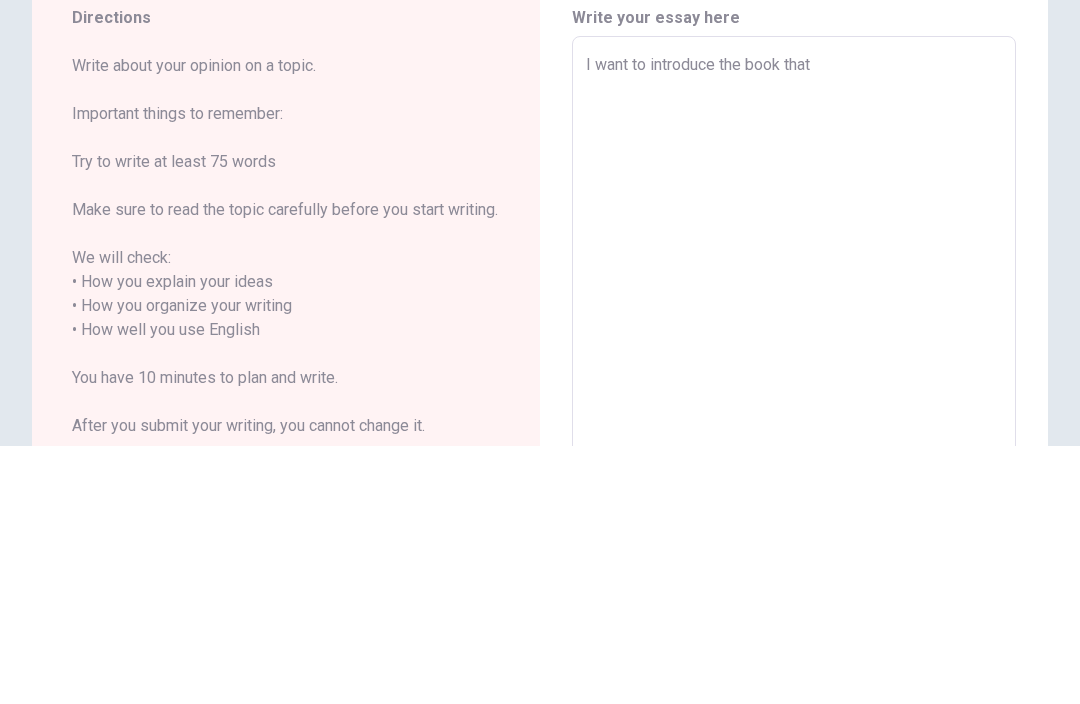 type on "x" 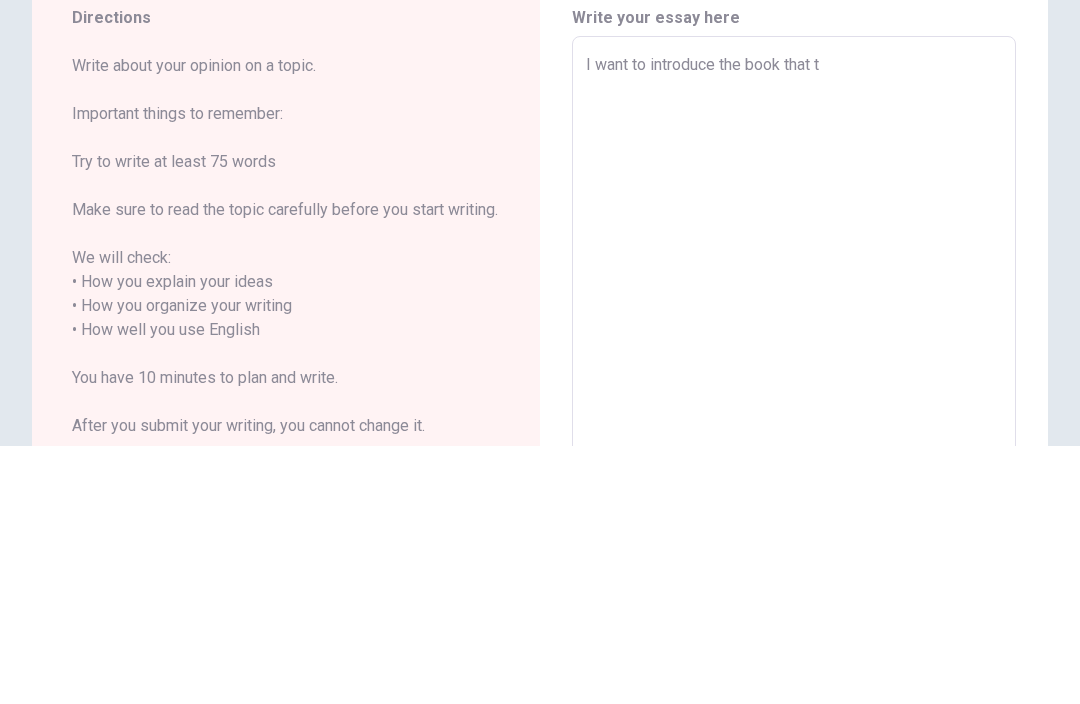 type on "x" 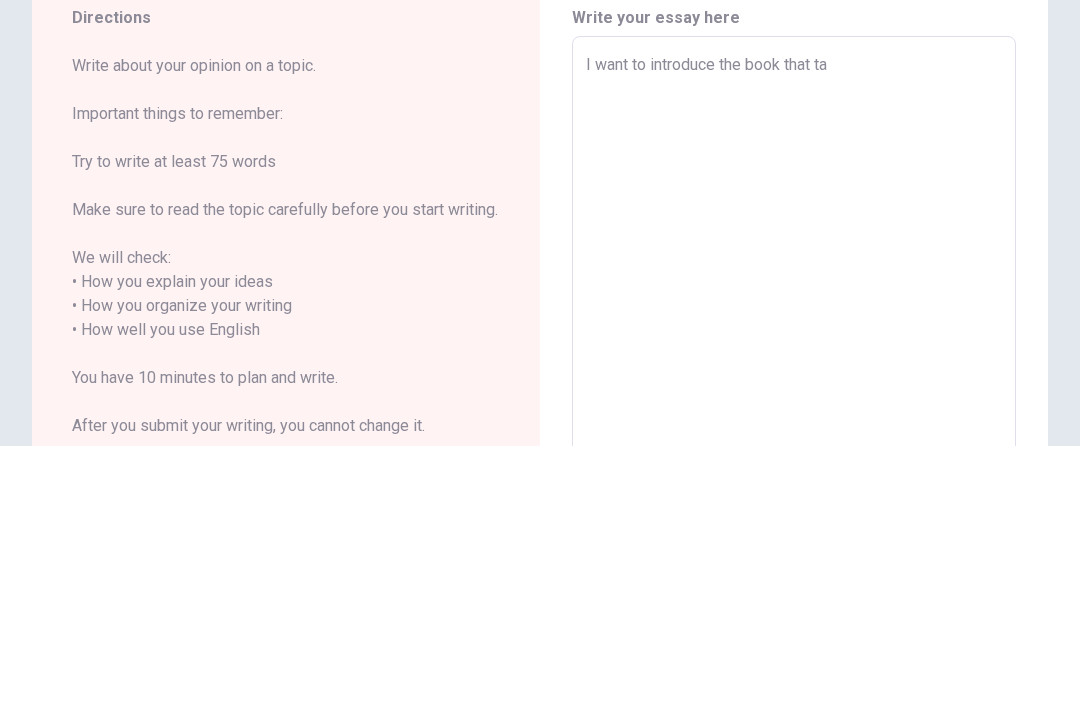 type on "x" 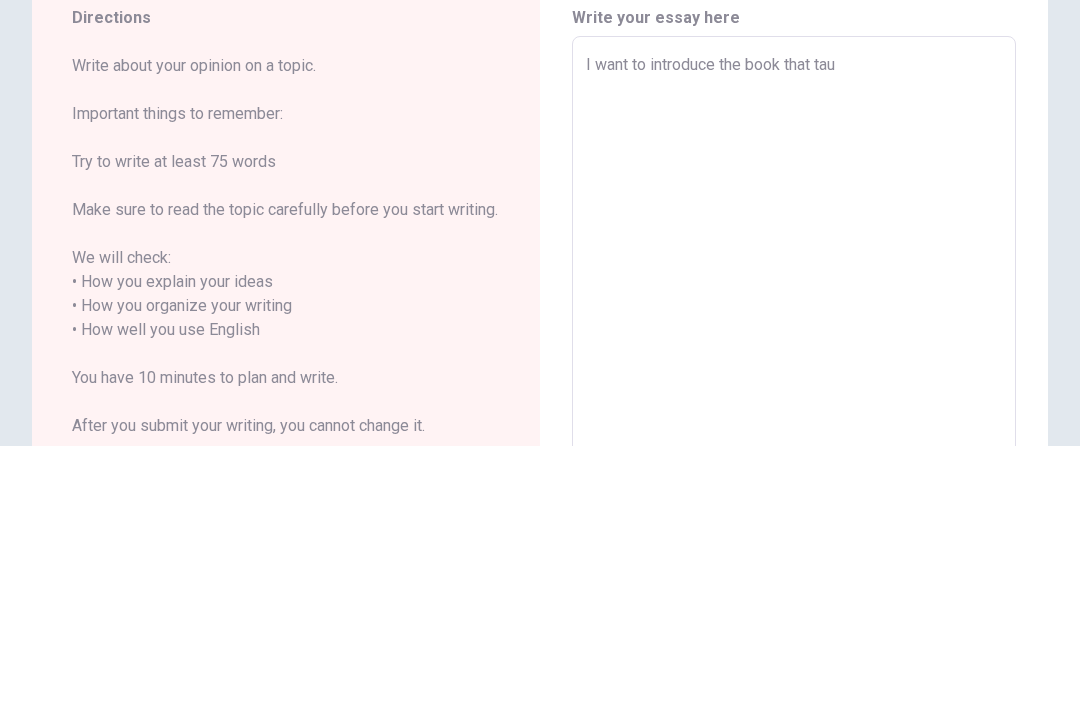 type on "x" 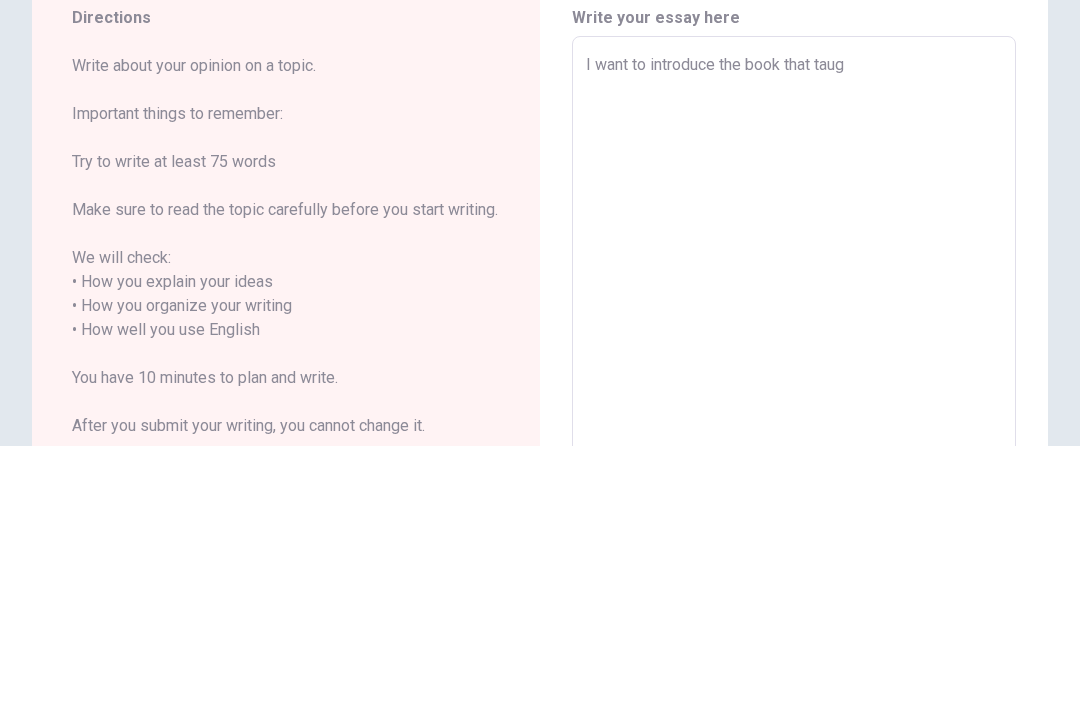 type on "x" 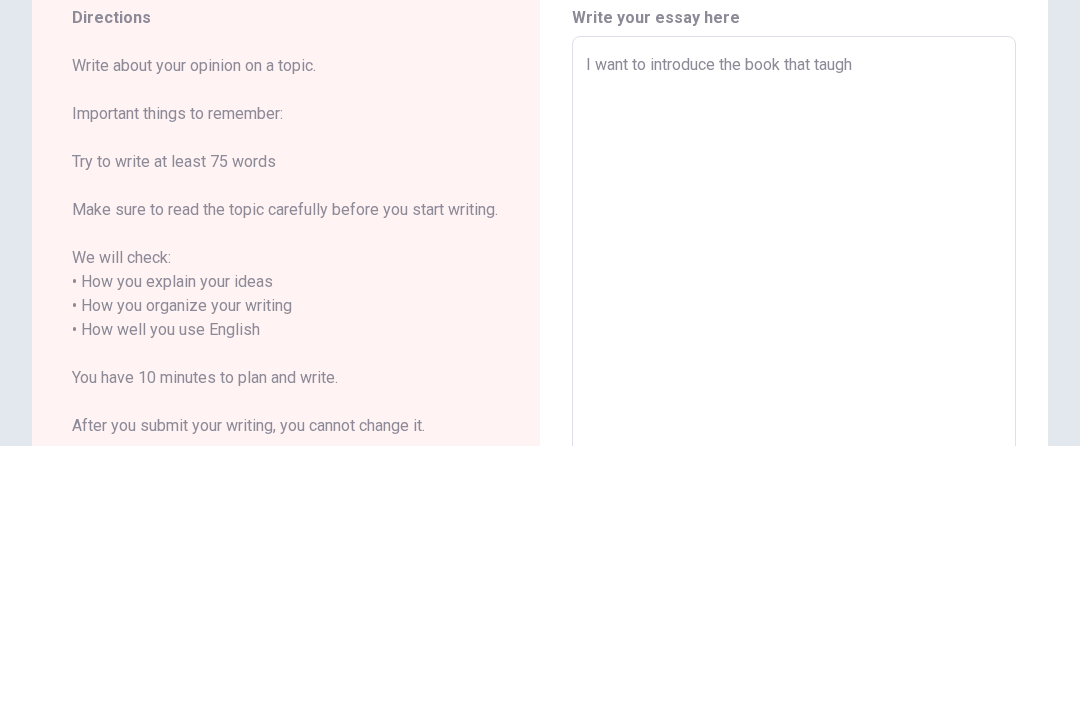type on "x" 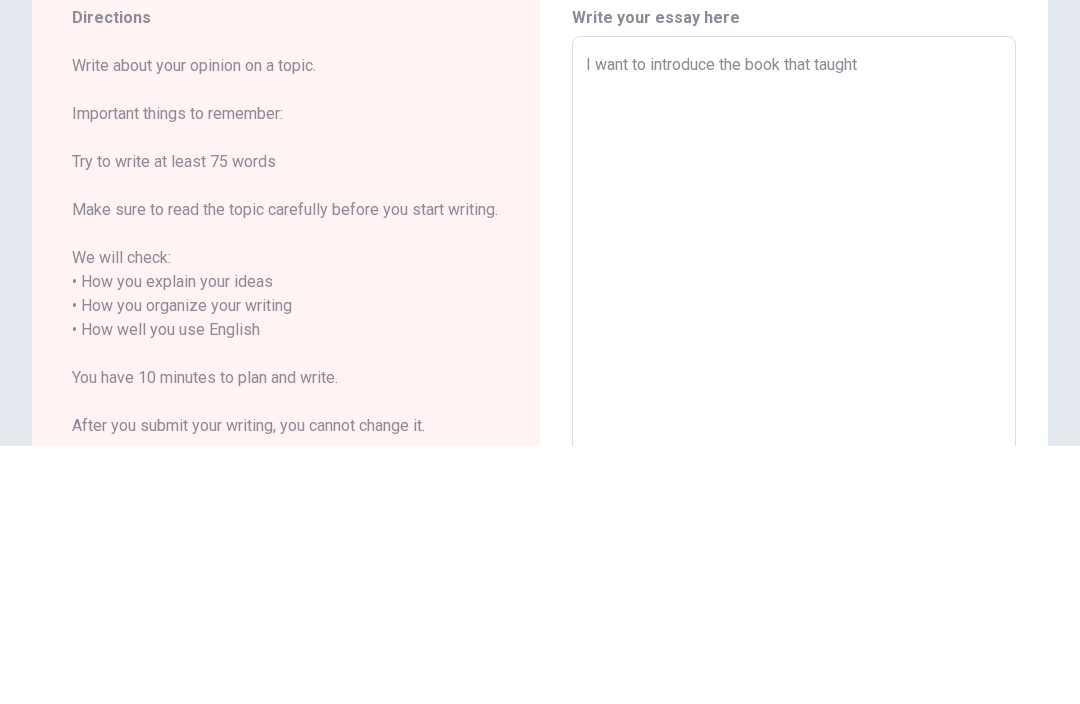 type on "x" 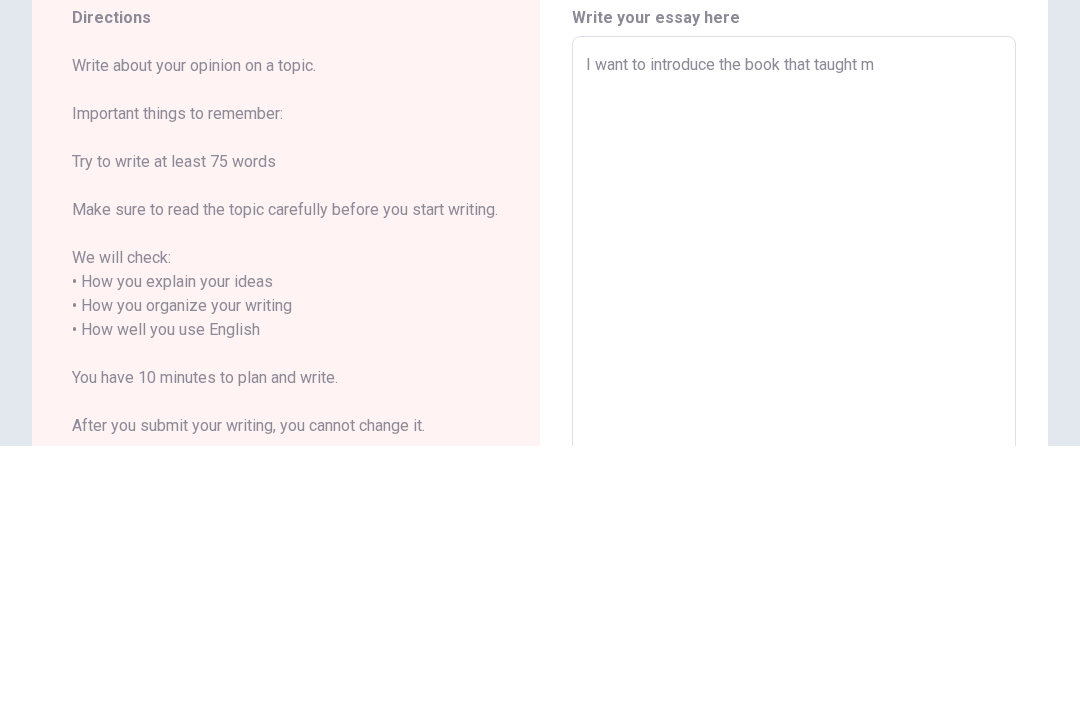 type on "x" 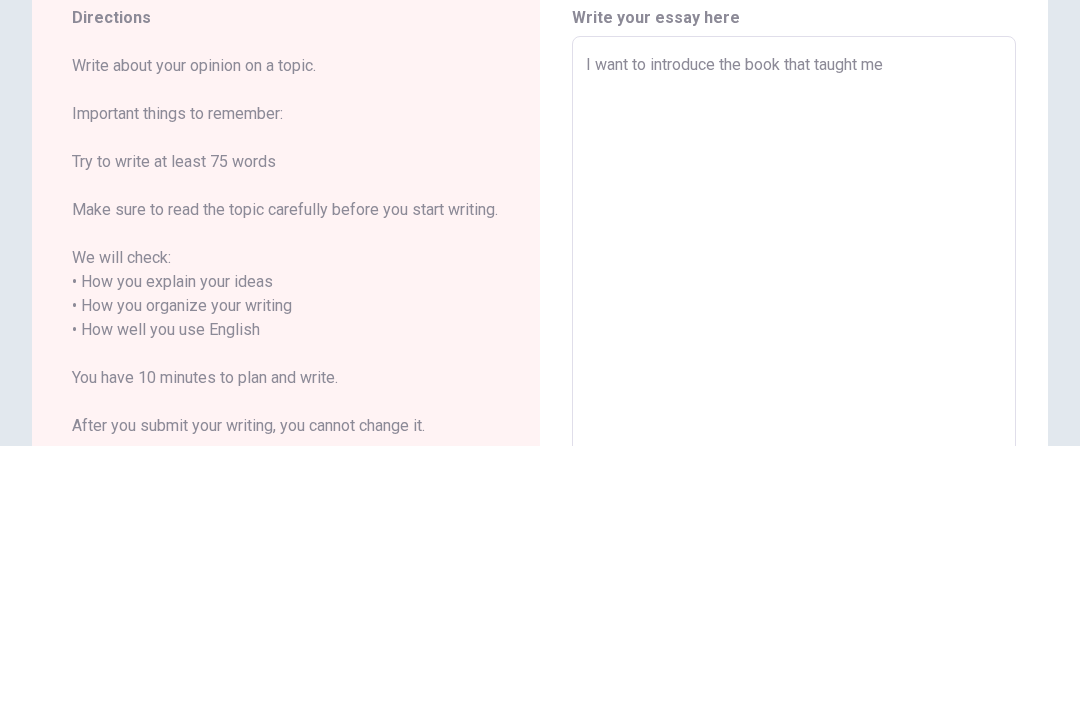 type on "x" 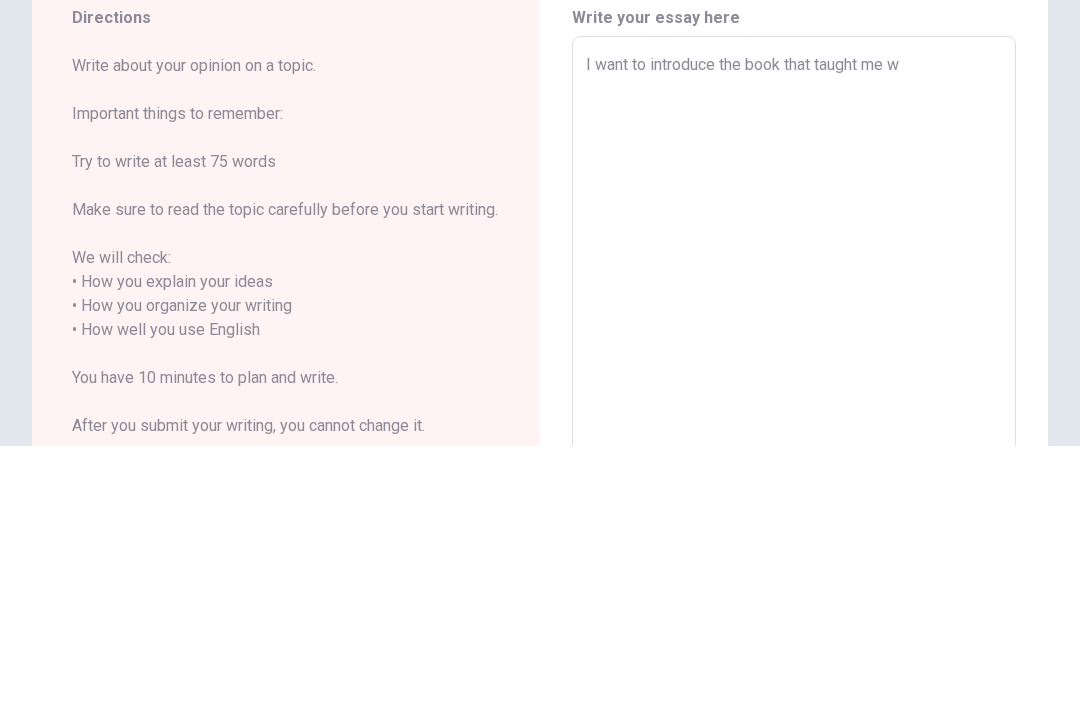 type on "x" 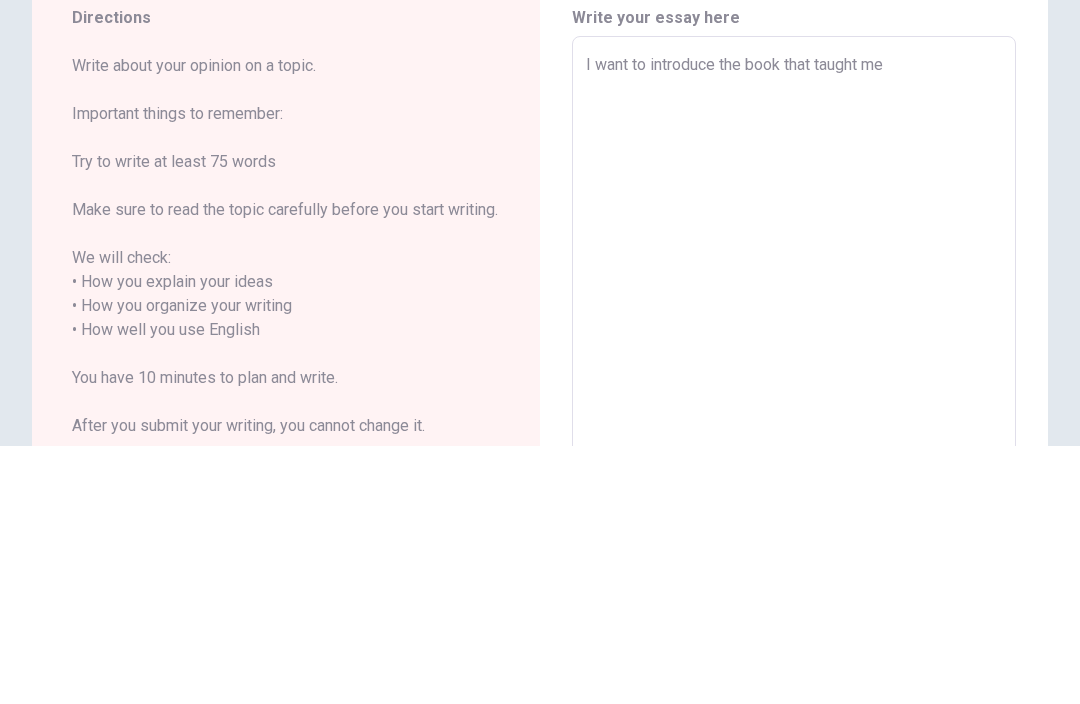 type on "x" 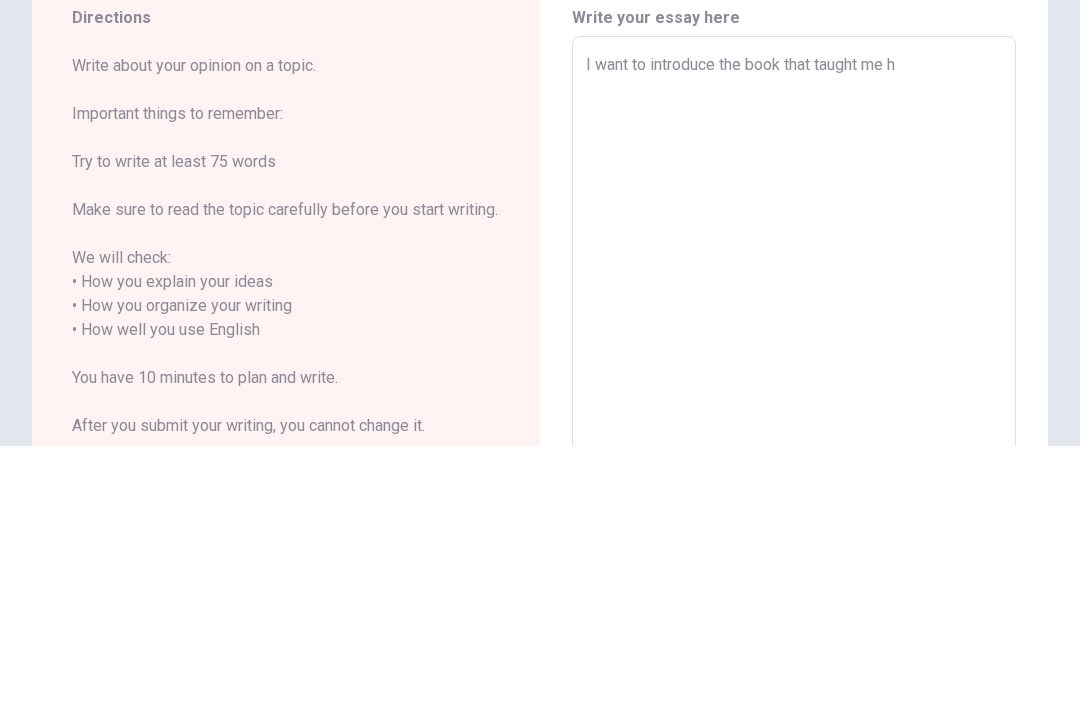 type on "x" 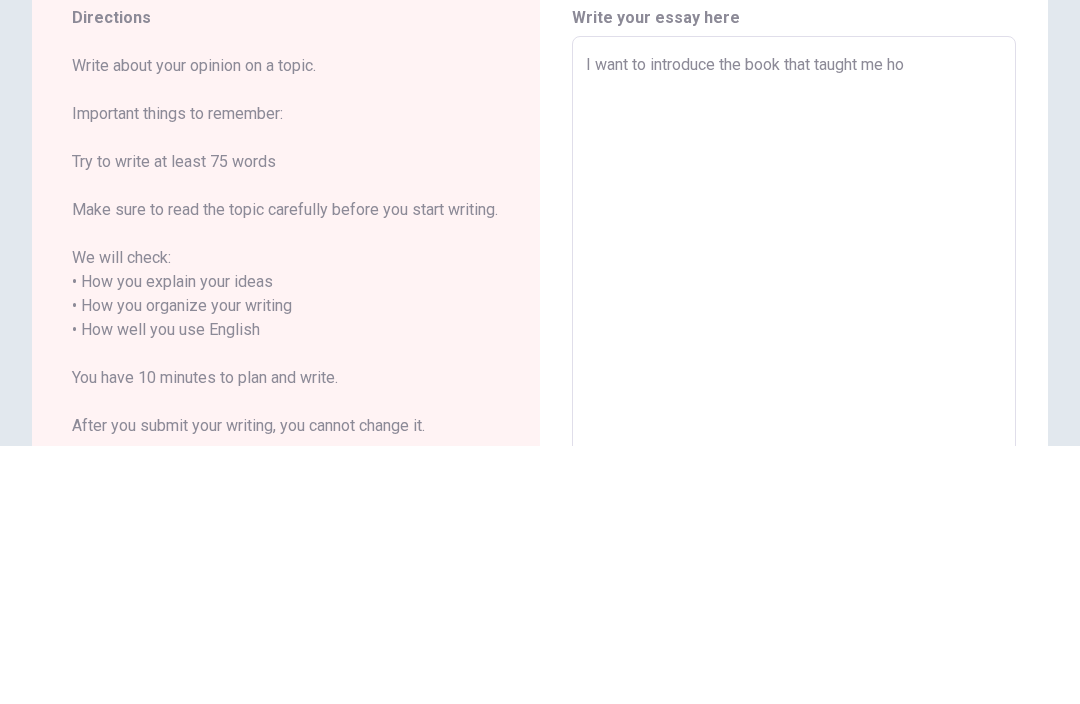 type on "x" 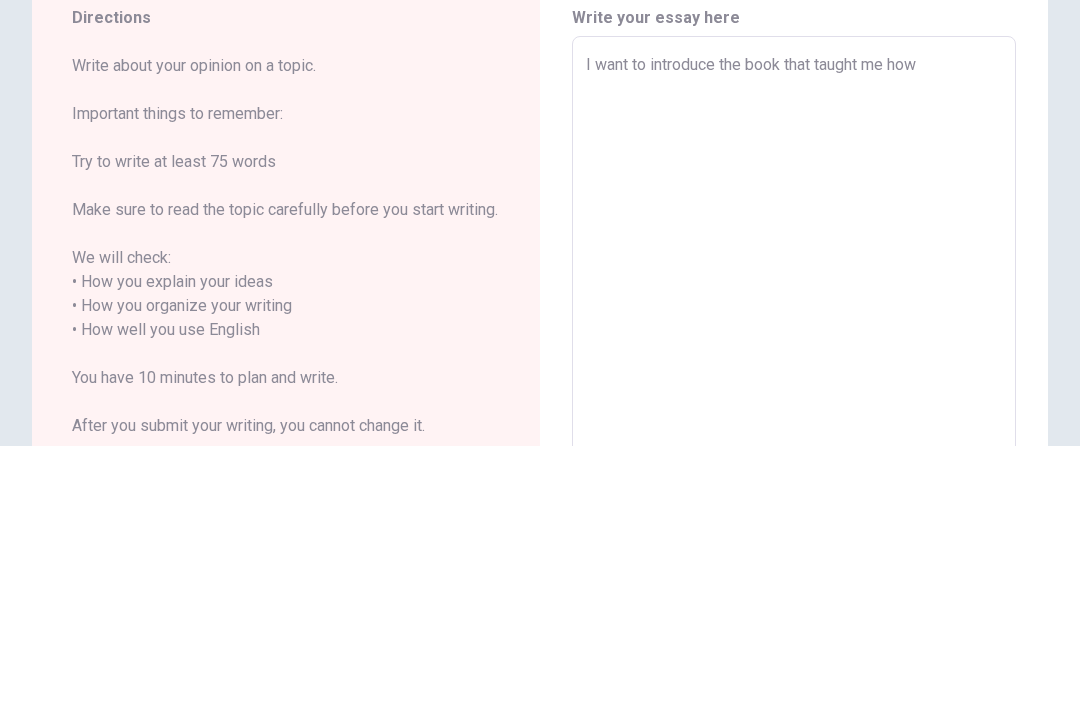 type on "x" 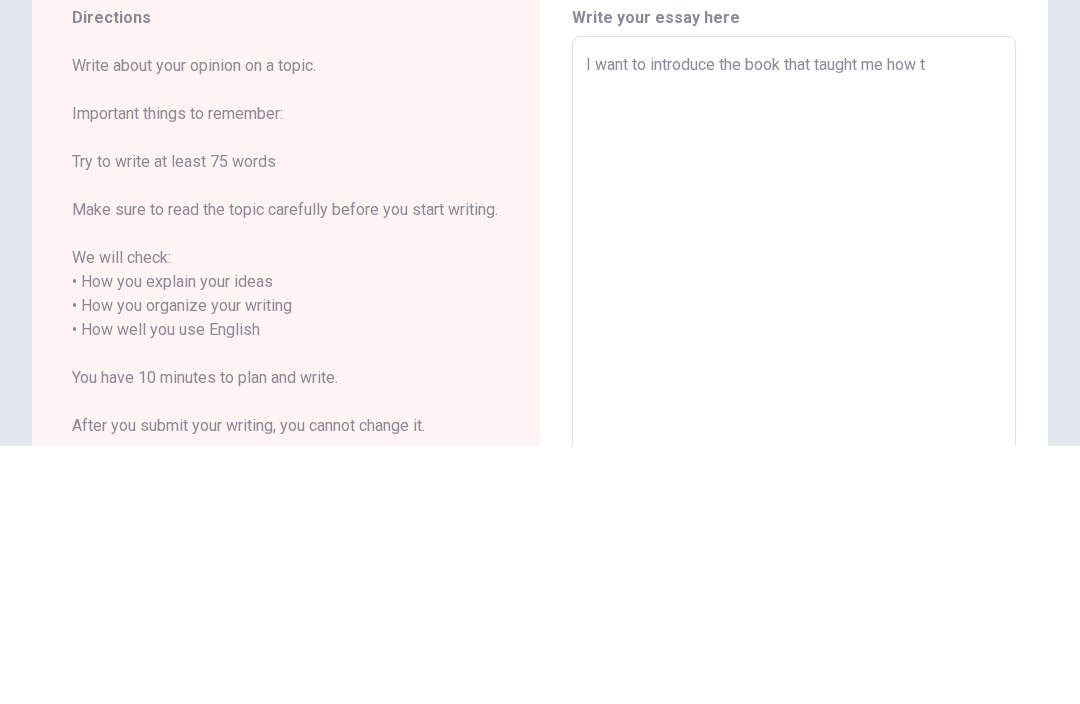 type on "x" 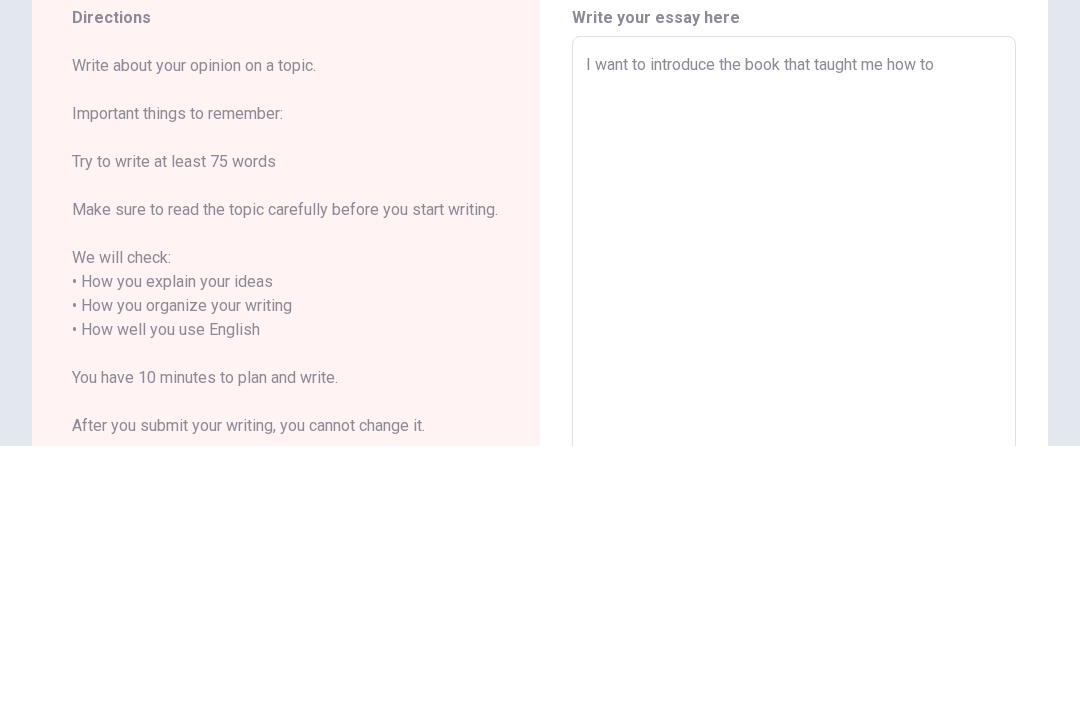 type on "x" 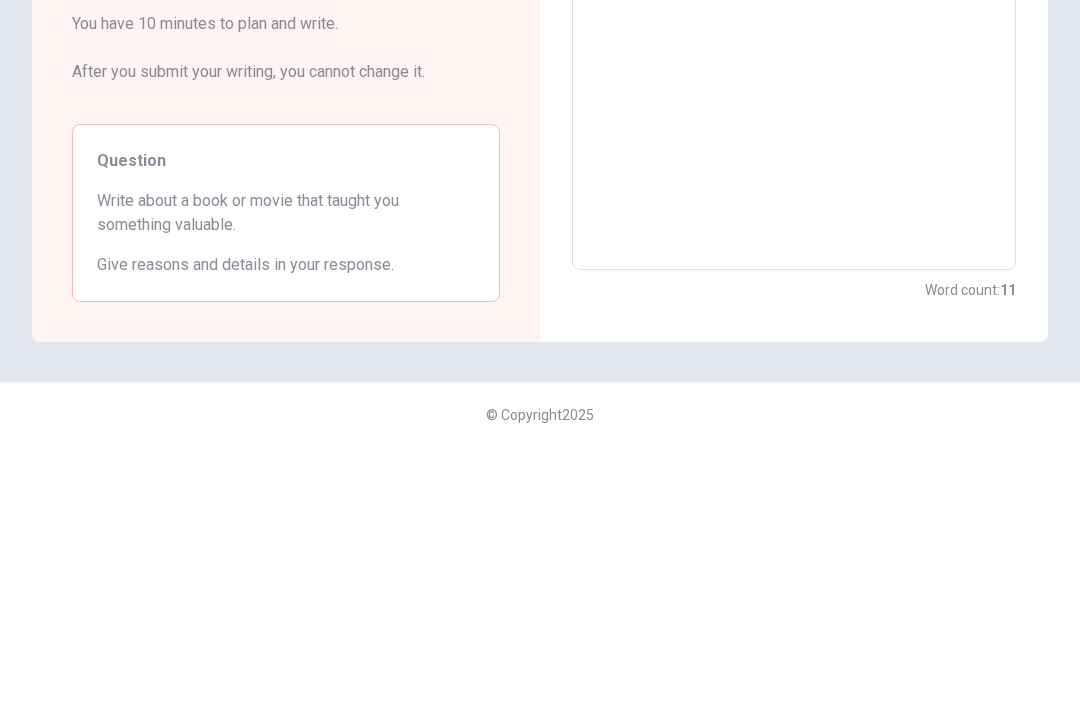 type on "x" 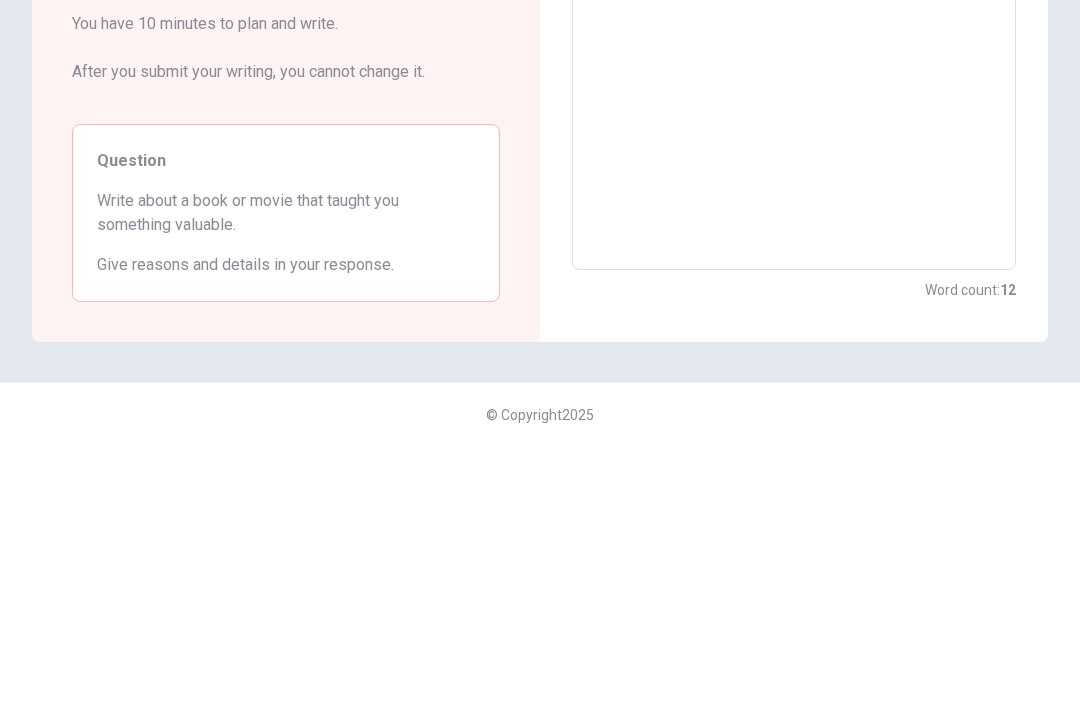 scroll, scrollTop: 0, scrollLeft: 0, axis: both 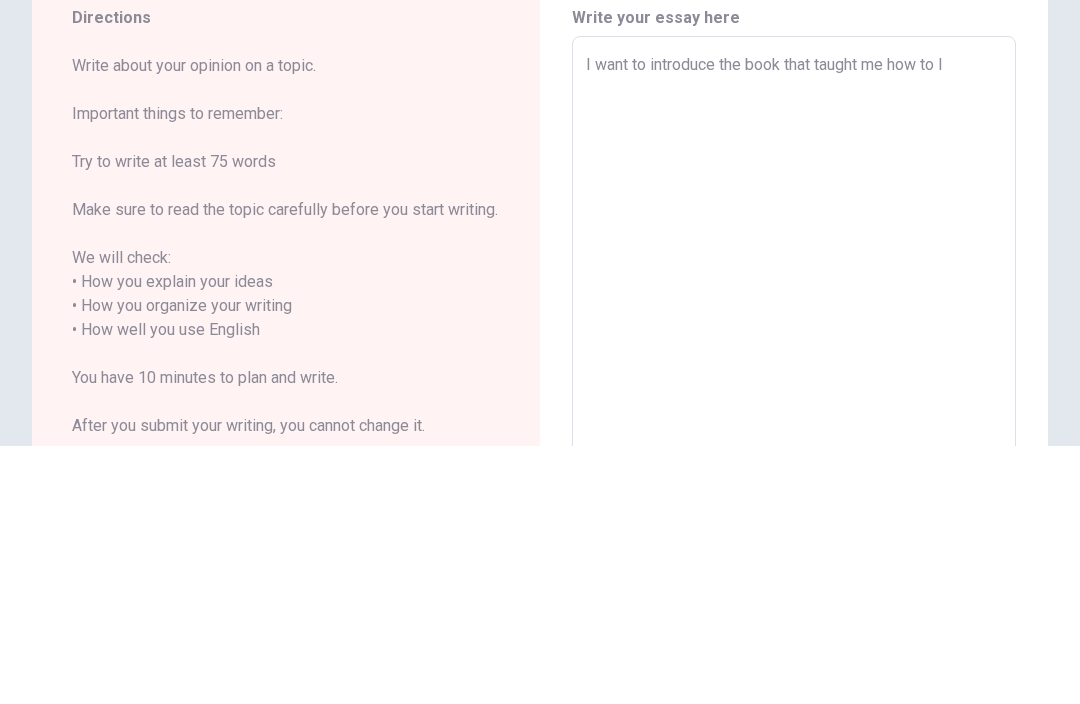 type on "x" 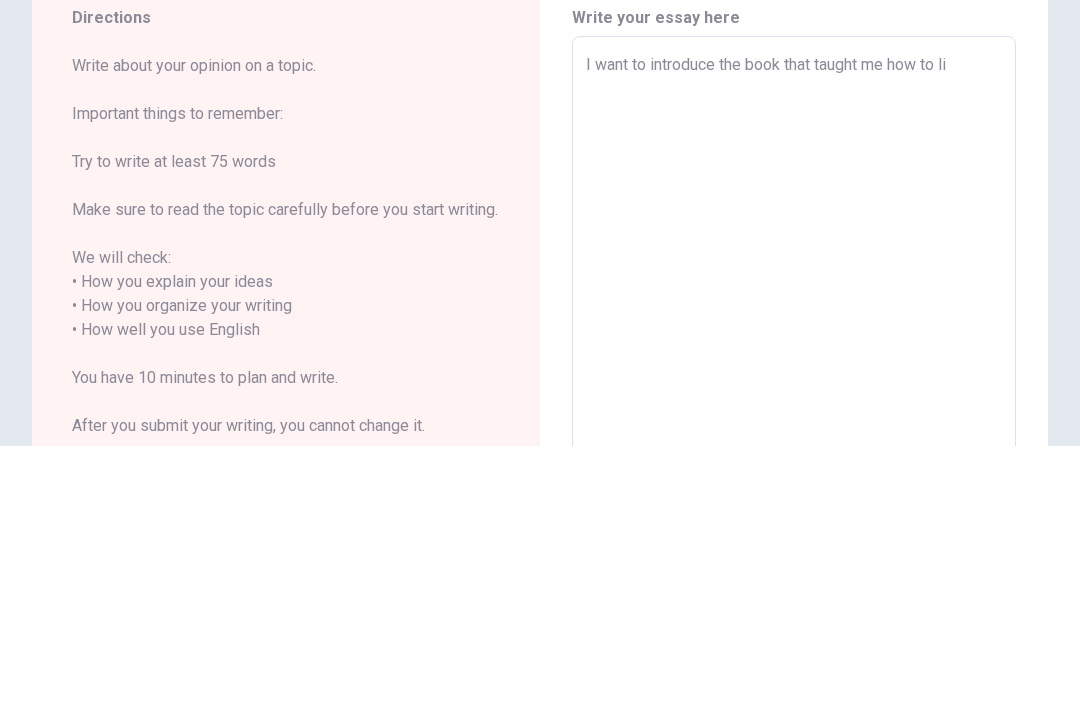 type on "x" 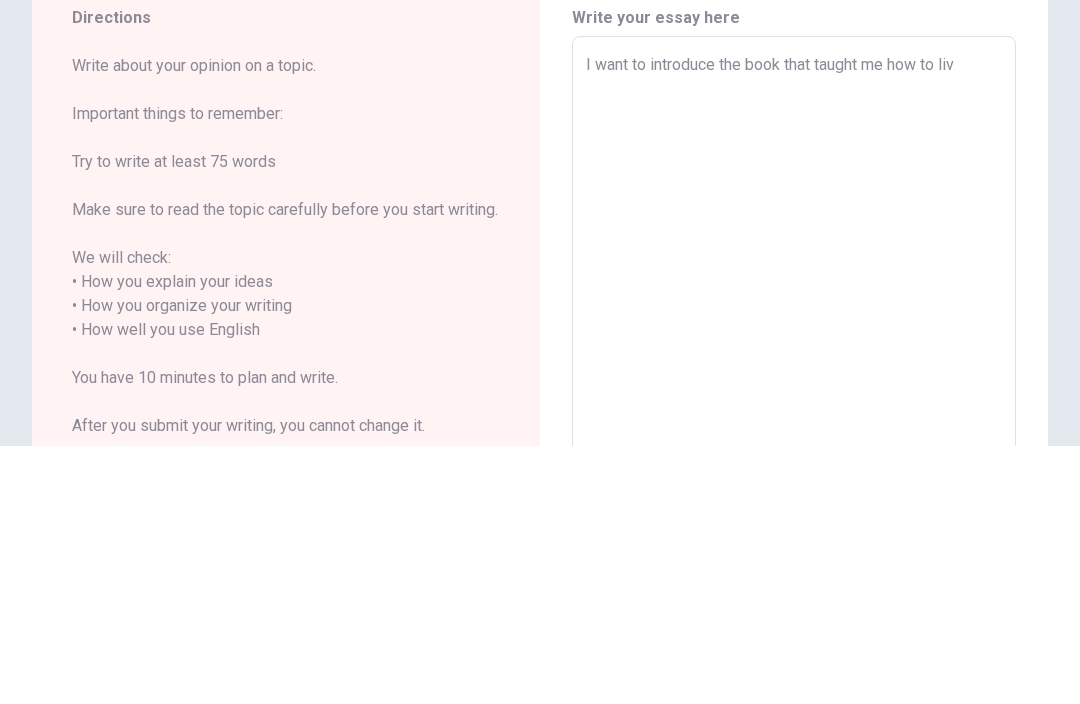 type on "x" 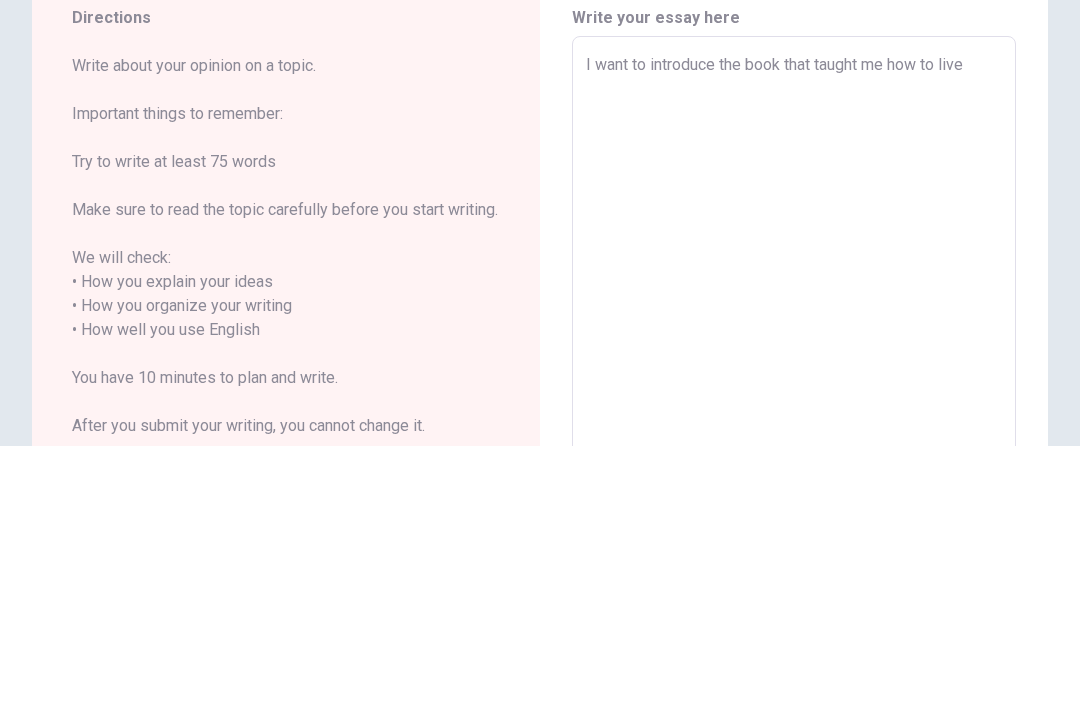 type on "x" 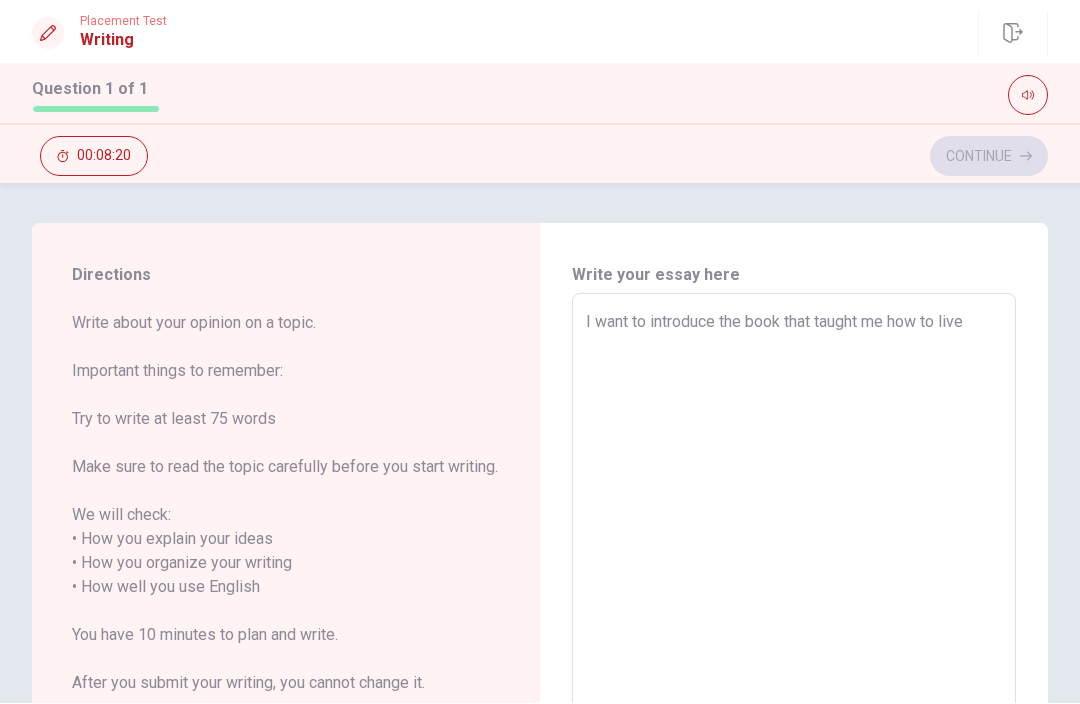 click on "I want to introduce the book that taught me how to live" at bounding box center [794, 588] 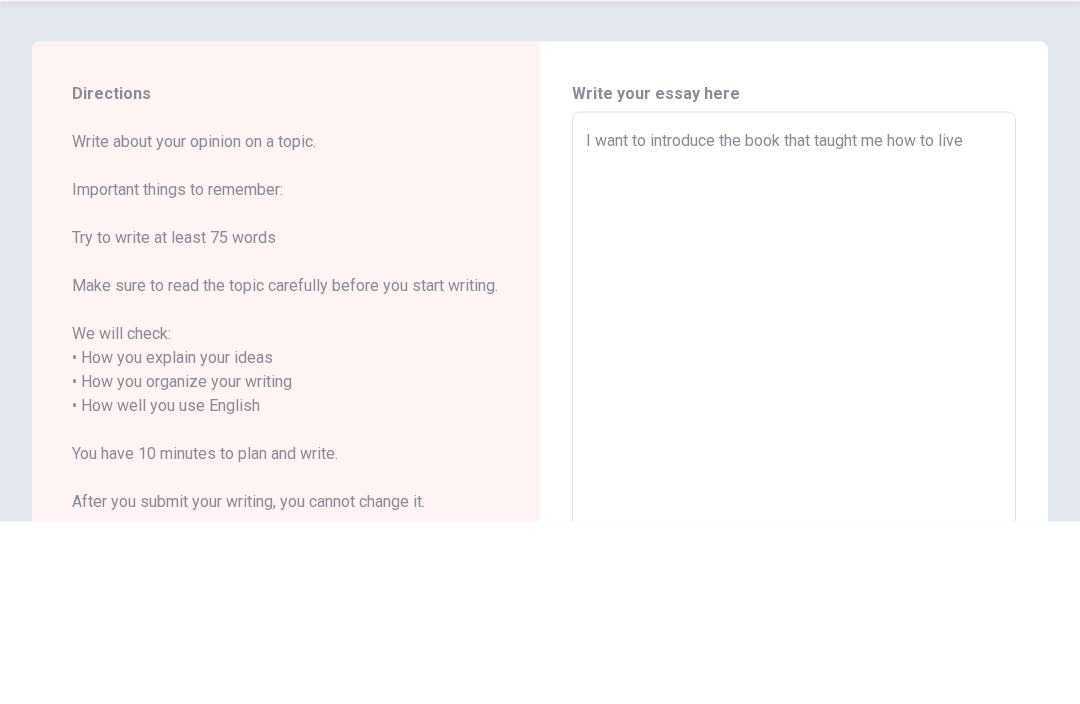 type on "x" 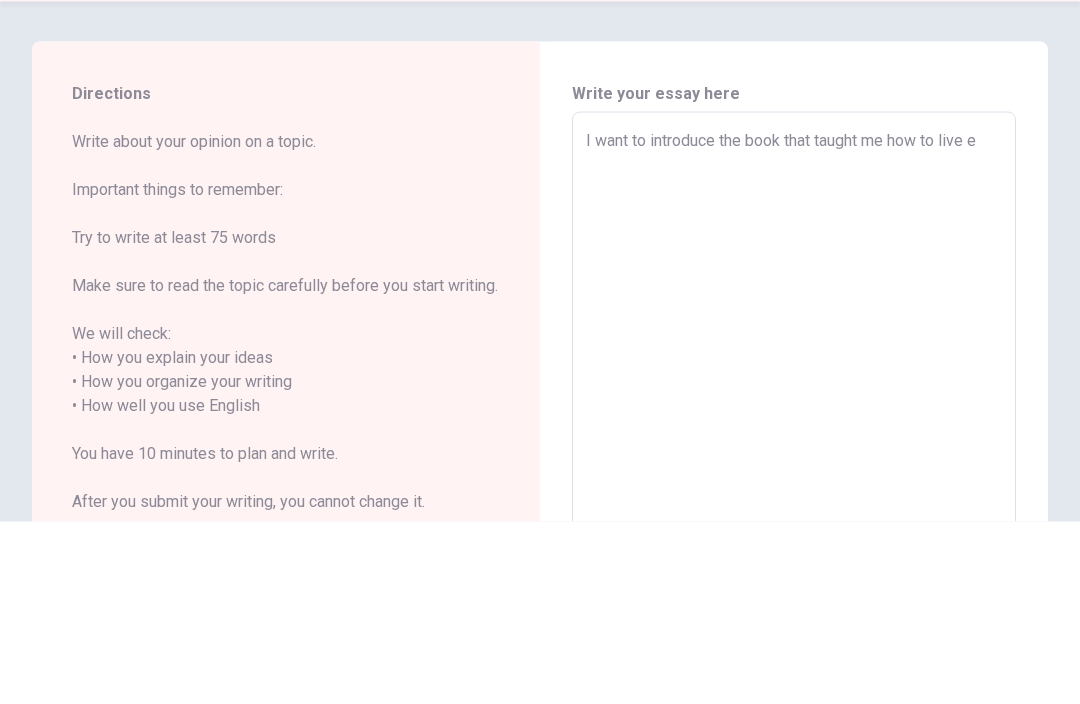 type on "x" 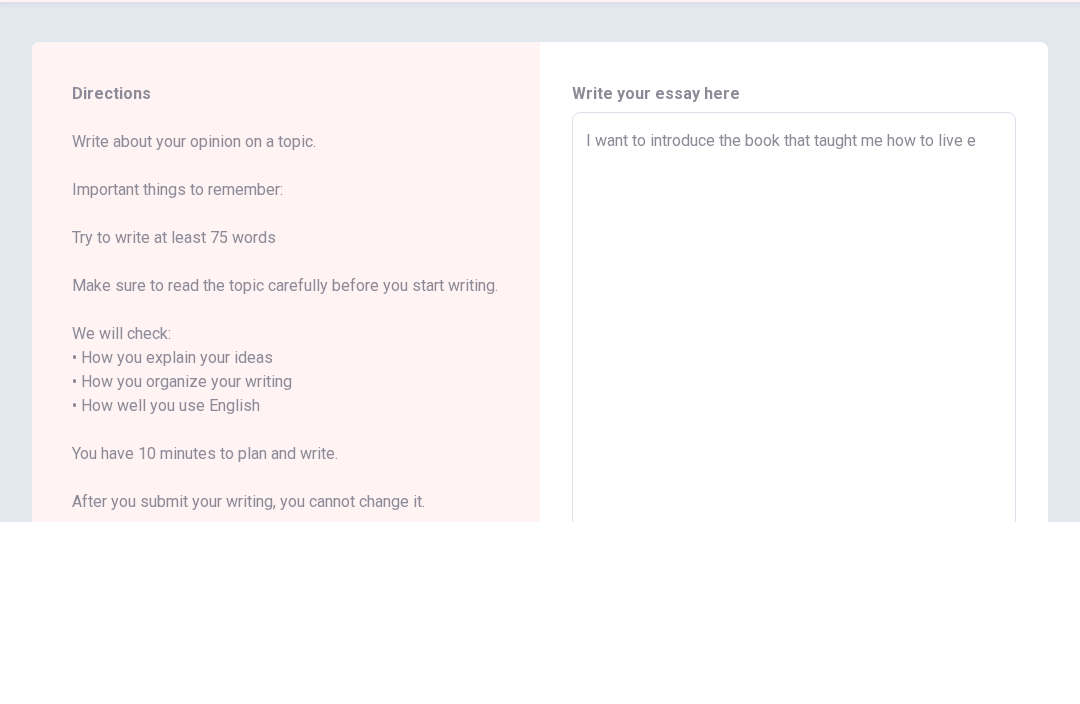 type on "I want to introduce the book that taught me how to live ea" 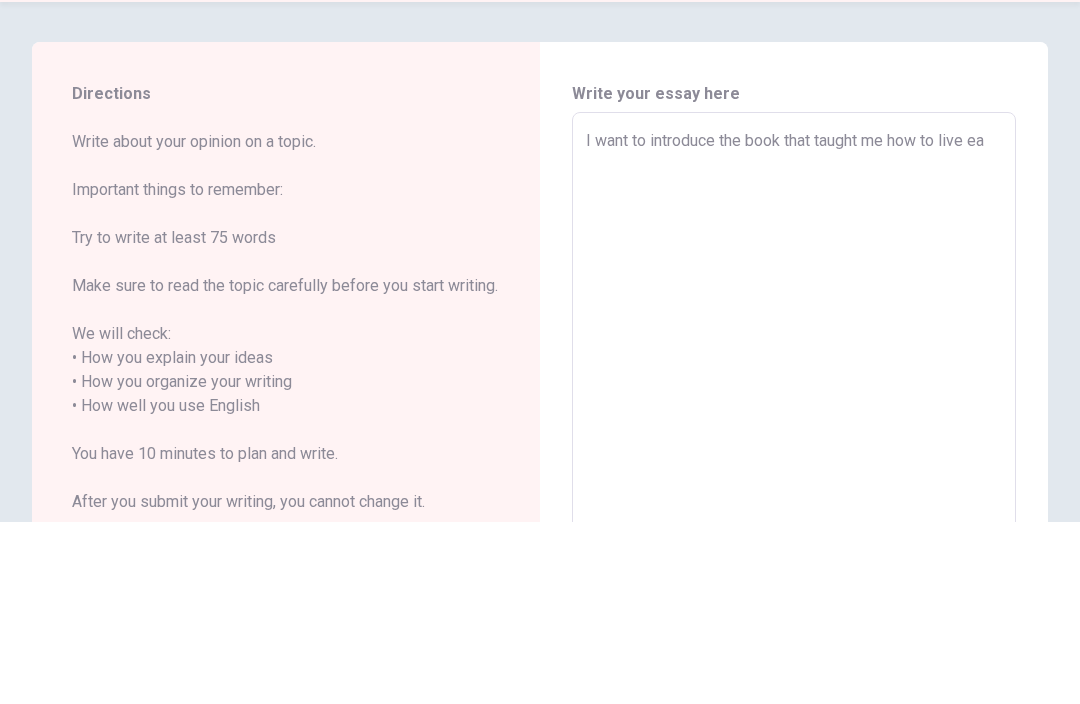 type on "x" 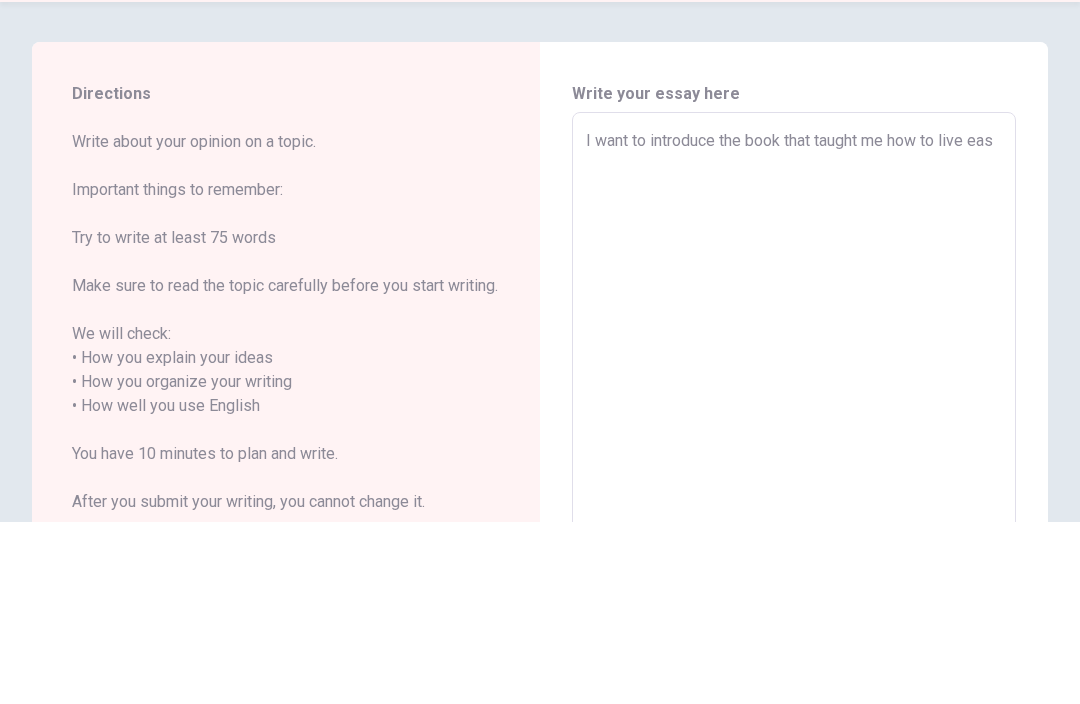 type on "x" 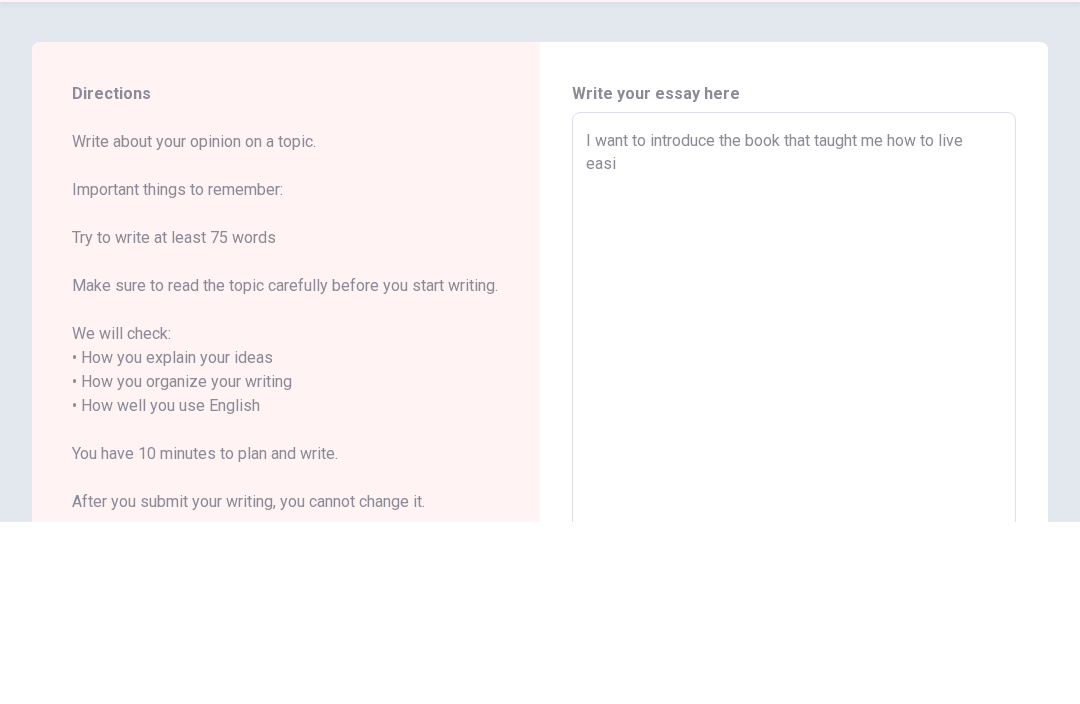 type on "x" 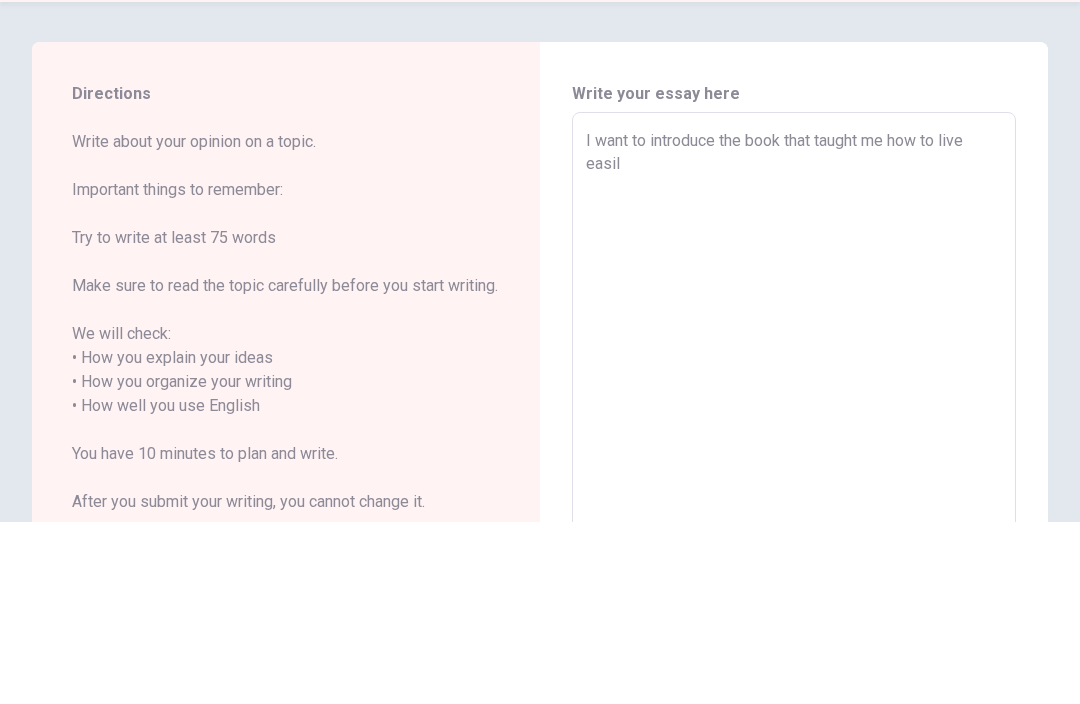 type on "x" 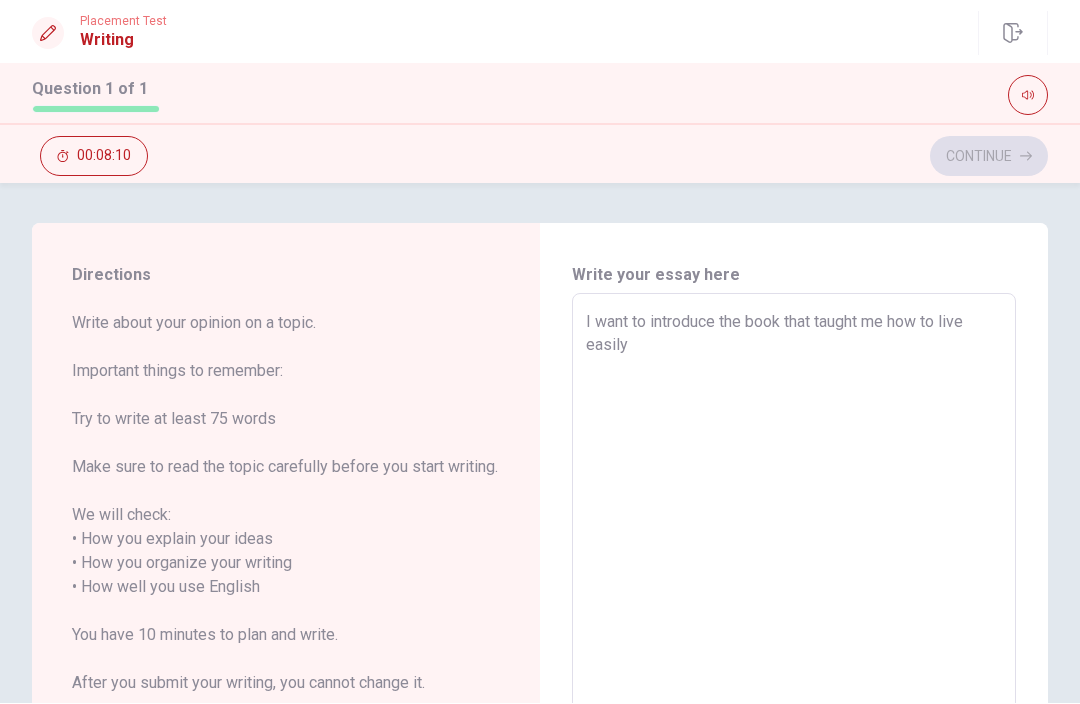 click on "I want to introduce the book that taught me how to live easily" at bounding box center [794, 588] 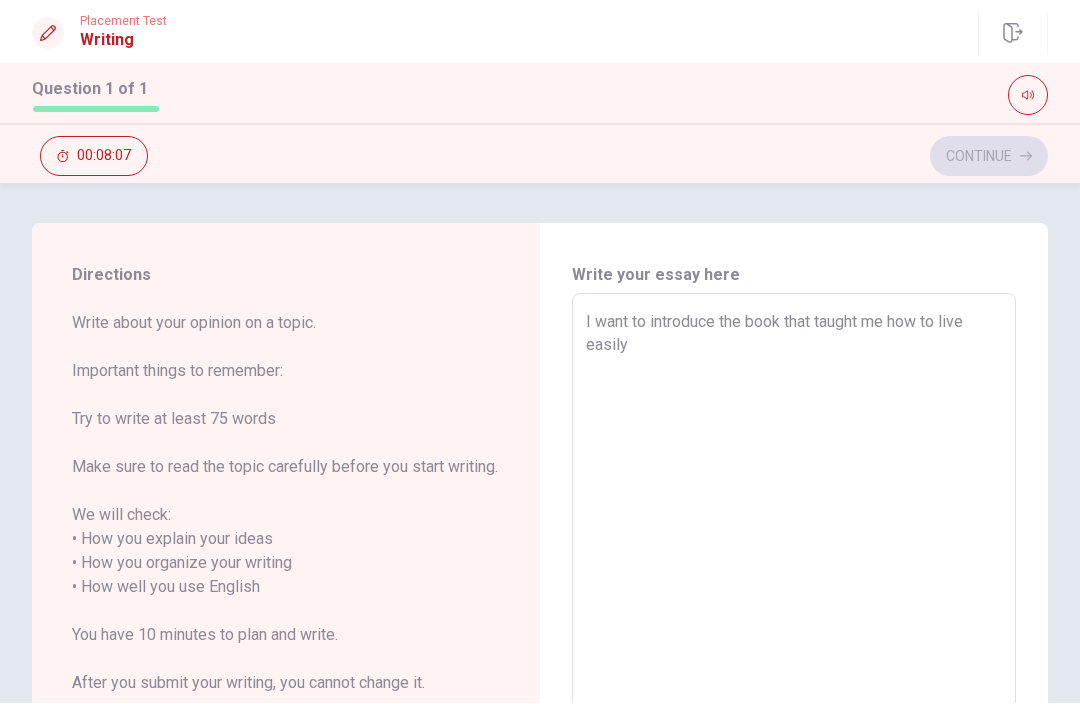 type 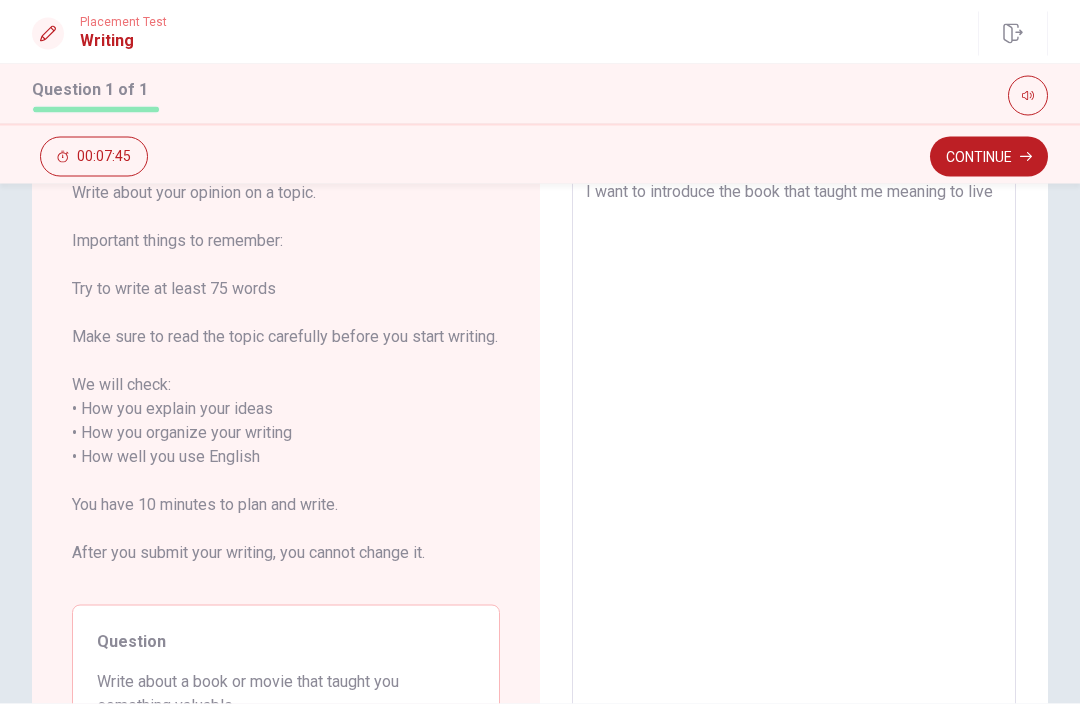 scroll, scrollTop: 131, scrollLeft: 0, axis: vertical 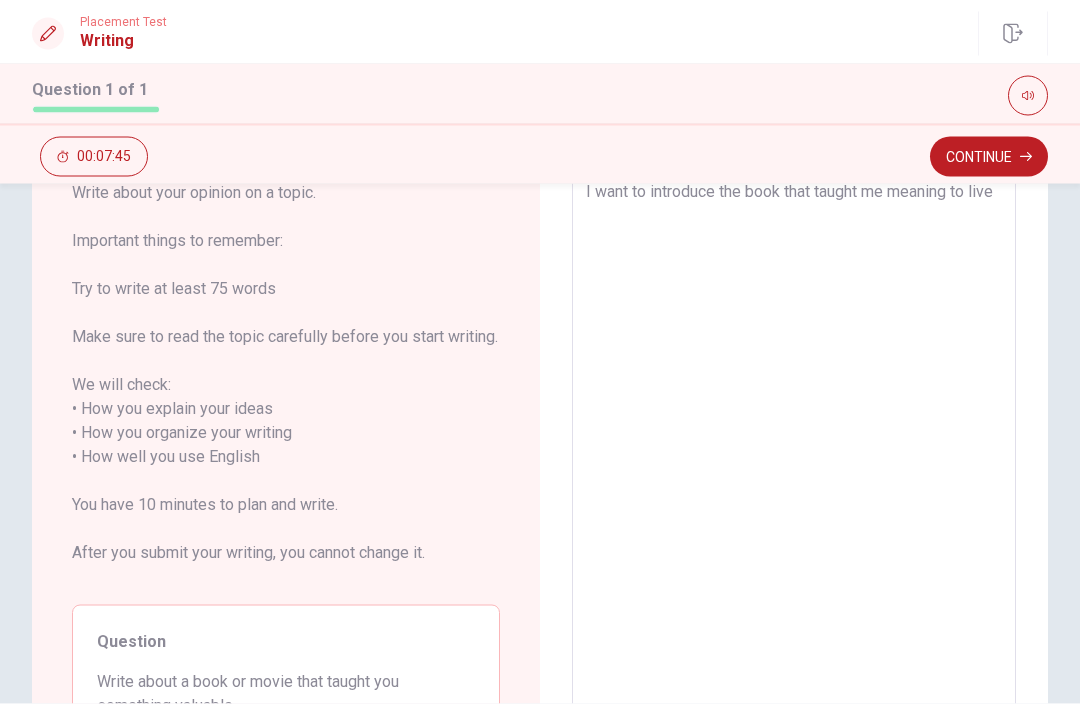 click on "I want to introduce the book that taught me meaning to live" at bounding box center [794, 457] 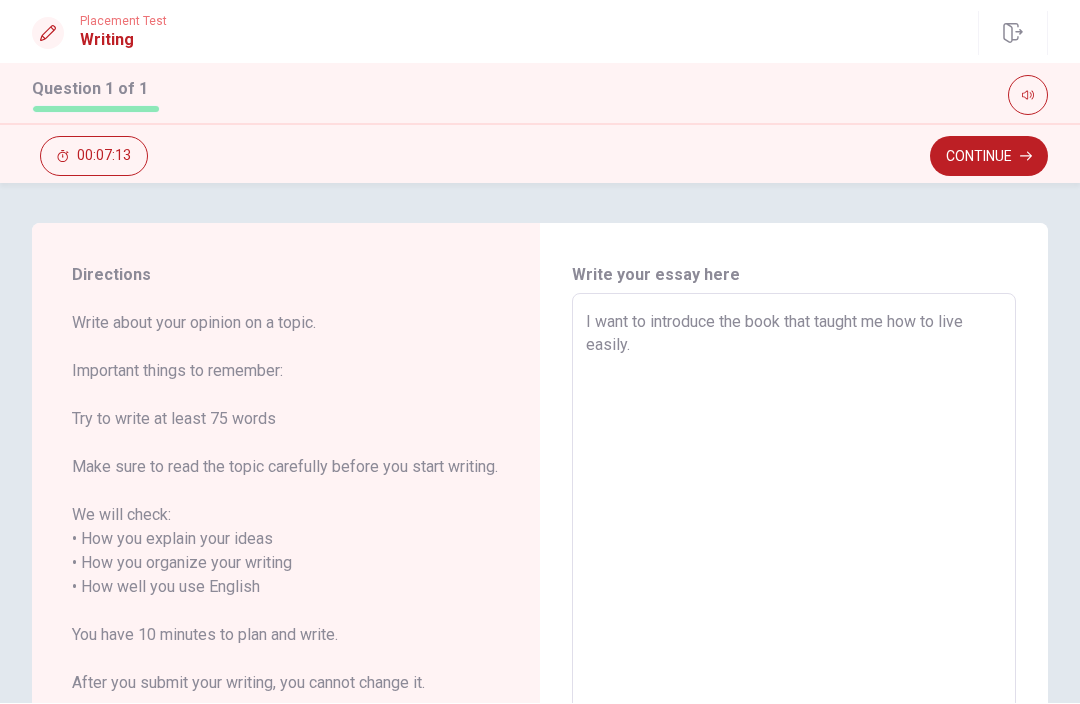 scroll, scrollTop: 0, scrollLeft: 0, axis: both 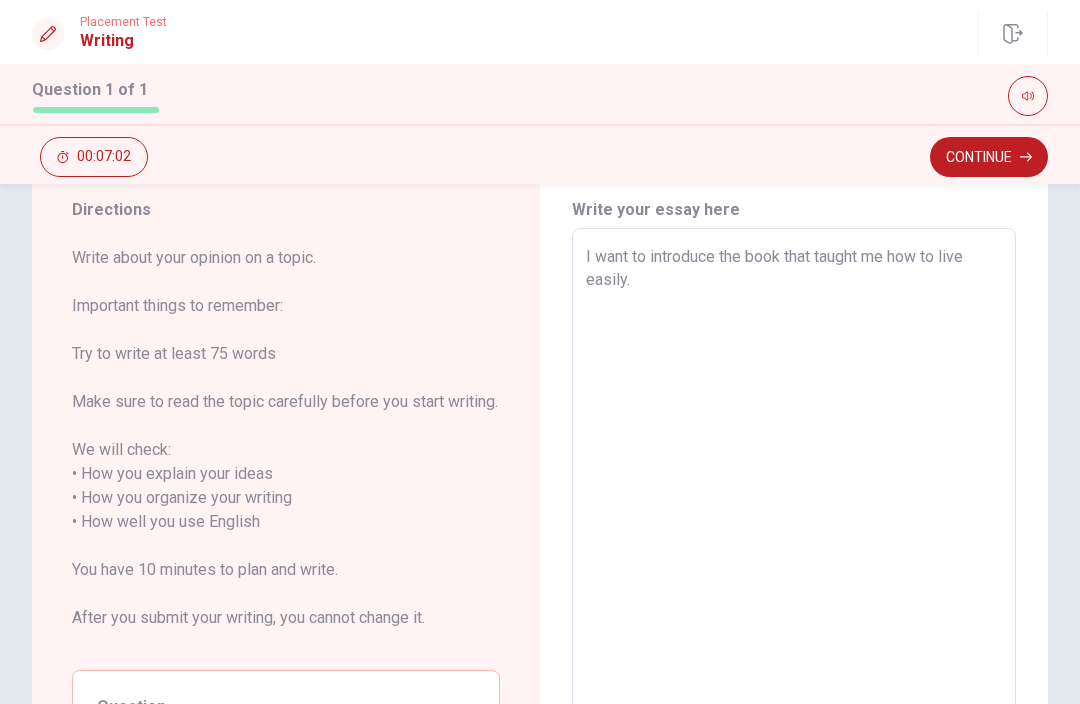 click on "I want to introduce the book that taught me how to live easily." at bounding box center (794, 522) 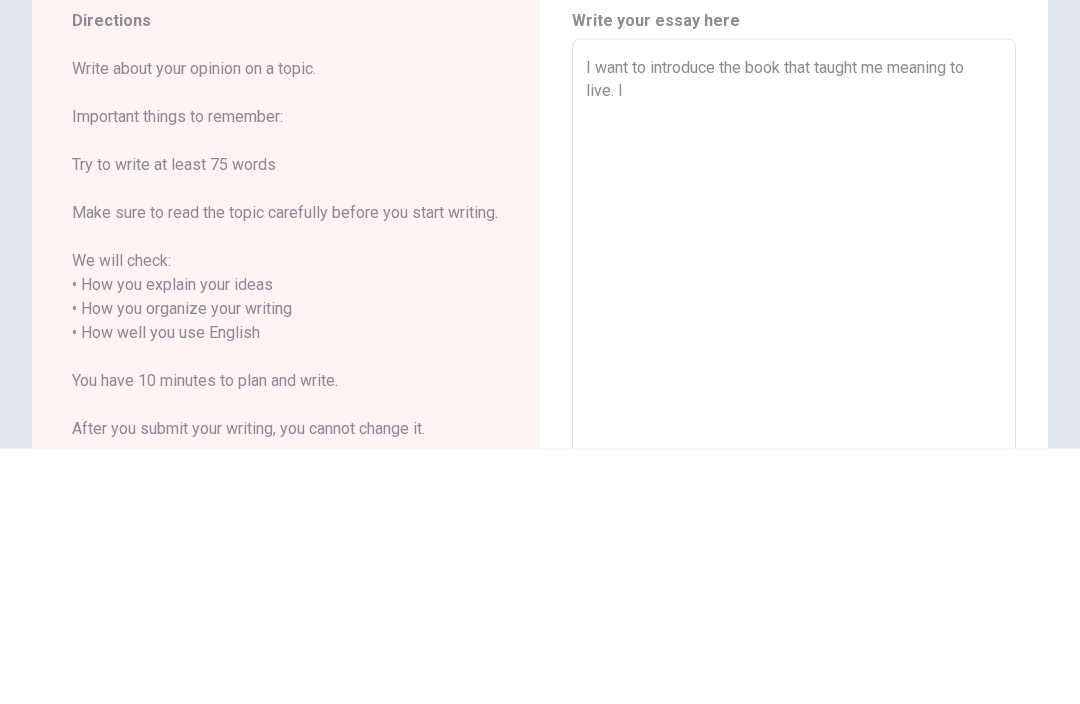 scroll, scrollTop: 0, scrollLeft: 0, axis: both 